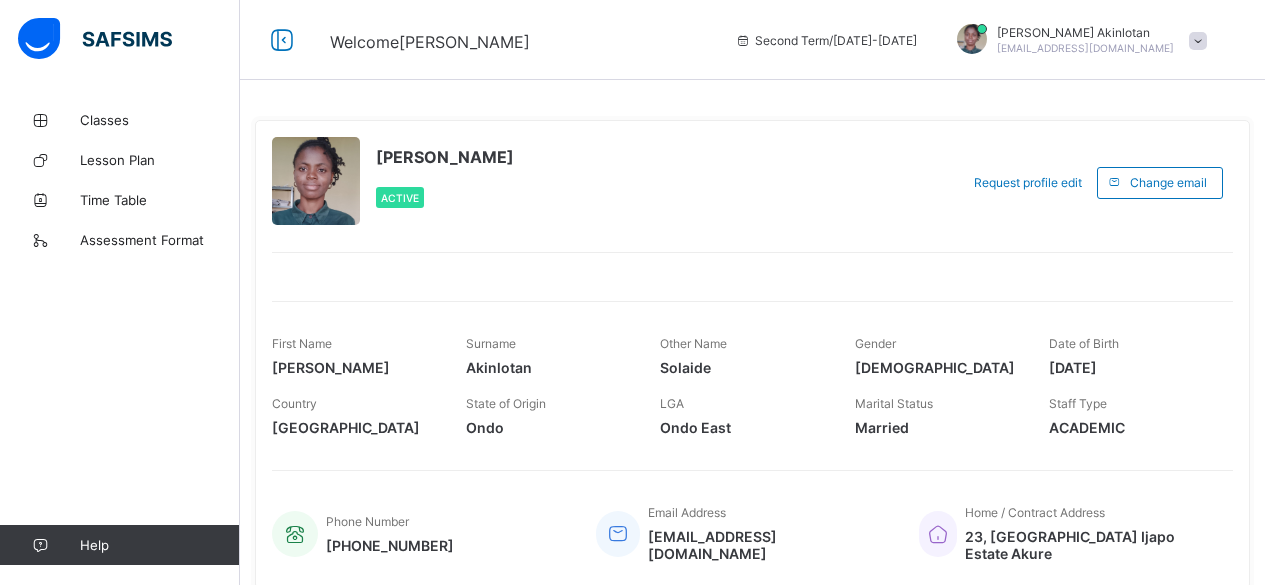 scroll, scrollTop: 0, scrollLeft: 0, axis: both 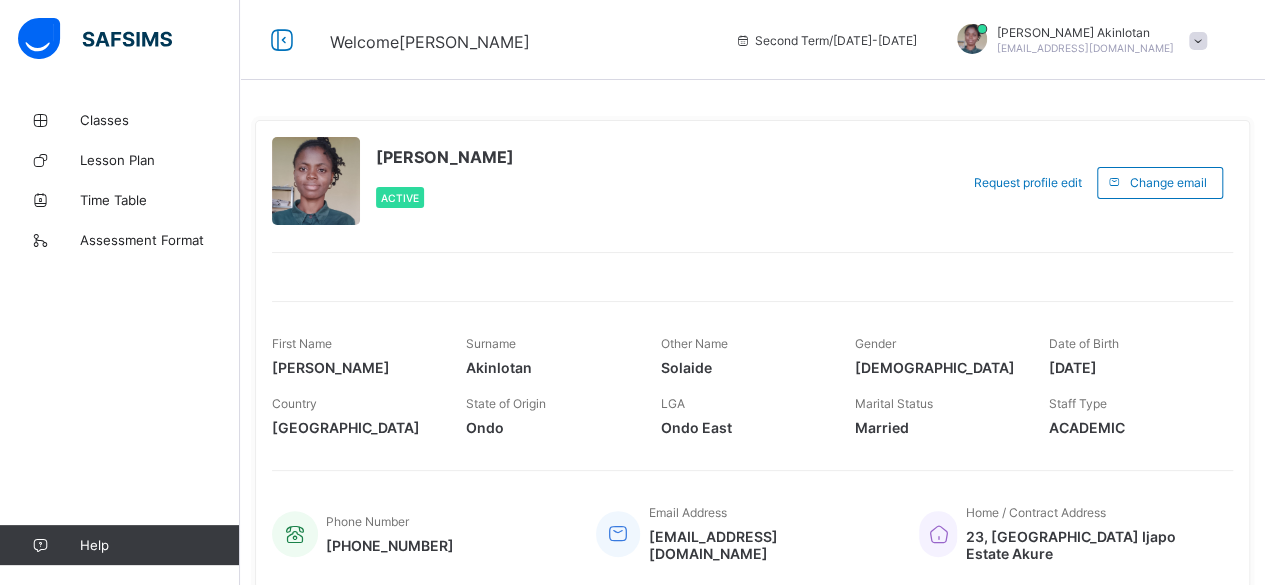 click on "Classes" at bounding box center (160, 120) 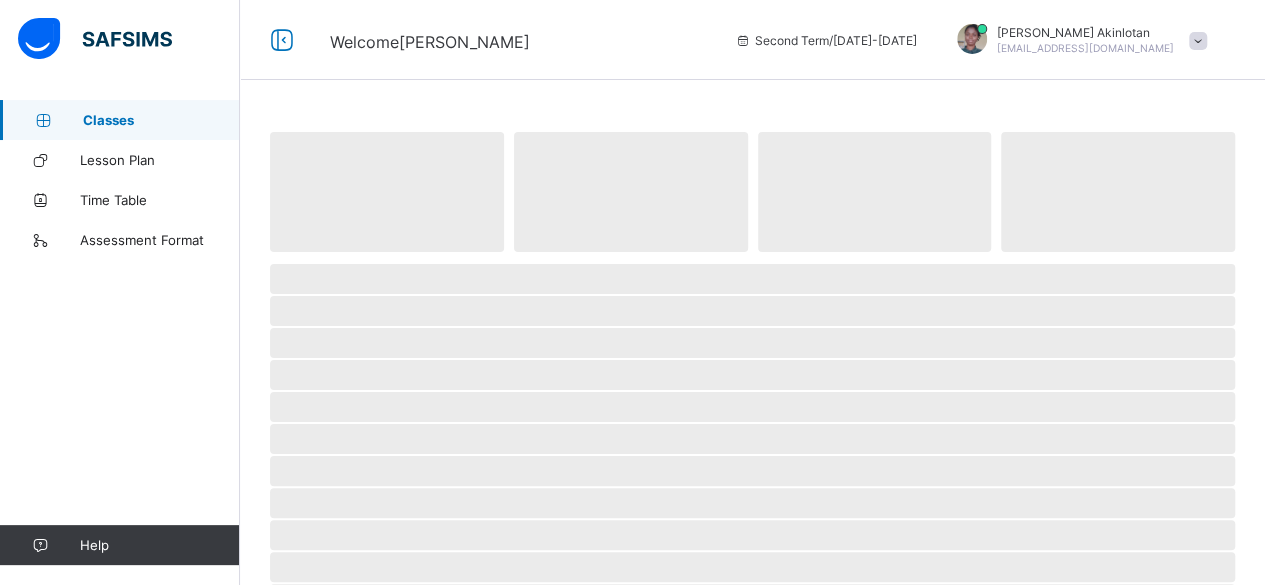 drag, startPoint x: 0, startPoint y: 0, endPoint x: 120, endPoint y: 117, distance: 167.59773 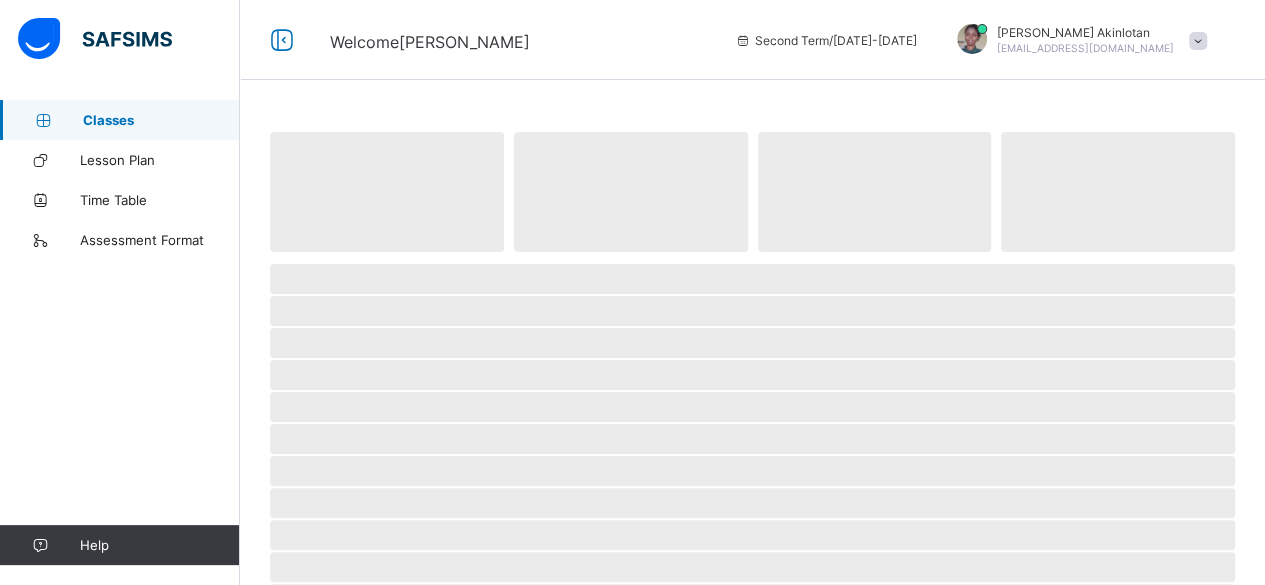 click on "Classes" at bounding box center [161, 120] 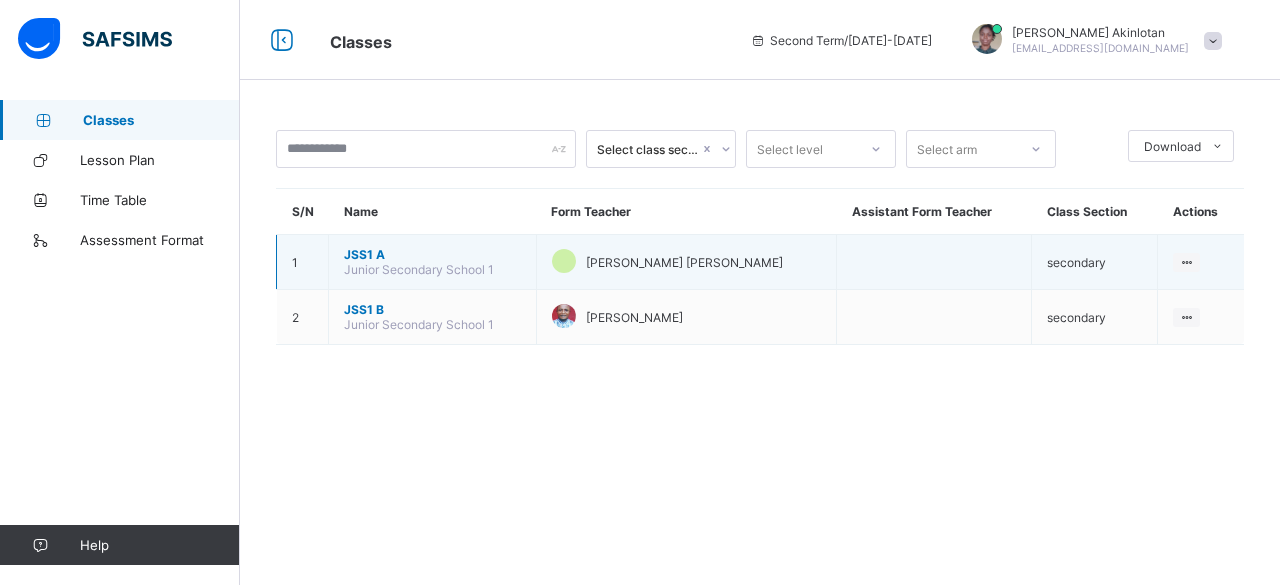 click on "JSS1   A   Junior Secondary School 1" at bounding box center (433, 262) 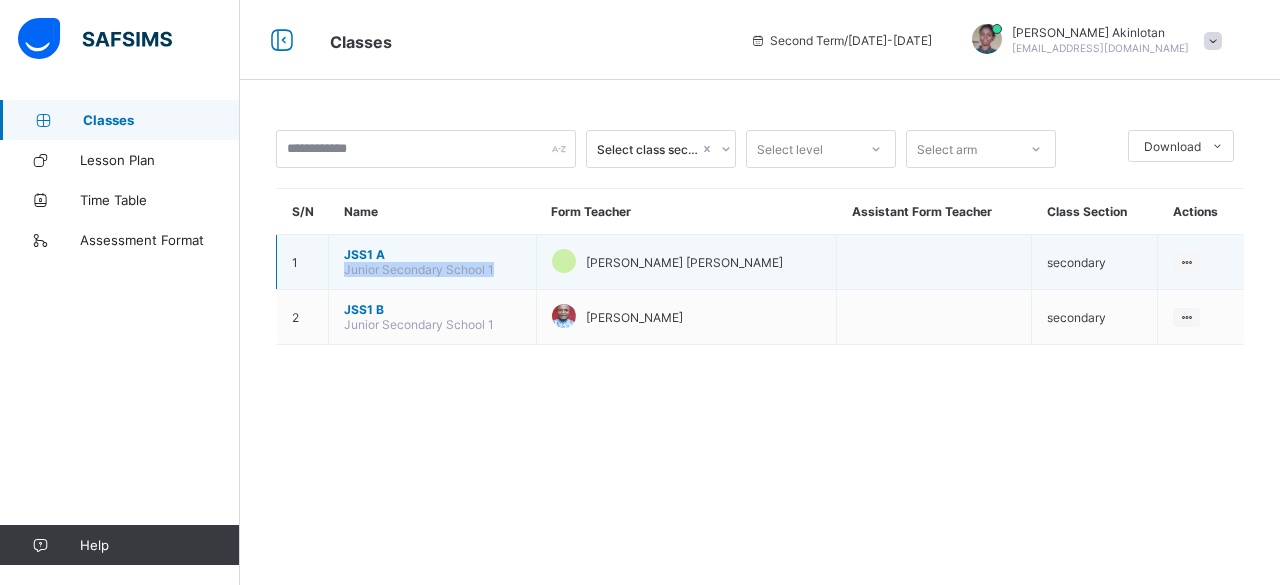 click on "JSS1   A   Junior Secondary School 1" at bounding box center [433, 262] 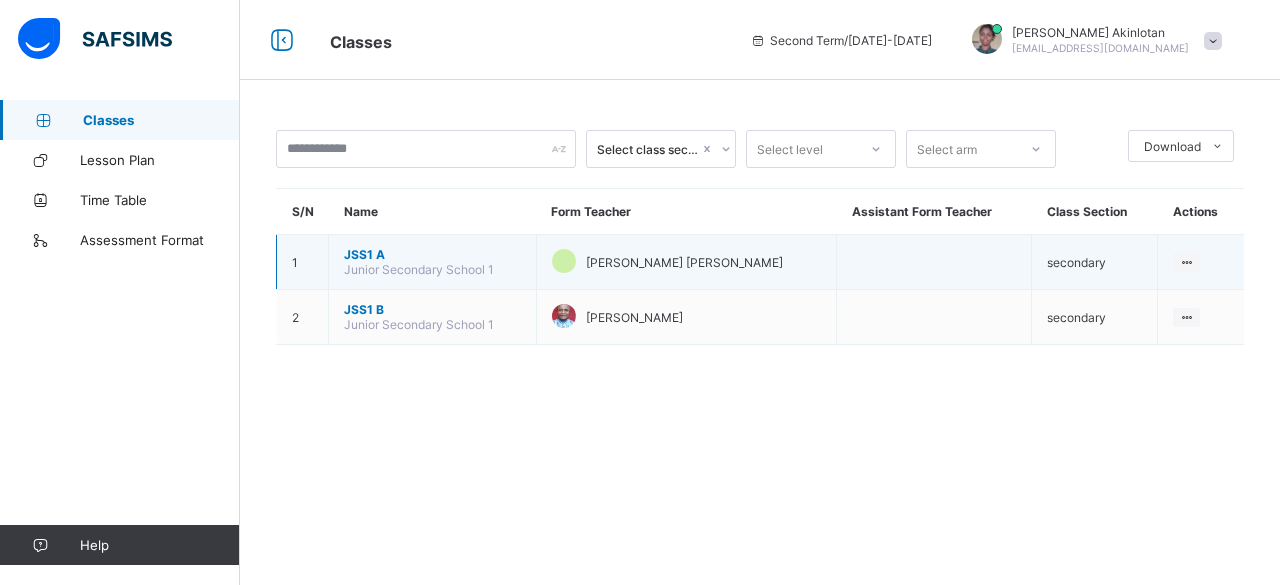 click on "[PERSON_NAME] [PERSON_NAME]" at bounding box center (687, 262) 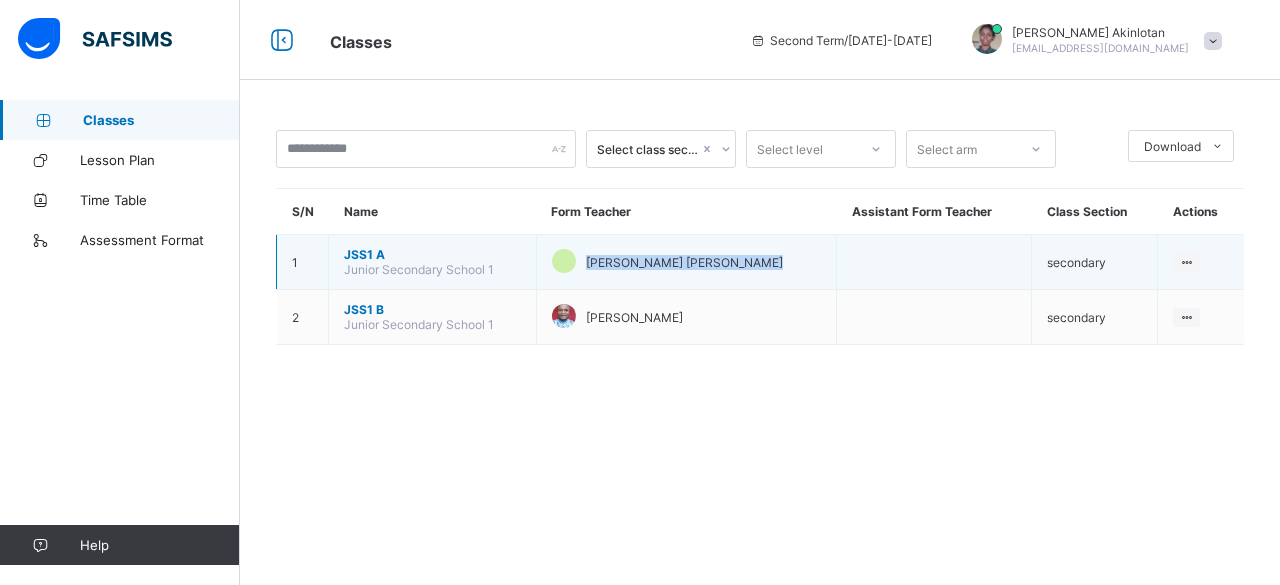 click on "[PERSON_NAME] [PERSON_NAME]" at bounding box center (687, 262) 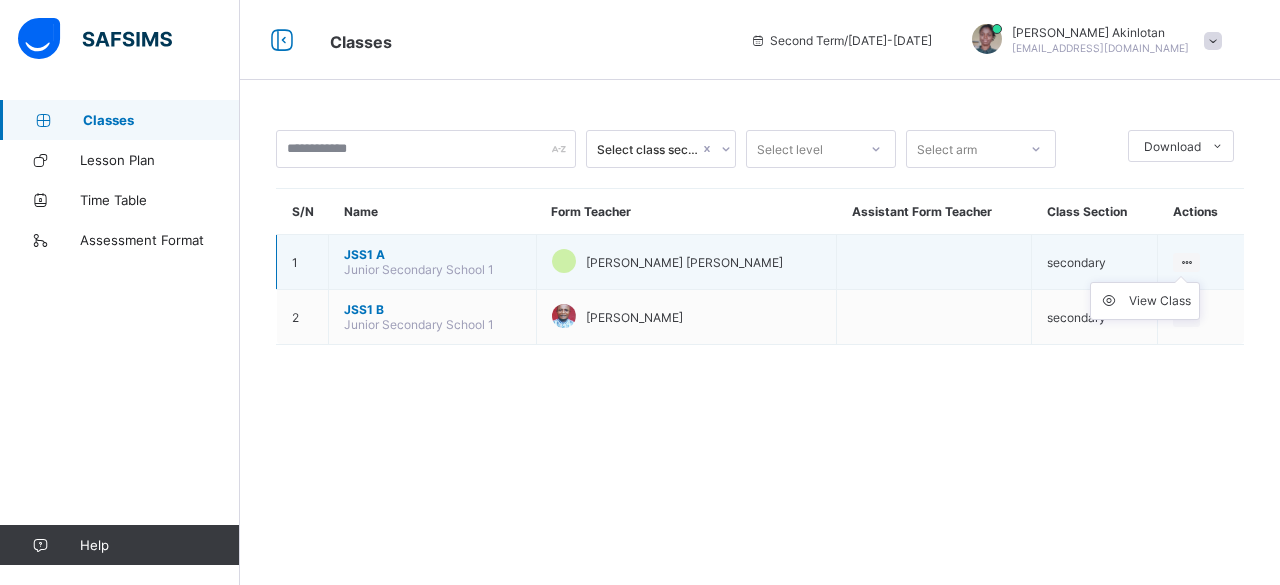 click on "View Class" at bounding box center (1145, 301) 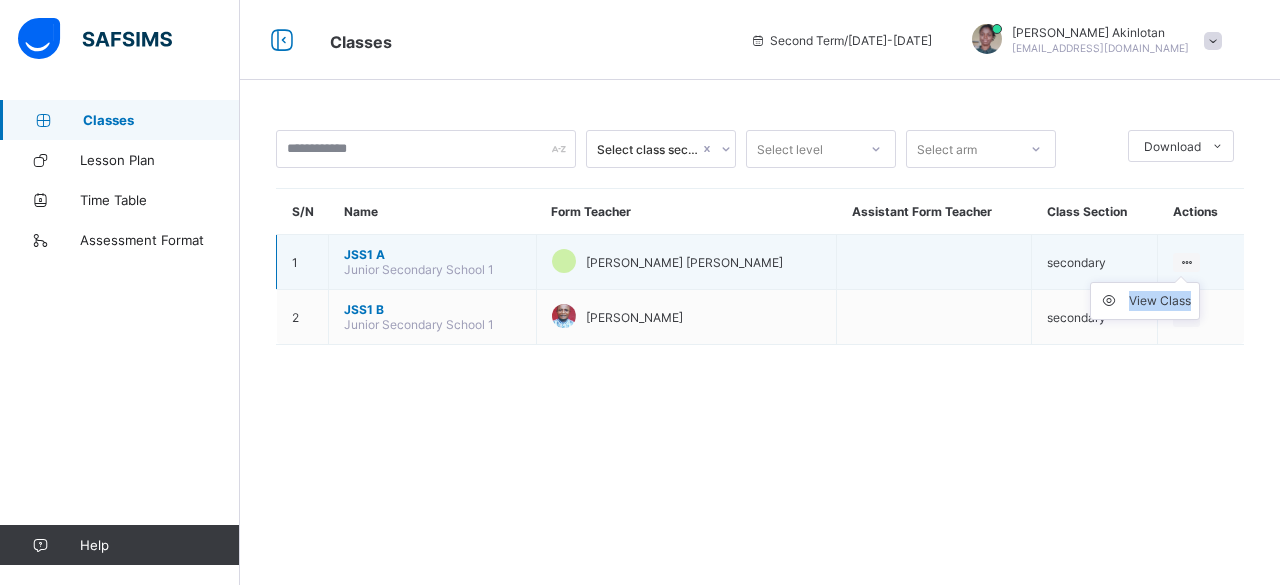 click on "View Class" at bounding box center (1145, 301) 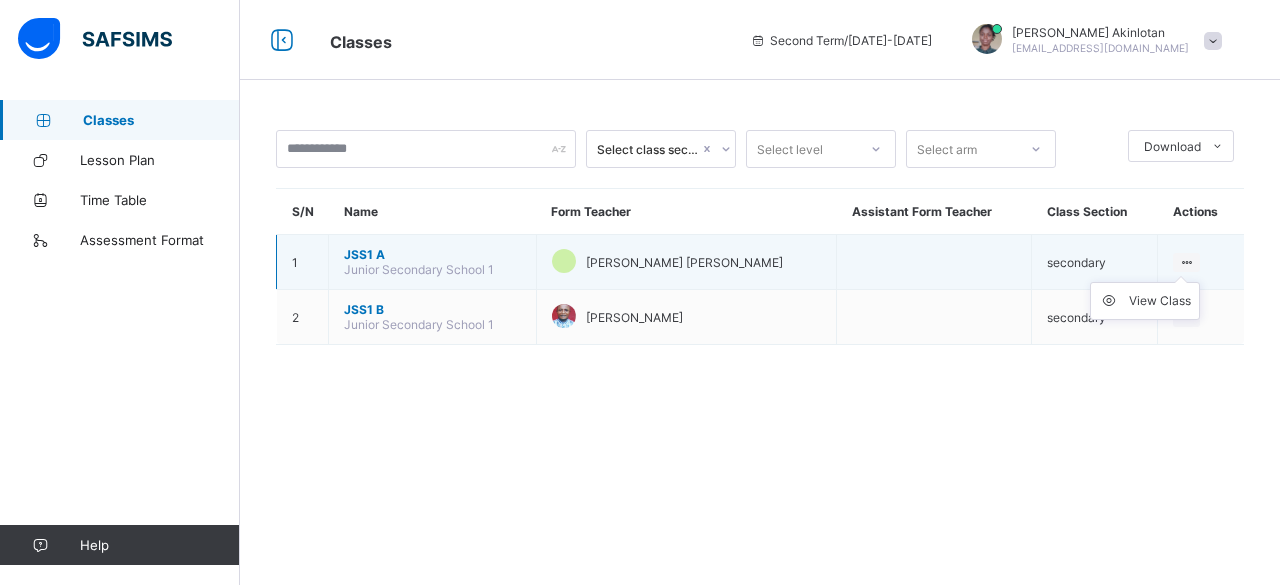 click on "View Class" at bounding box center [1145, 301] 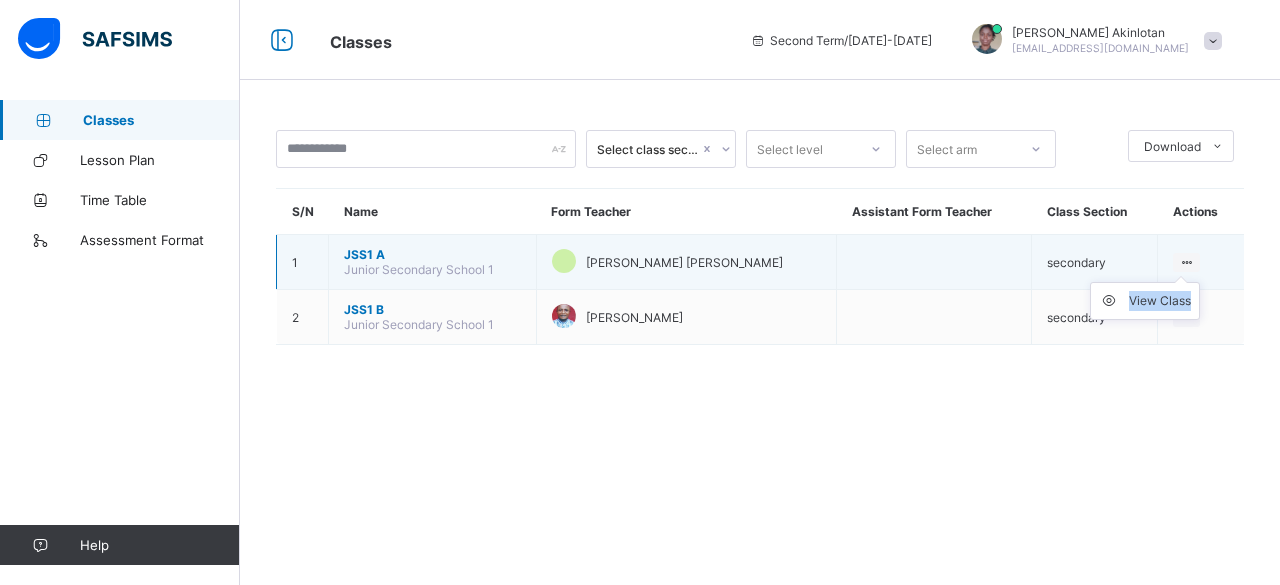 click on "View Class" at bounding box center [1145, 301] 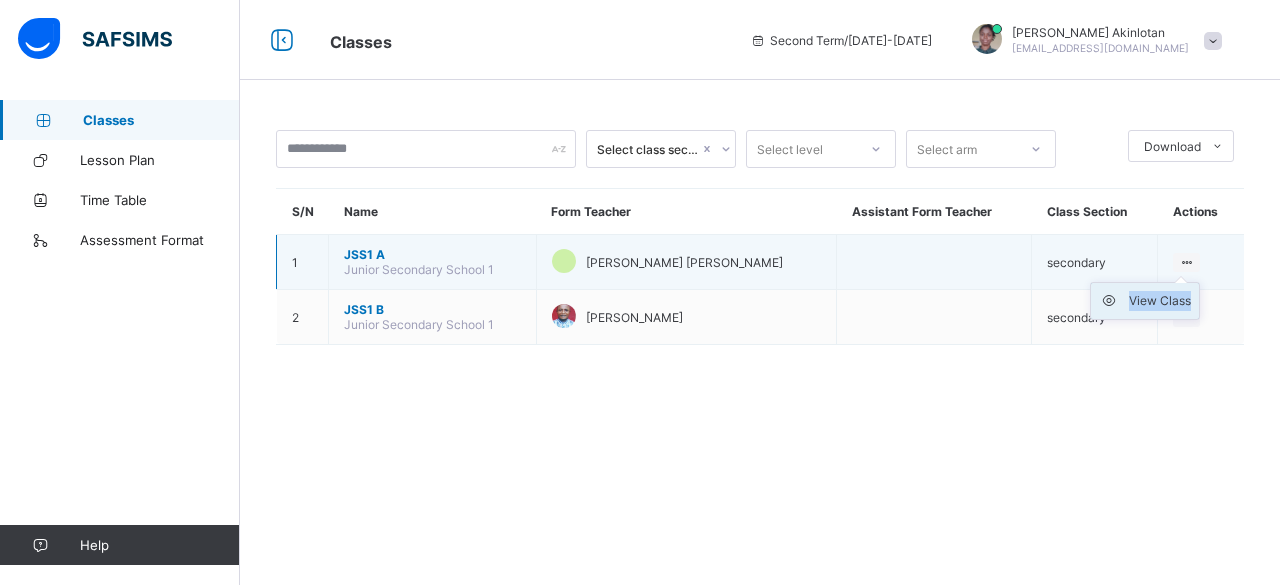 click on "View Class" at bounding box center (1160, 301) 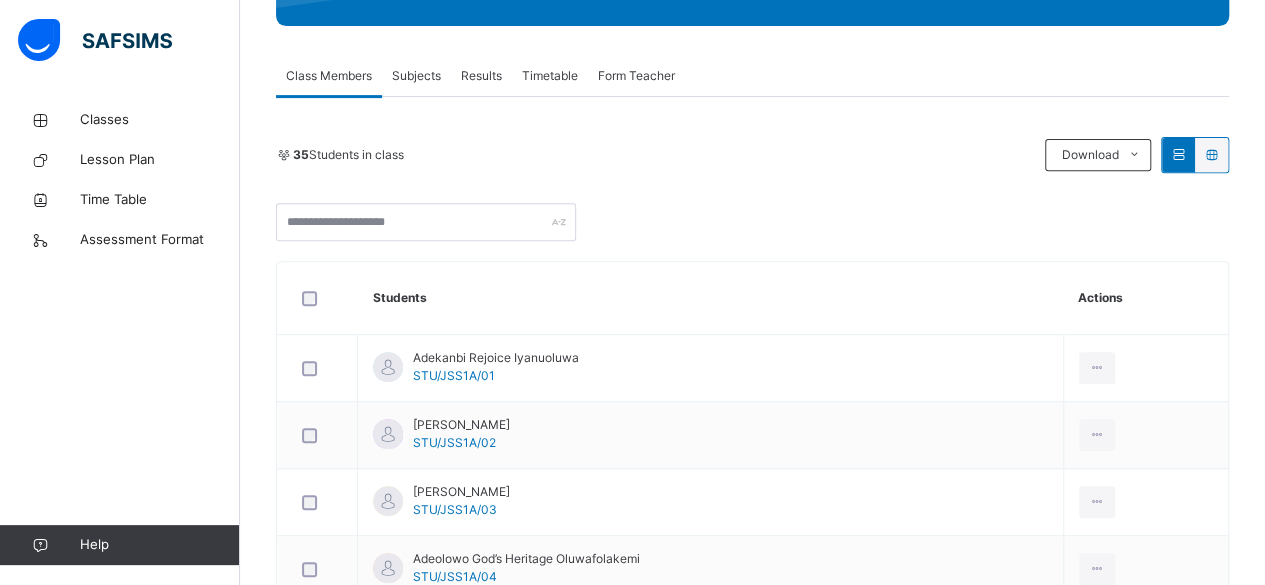 scroll, scrollTop: 253, scrollLeft: 0, axis: vertical 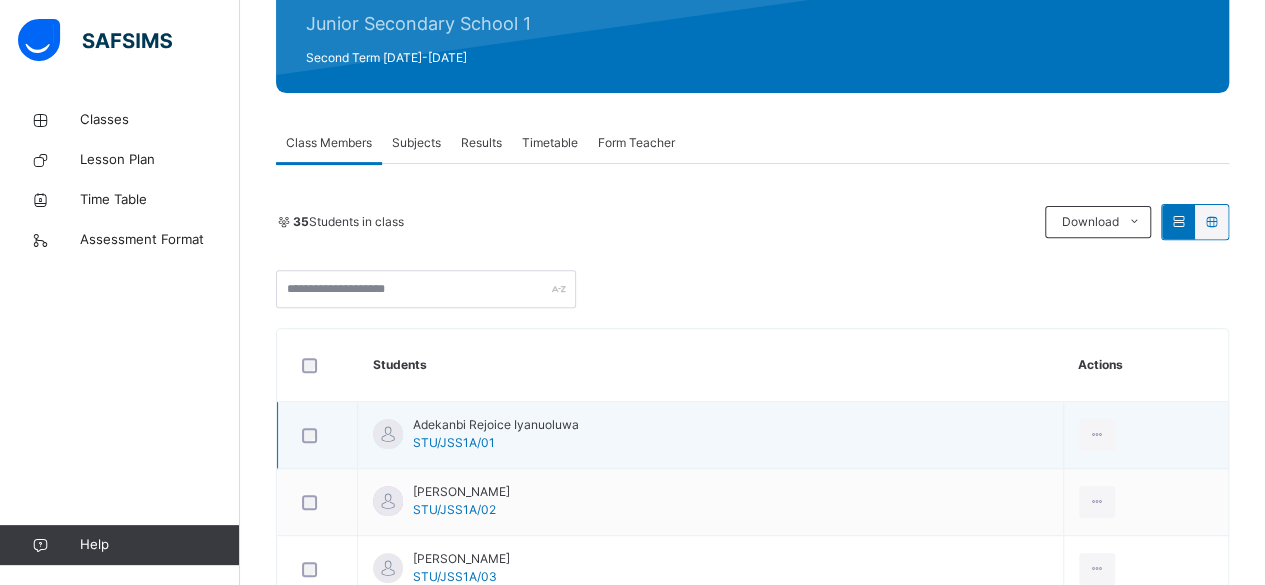 click on "Adekanbi Rejoice Iyanuoluwa" at bounding box center (496, 425) 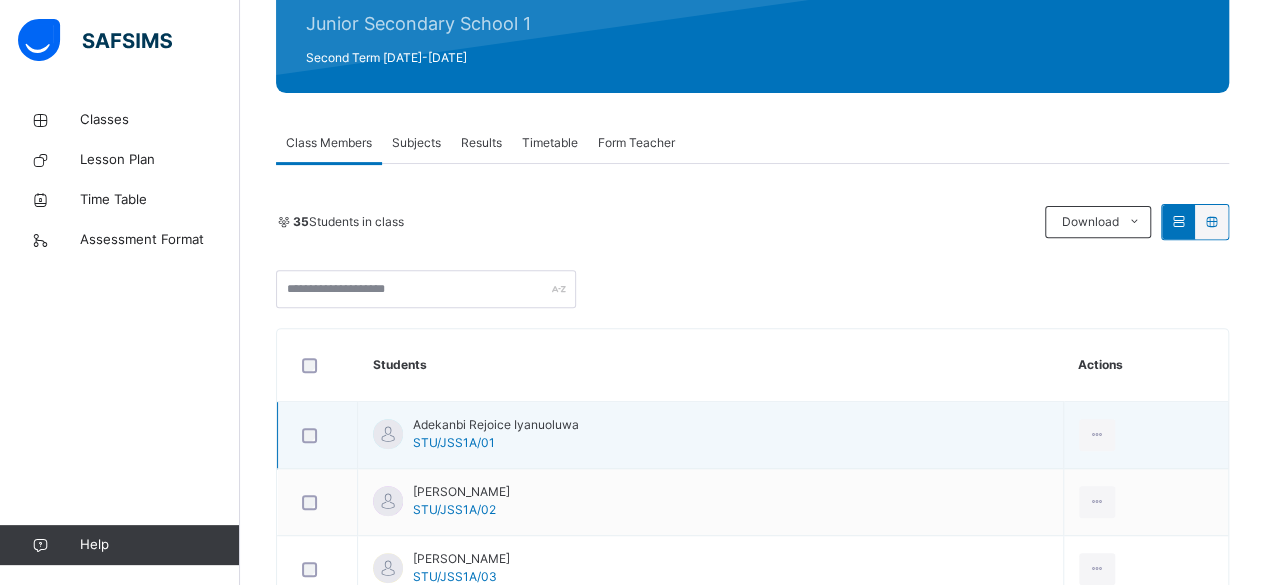 click on "Adekanbi Rejoice Iyanuoluwa STU/JSS1A/01" at bounding box center (711, 435) 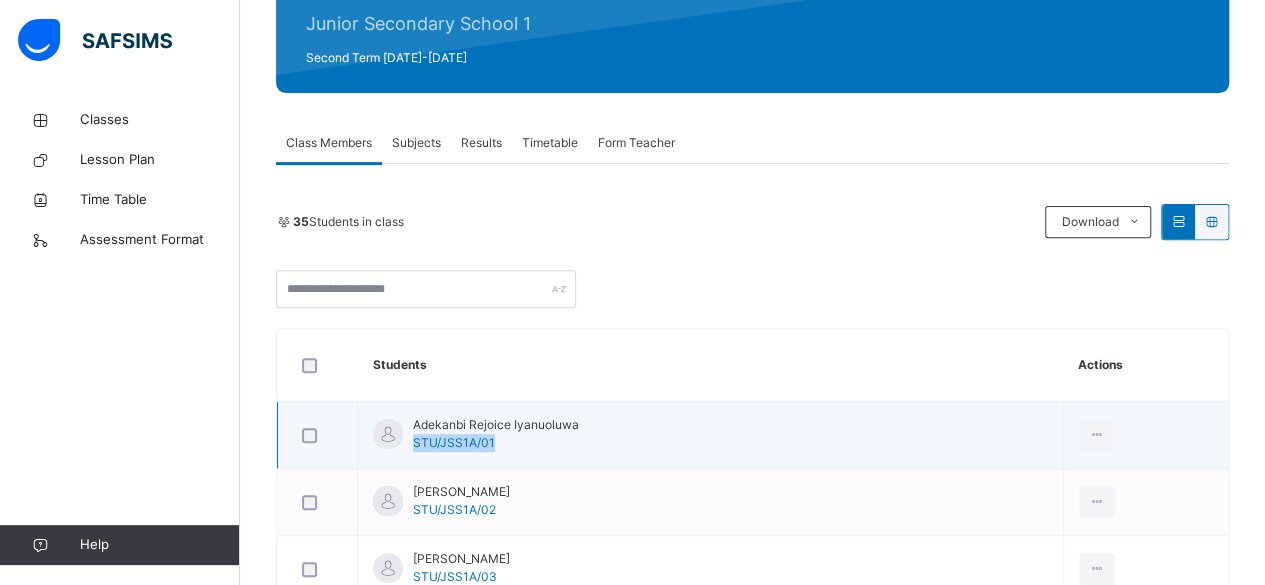 click on "Adekanbi Rejoice Iyanuoluwa STU/JSS1A/01" at bounding box center [711, 435] 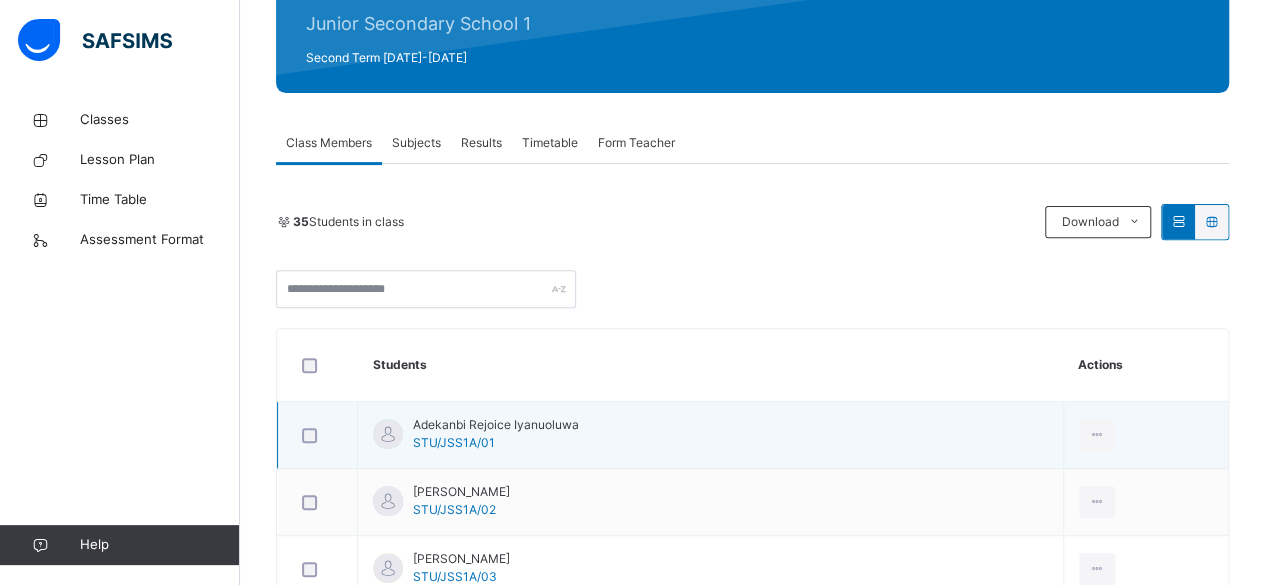 click on "Adekanbi Rejoice Iyanuoluwa STU/JSS1A/01" at bounding box center (711, 435) 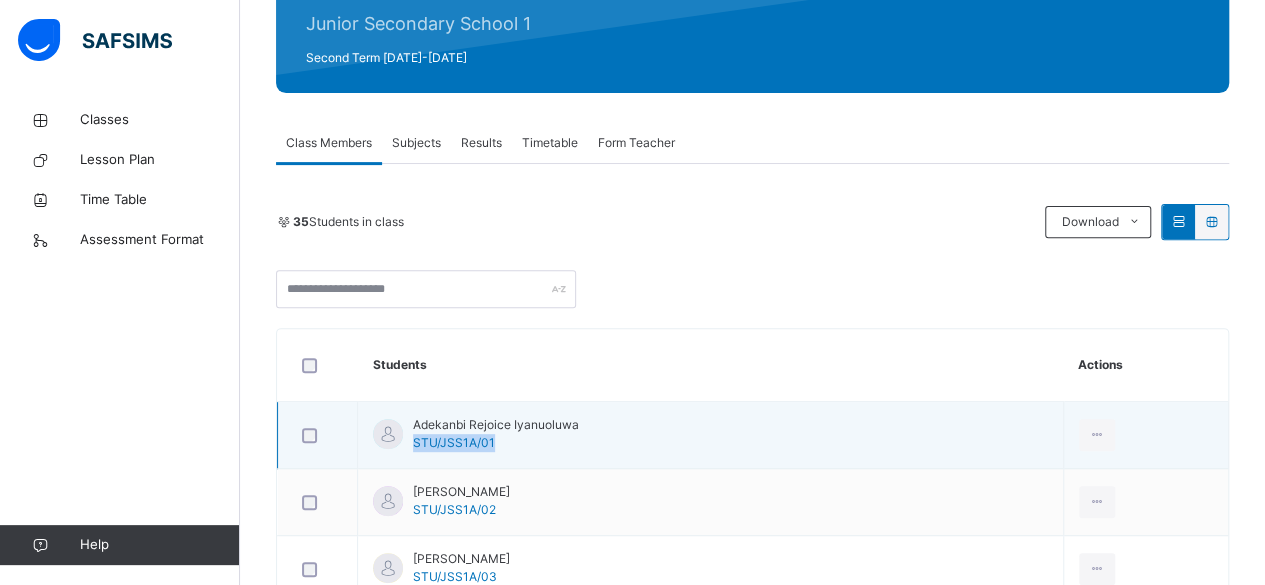 click on "Adekanbi Rejoice Iyanuoluwa STU/JSS1A/01" at bounding box center [711, 435] 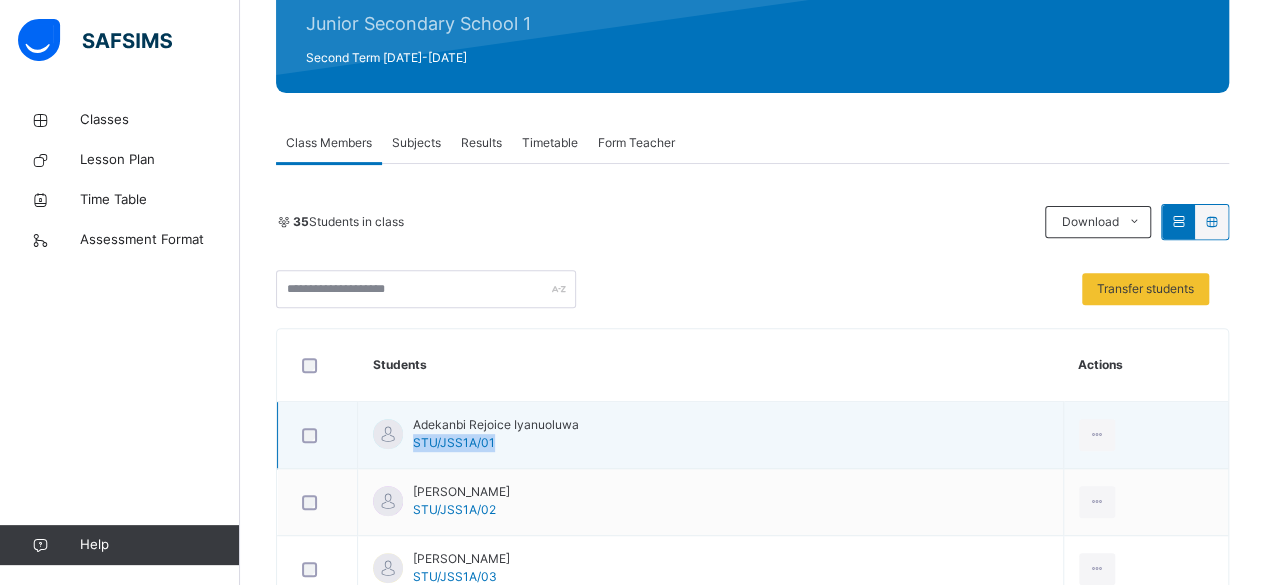 click on "Adekanbi Rejoice Iyanuoluwa STU/JSS1A/01" at bounding box center [711, 435] 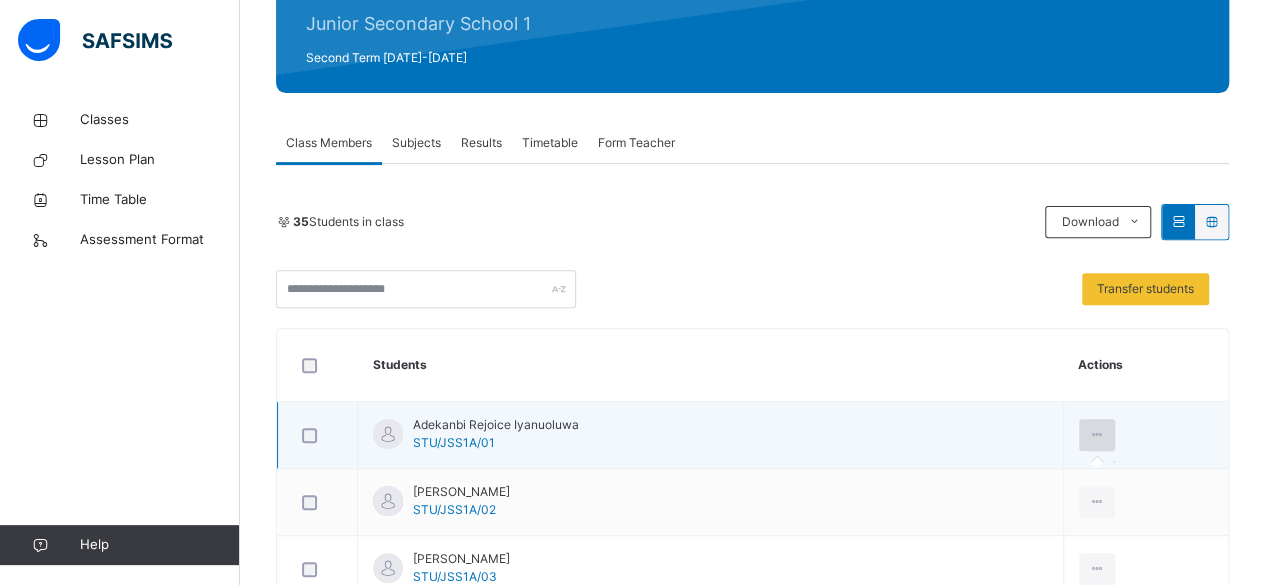click at bounding box center (1097, 435) 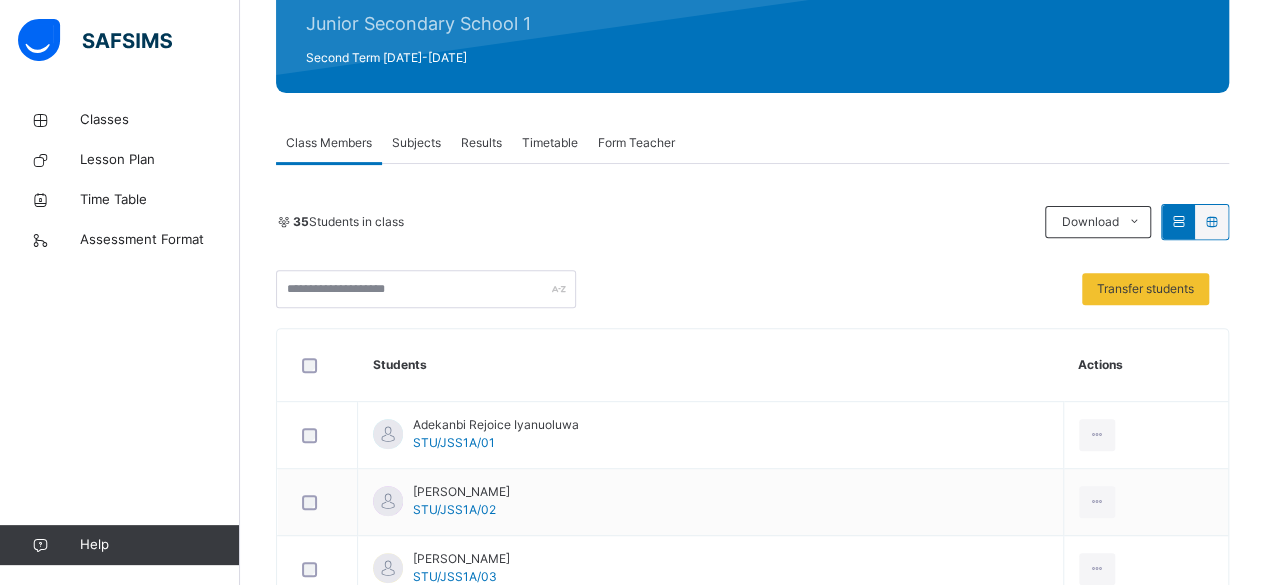click on "Subjects" at bounding box center (416, 143) 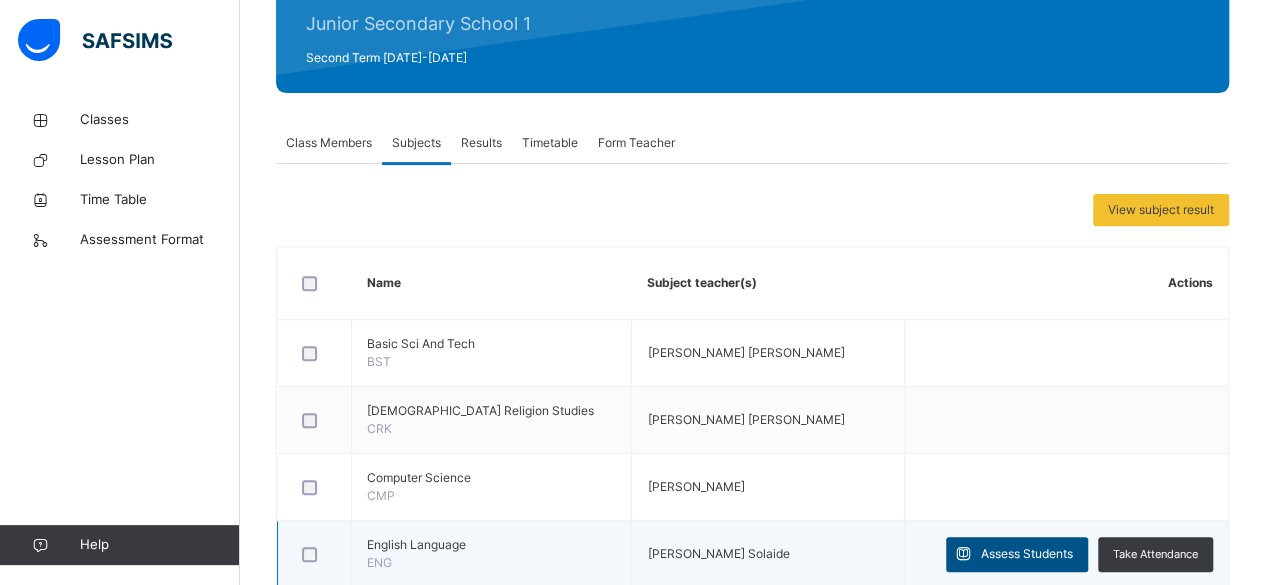 click on "Assess Students" at bounding box center (1027, 554) 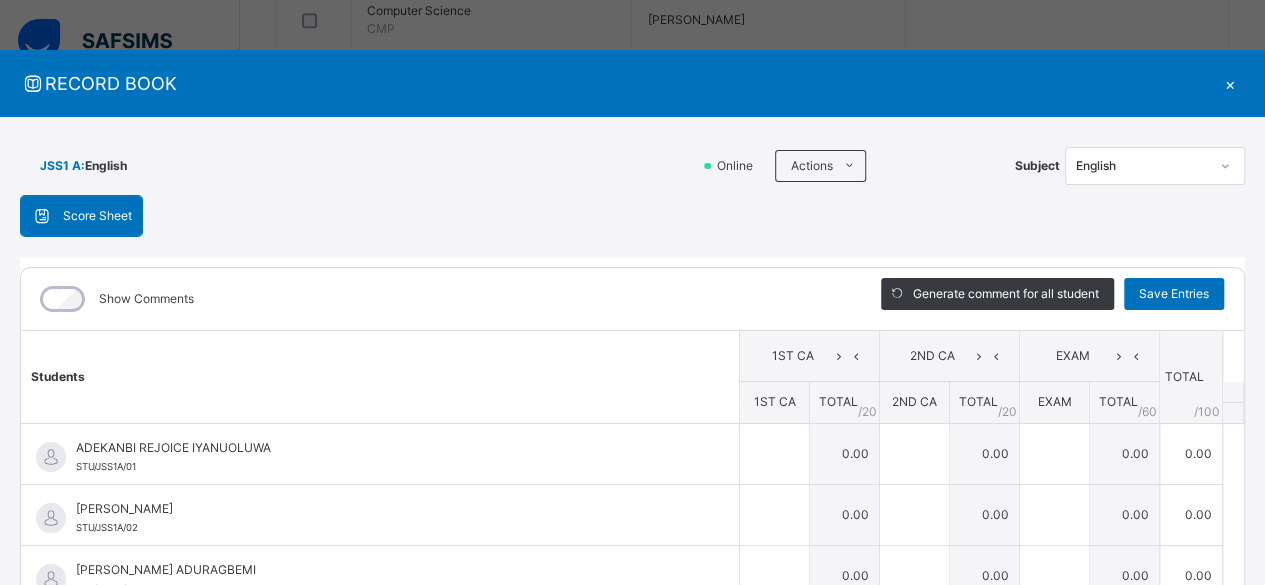 scroll, scrollTop: 770, scrollLeft: 0, axis: vertical 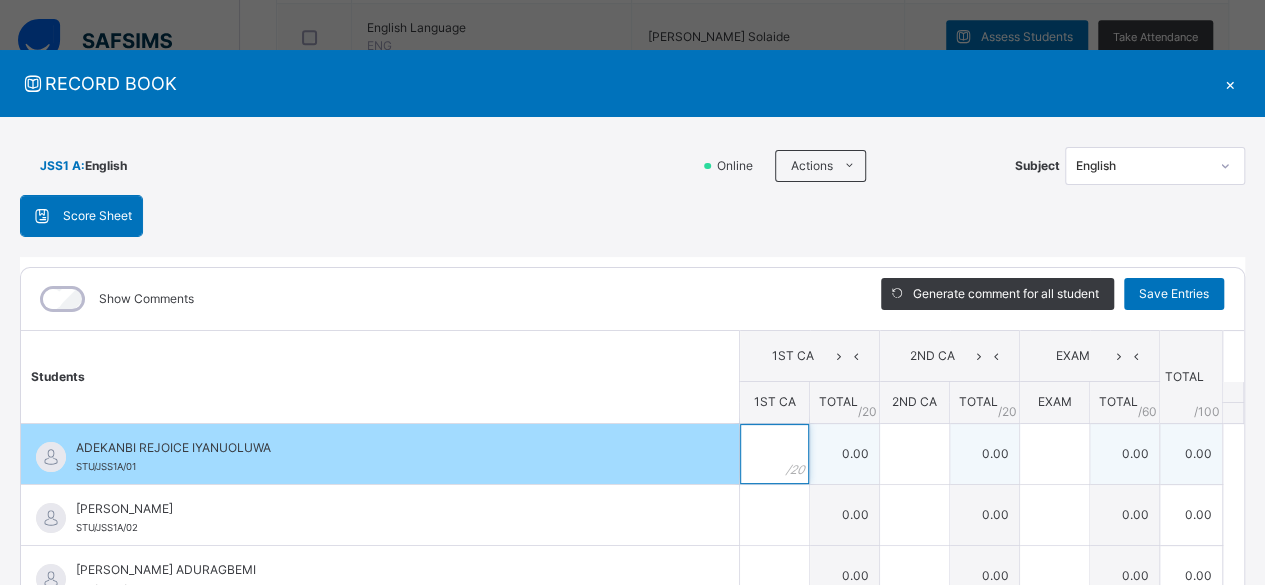 click at bounding box center (774, 454) 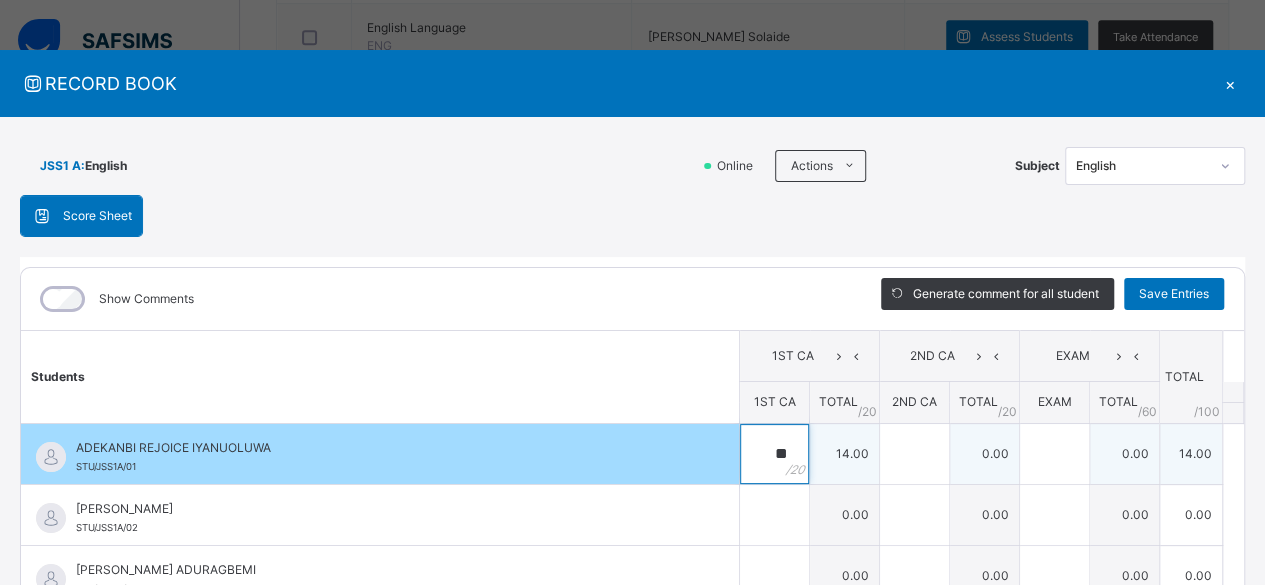 type on "**" 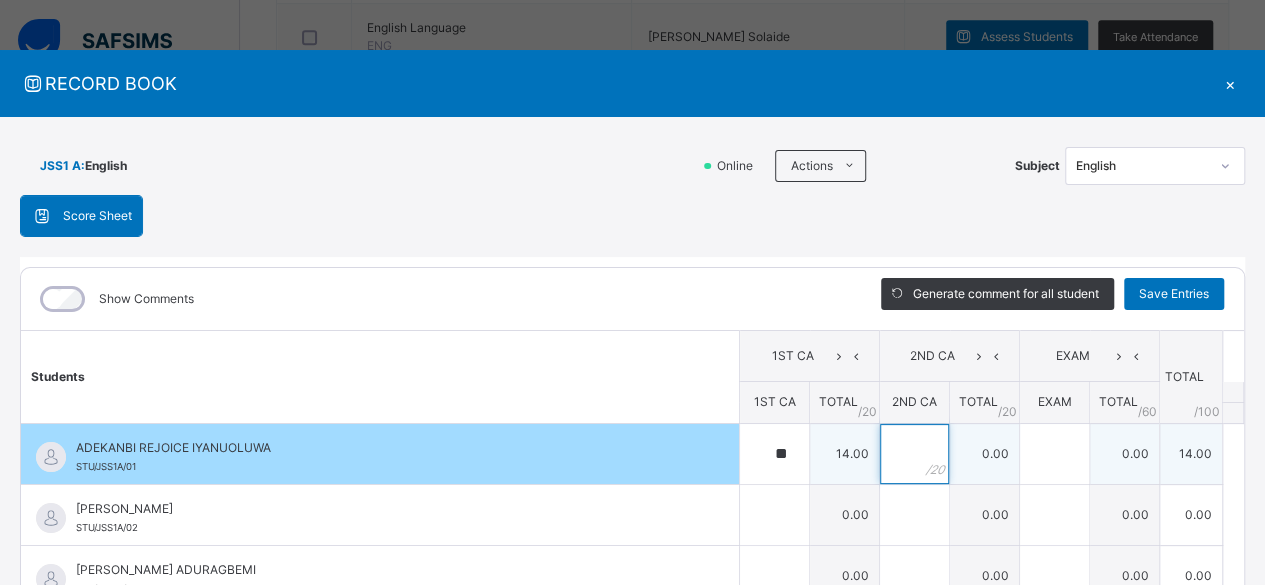 click at bounding box center (914, 454) 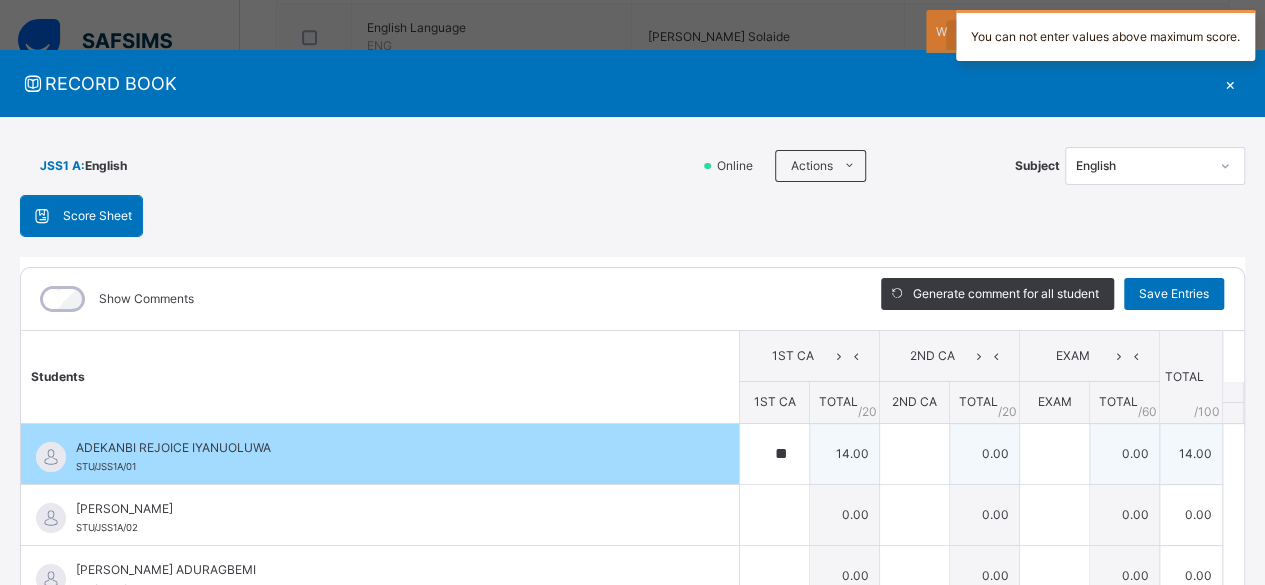 click at bounding box center (914, 454) 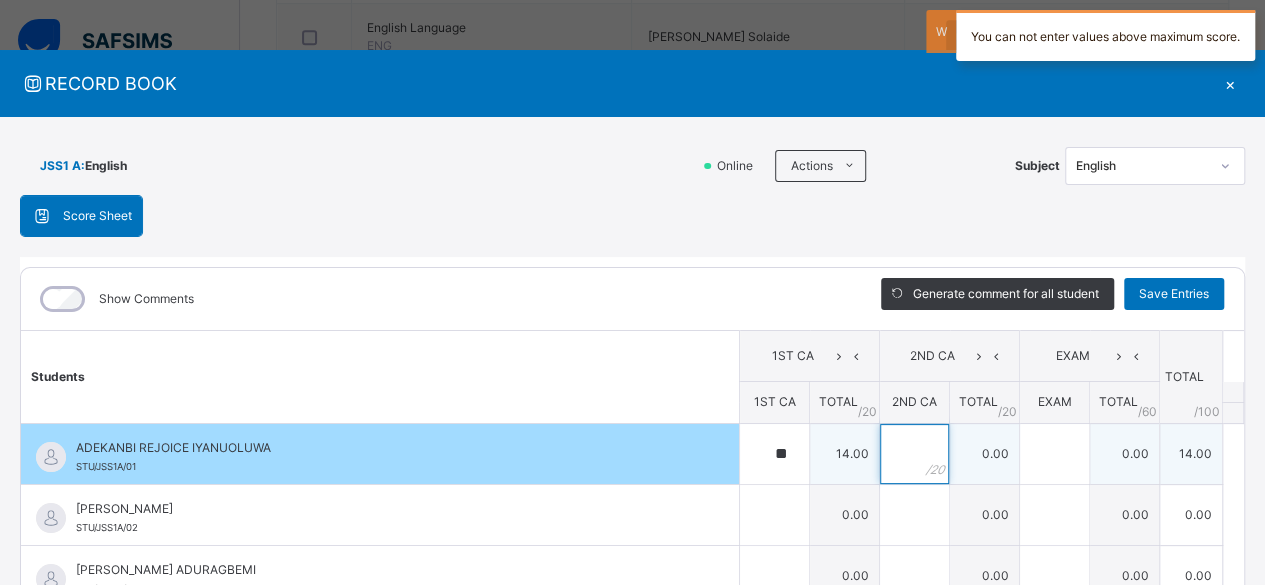 click at bounding box center [914, 454] 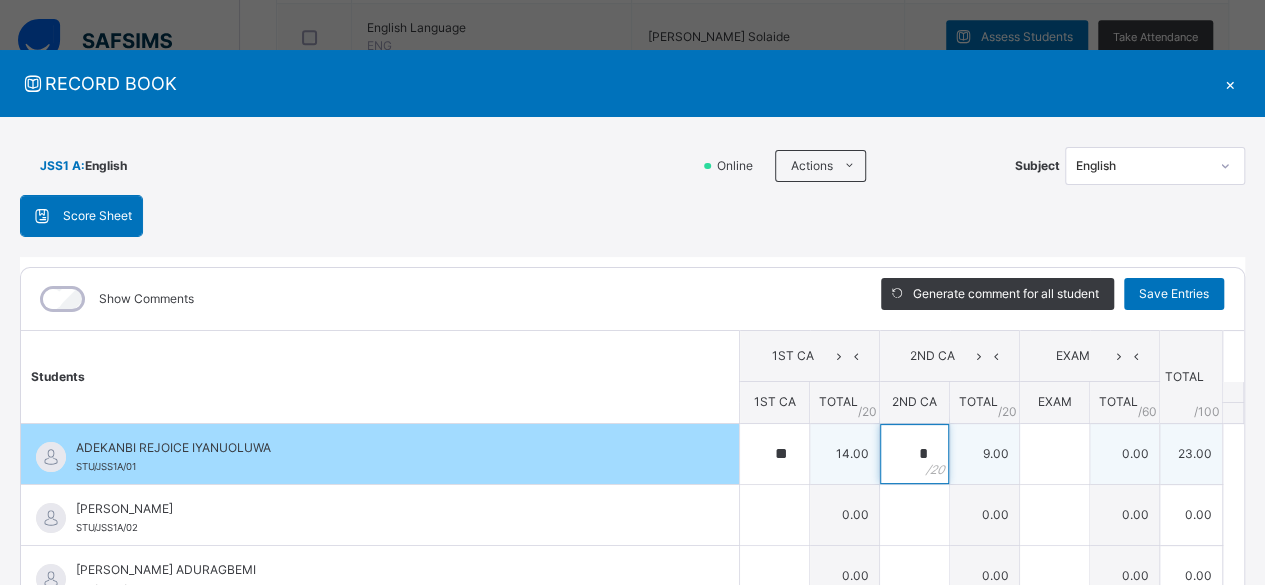 type on "*" 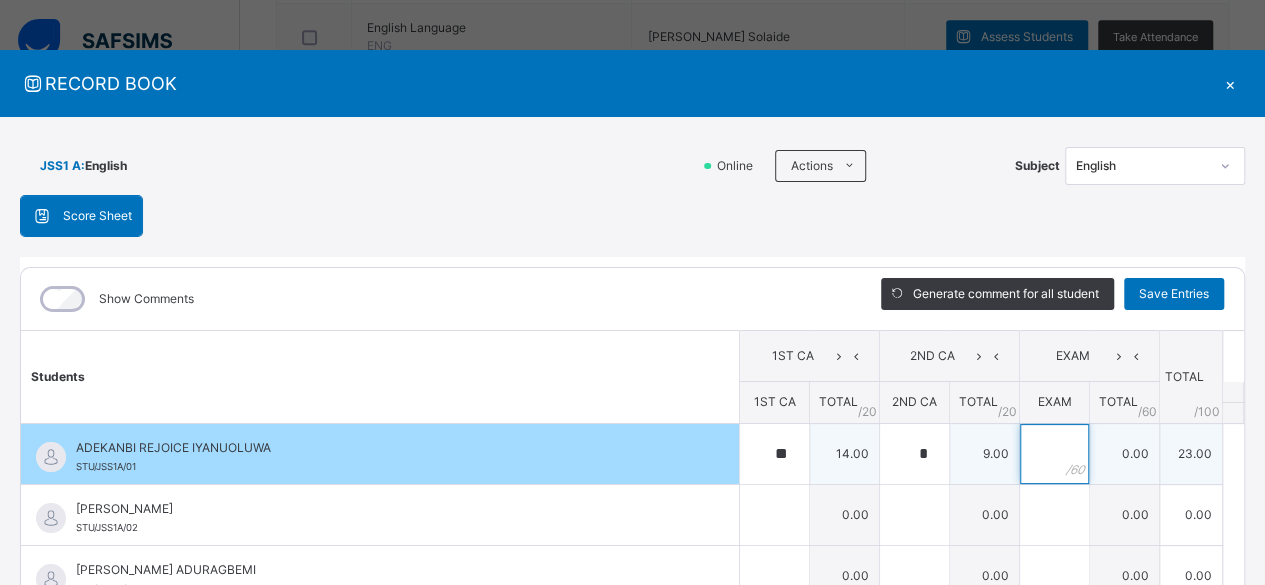click at bounding box center (1054, 454) 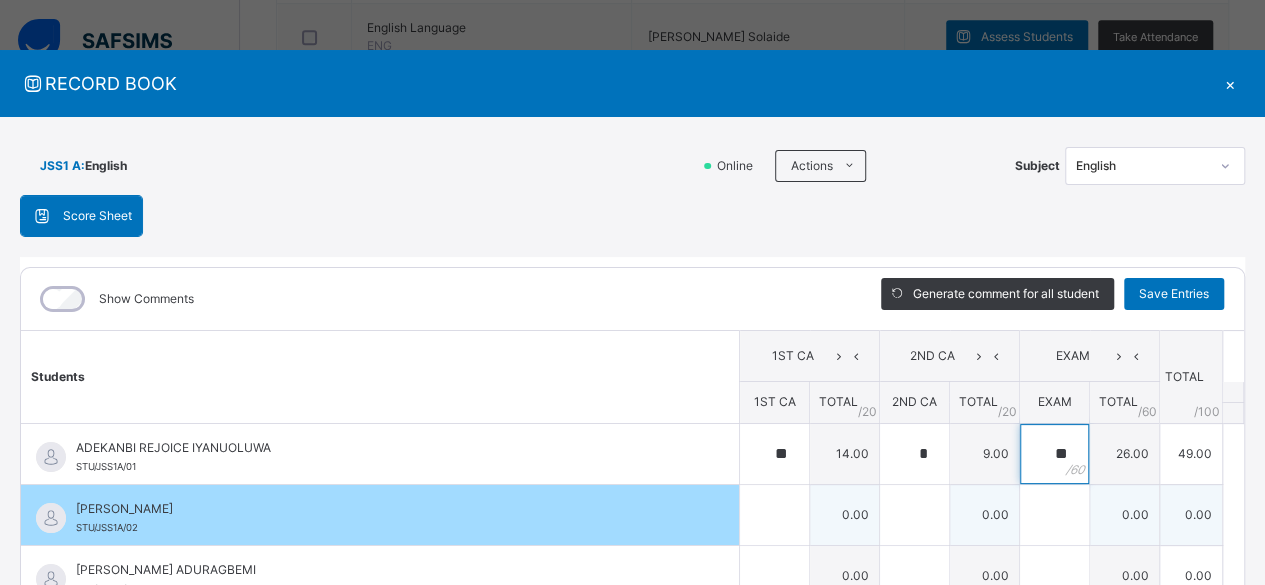 type on "**" 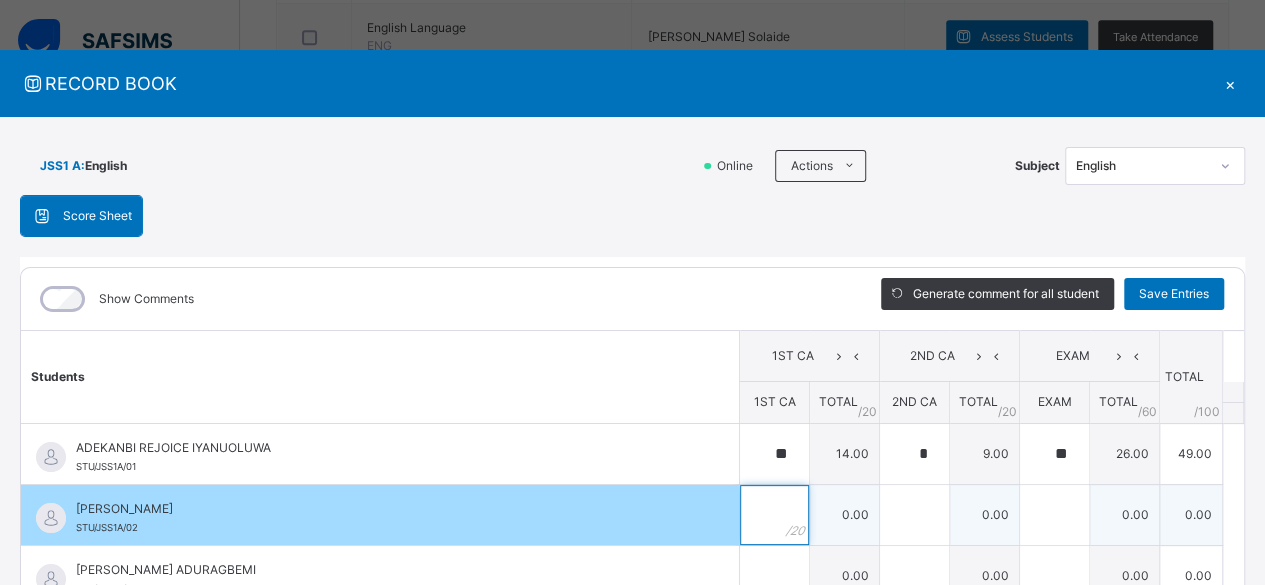 click at bounding box center (774, 515) 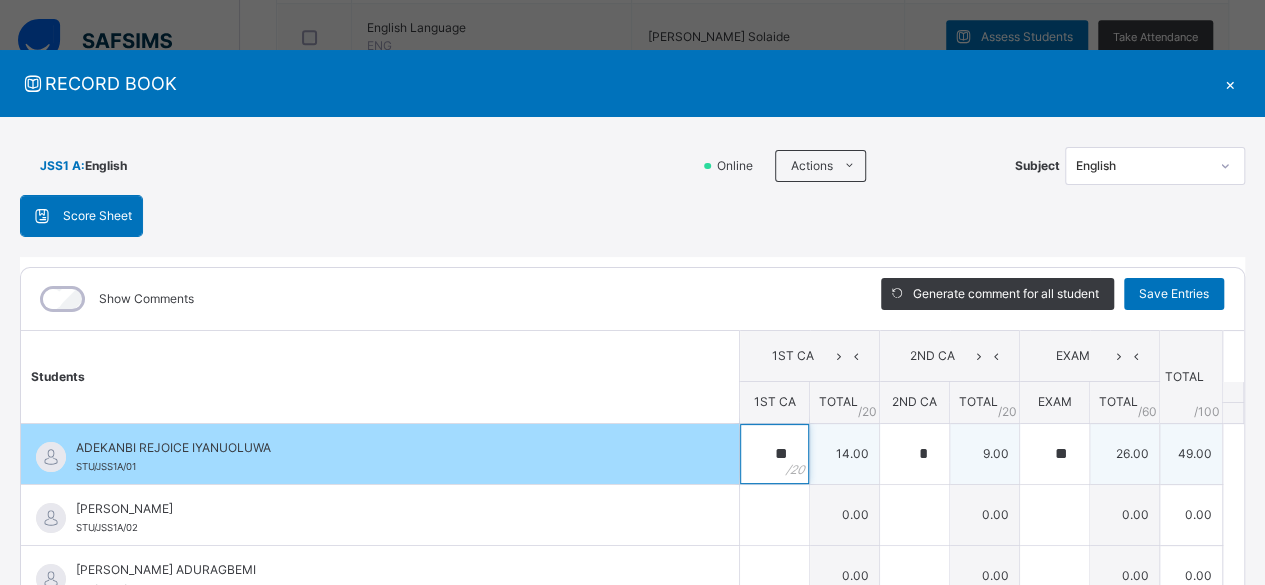 click on "**" at bounding box center (774, 454) 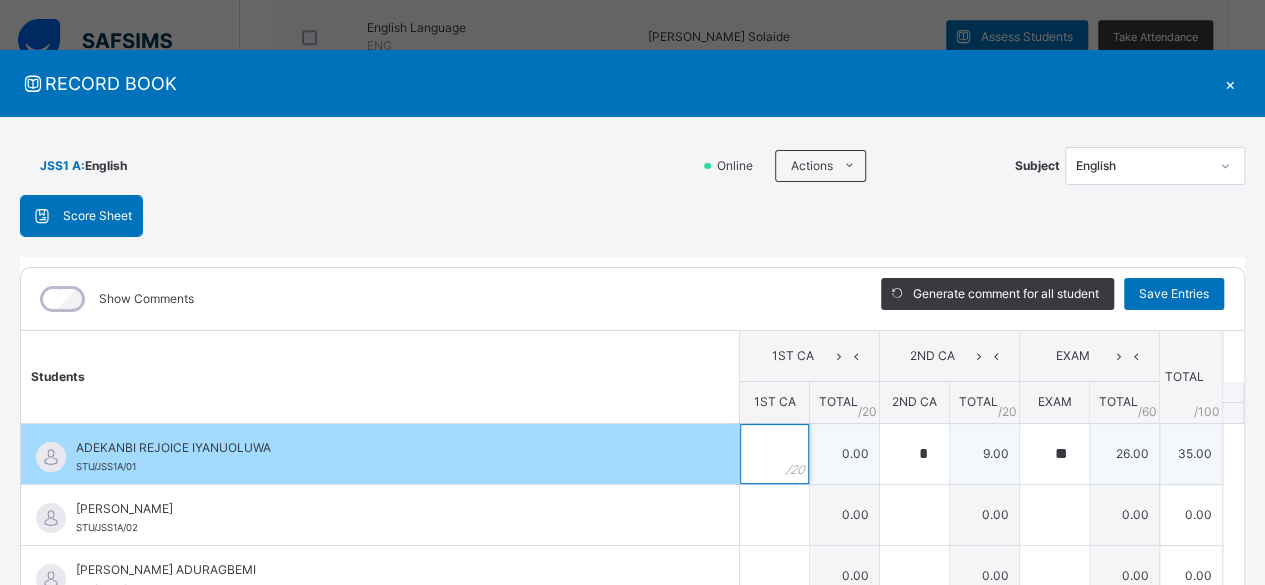 type 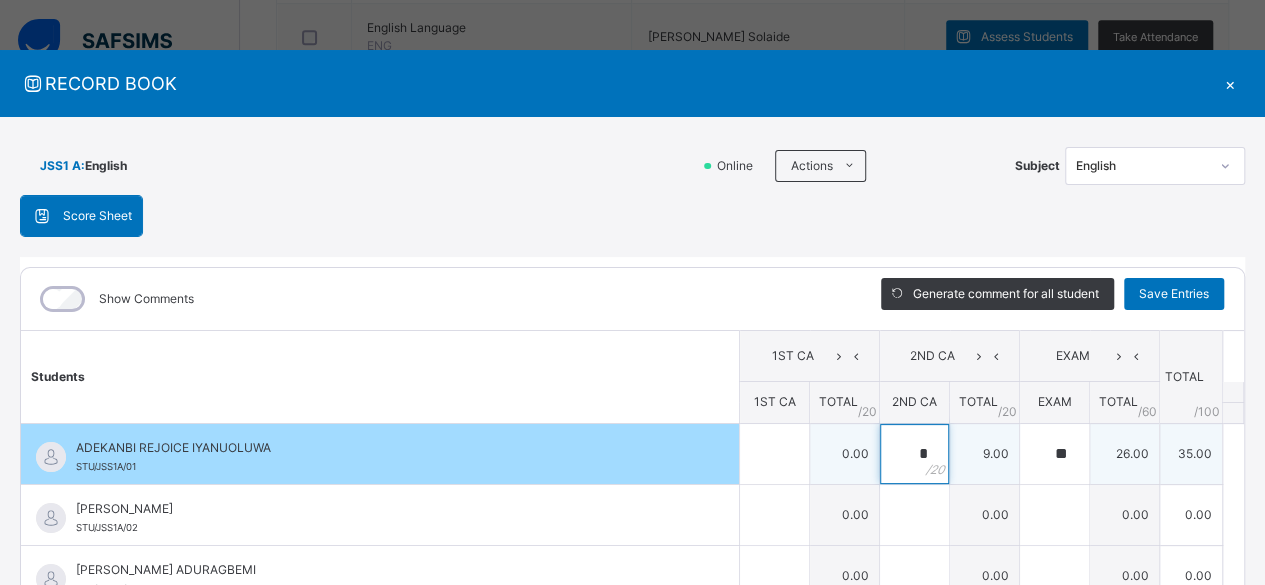 click on "*" at bounding box center [914, 454] 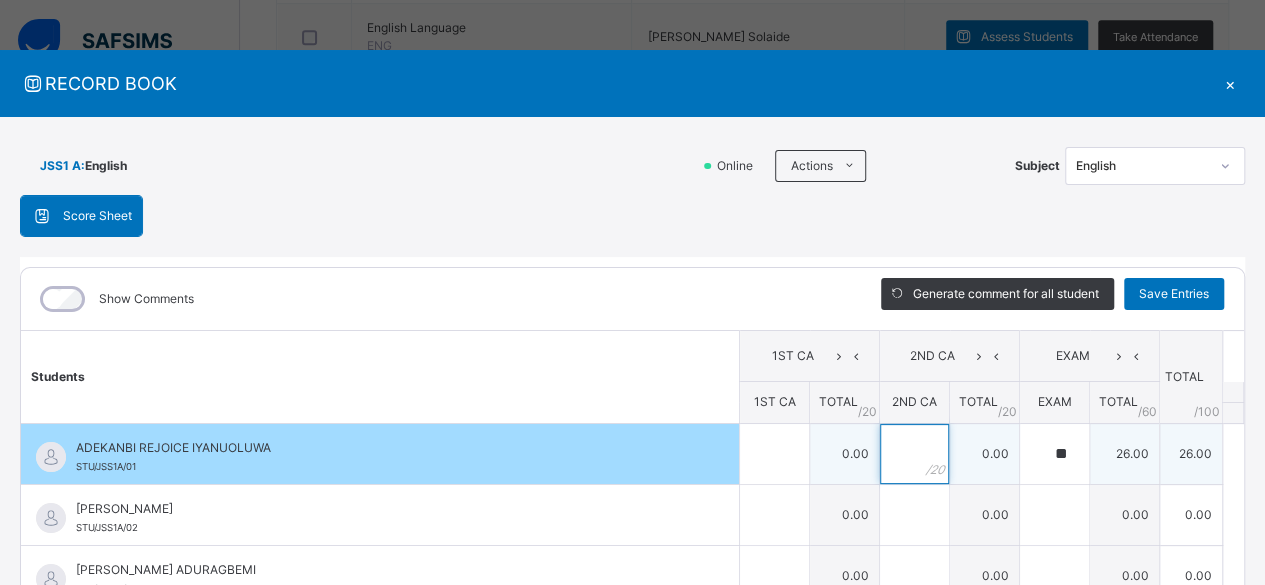type 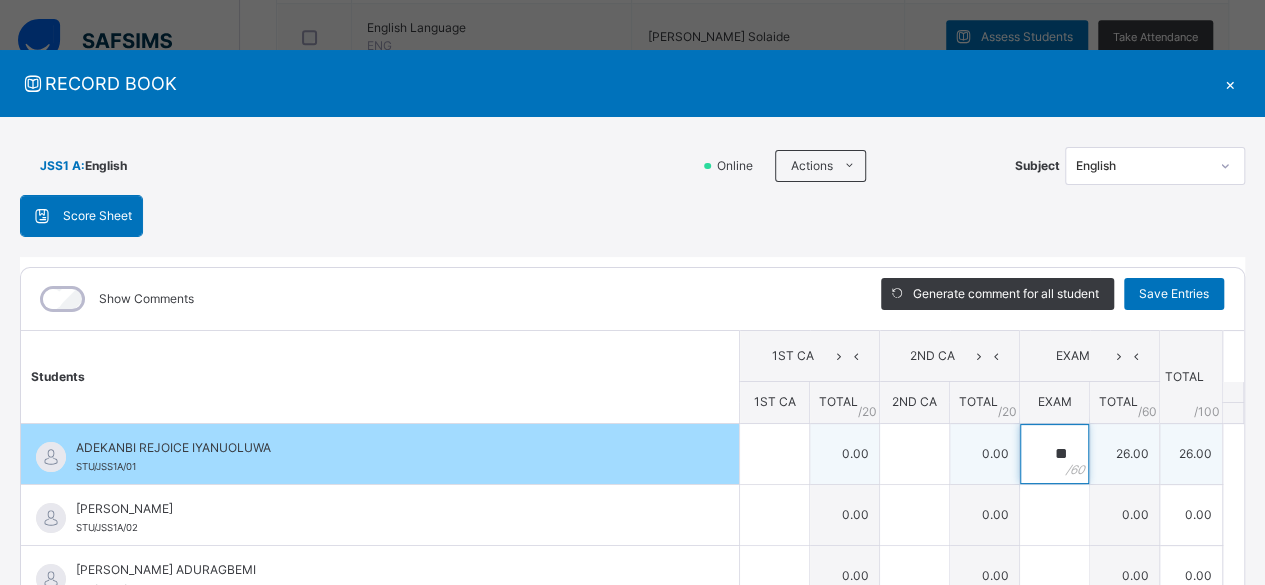 click on "**" at bounding box center [1054, 454] 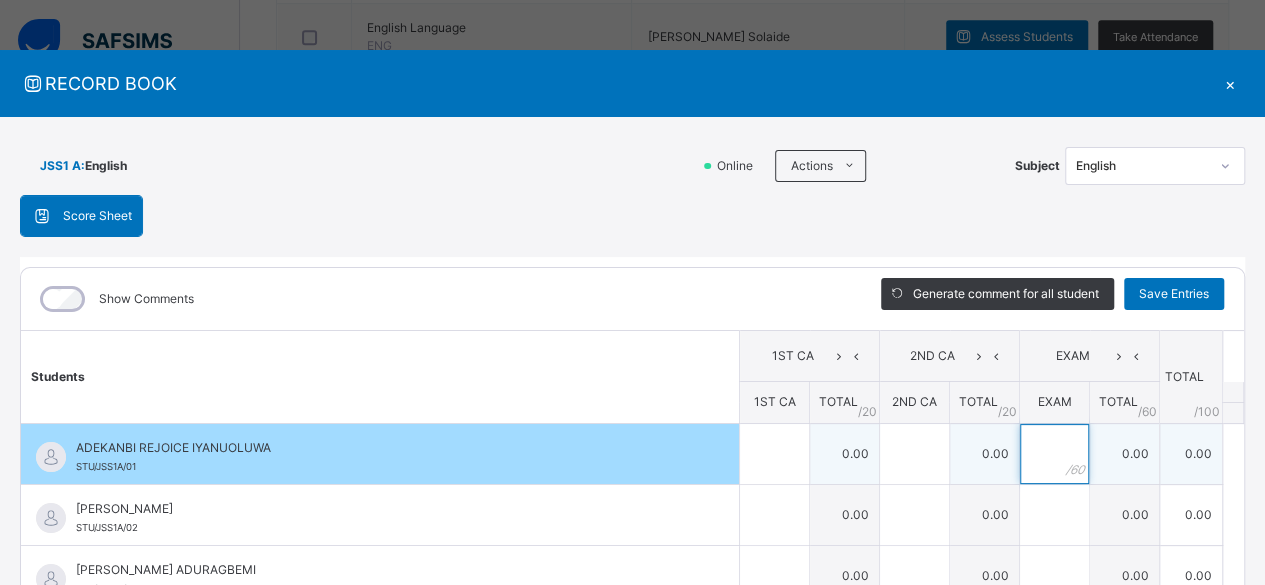 type 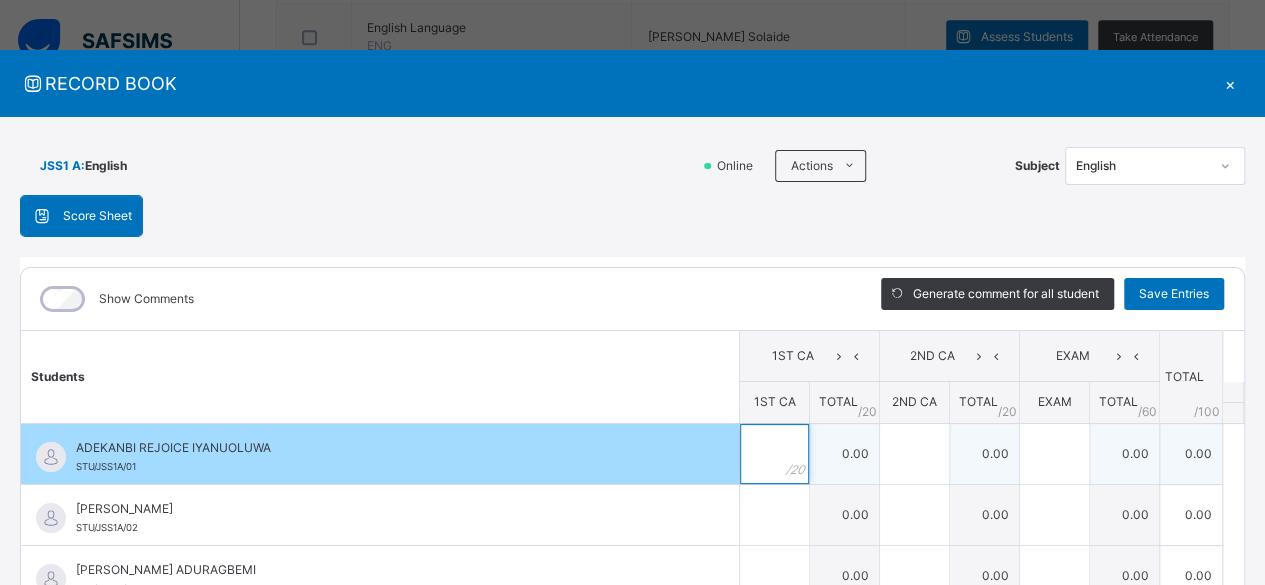click at bounding box center (774, 454) 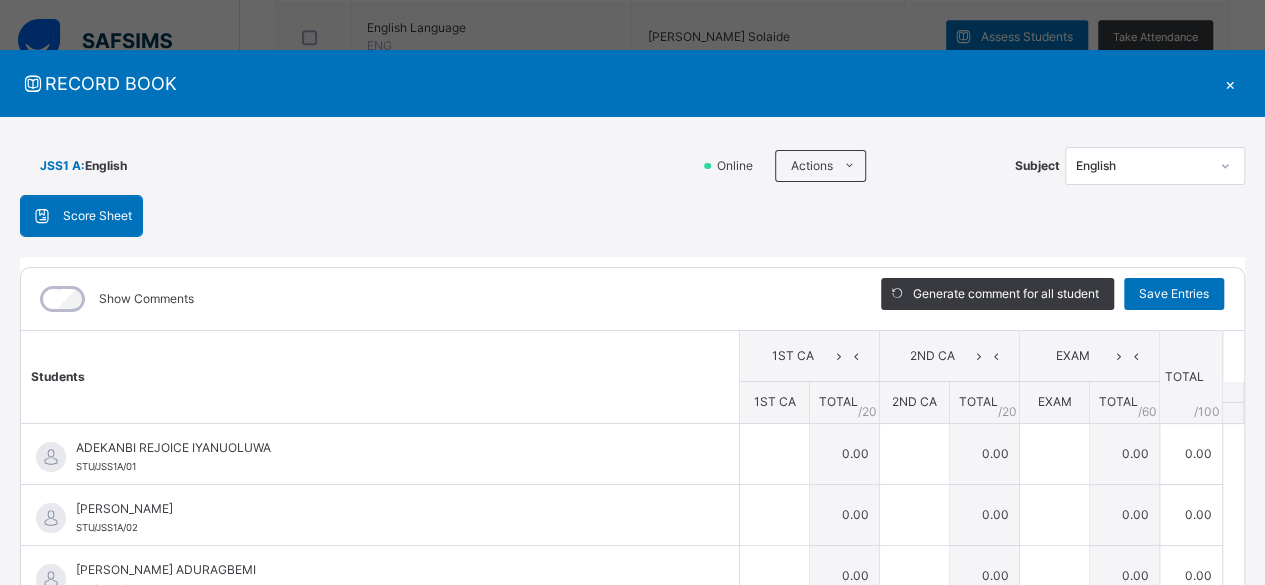 click on "×" at bounding box center [1230, 83] 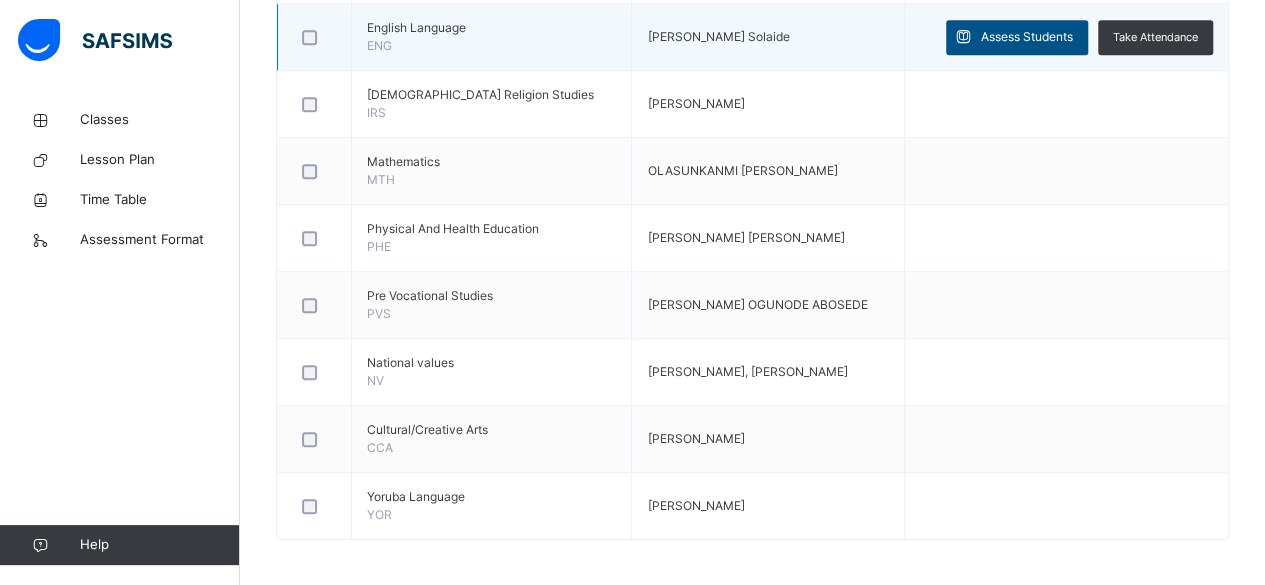 click on "Assess Students" at bounding box center (1027, 37) 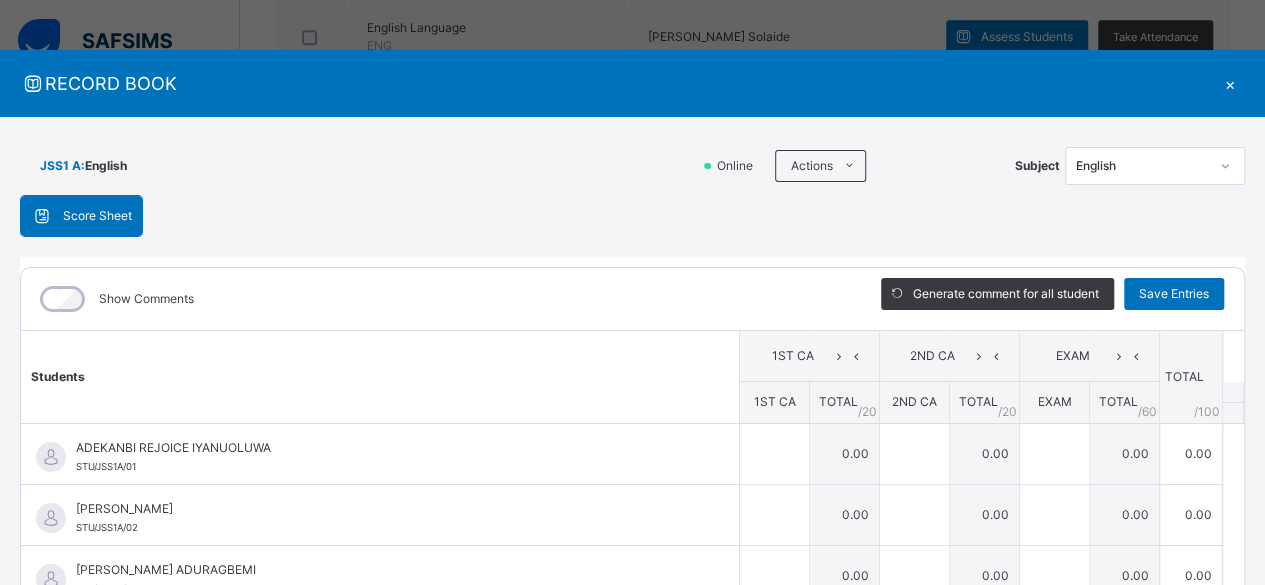 click on "×" at bounding box center (1230, 83) 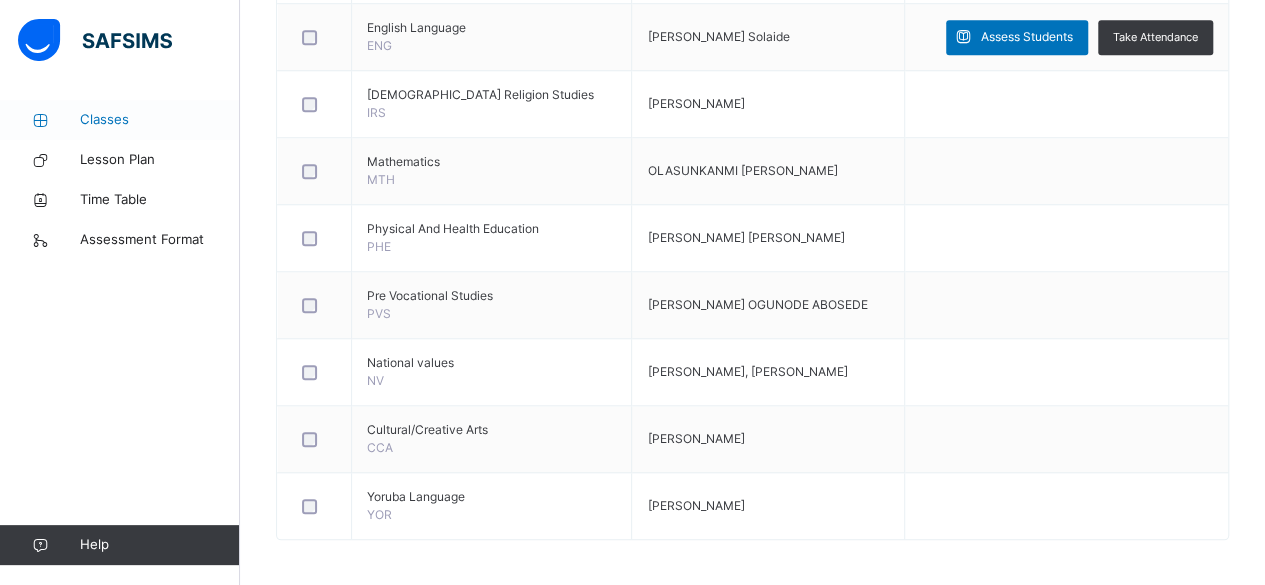 click on "Classes" at bounding box center [160, 120] 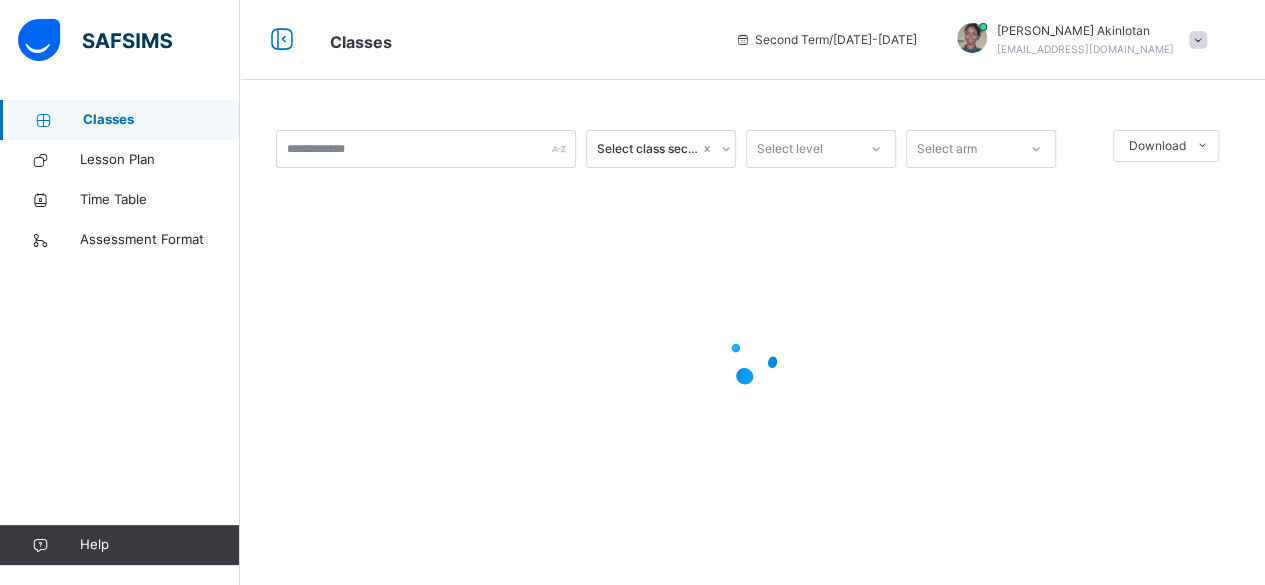 scroll, scrollTop: 0, scrollLeft: 0, axis: both 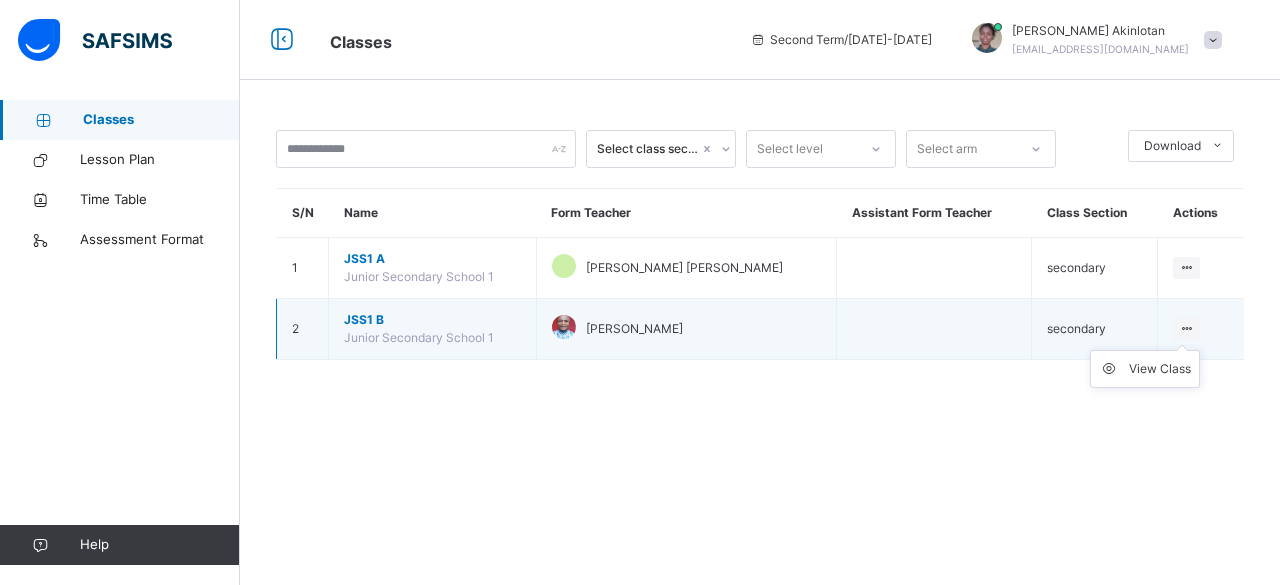 click at bounding box center (1186, 328) 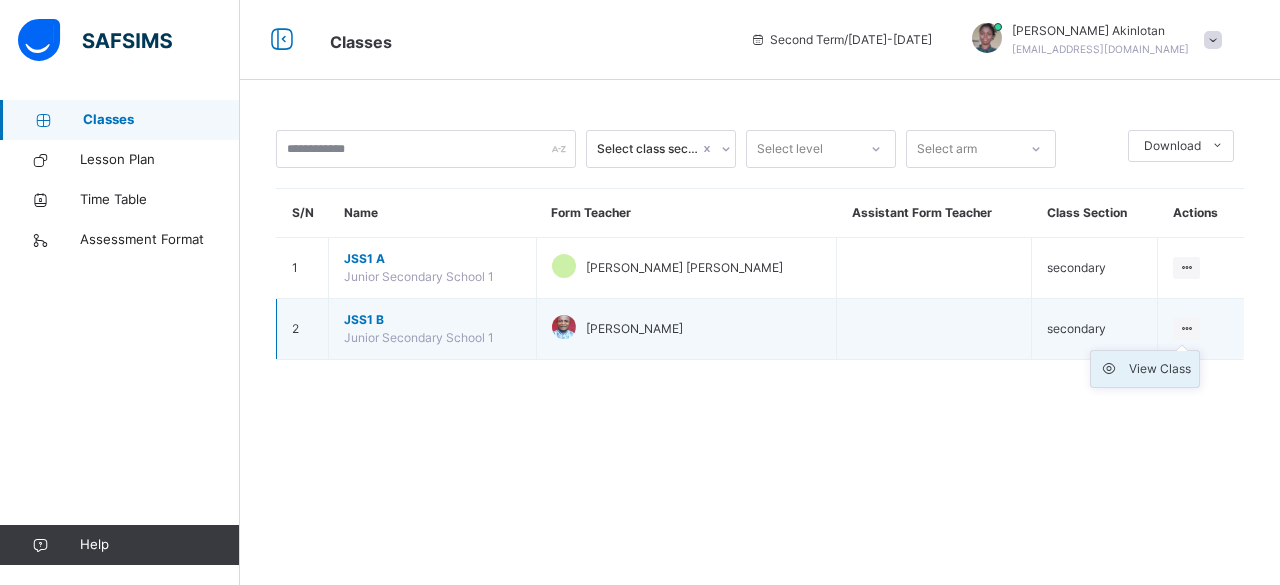 click on "View Class" at bounding box center (1160, 369) 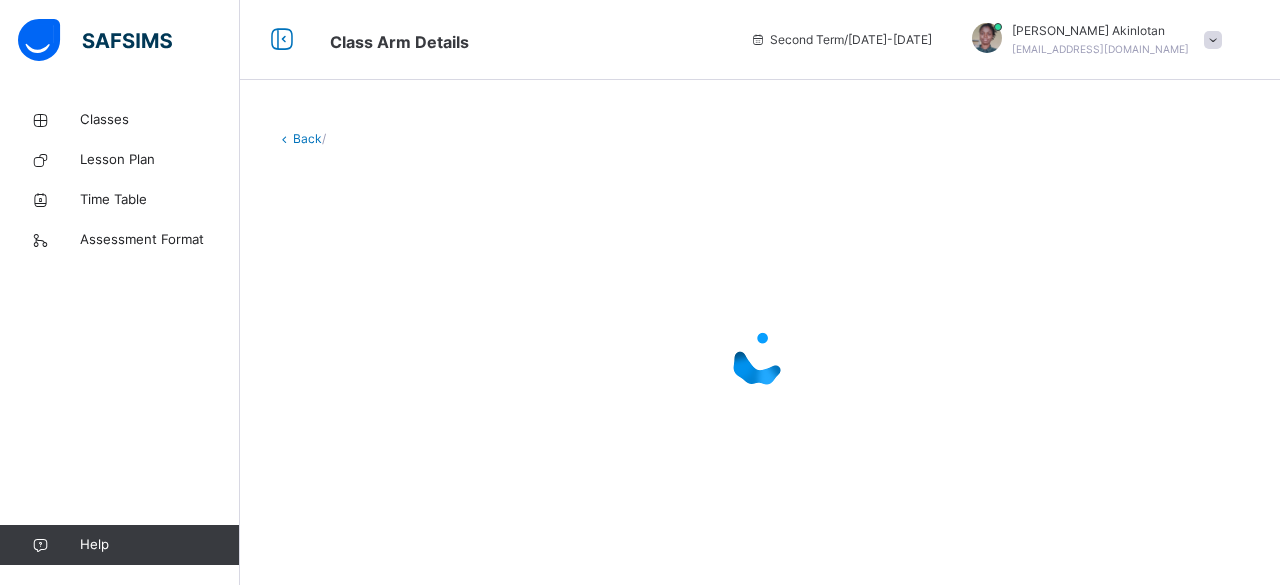 click at bounding box center [760, 358] 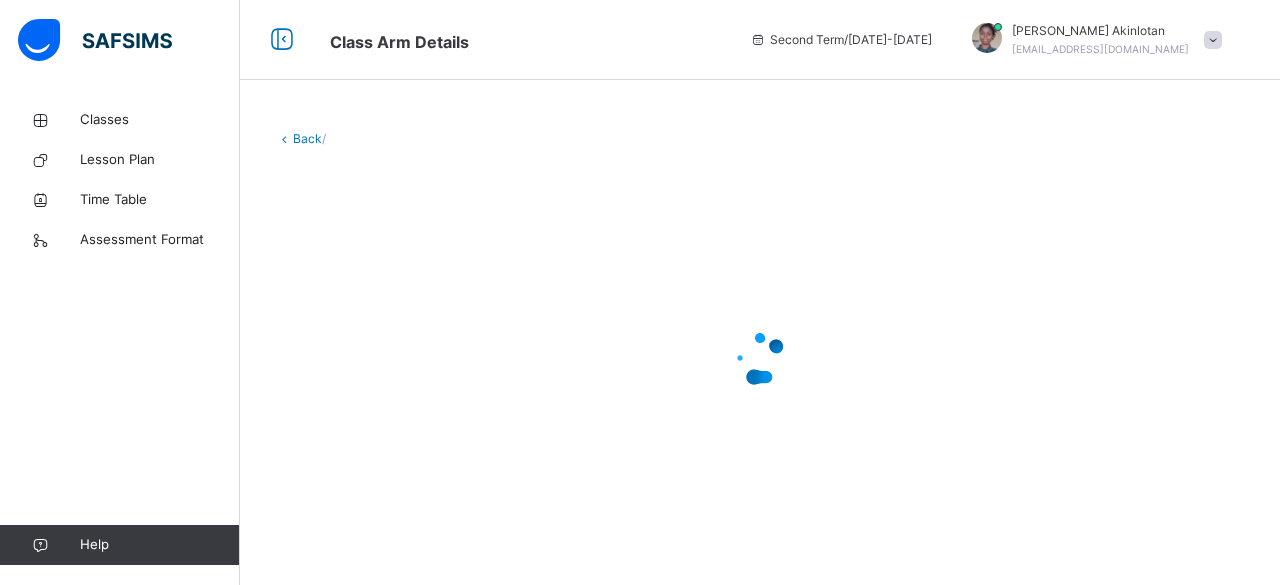 click at bounding box center (760, 358) 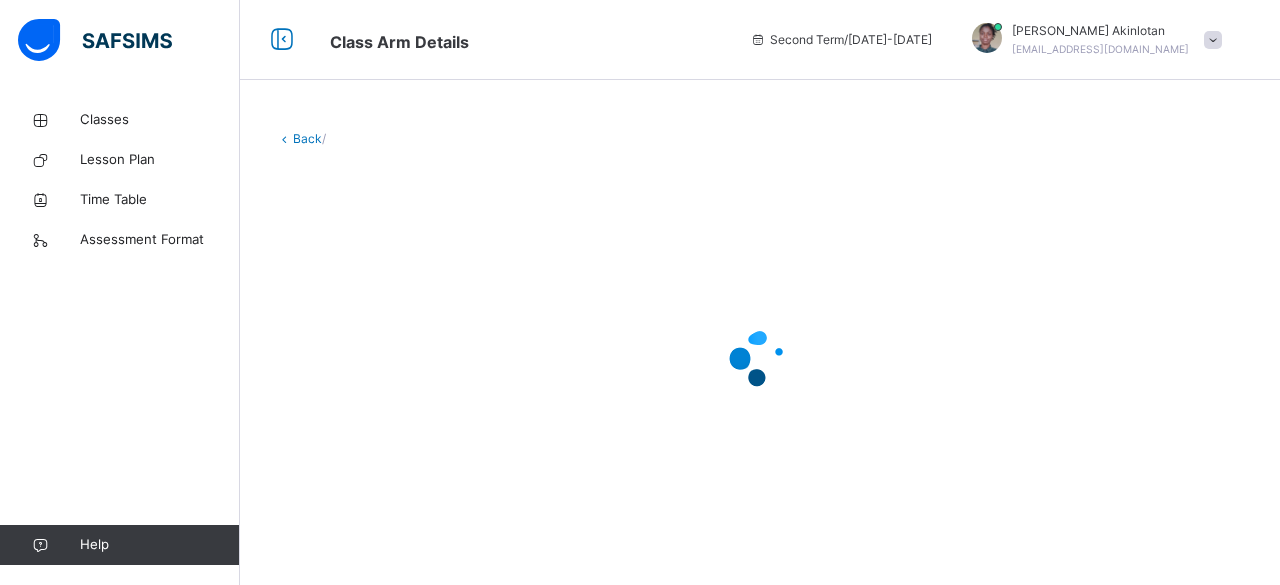 click at bounding box center [760, 358] 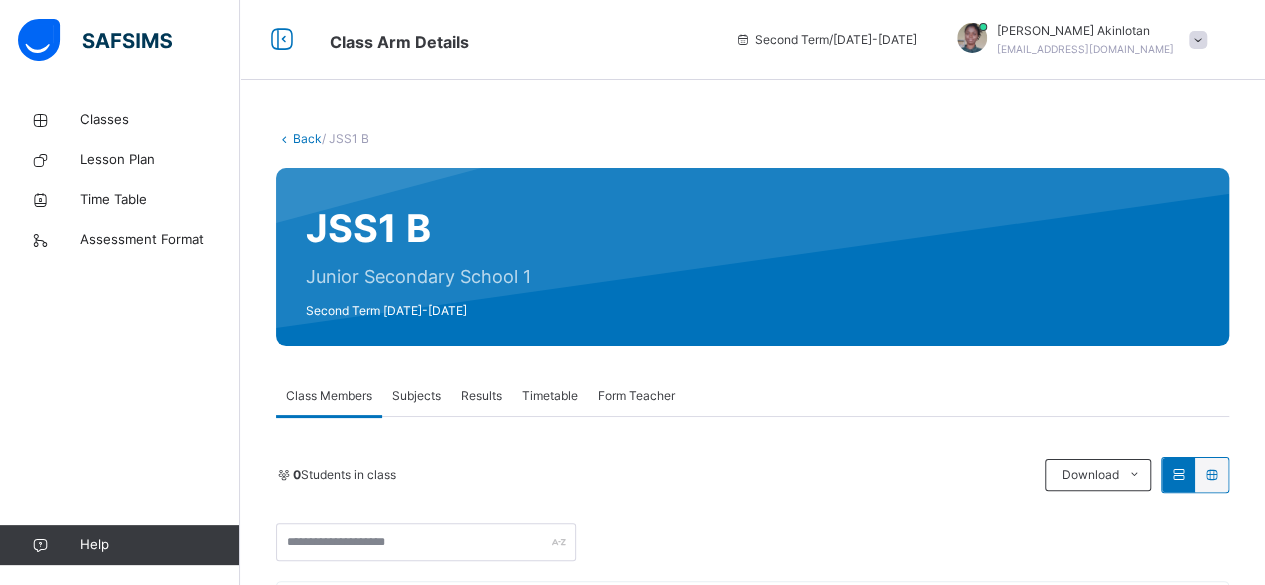 click on "Subjects" at bounding box center [416, 396] 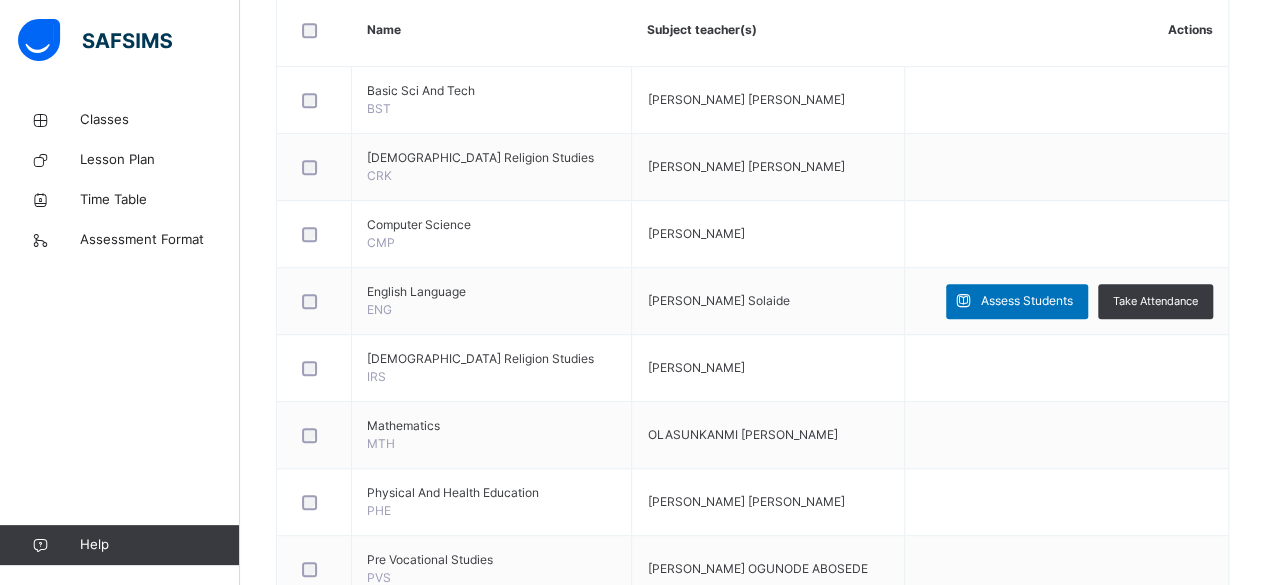 scroll, scrollTop: 600, scrollLeft: 0, axis: vertical 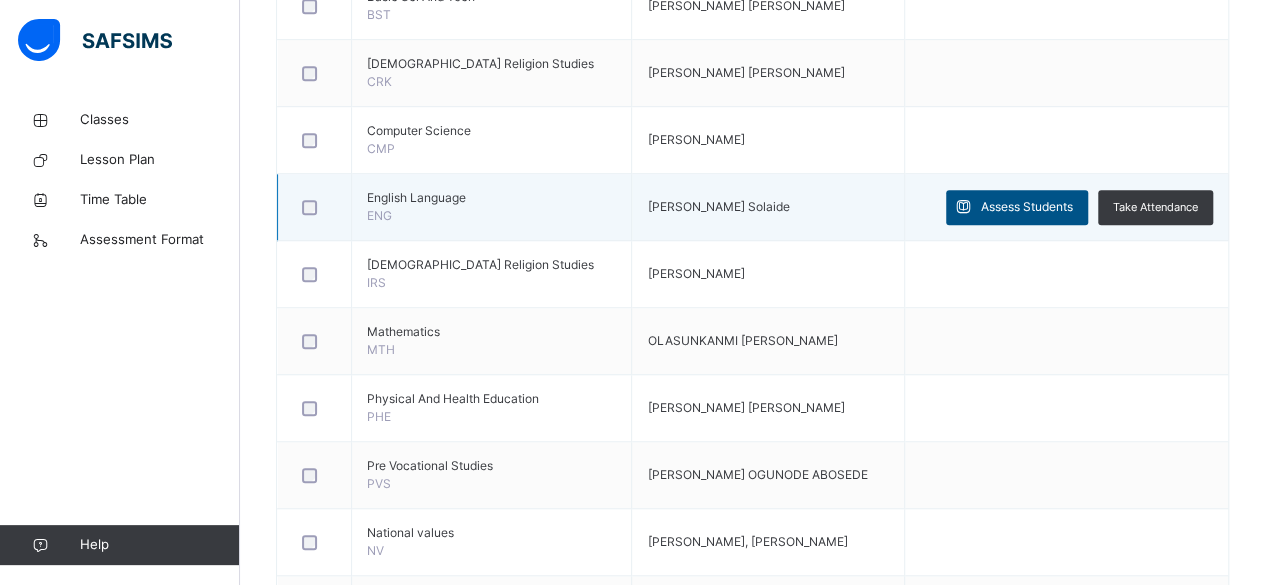 click on "Assess Students" at bounding box center (1027, 207) 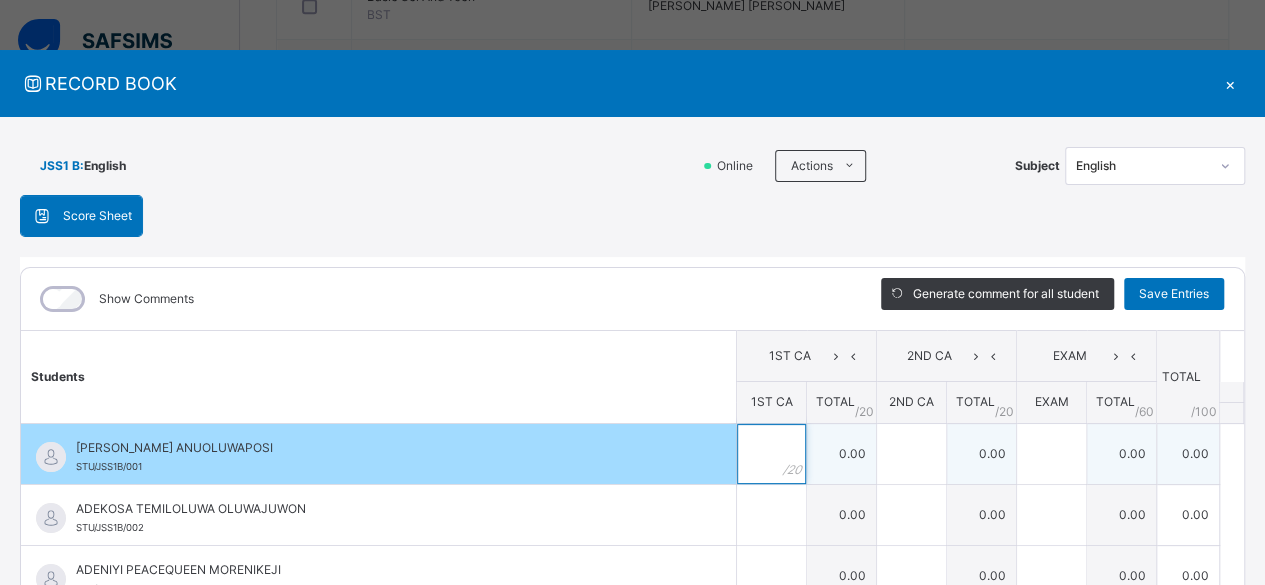 click at bounding box center [771, 454] 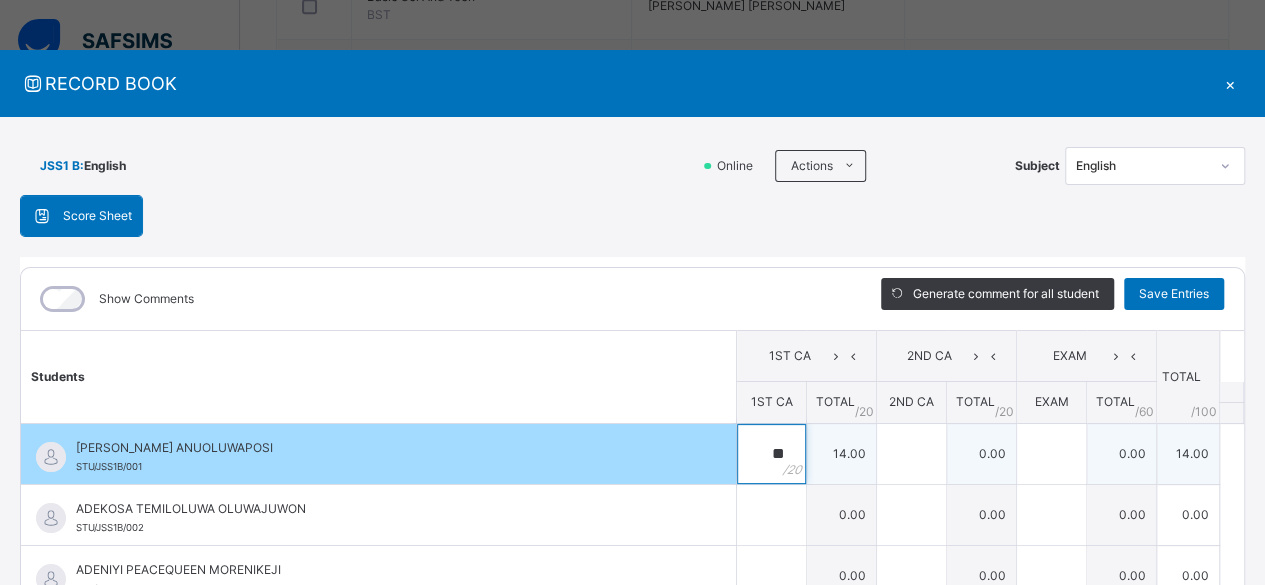 type on "**" 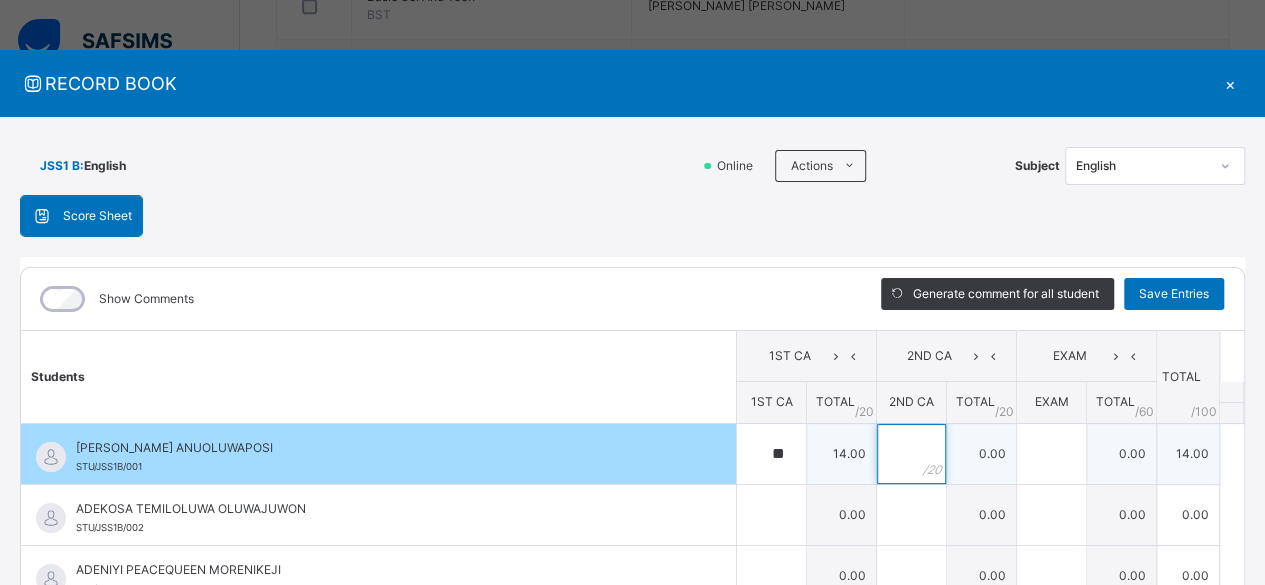 click at bounding box center (911, 454) 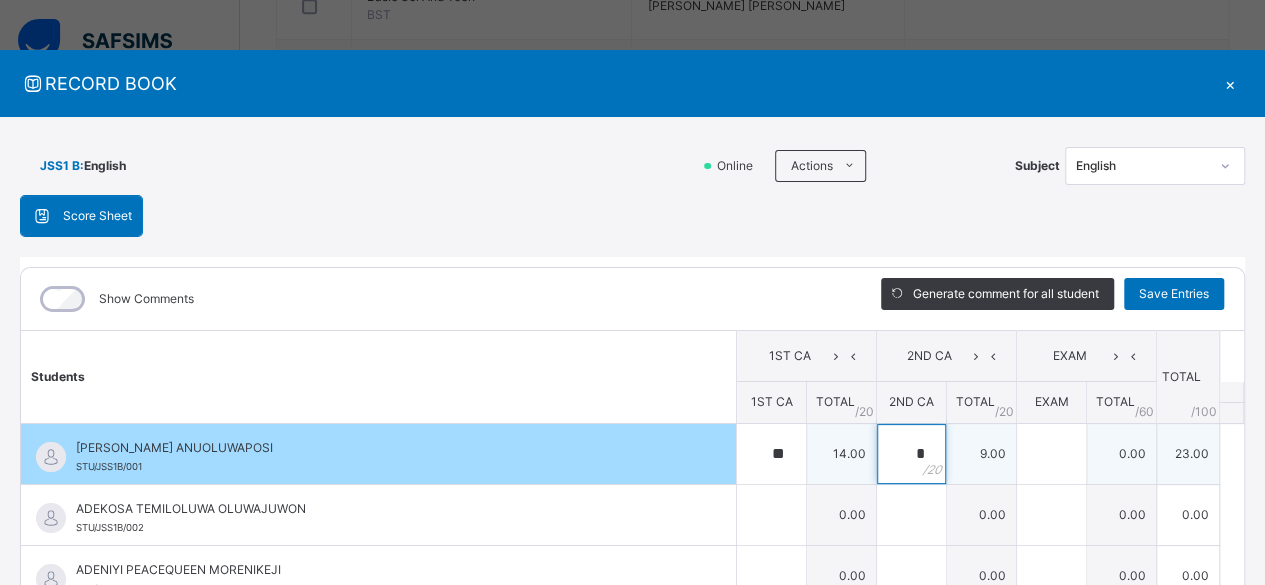 type on "*" 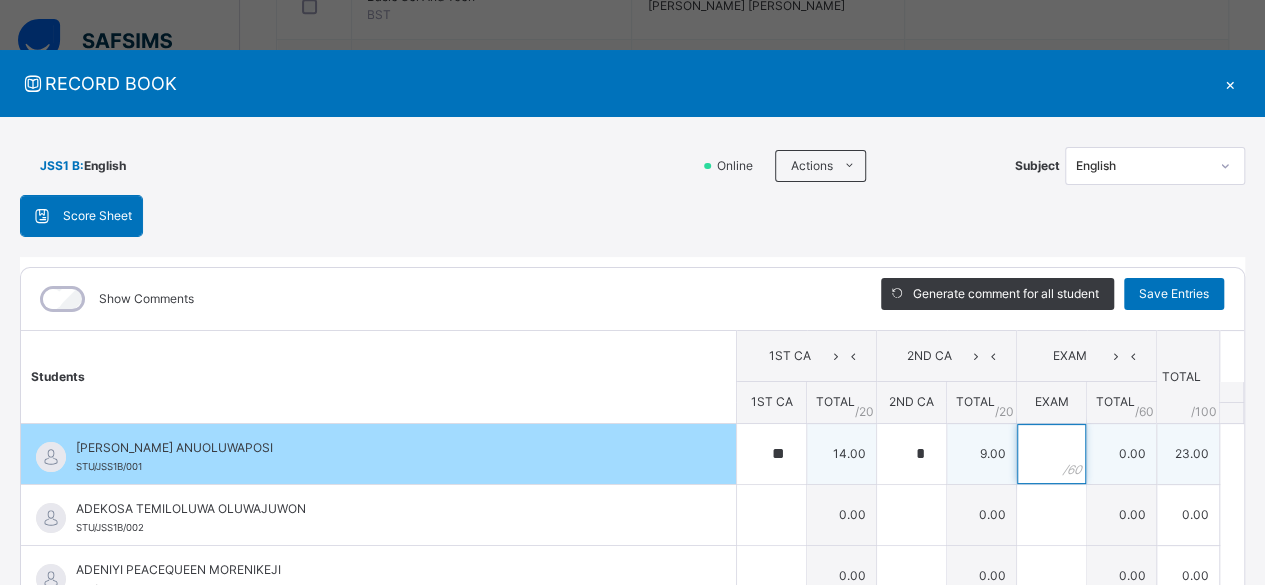 click at bounding box center [1051, 454] 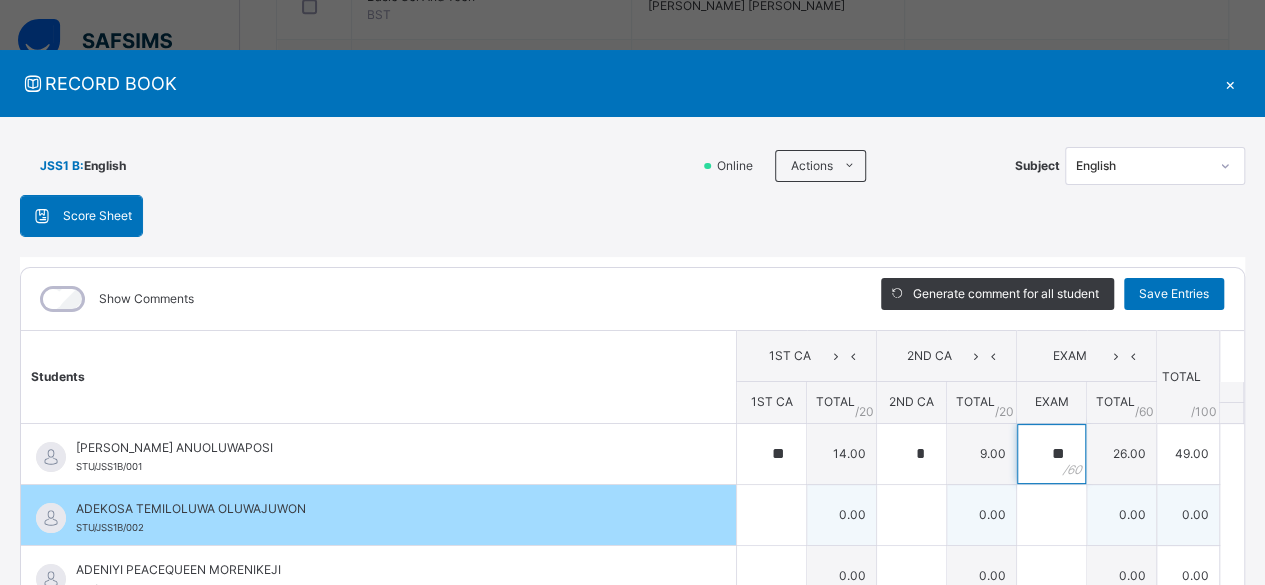 type on "**" 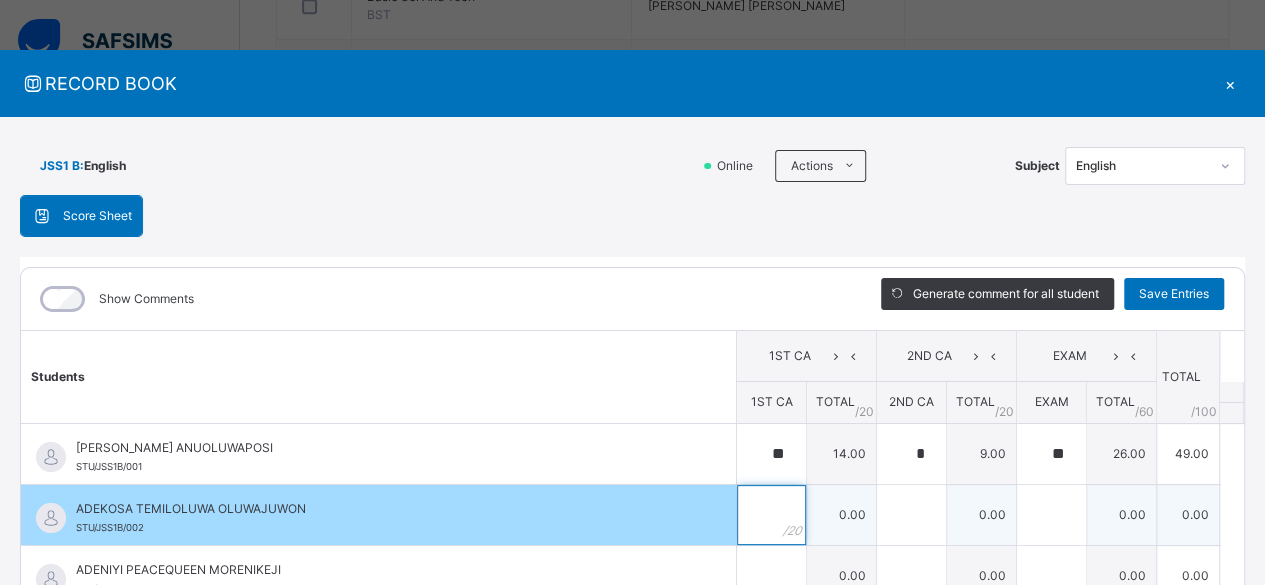 click at bounding box center [771, 515] 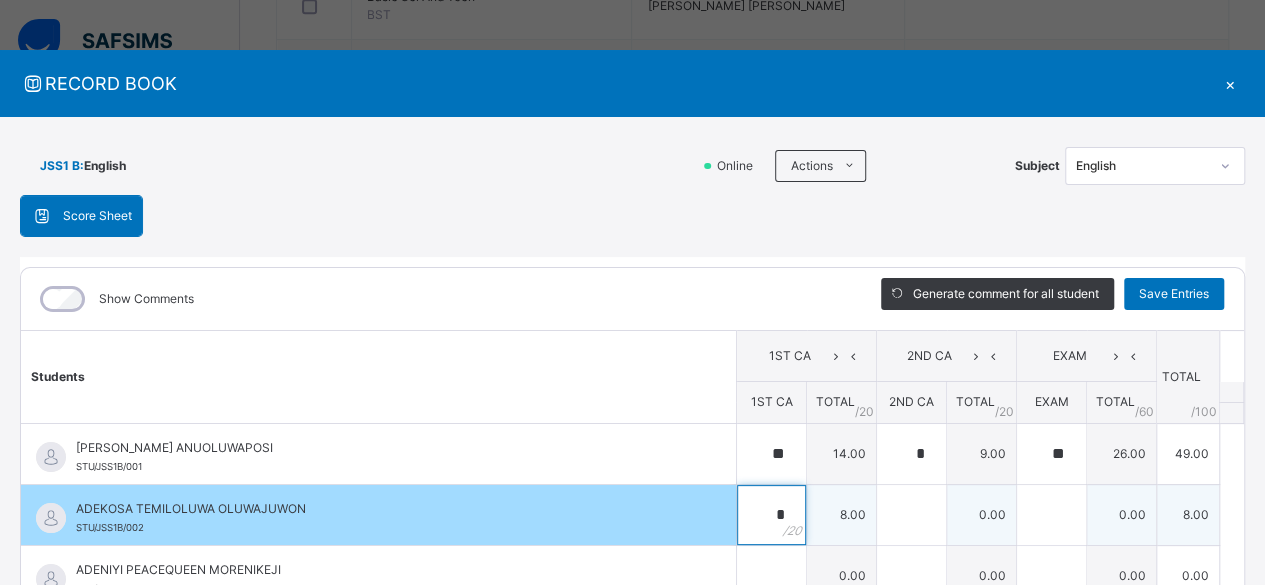 type on "*" 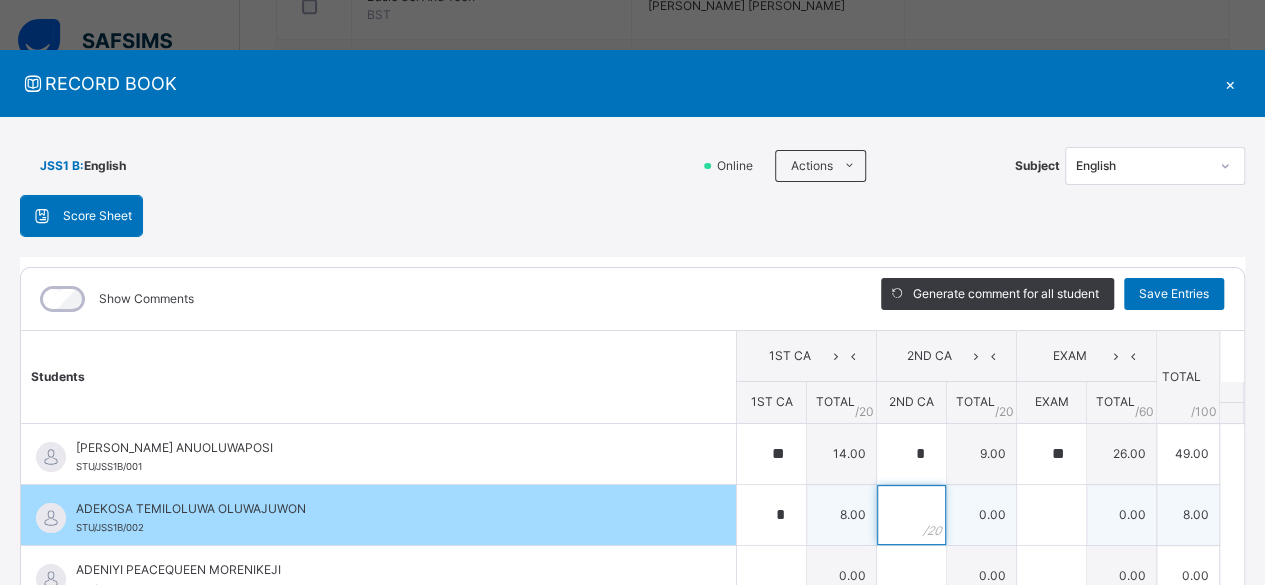click at bounding box center (911, 515) 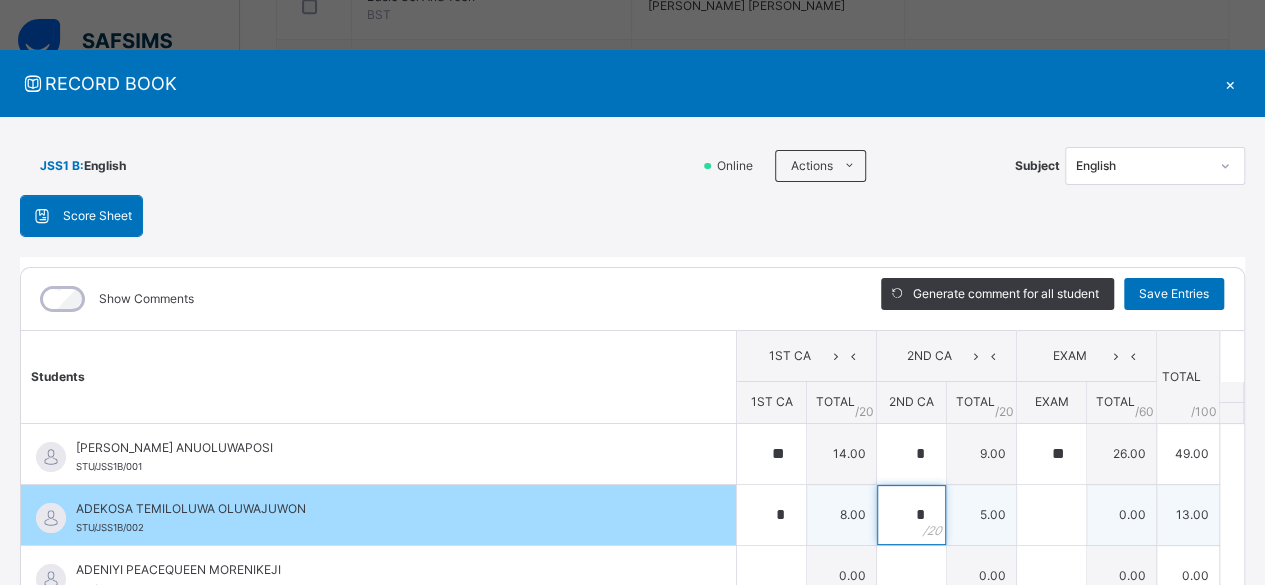type on "*" 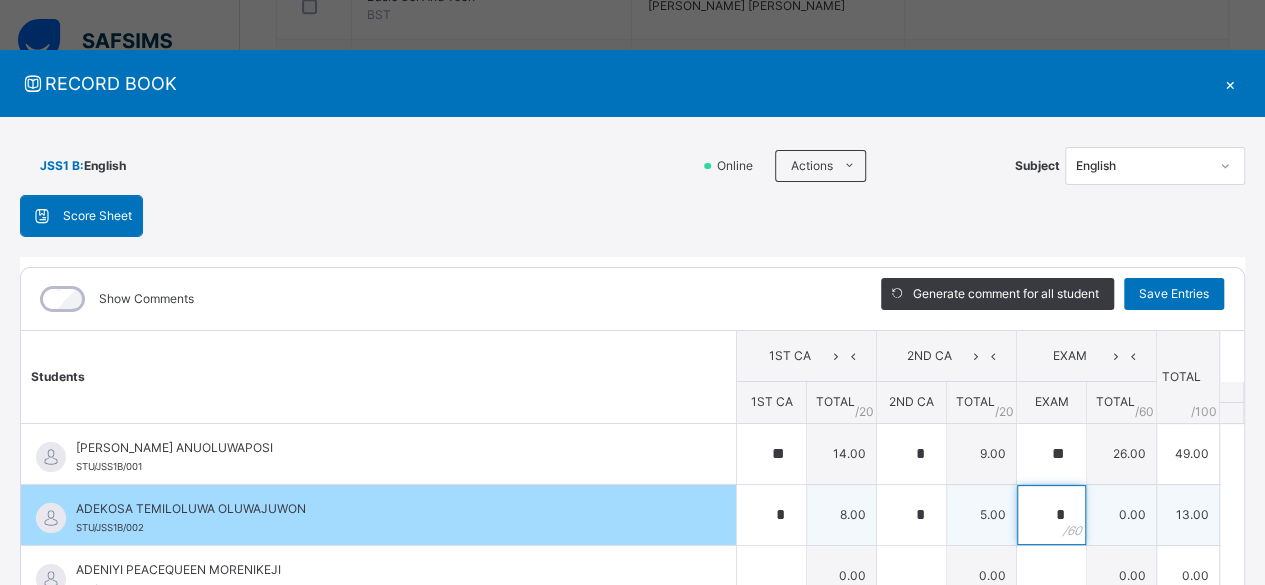 click on "*" at bounding box center [1051, 515] 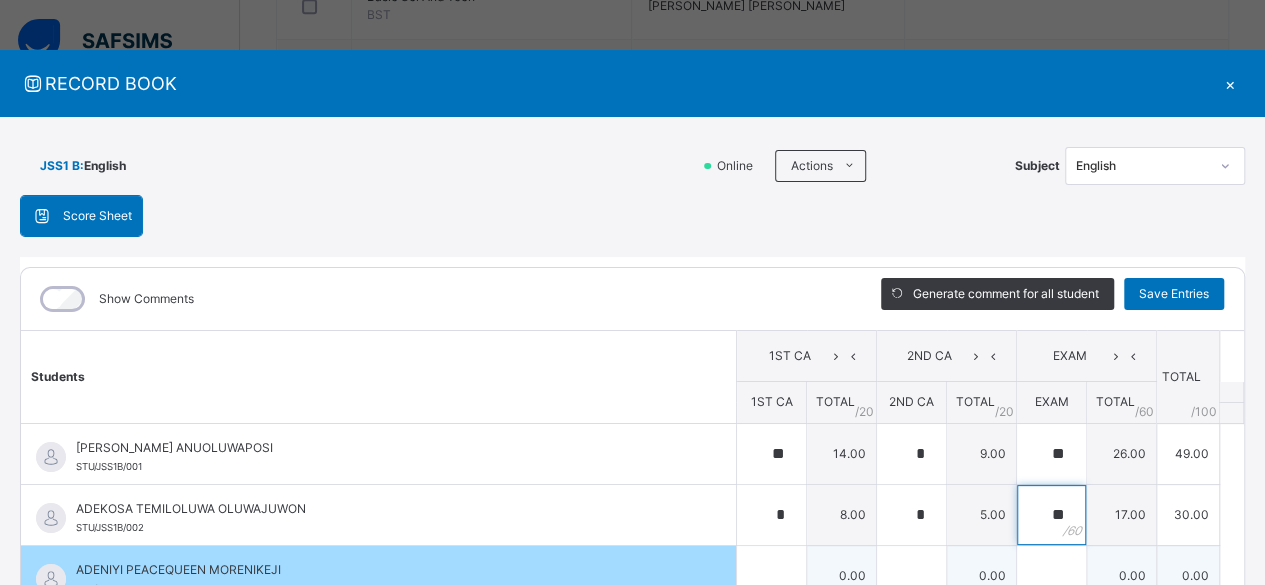 type on "**" 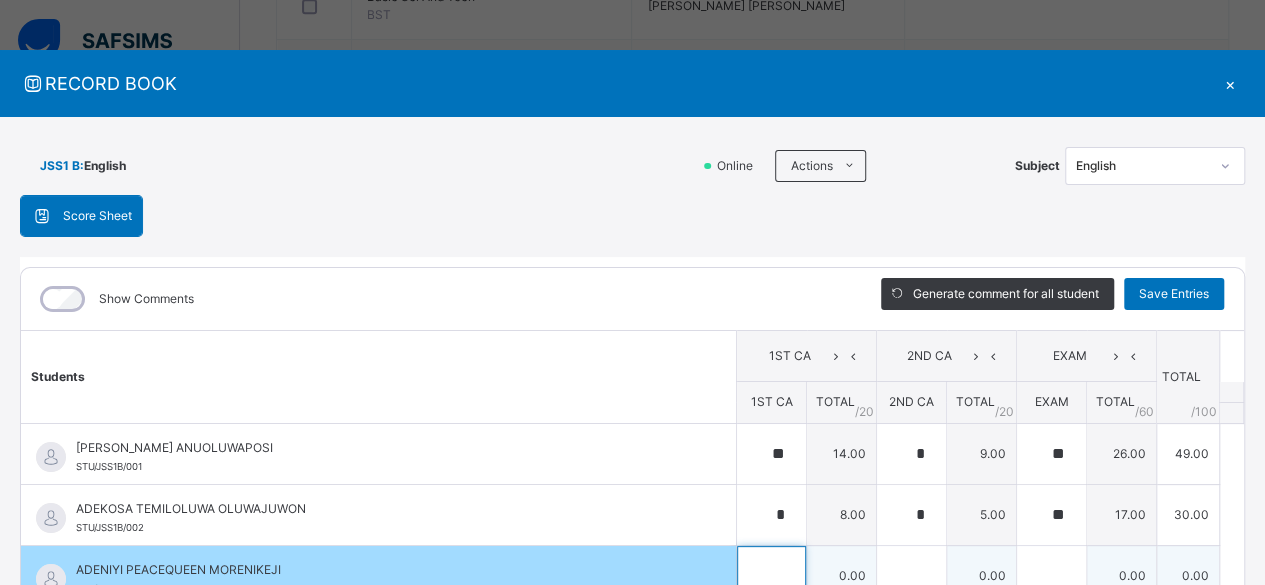 click at bounding box center [771, 576] 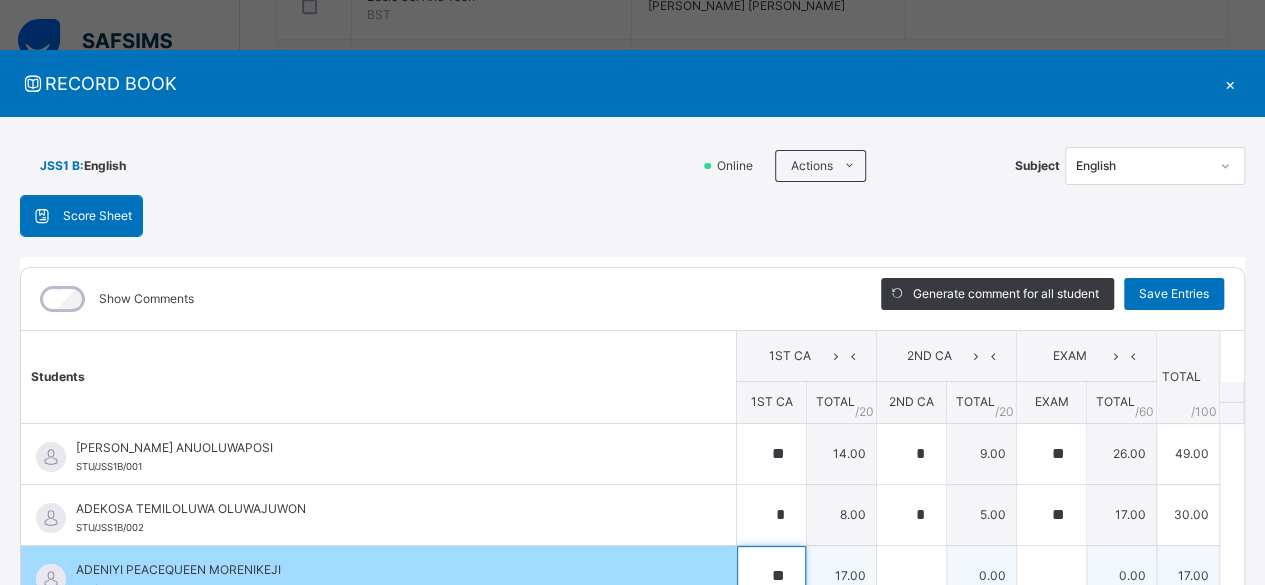 type on "**" 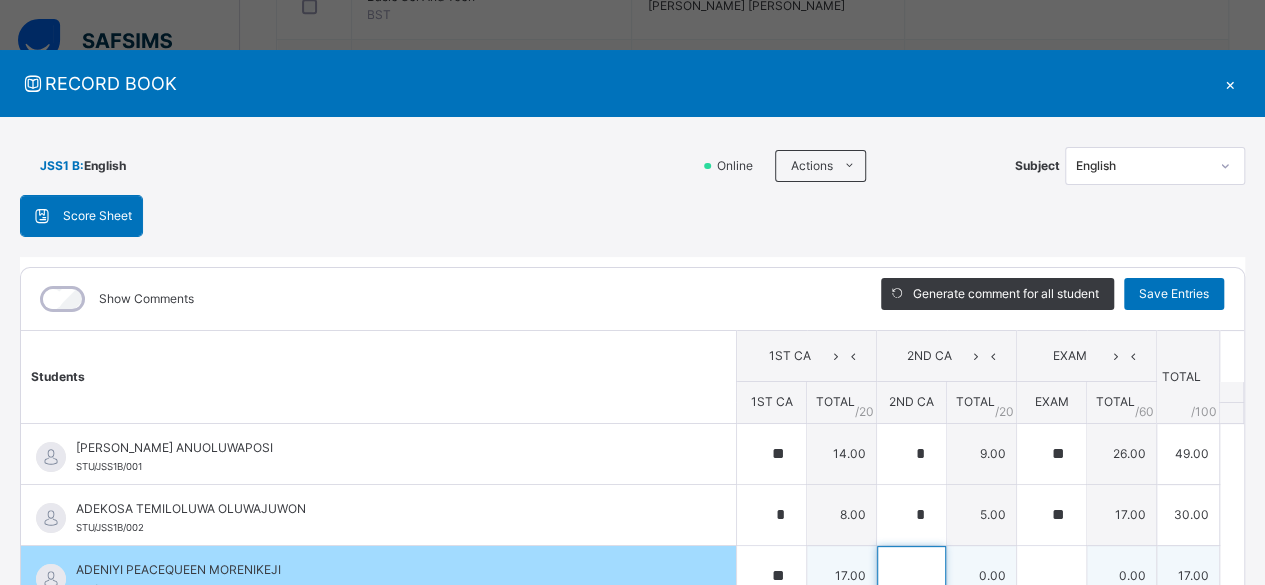 click at bounding box center [911, 576] 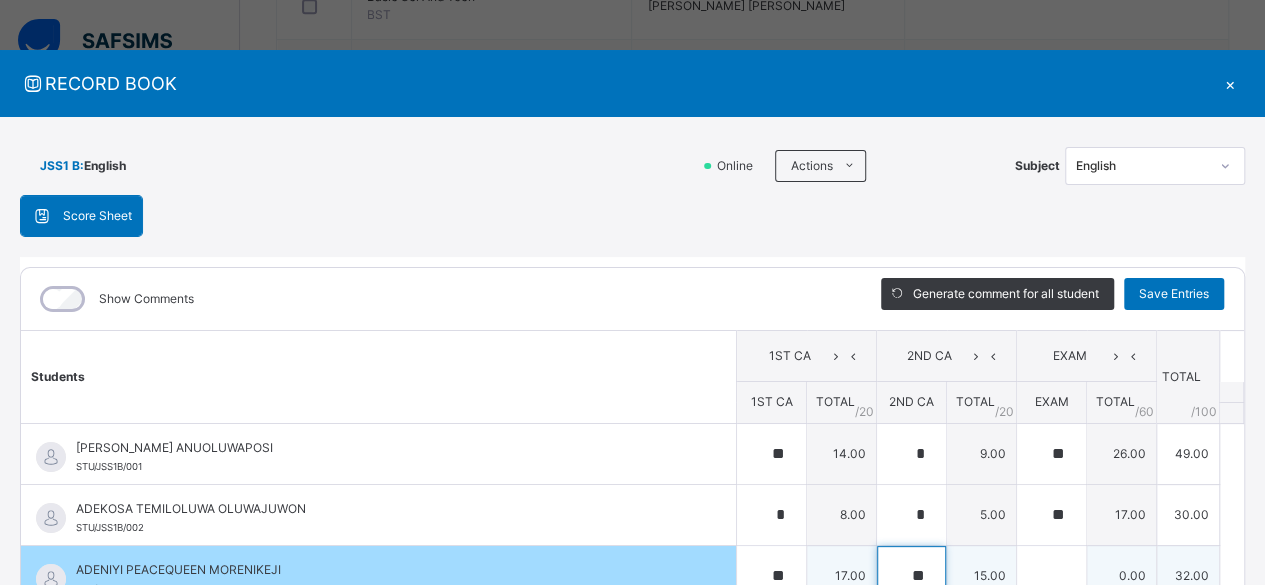 type on "**" 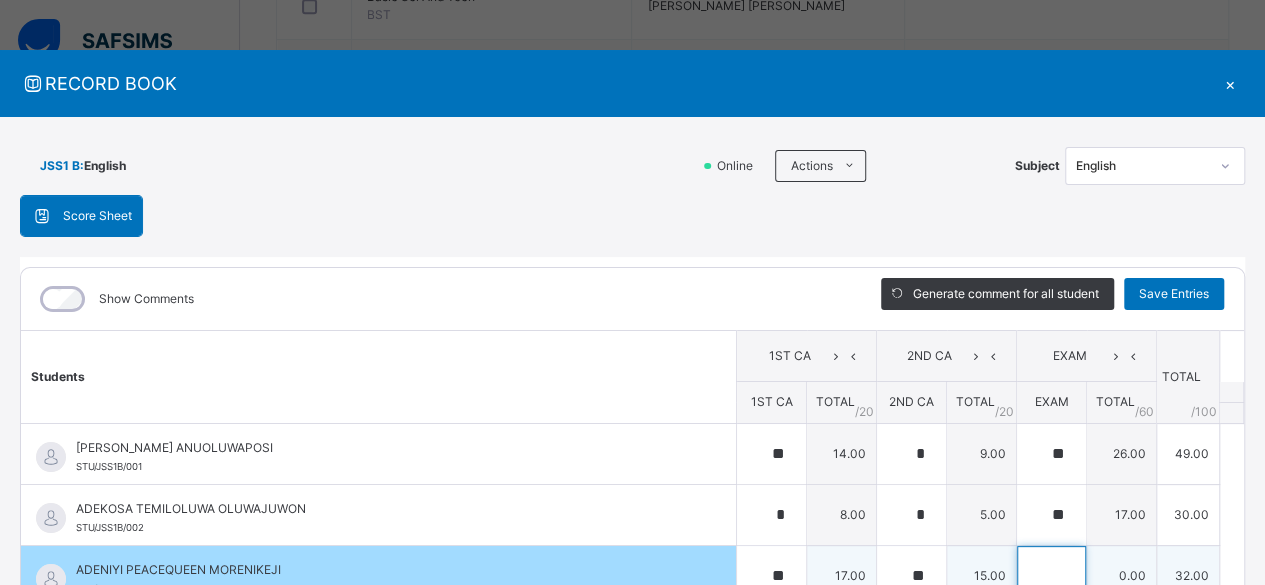 click at bounding box center (1051, 576) 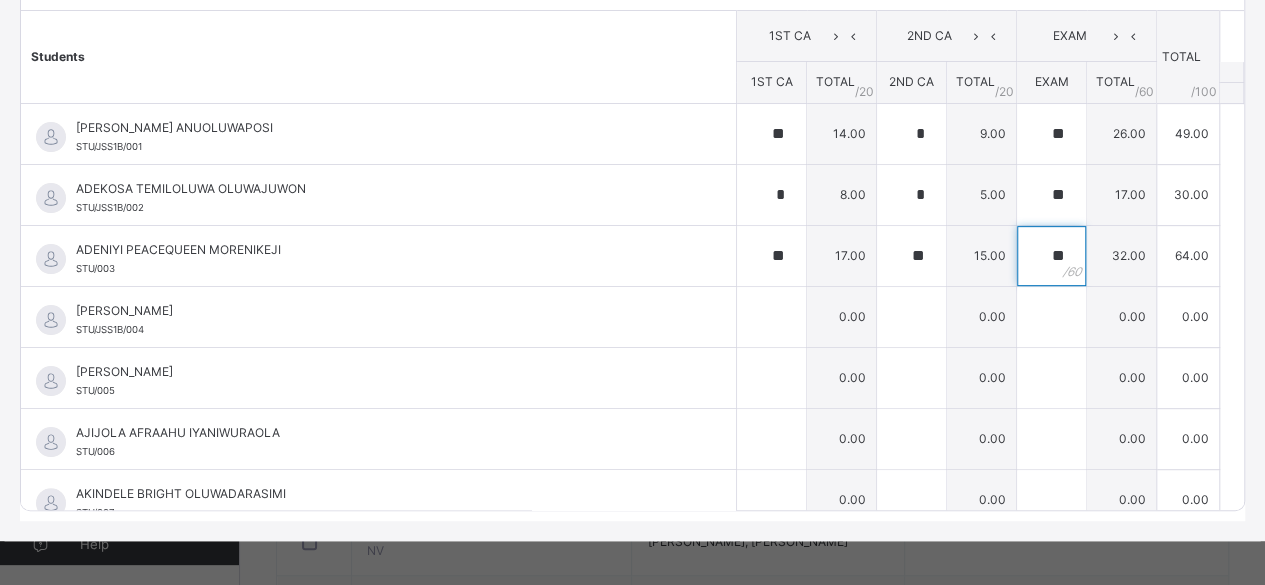 scroll, scrollTop: 324, scrollLeft: 0, axis: vertical 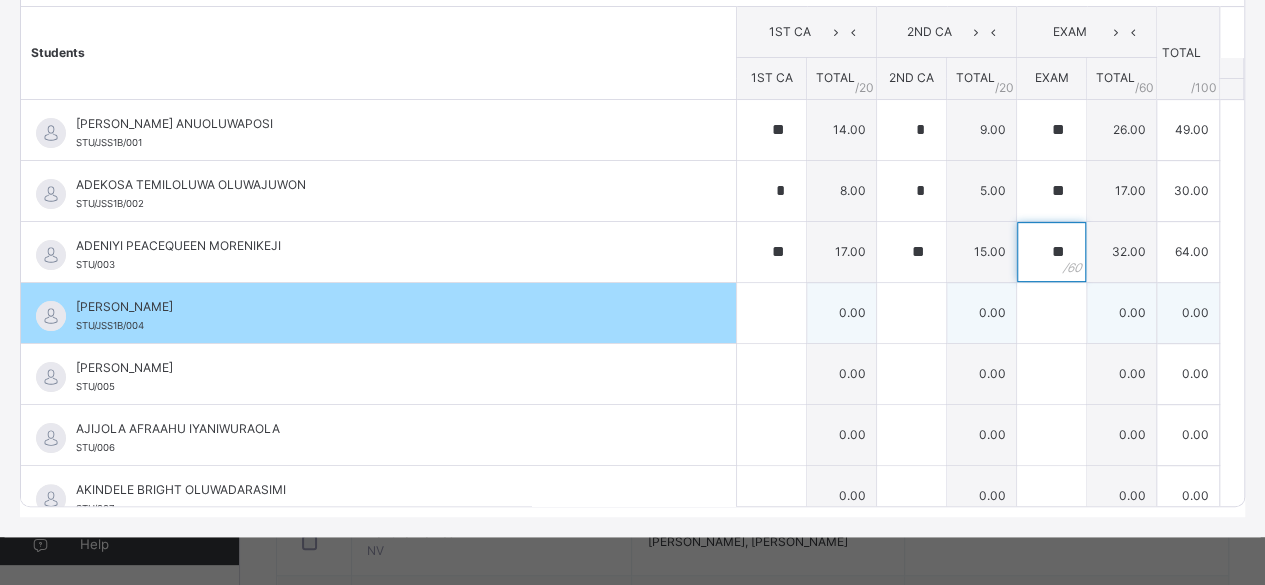 type on "**" 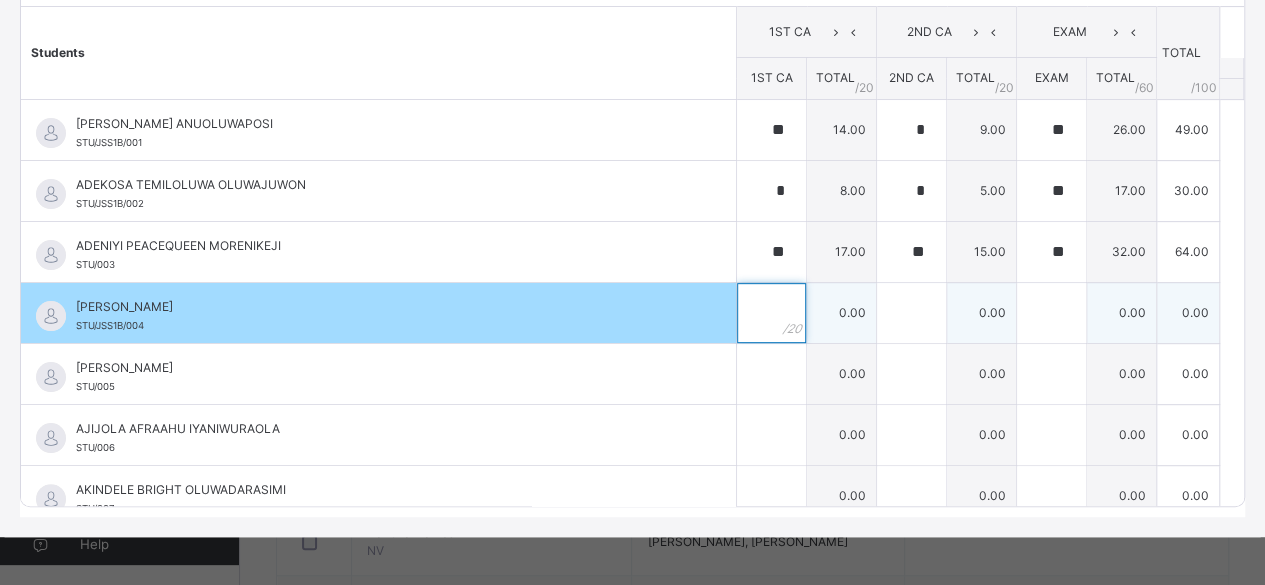 click at bounding box center [771, 313] 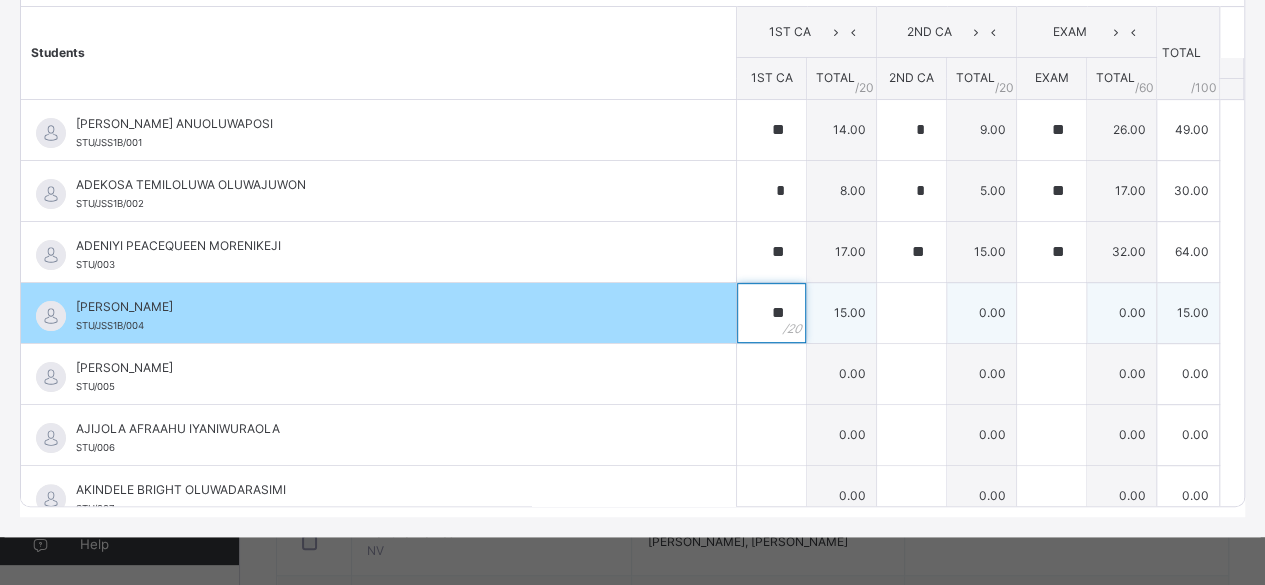 type on "**" 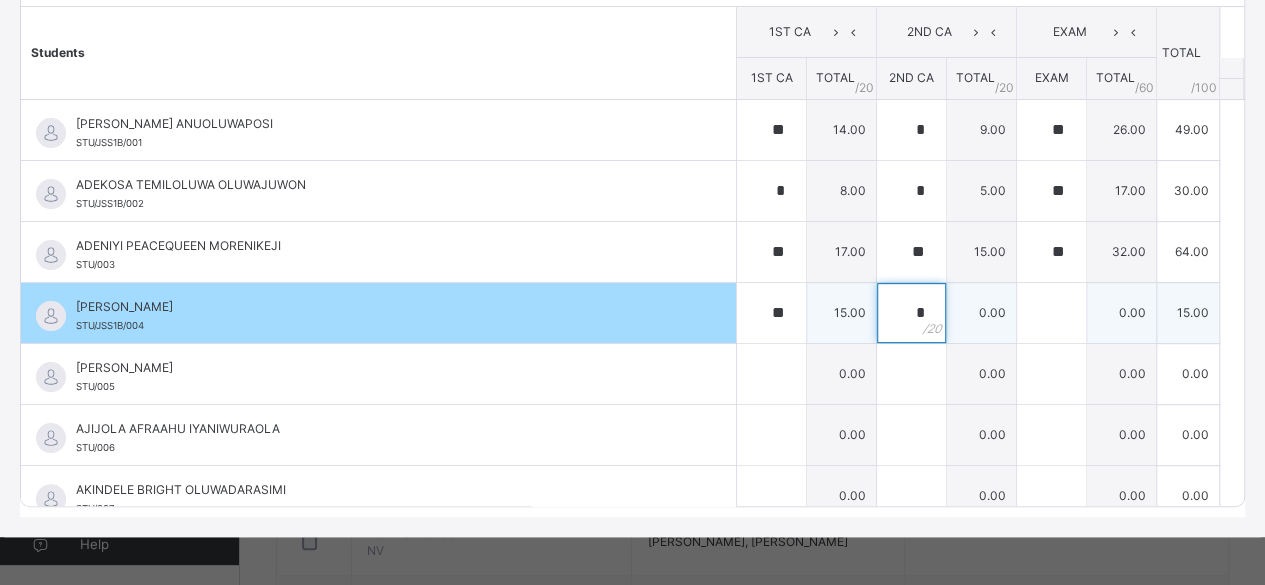 click on "*" at bounding box center [911, 313] 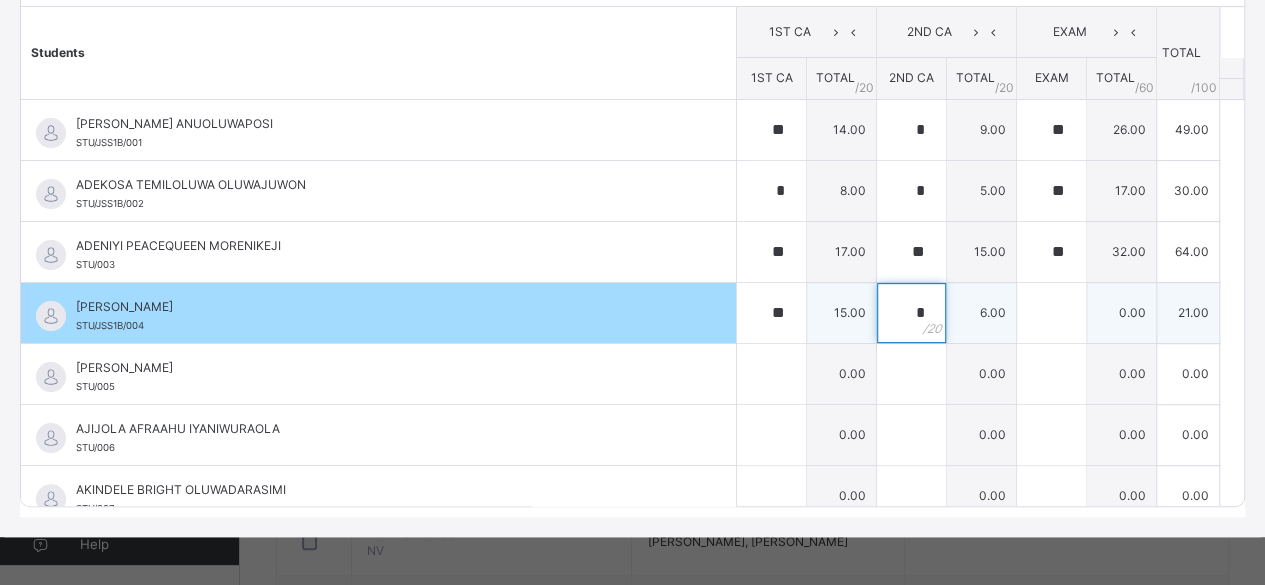 type on "*" 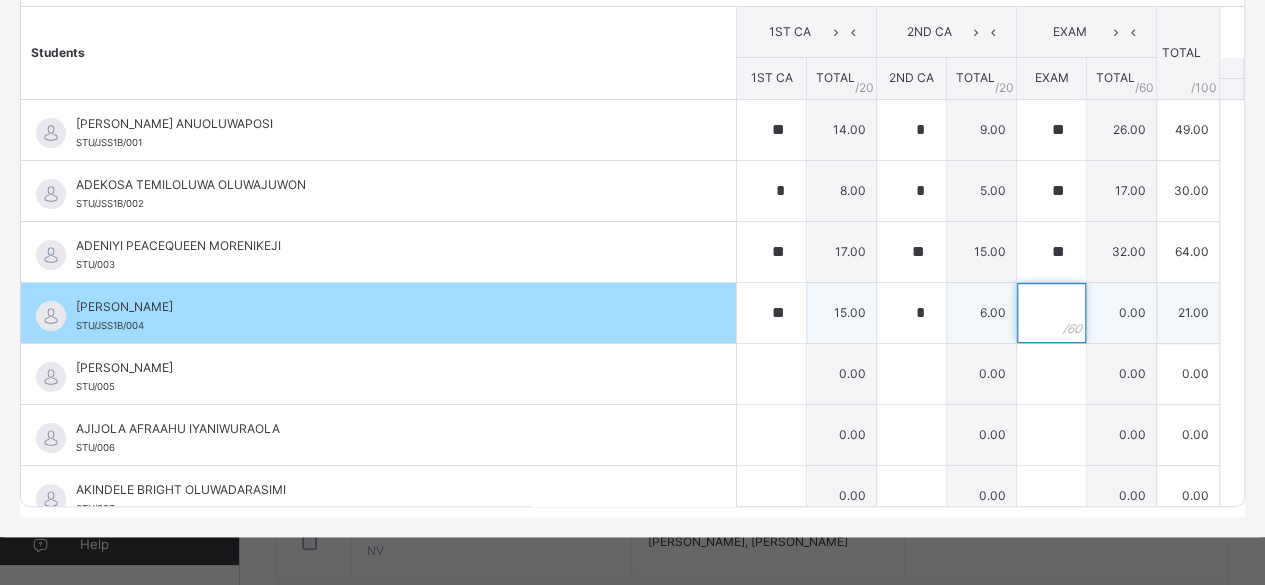 click at bounding box center [1051, 313] 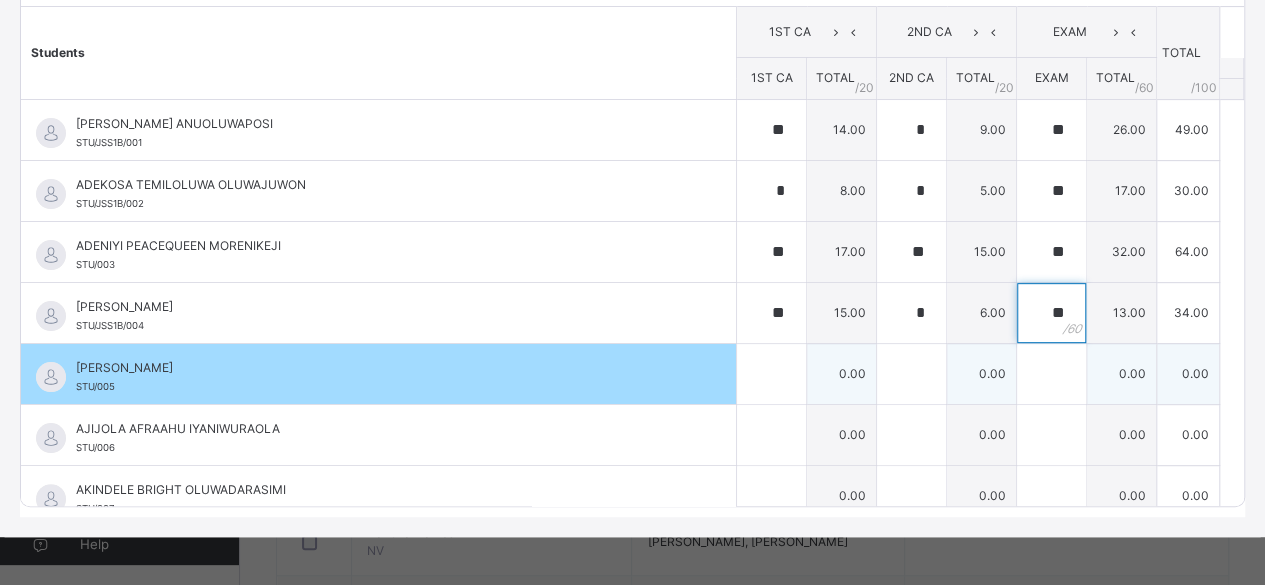 type on "**" 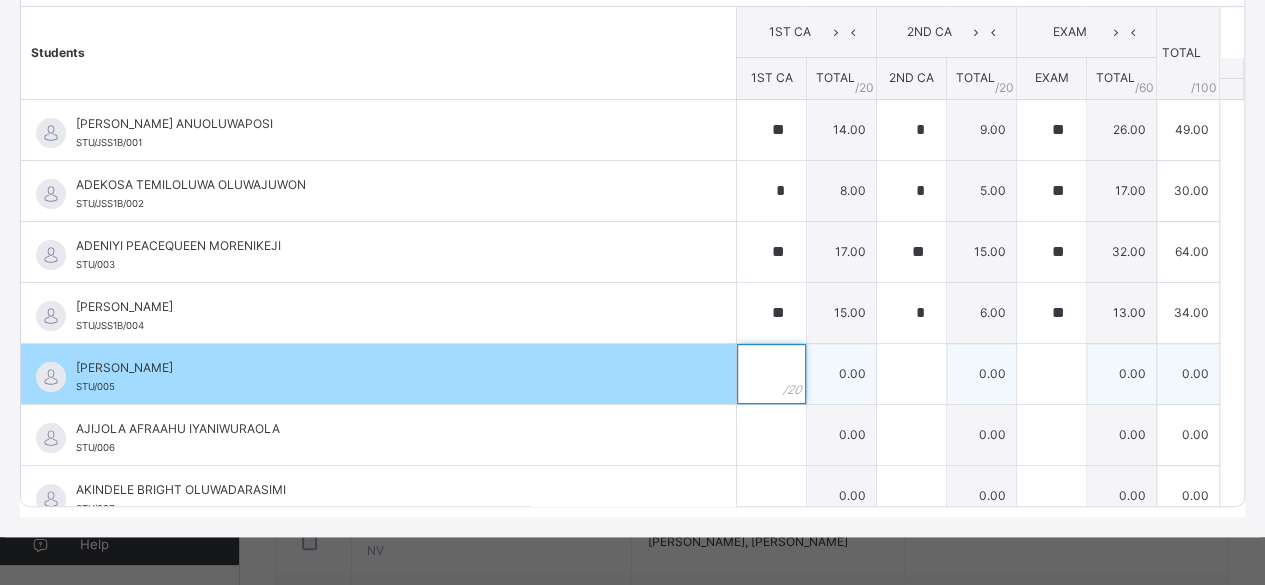 click at bounding box center (771, 374) 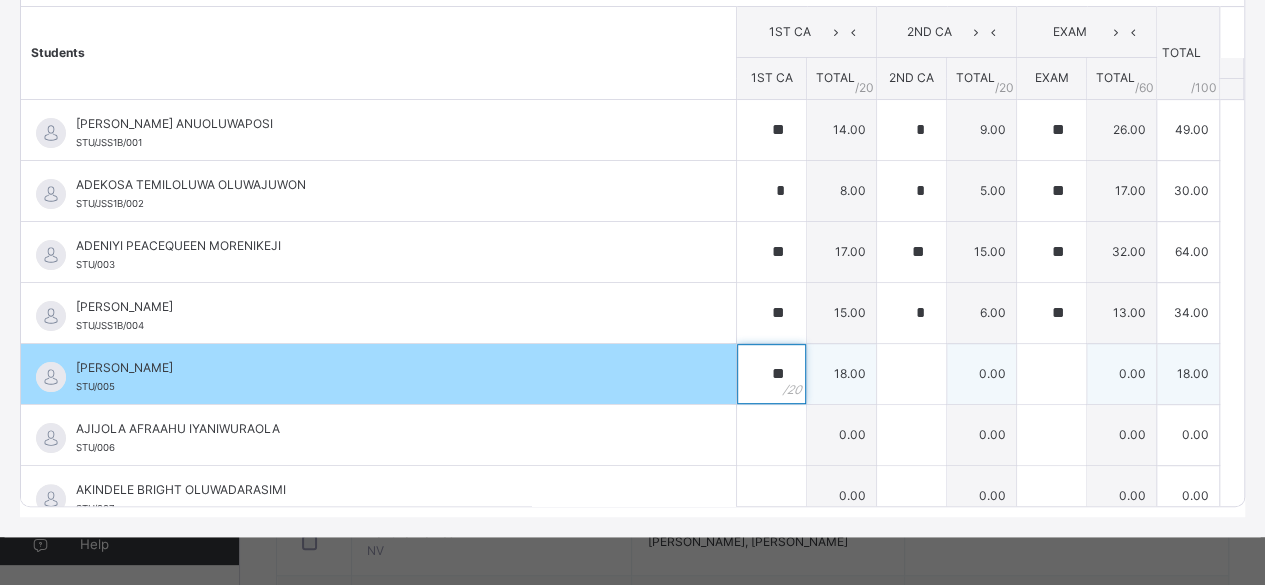 type on "**" 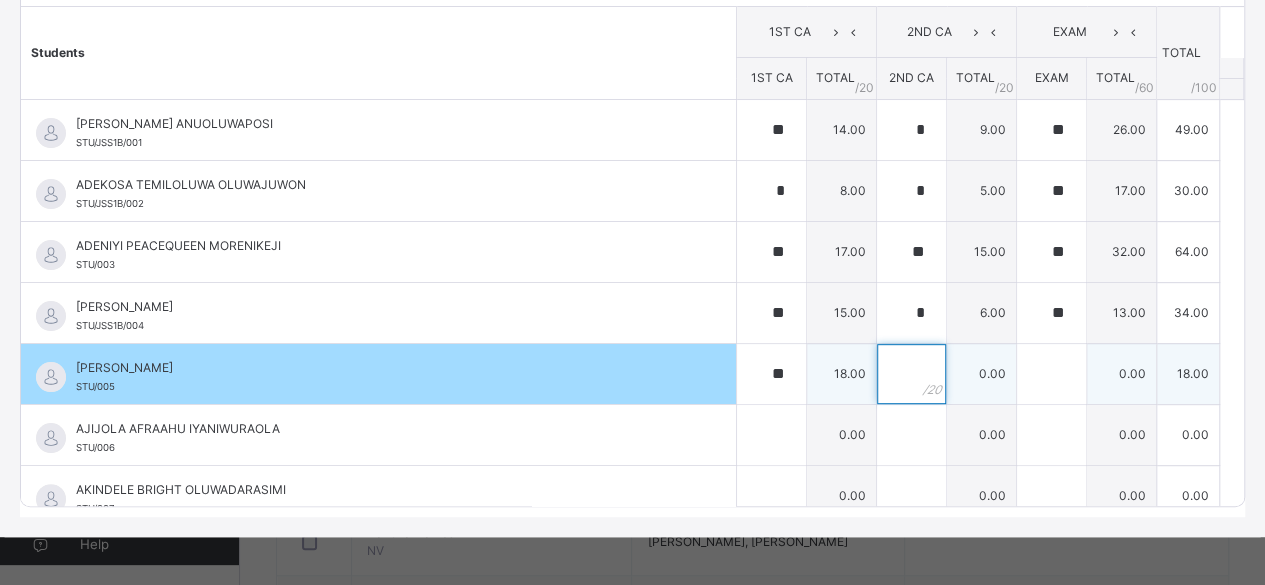 type on "*" 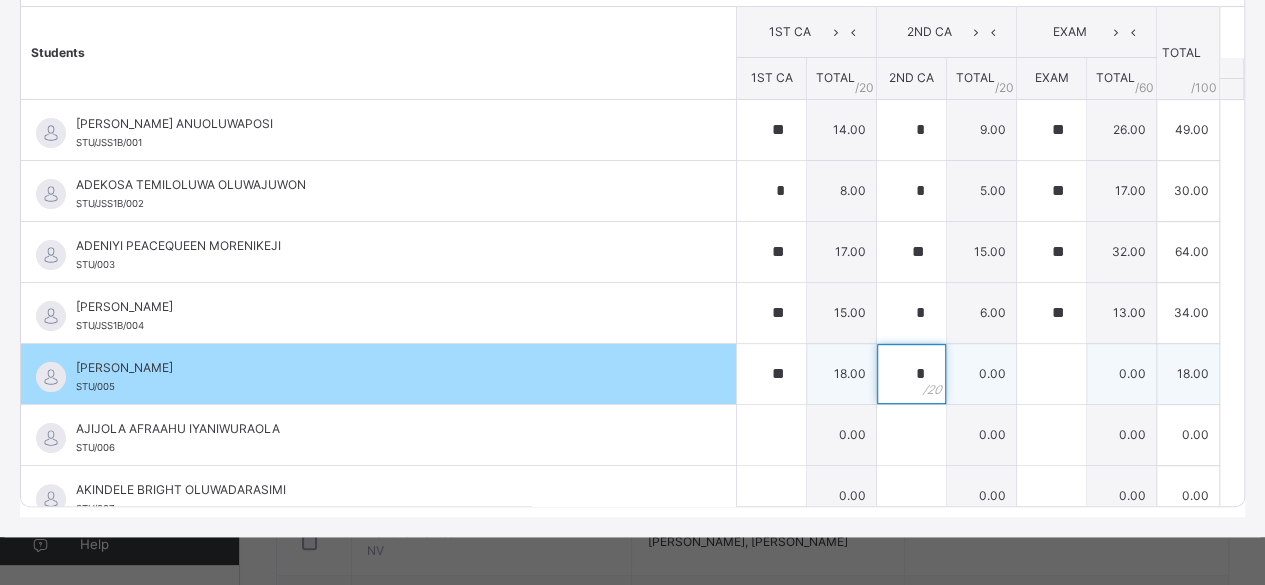 click on "*" at bounding box center [911, 374] 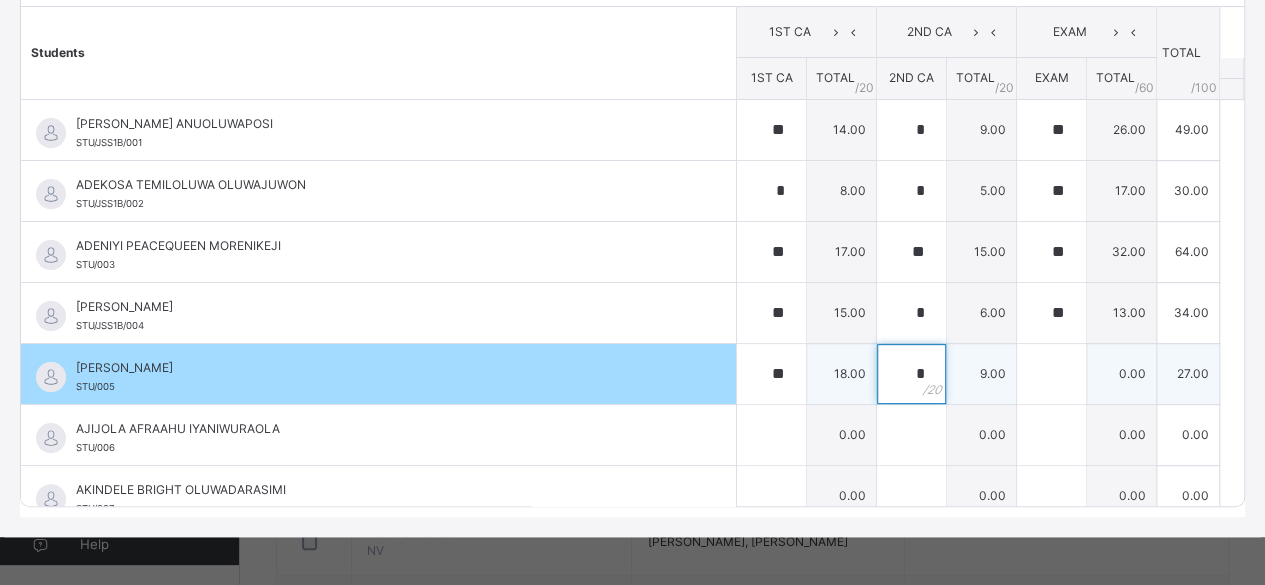 type on "*" 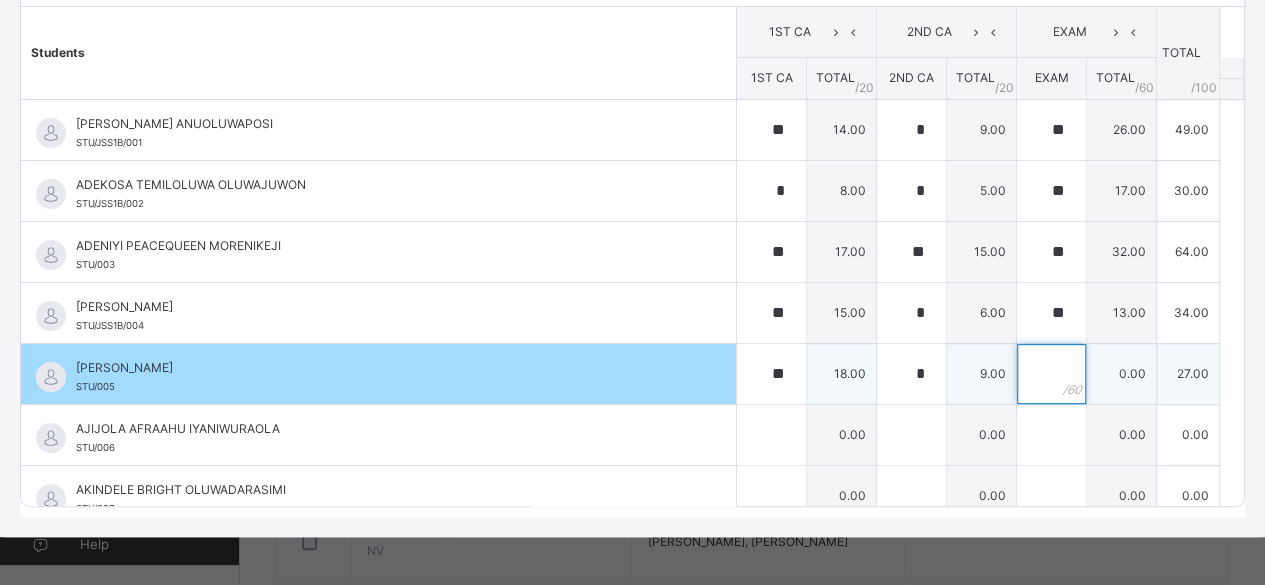 click at bounding box center [1051, 374] 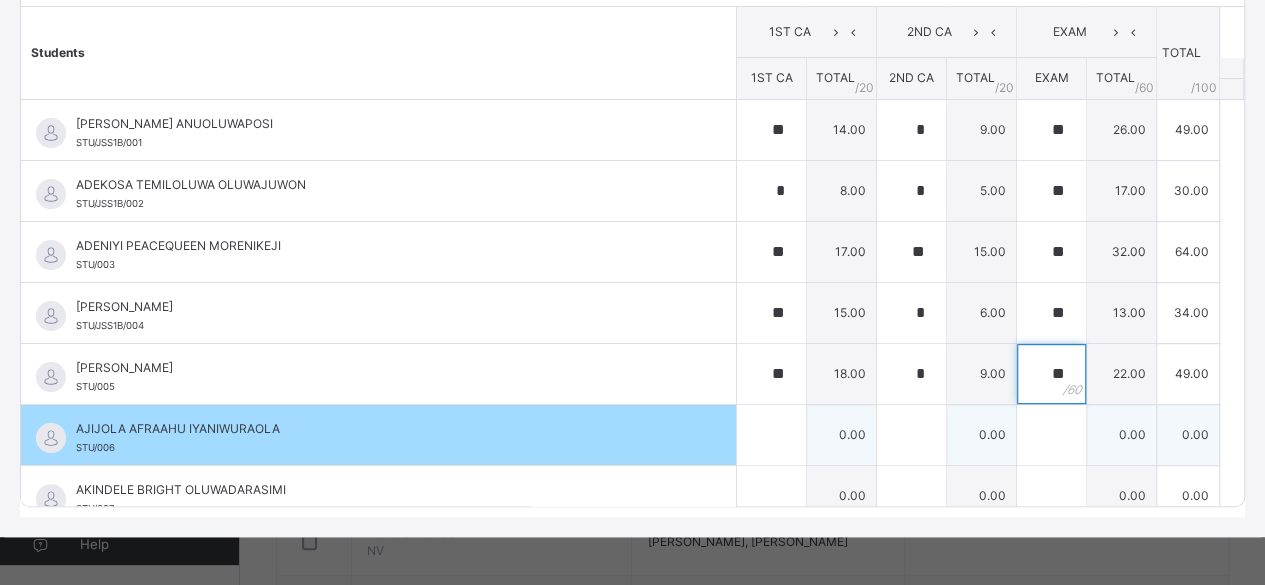 type on "**" 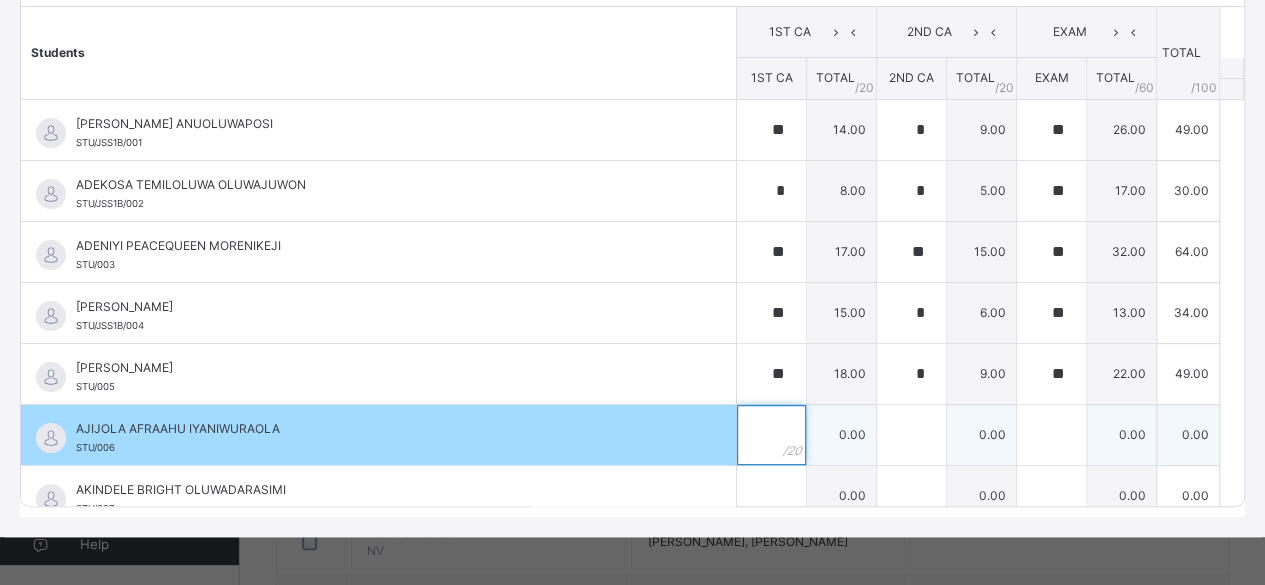 click at bounding box center (771, 435) 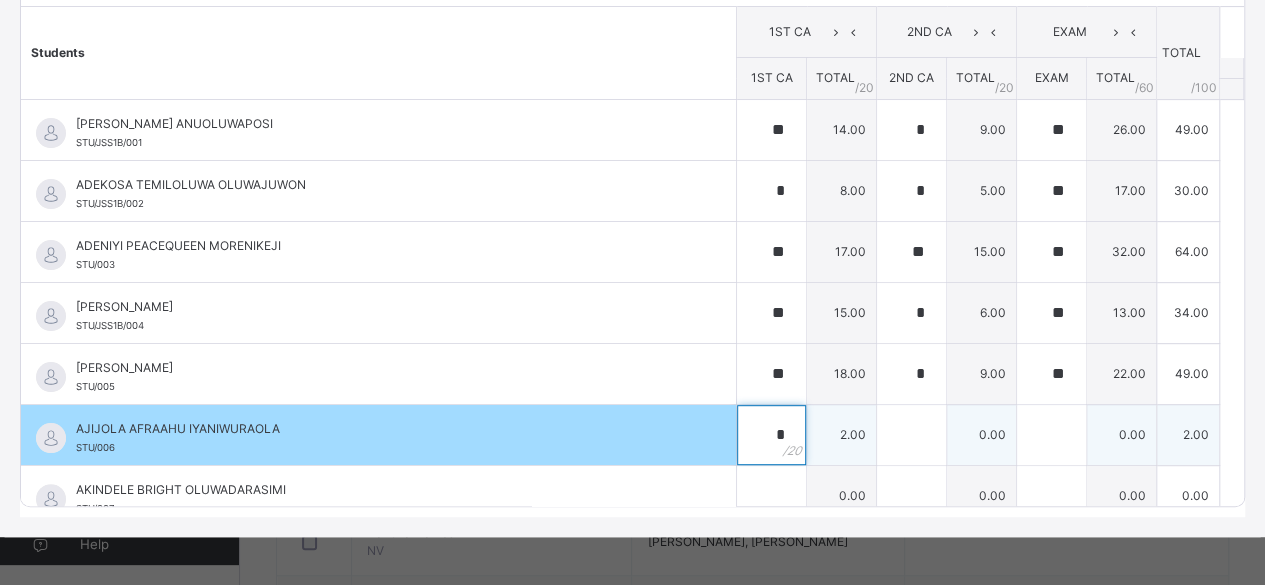 type on "*" 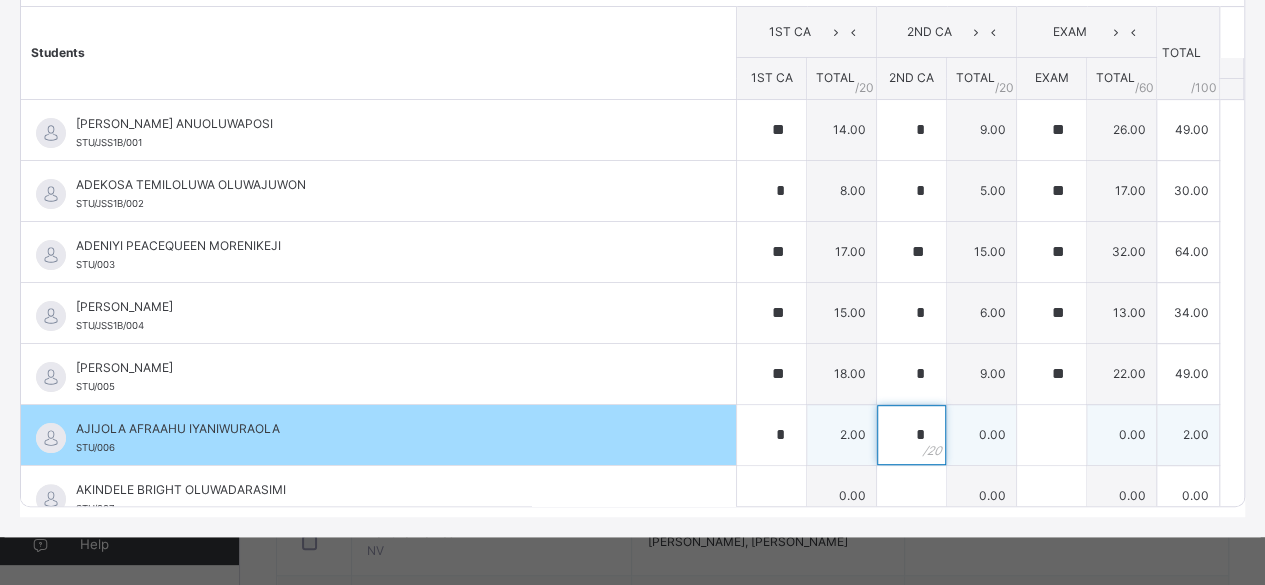 click on "*" at bounding box center (911, 435) 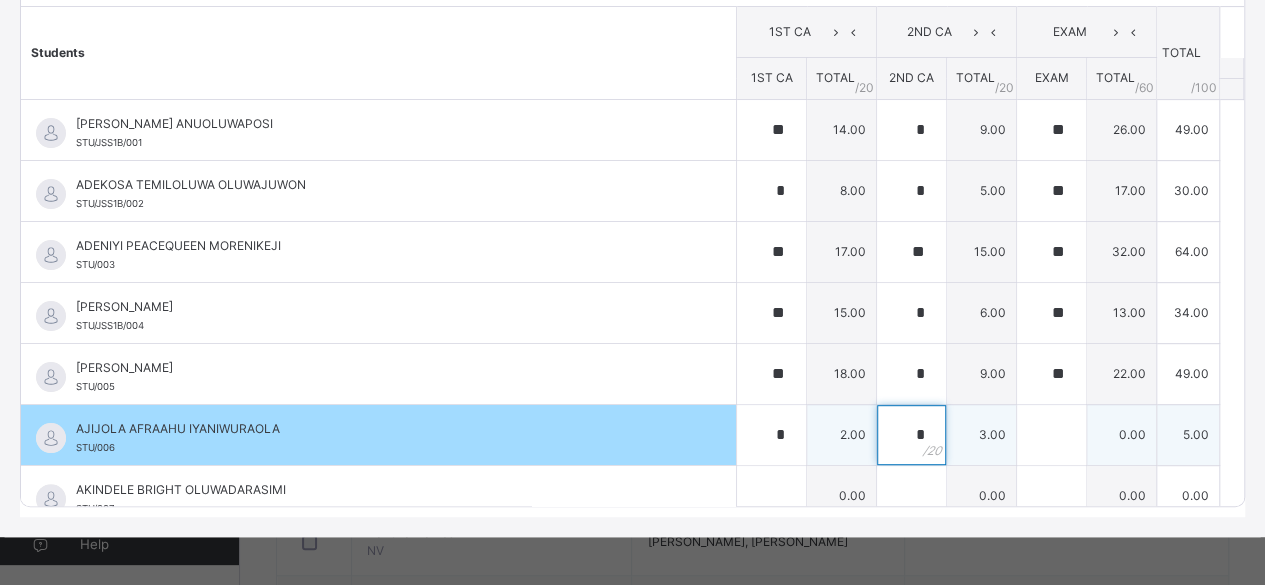 type on "*" 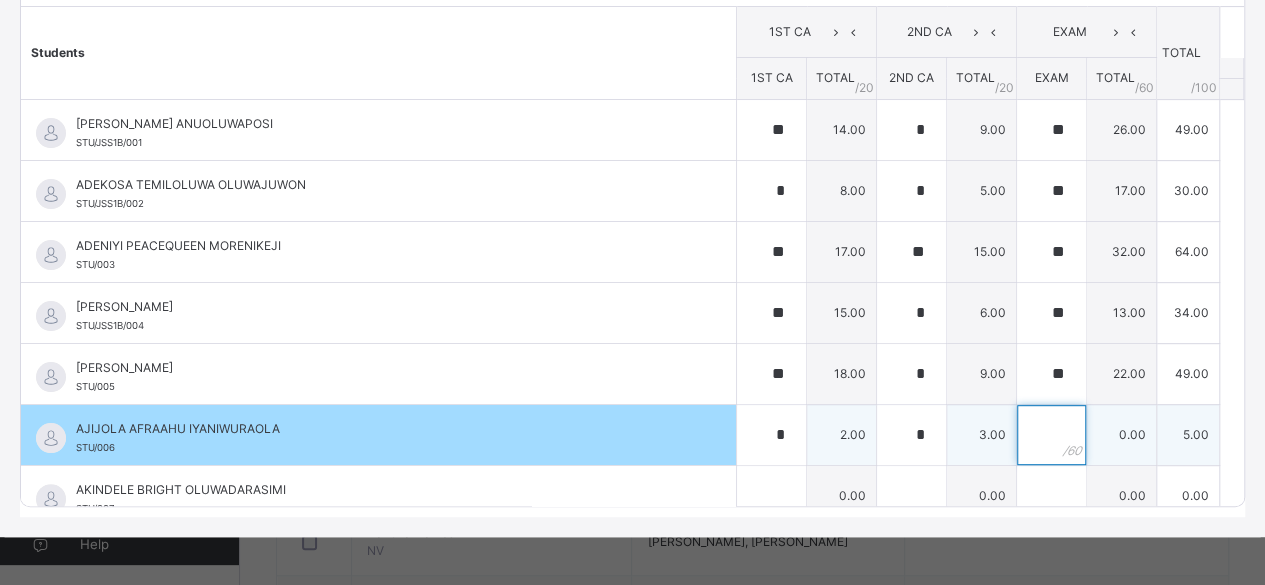 click at bounding box center [1051, 435] 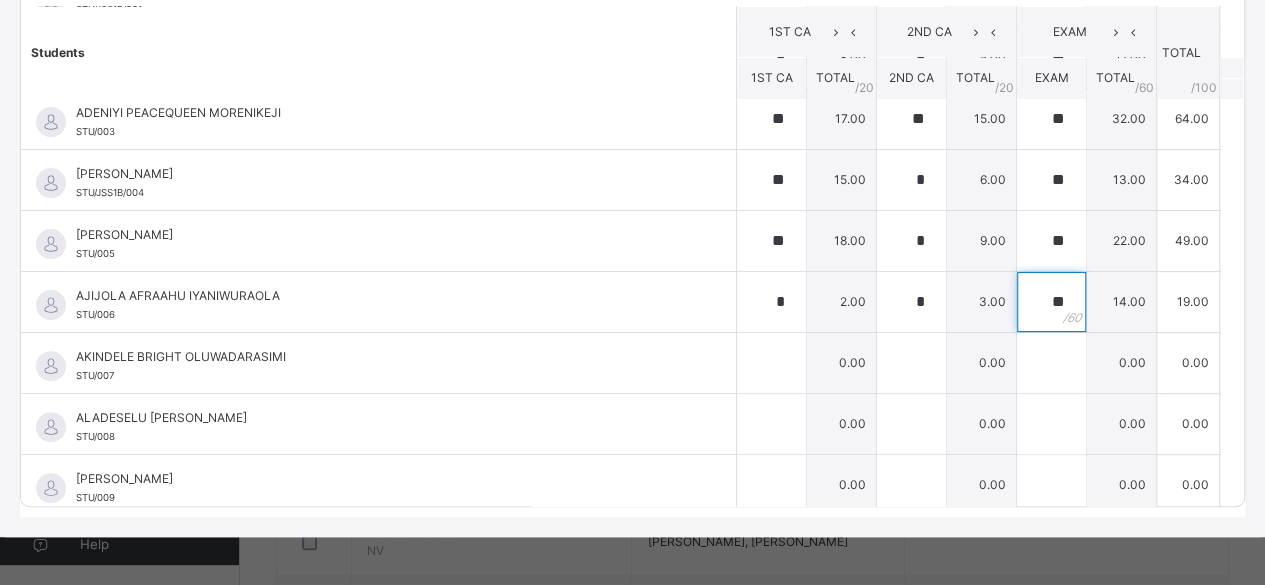 scroll, scrollTop: 173, scrollLeft: 0, axis: vertical 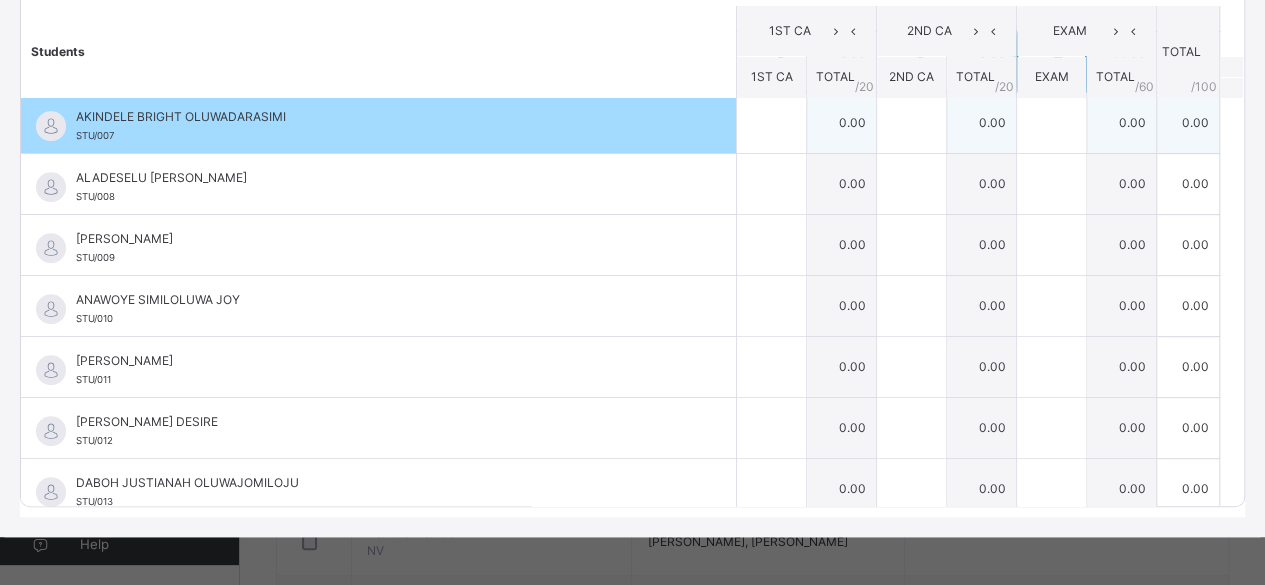 type on "**" 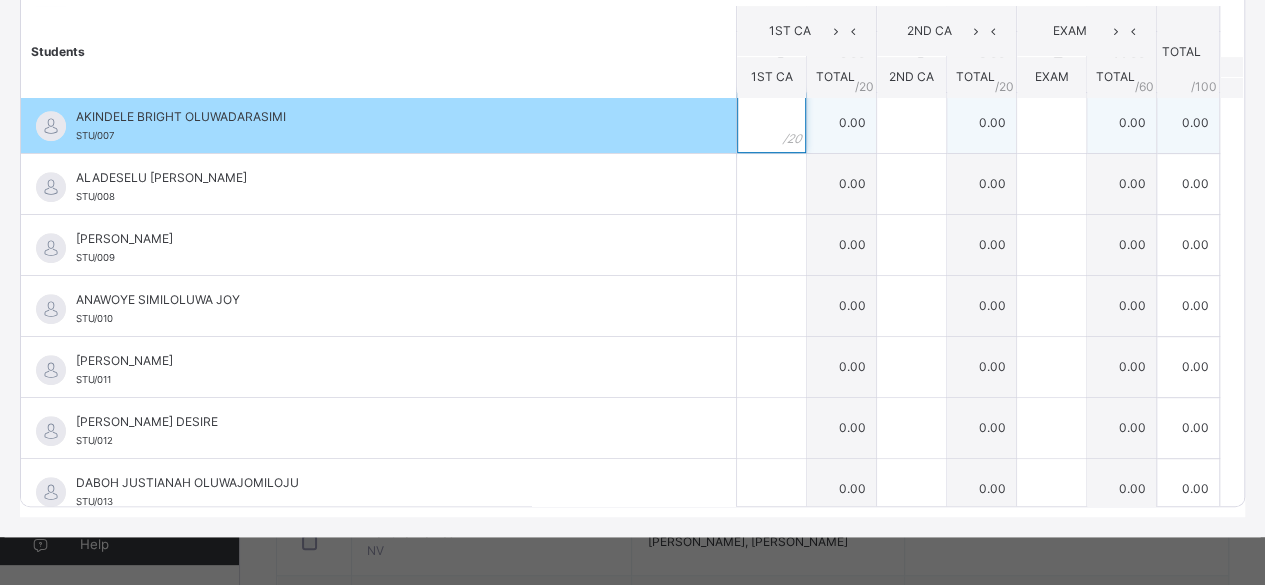 click at bounding box center (771, 123) 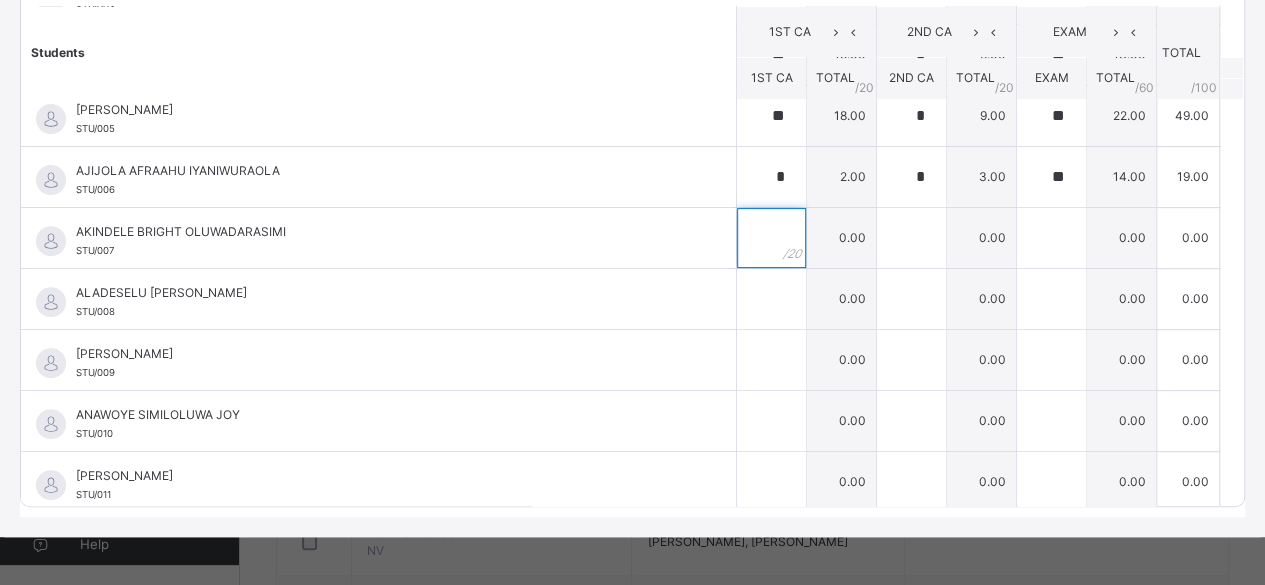 scroll, scrollTop: 253, scrollLeft: 0, axis: vertical 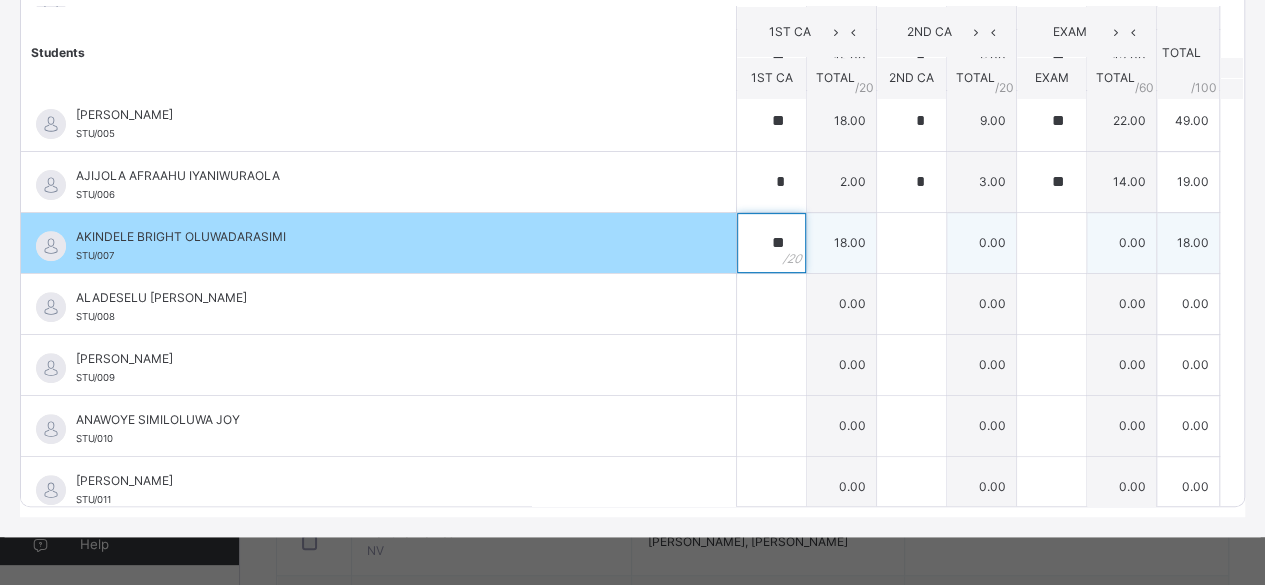 type on "**" 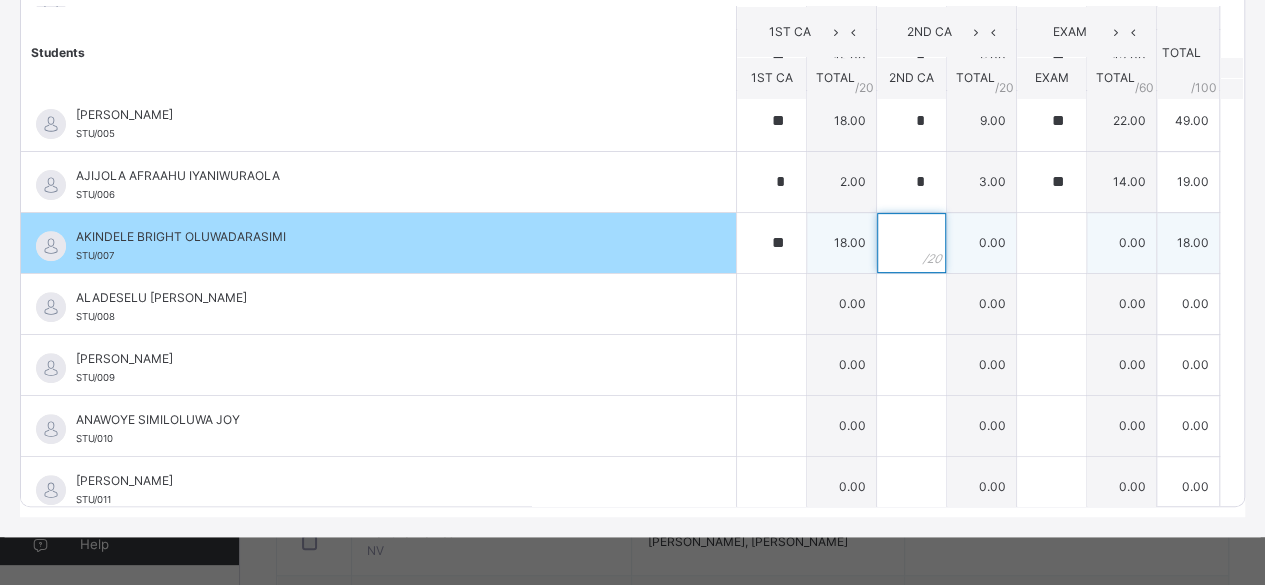 click at bounding box center [911, 243] 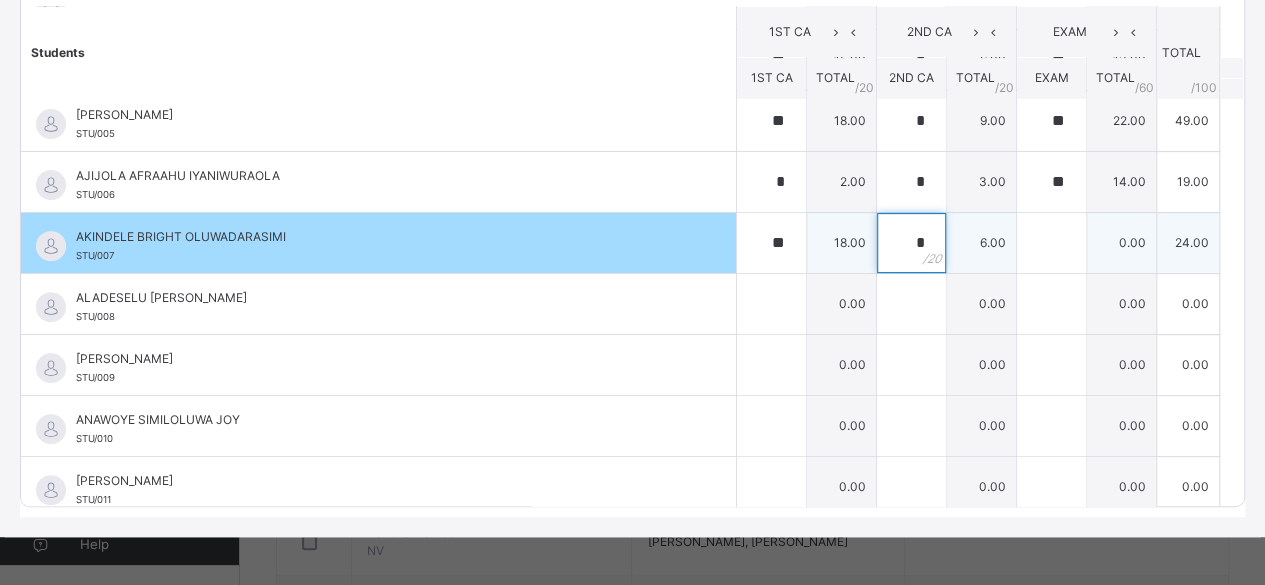 type on "*" 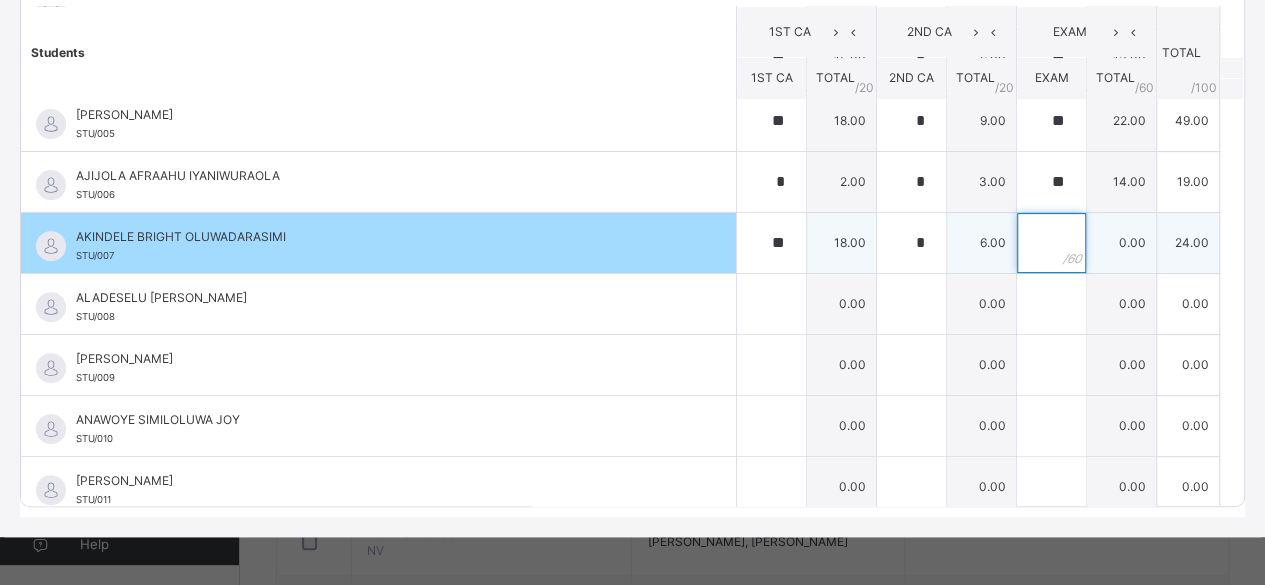 click at bounding box center [1051, 243] 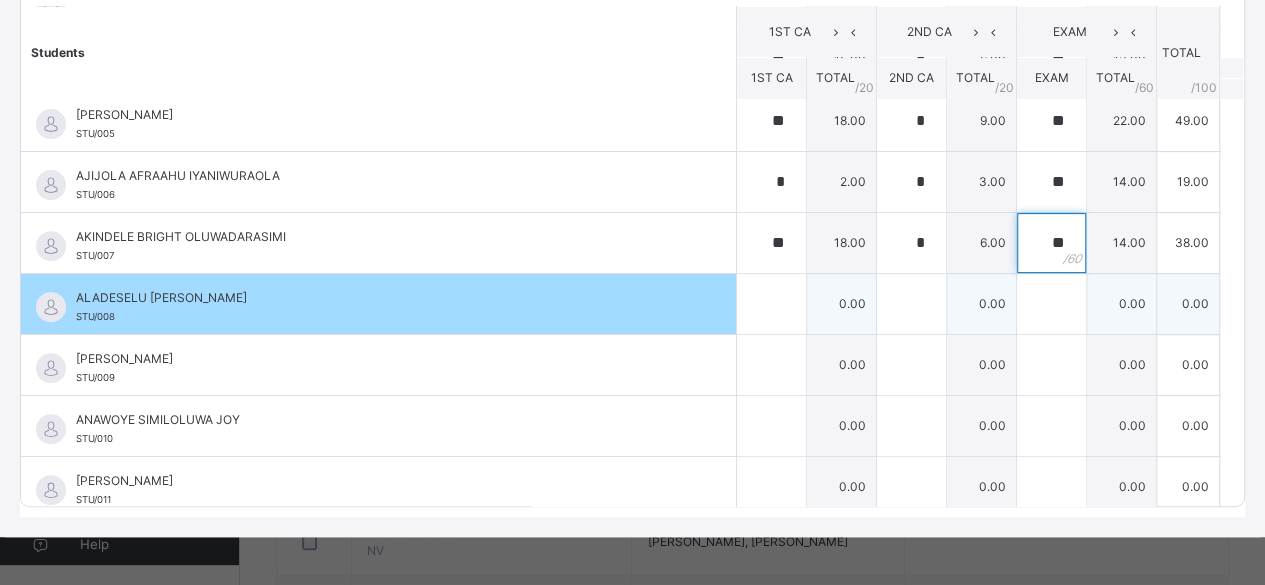 type on "**" 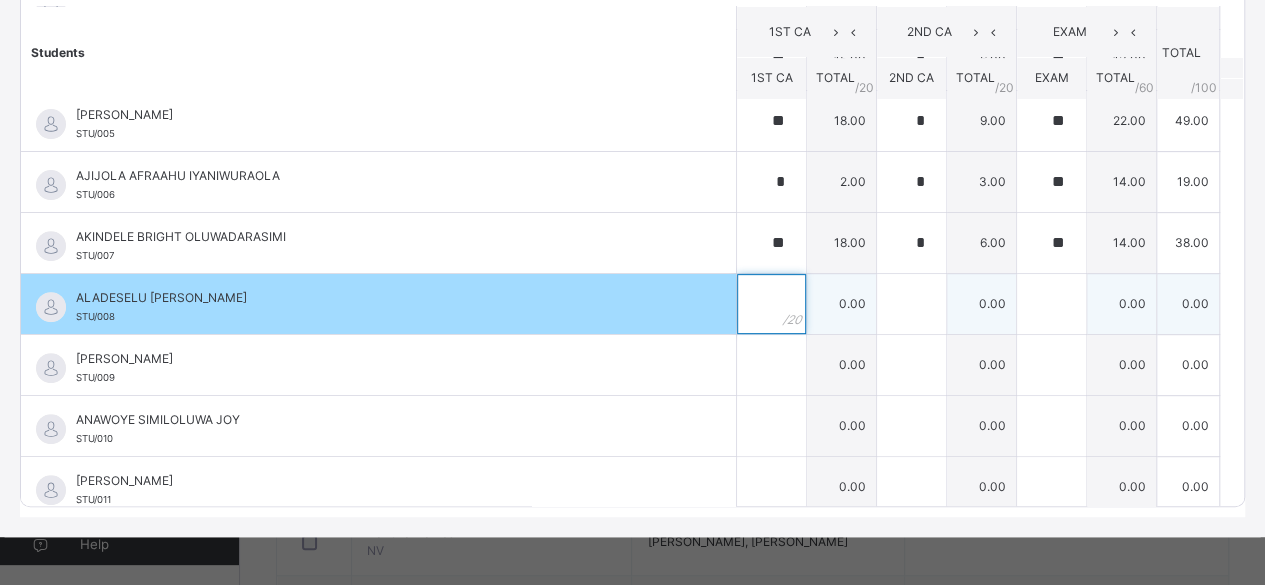click at bounding box center (771, 304) 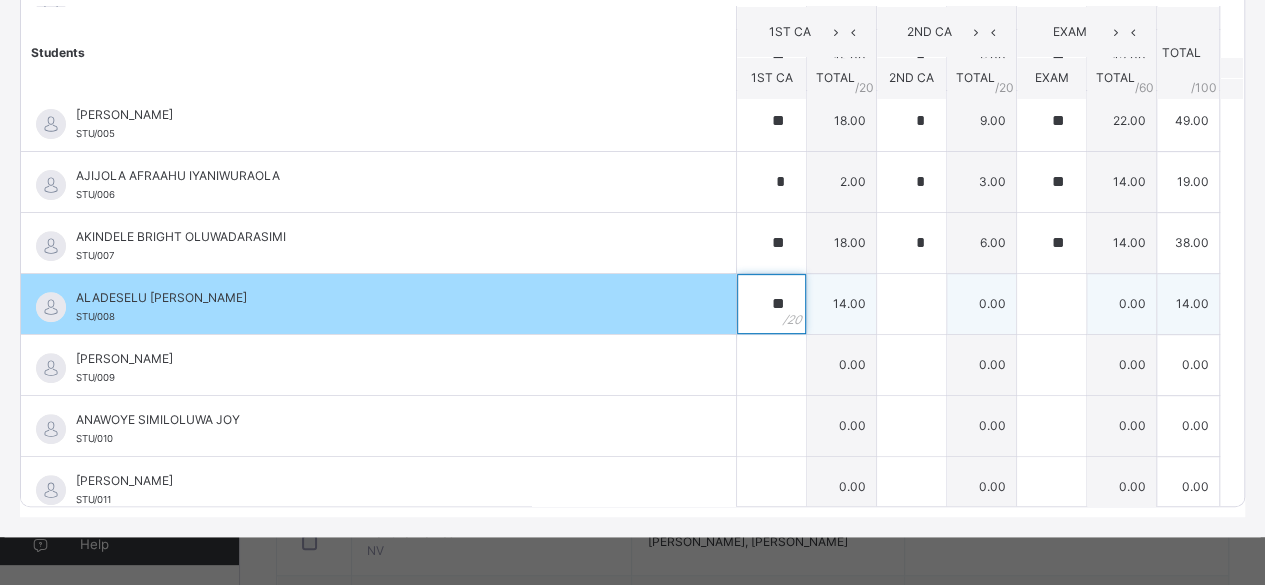 type on "**" 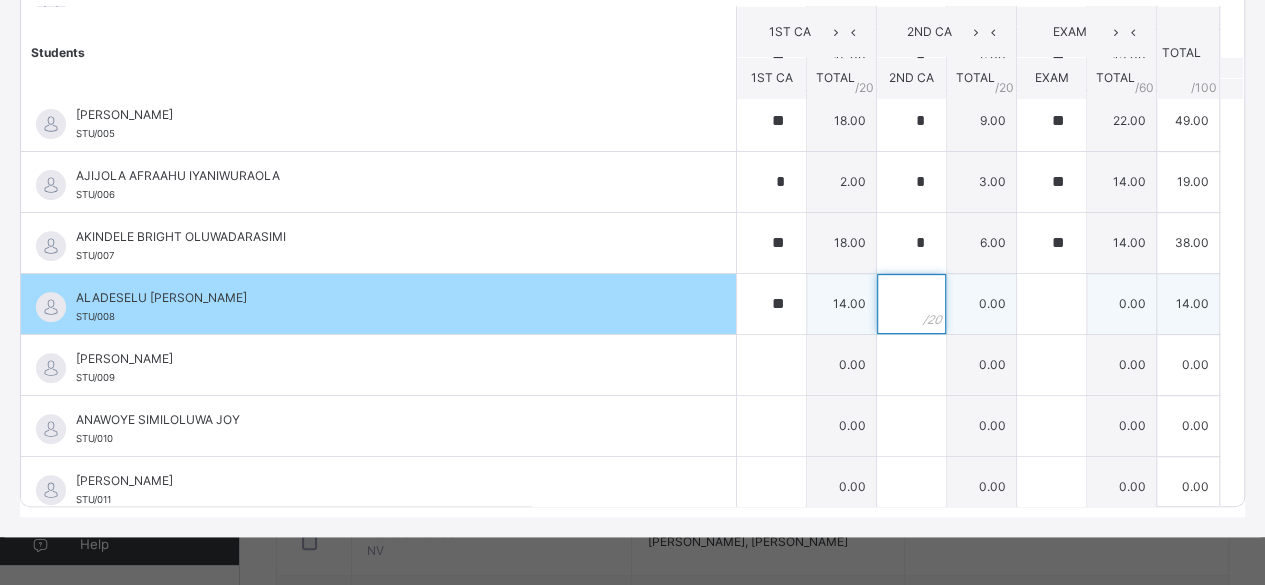 click at bounding box center (911, 304) 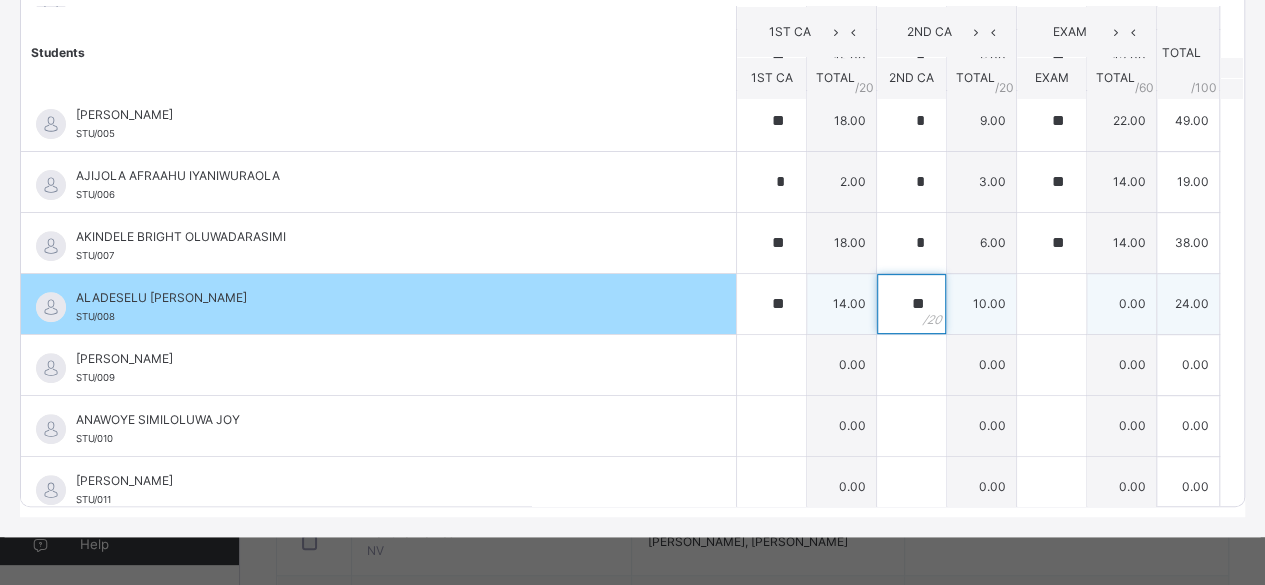 type on "**" 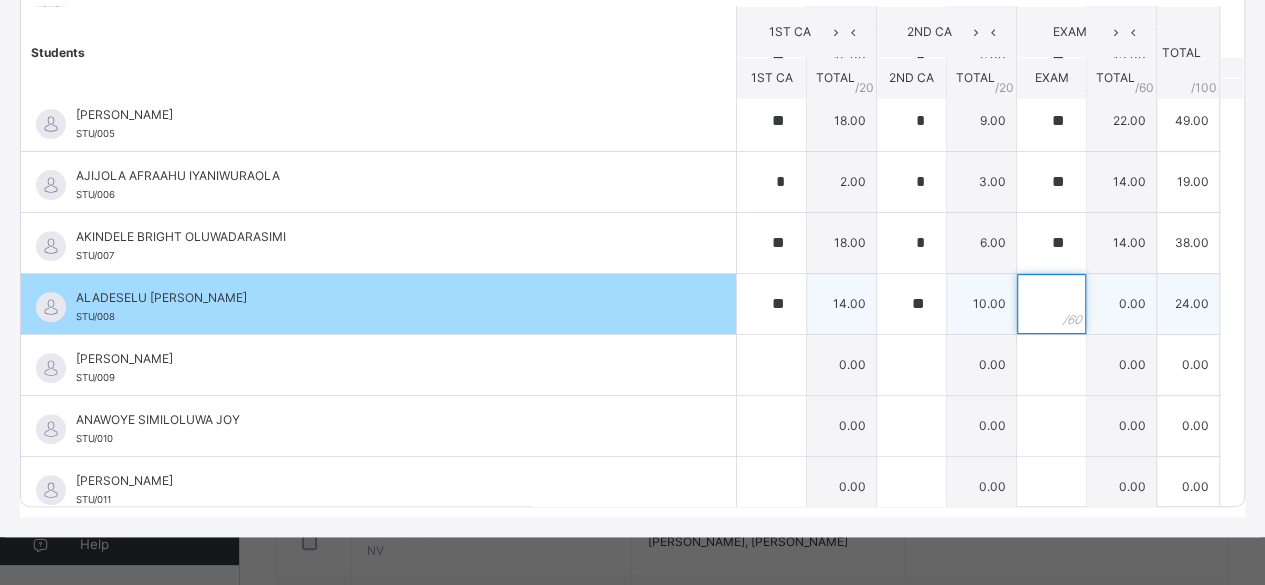 click at bounding box center (1051, 304) 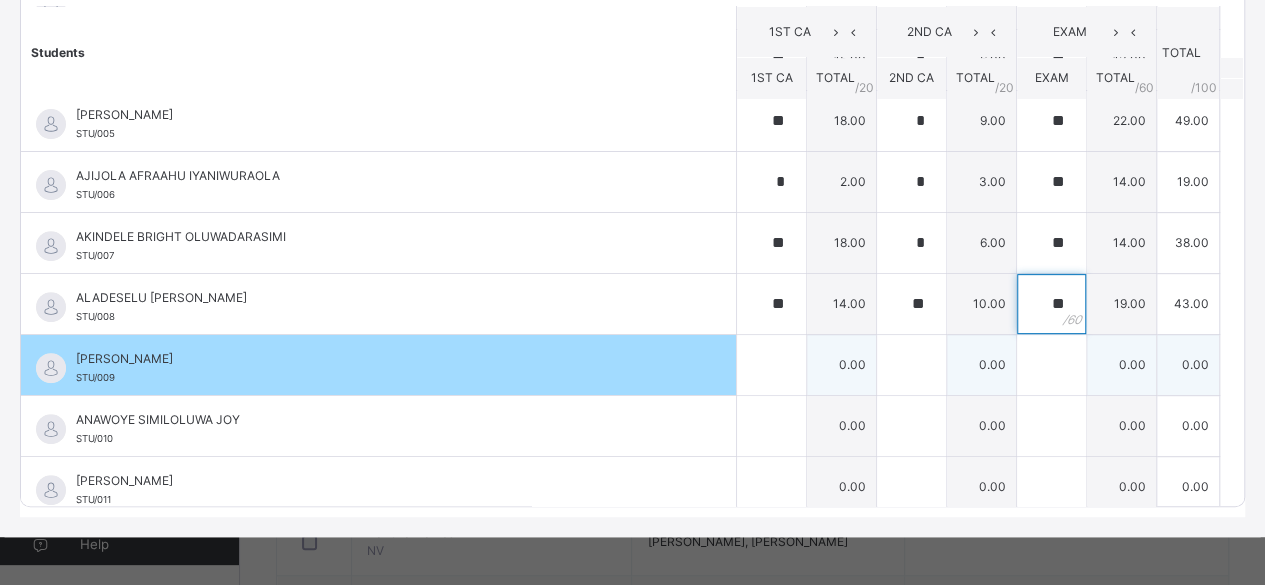 type on "**" 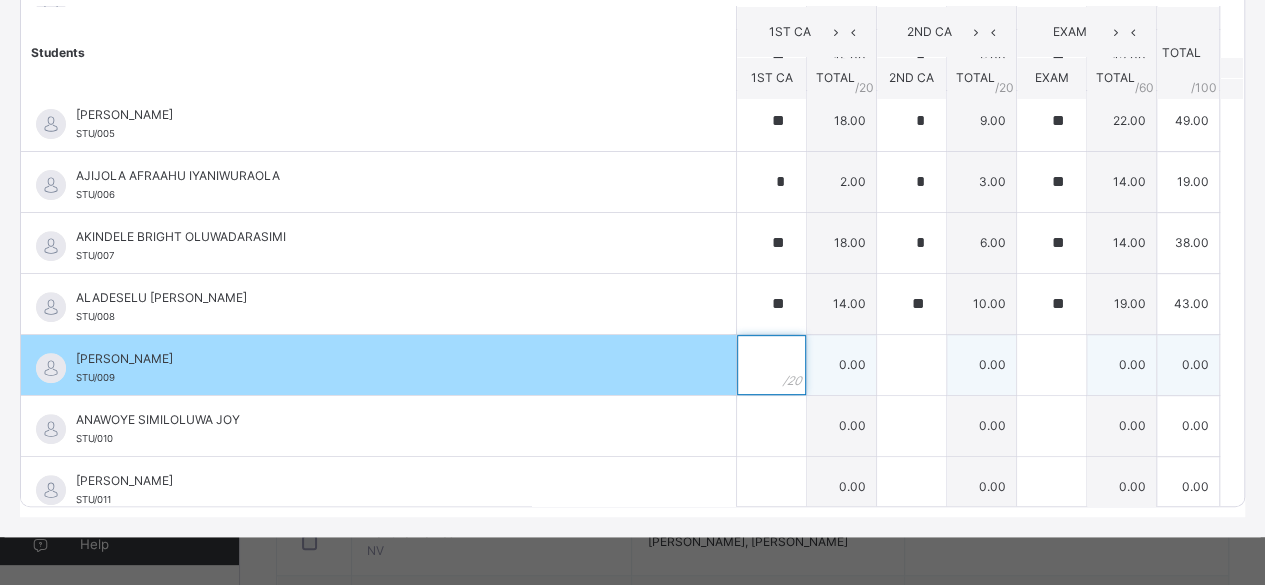 click at bounding box center (771, 365) 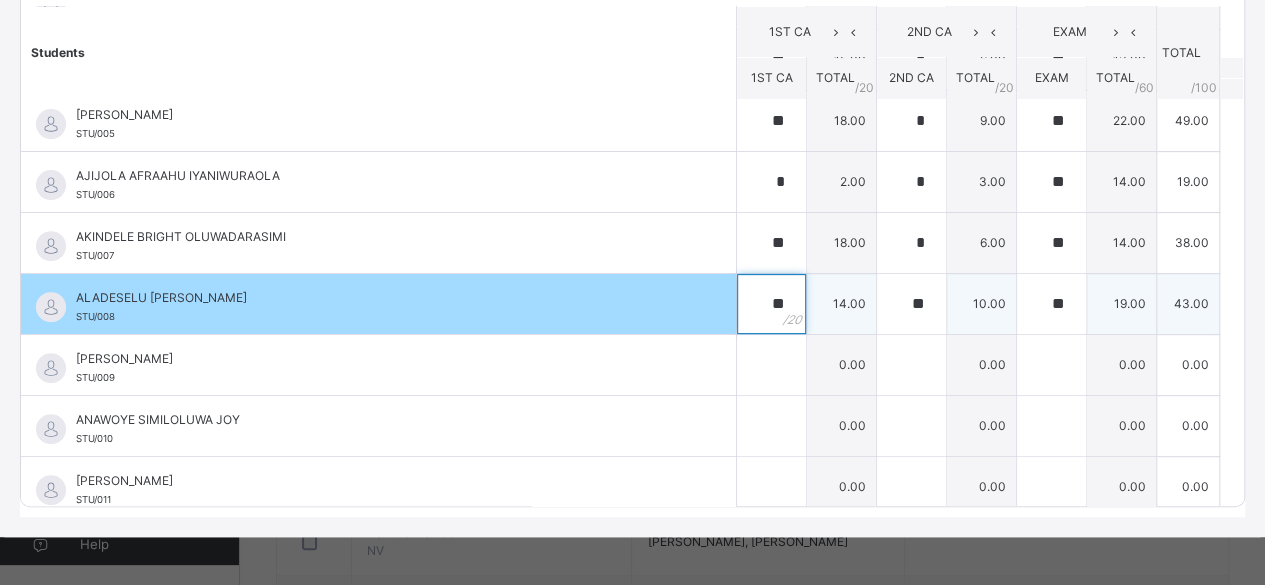 click on "**" at bounding box center (771, 304) 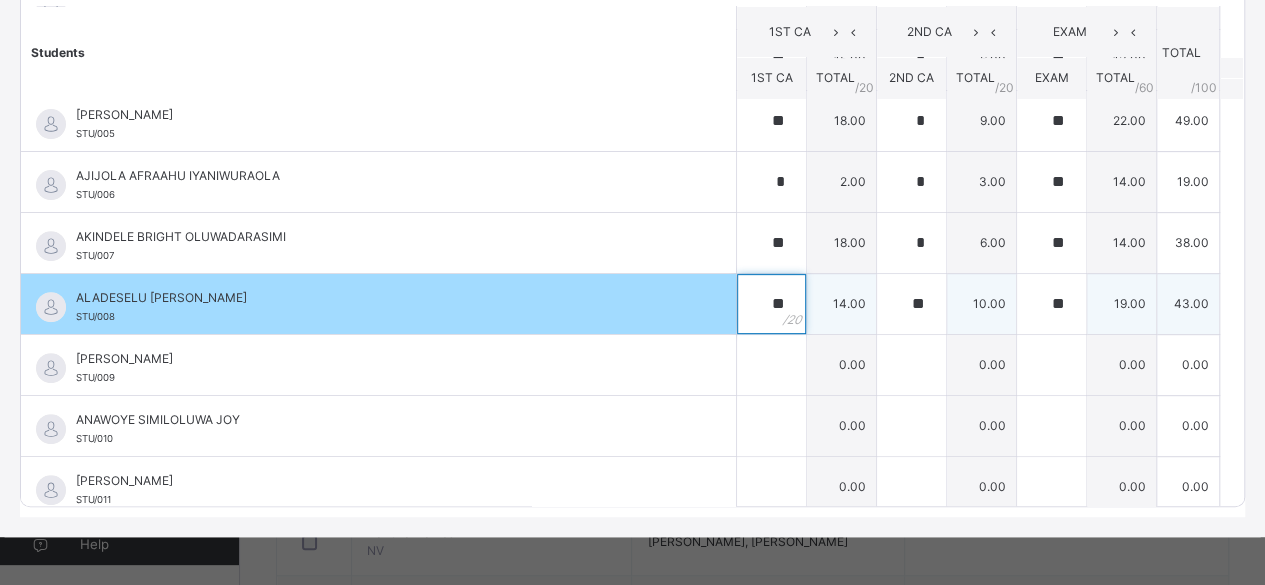 type on "*" 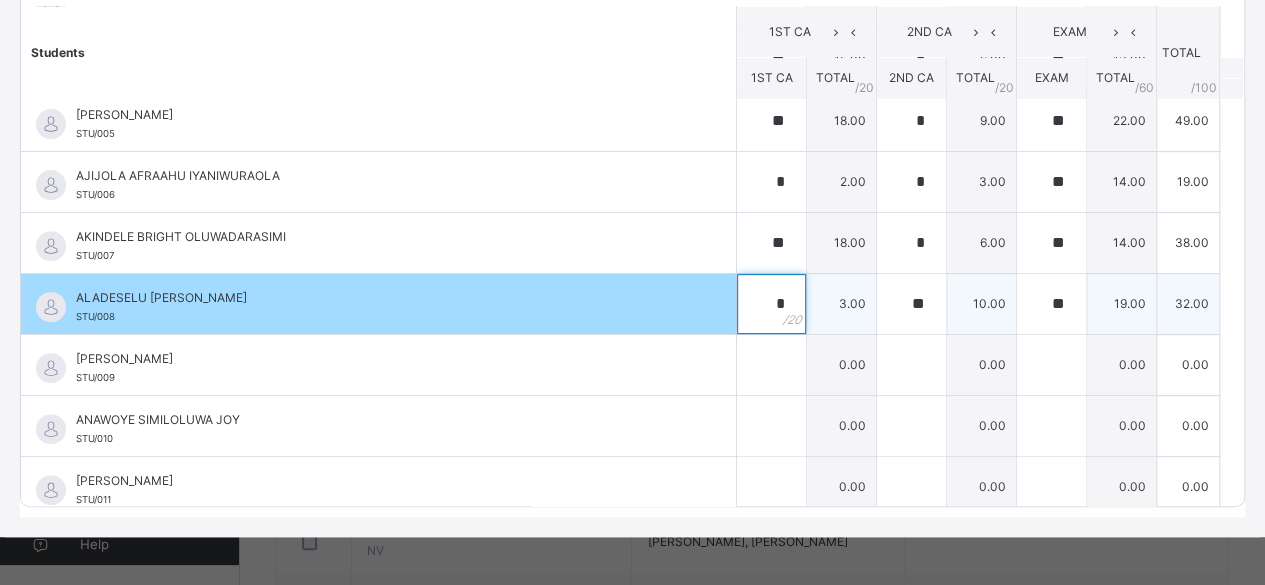 type on "*" 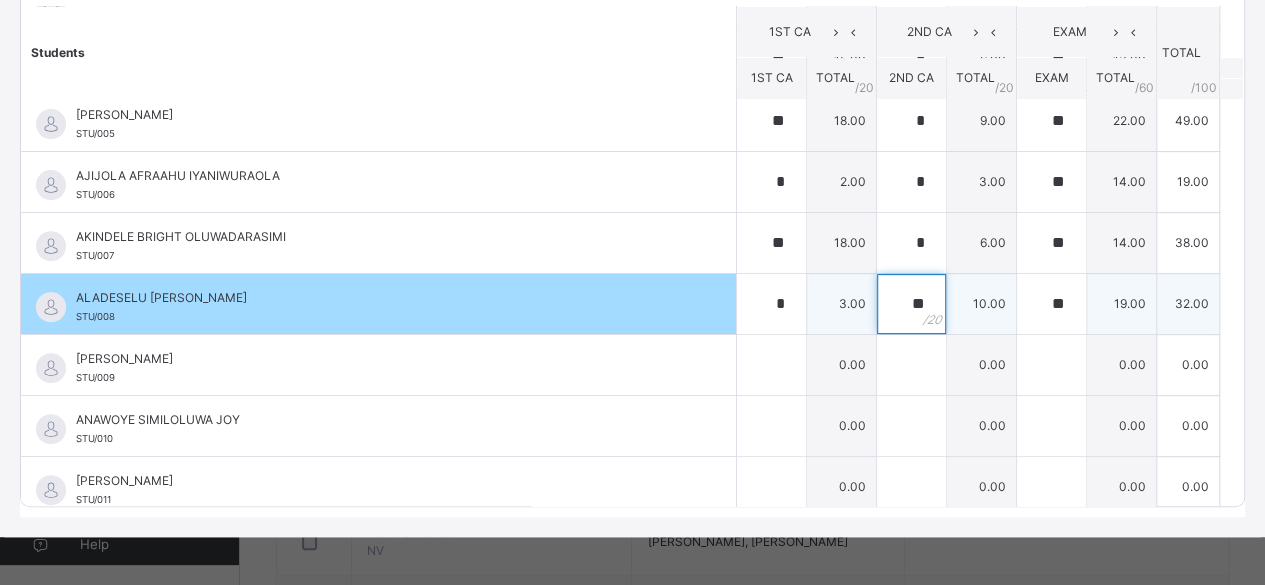 click on "**" at bounding box center [911, 304] 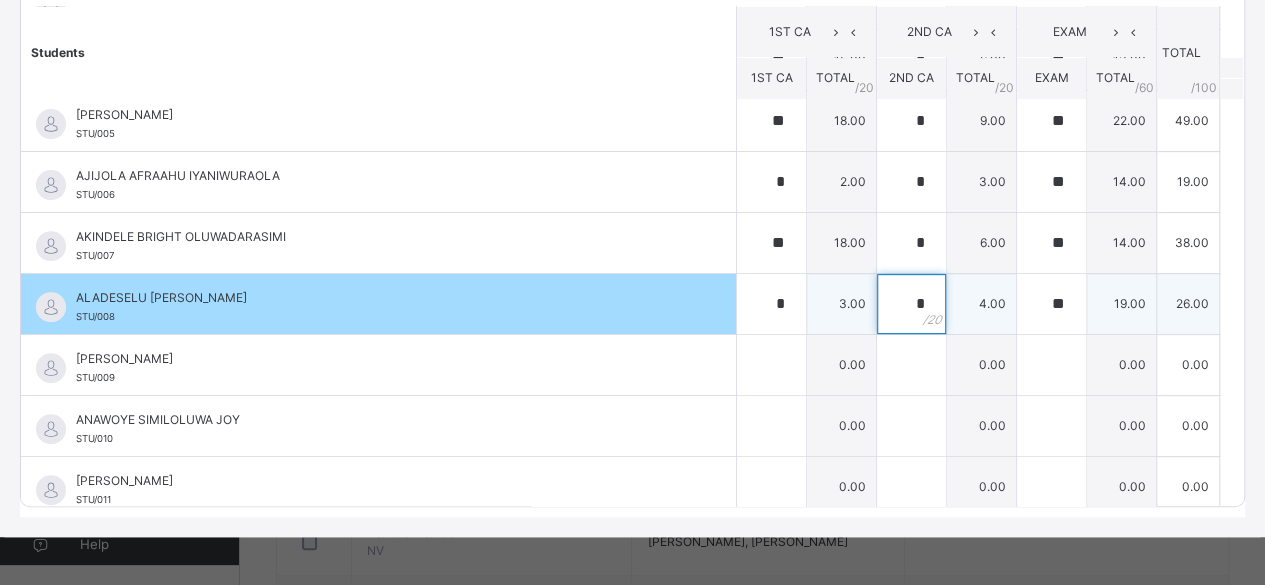 type on "*" 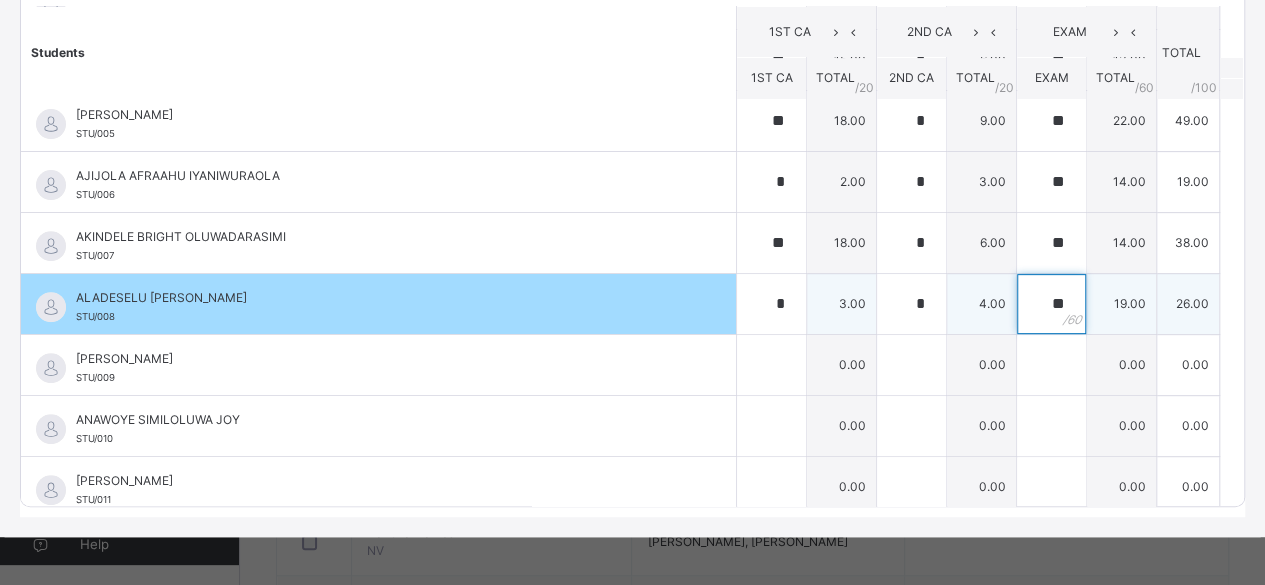 click on "**" at bounding box center (1051, 304) 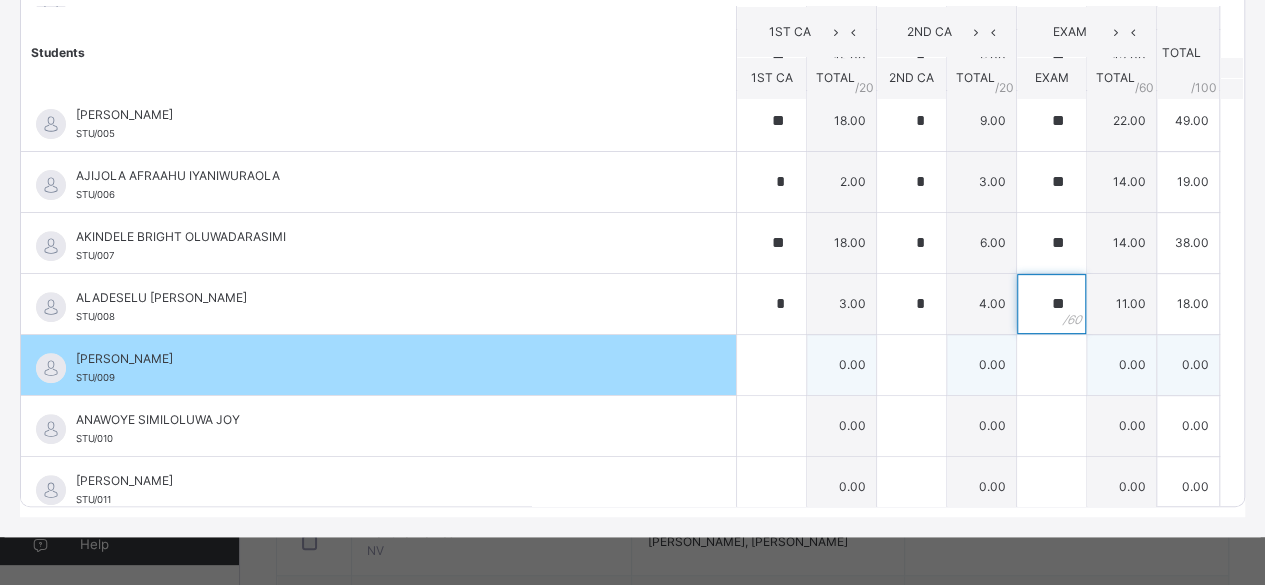 type on "**" 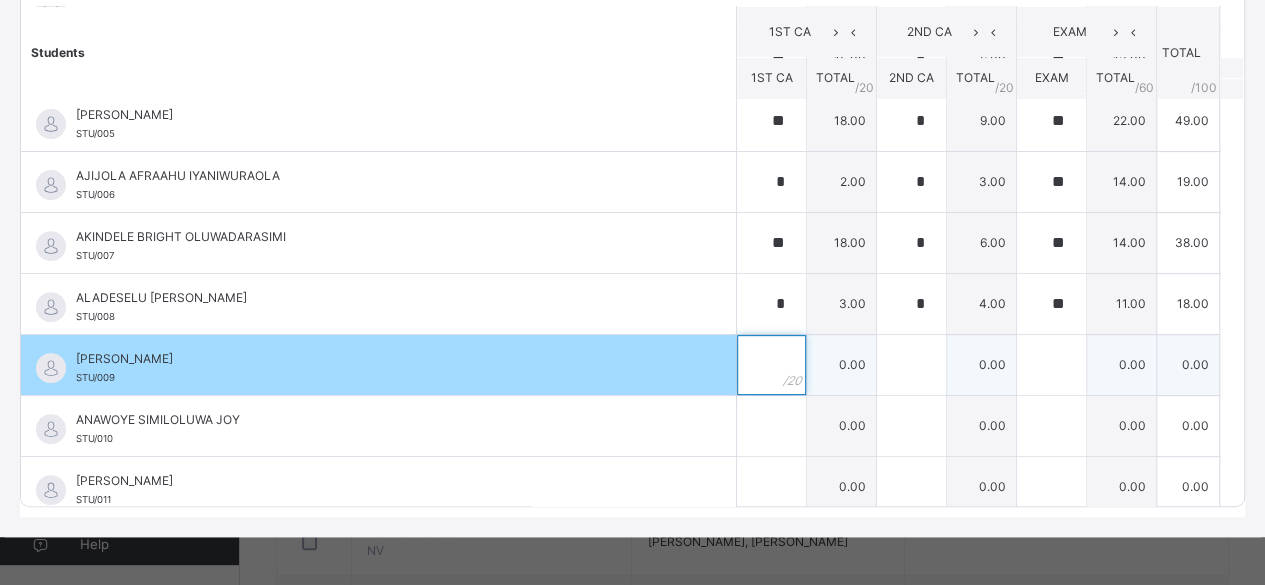 click at bounding box center (771, 365) 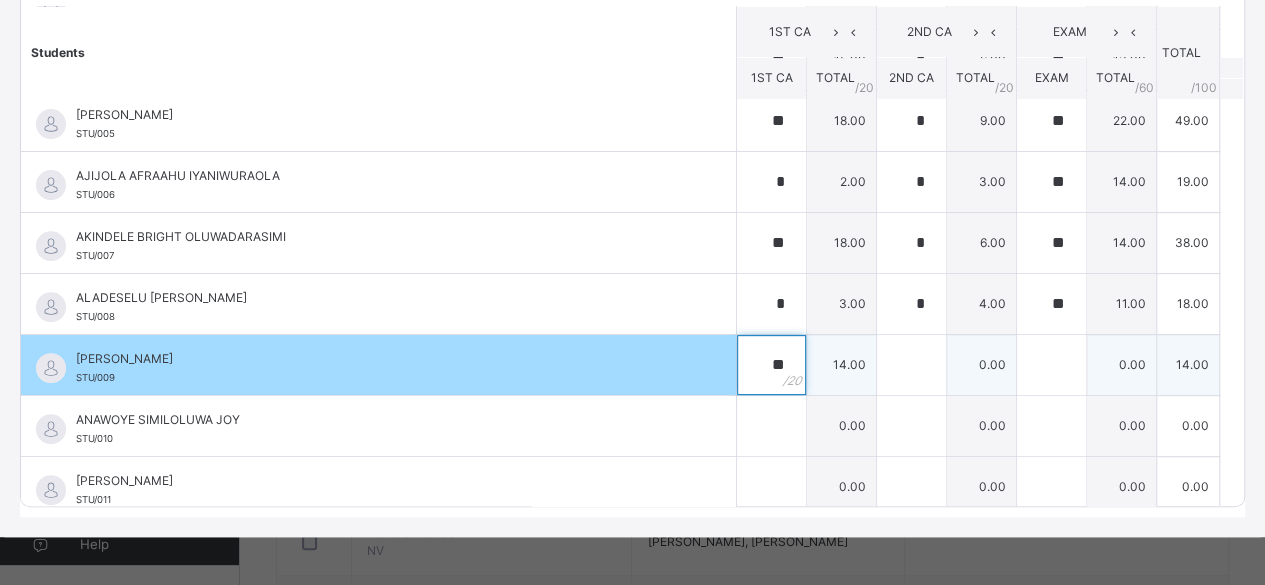 type on "**" 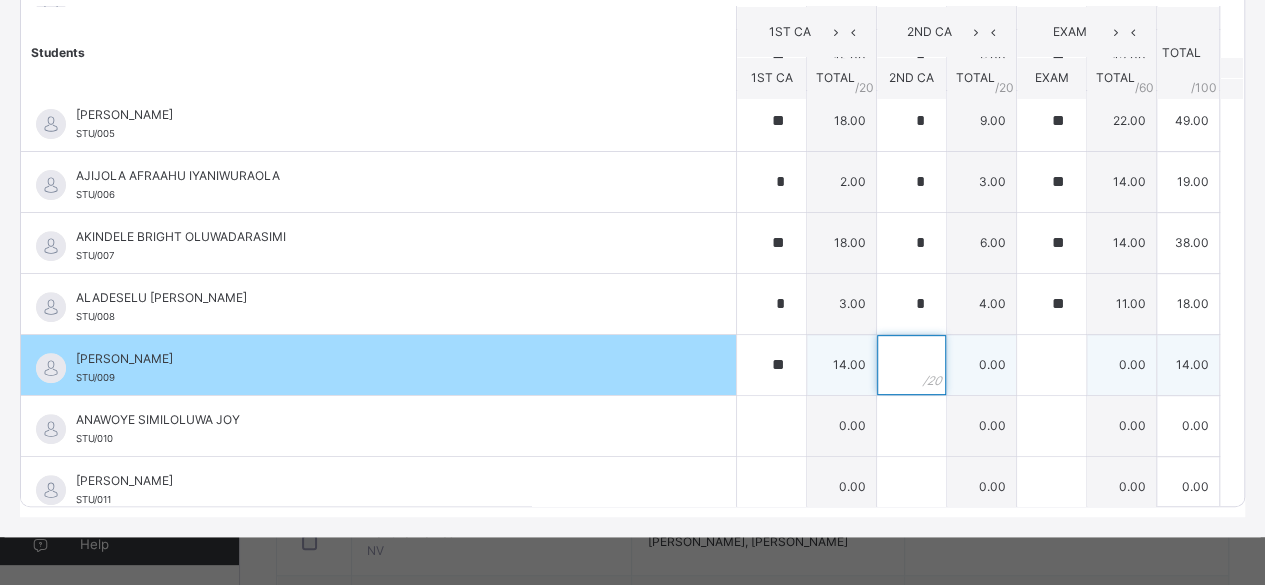 click at bounding box center [911, 365] 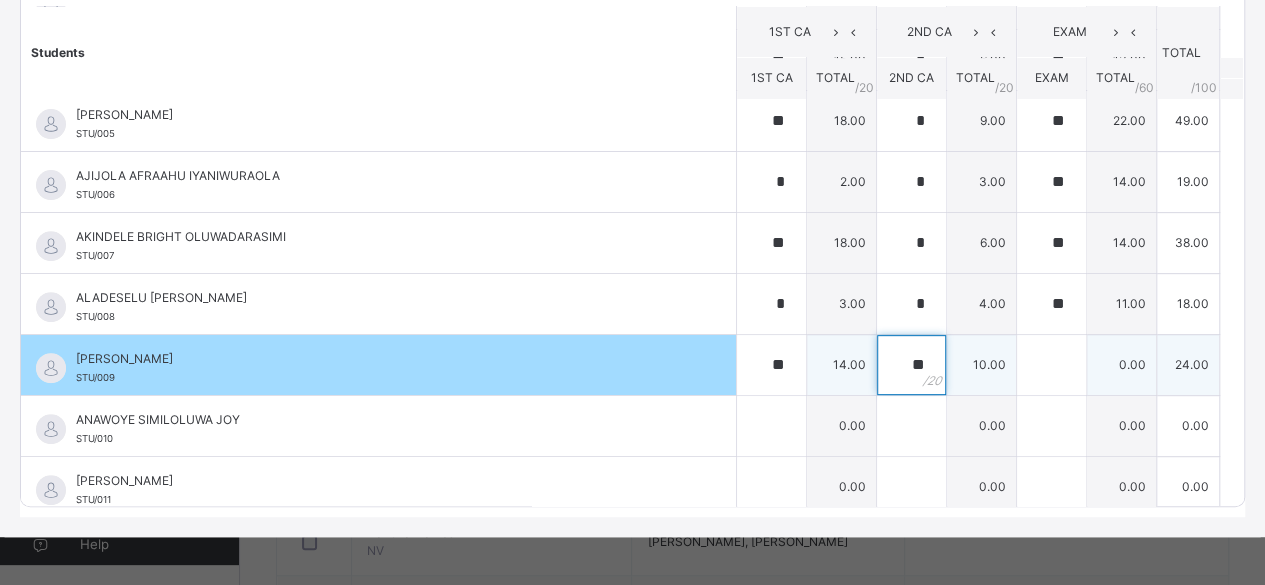 type on "**" 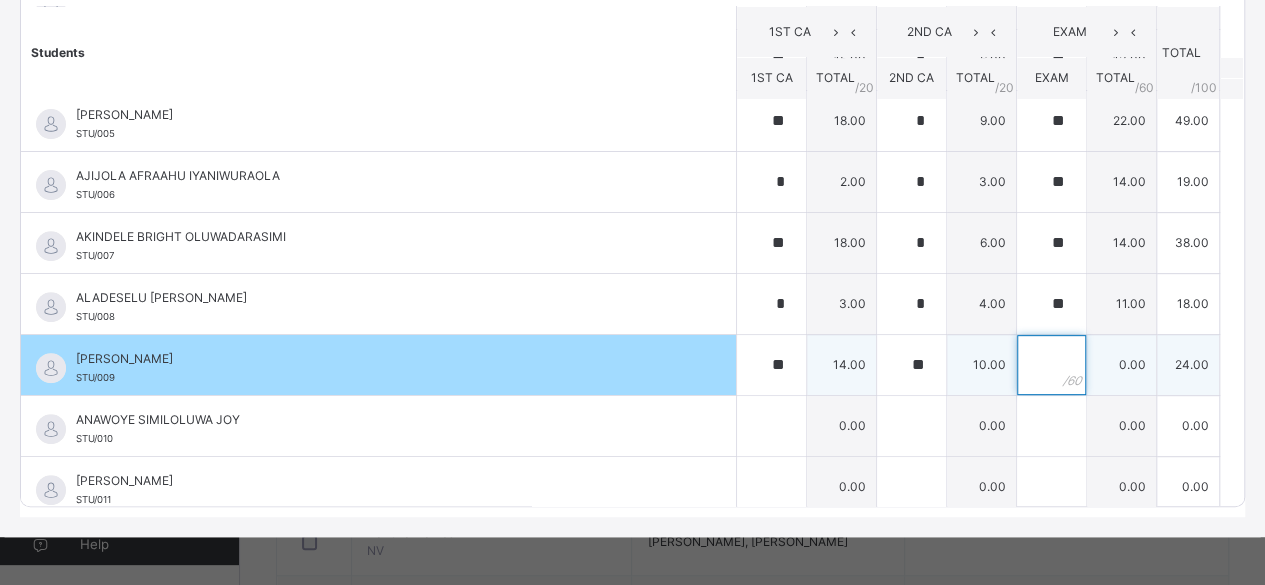 click at bounding box center (1051, 365) 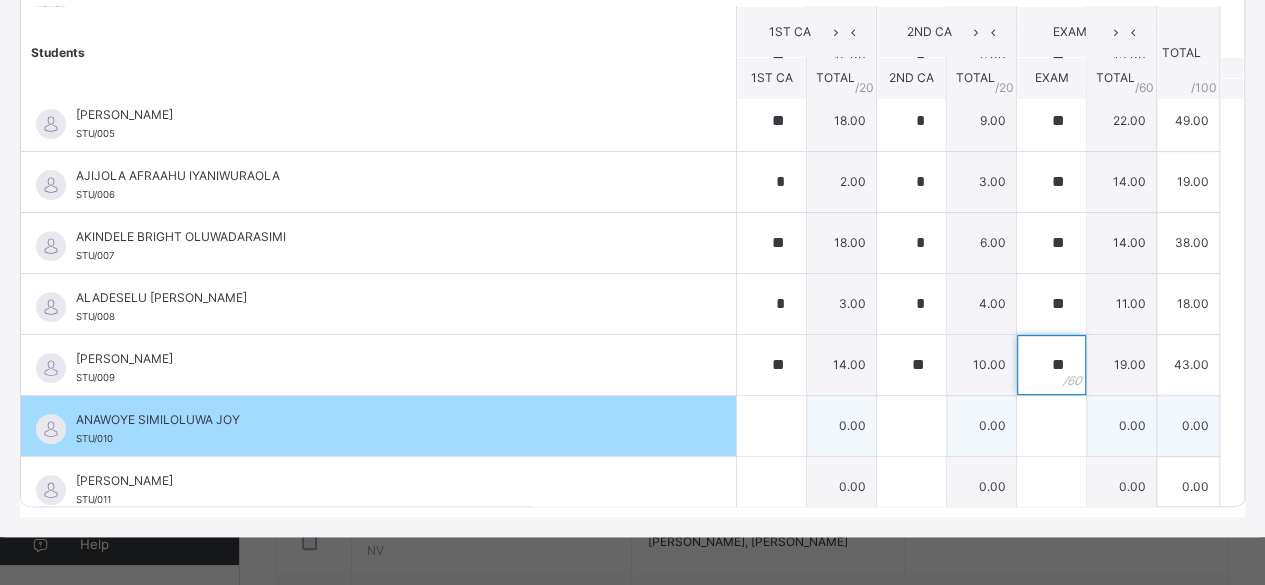 type on "**" 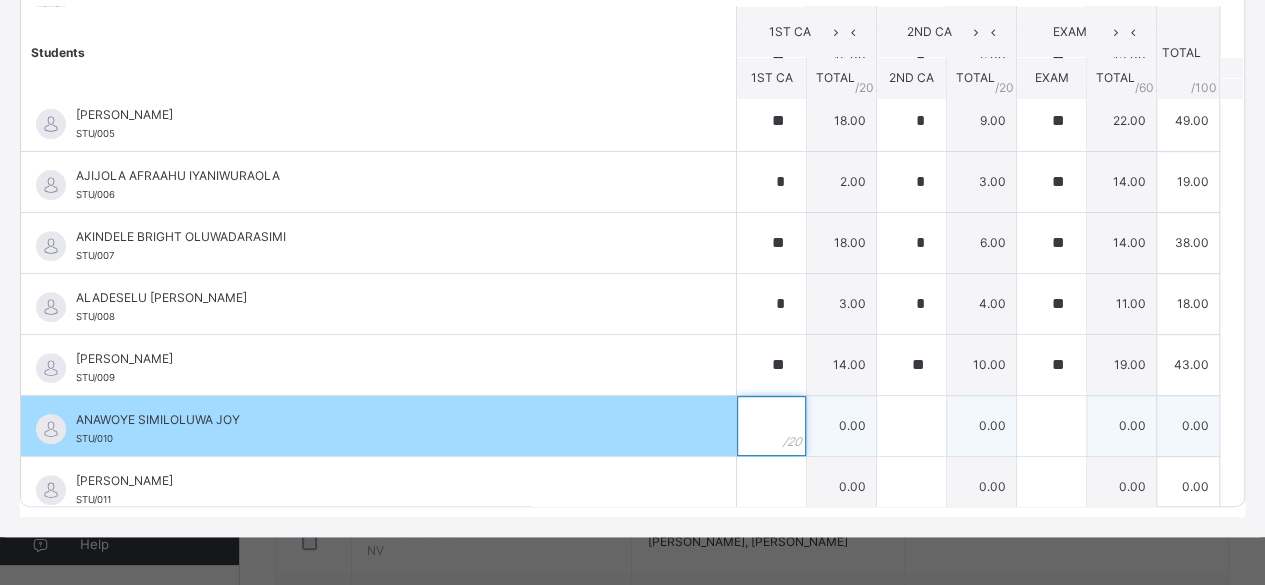 click at bounding box center (771, 426) 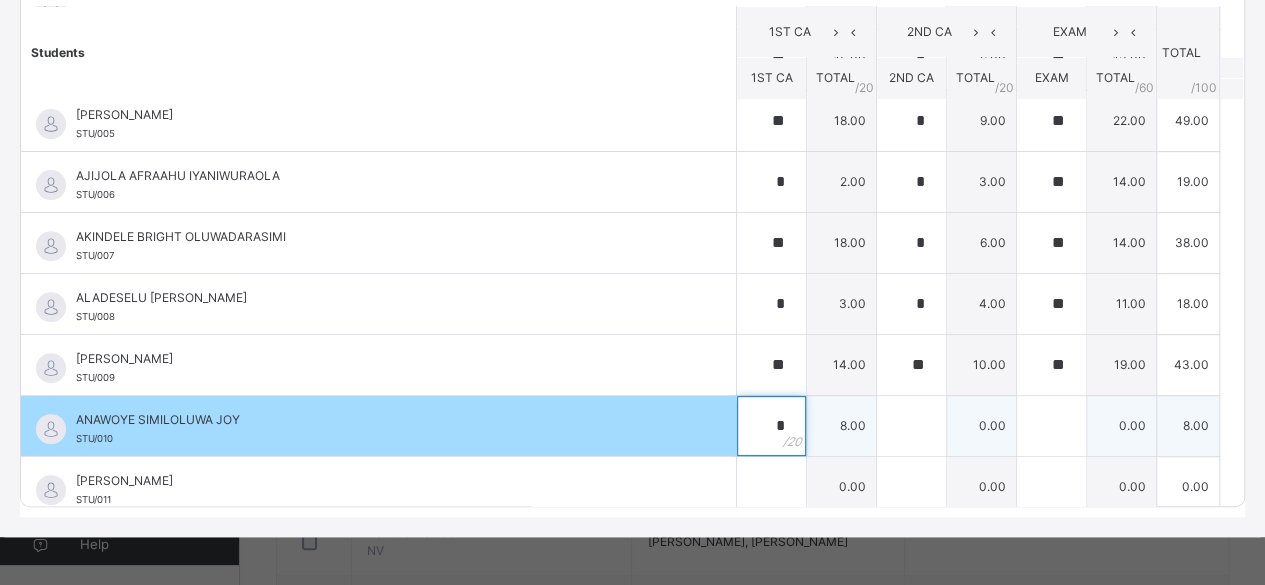 type on "*" 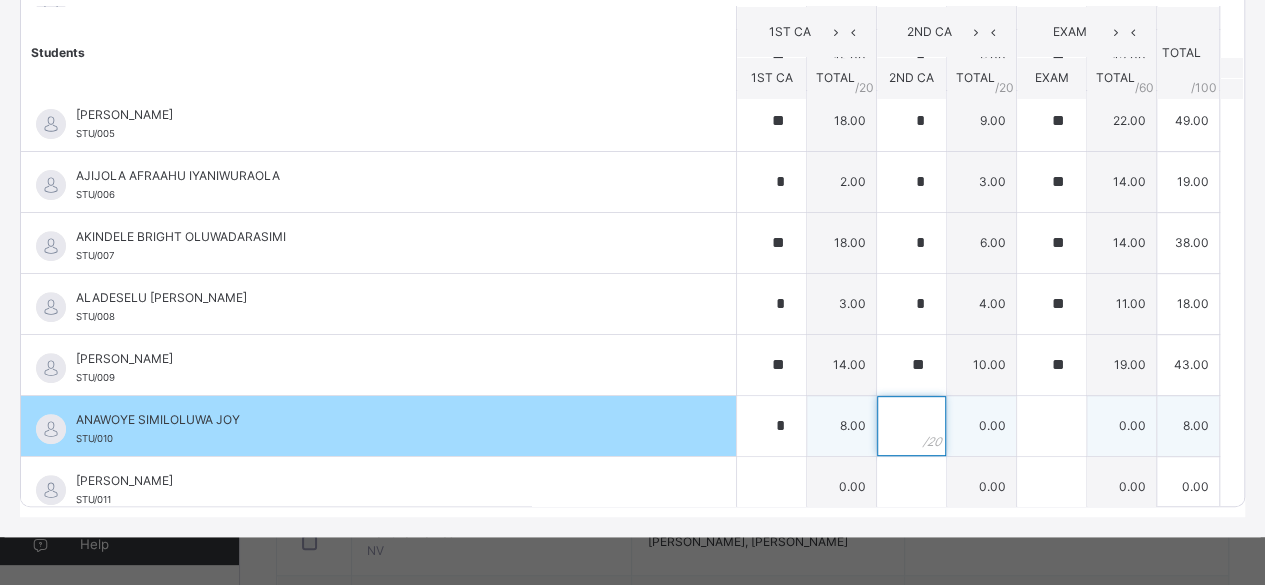 click at bounding box center [911, 426] 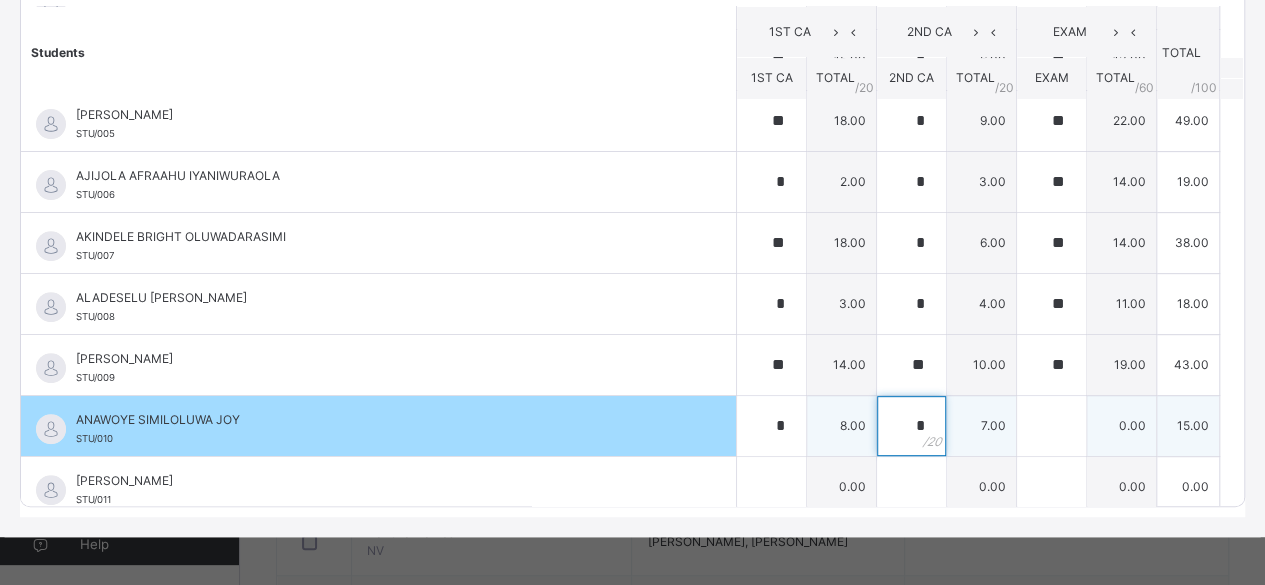 type on "*" 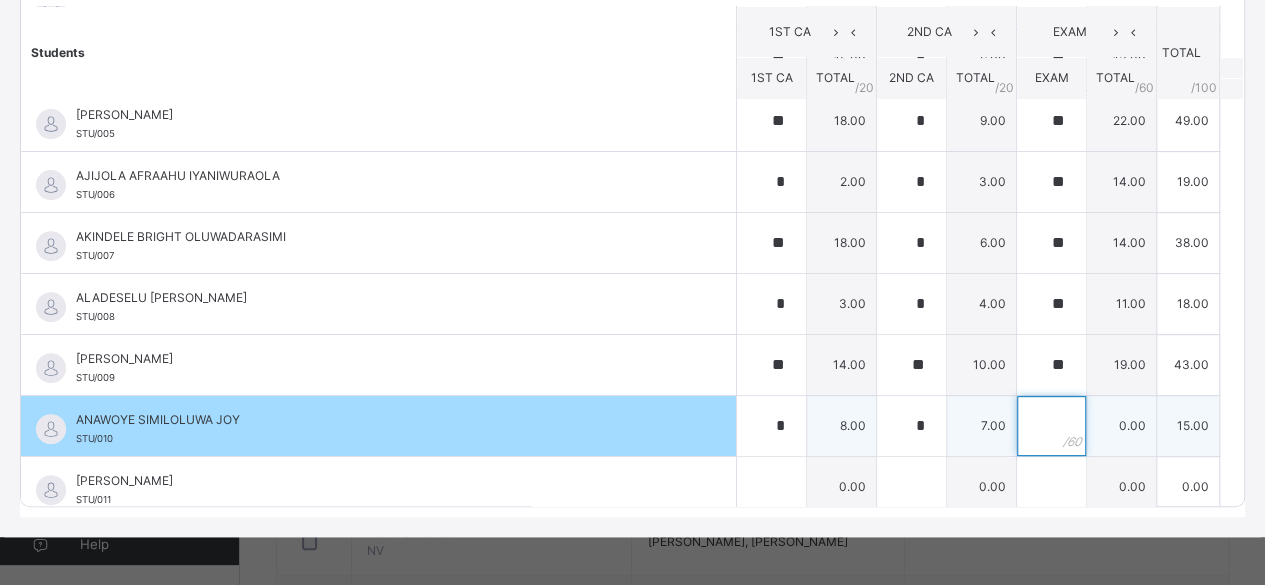 click at bounding box center [1051, 426] 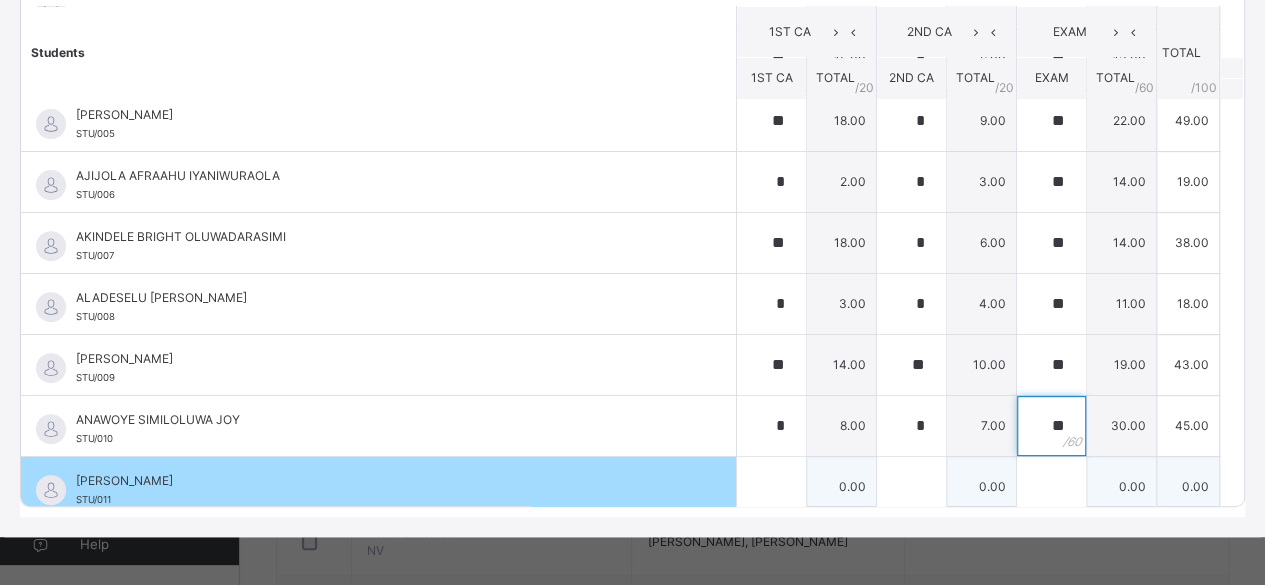 type on "**" 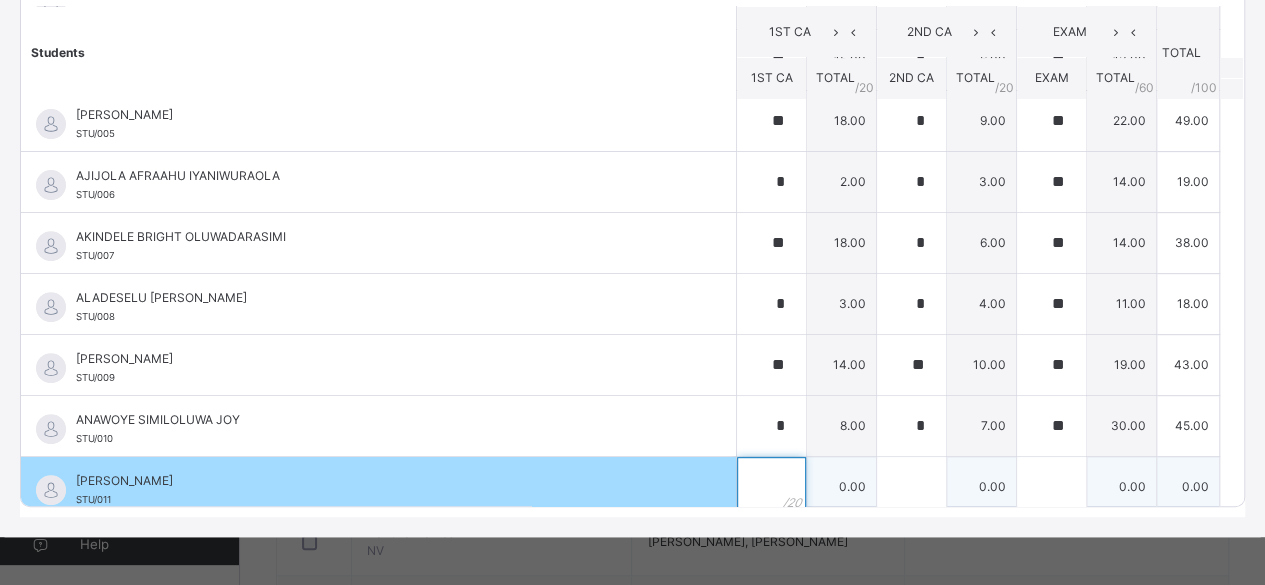 click at bounding box center (771, 487) 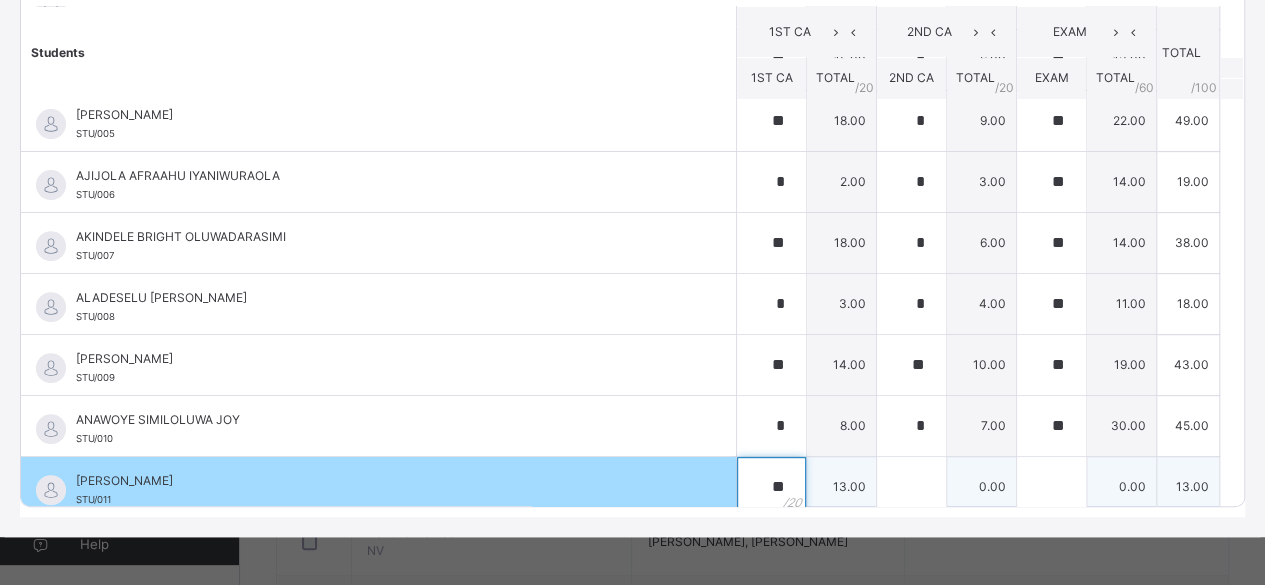 type on "**" 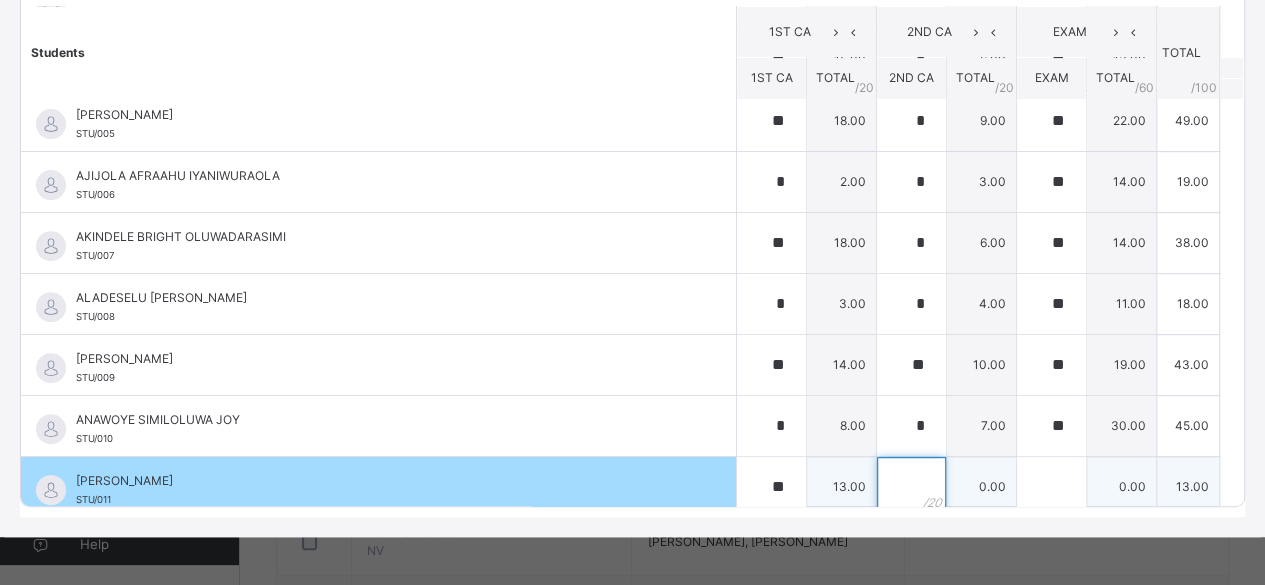 click at bounding box center [911, 487] 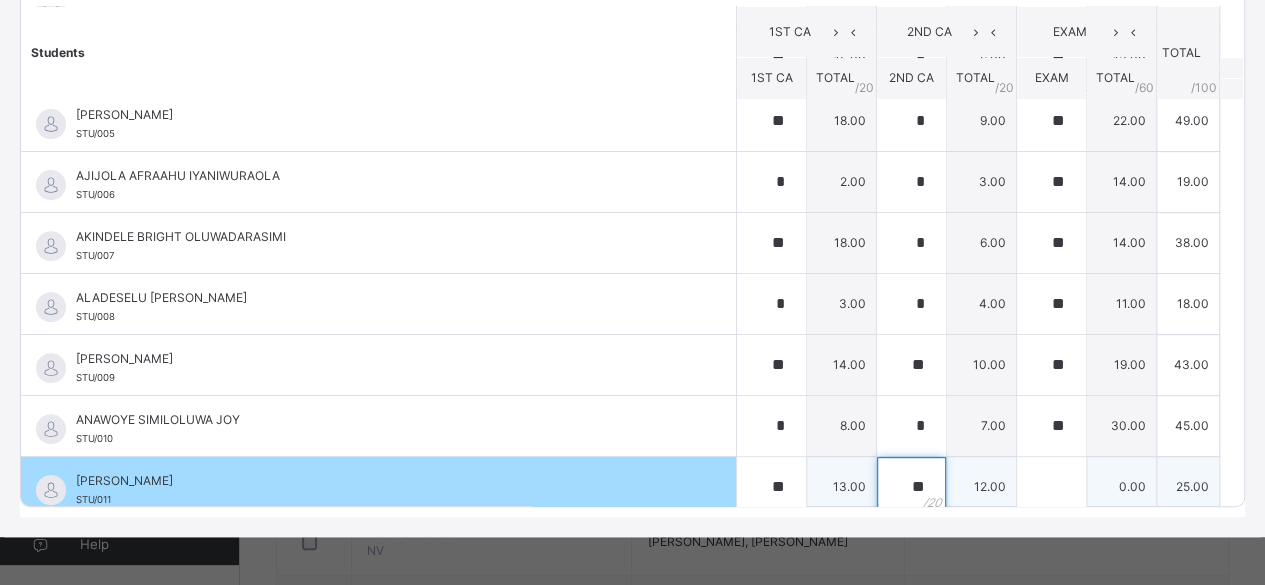 type on "**" 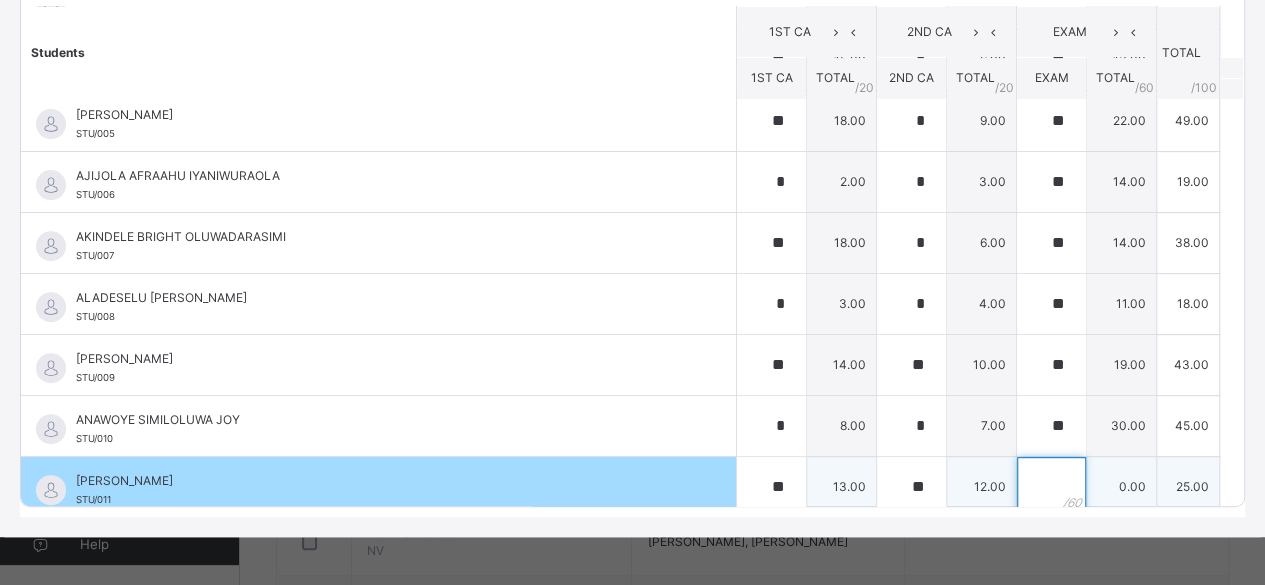 click at bounding box center (1051, 487) 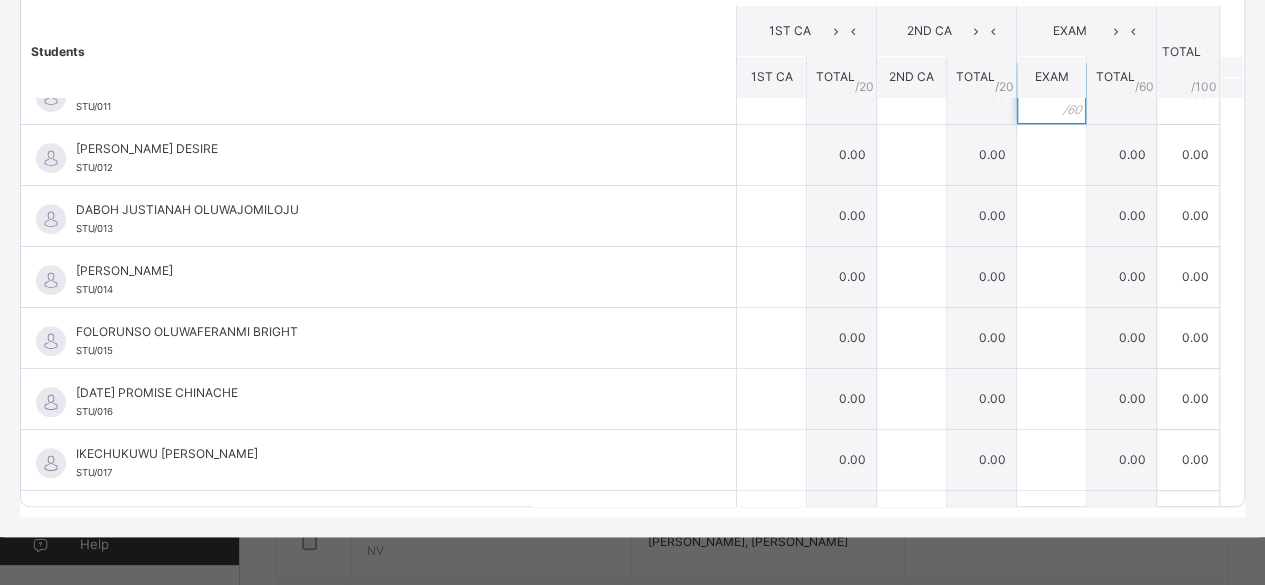 scroll, scrollTop: 653, scrollLeft: 0, axis: vertical 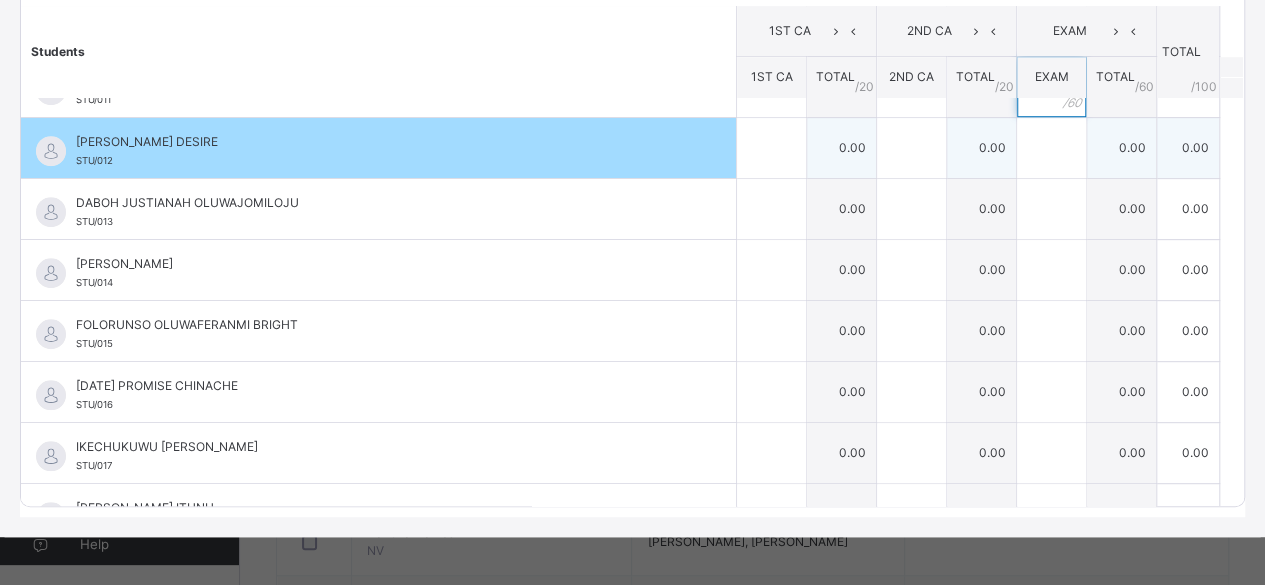 type on "**" 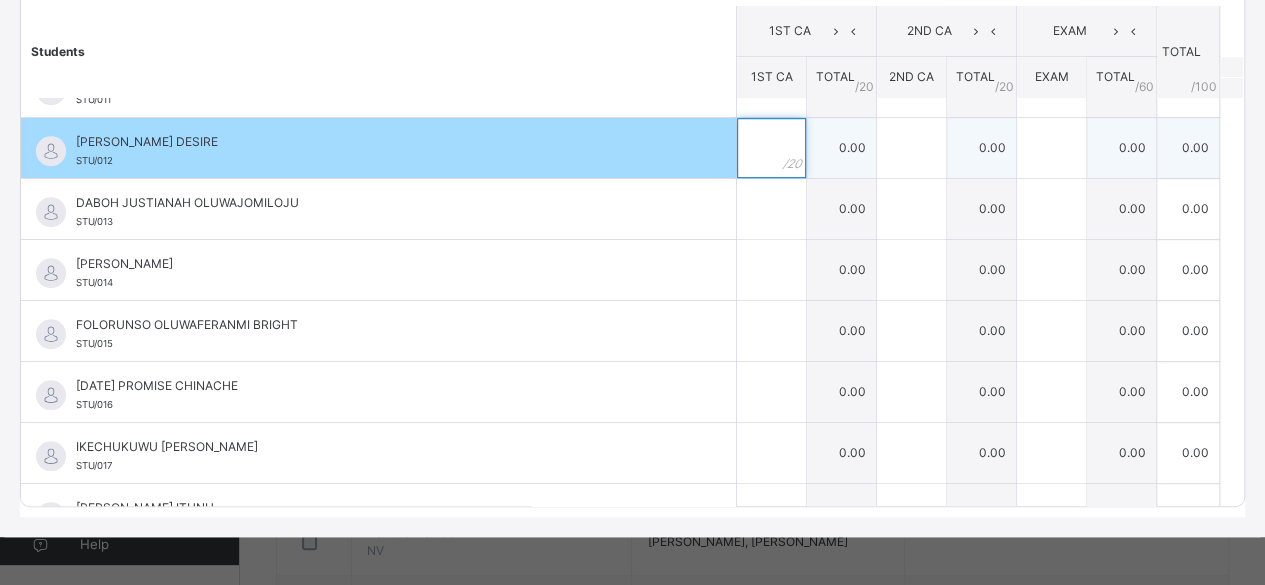 click at bounding box center (771, 148) 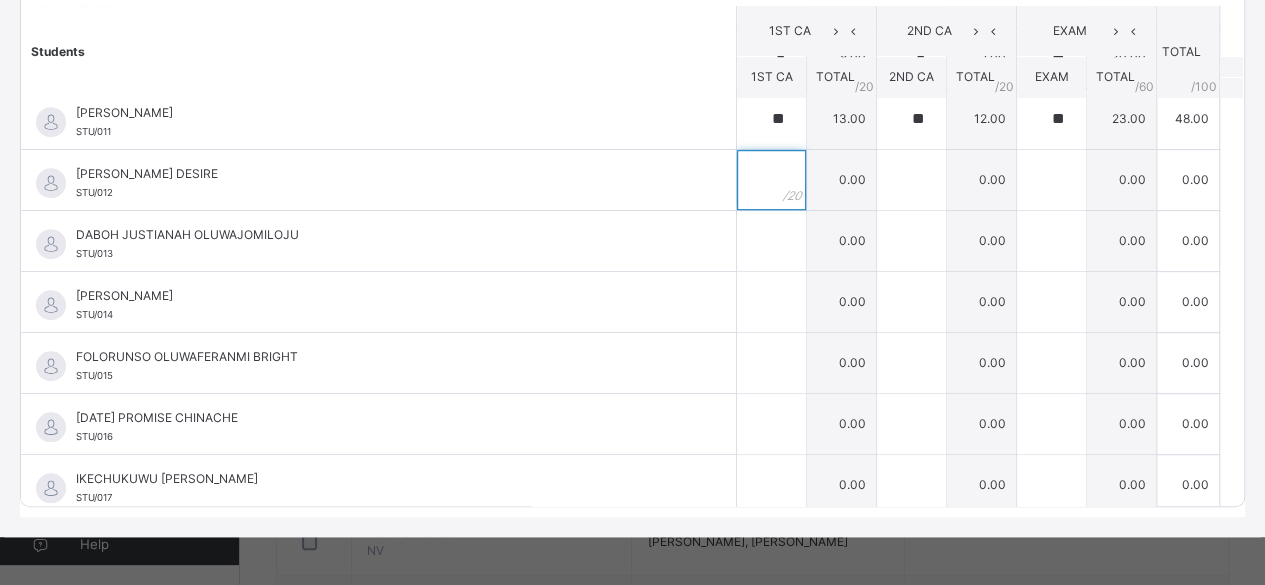scroll, scrollTop: 613, scrollLeft: 0, axis: vertical 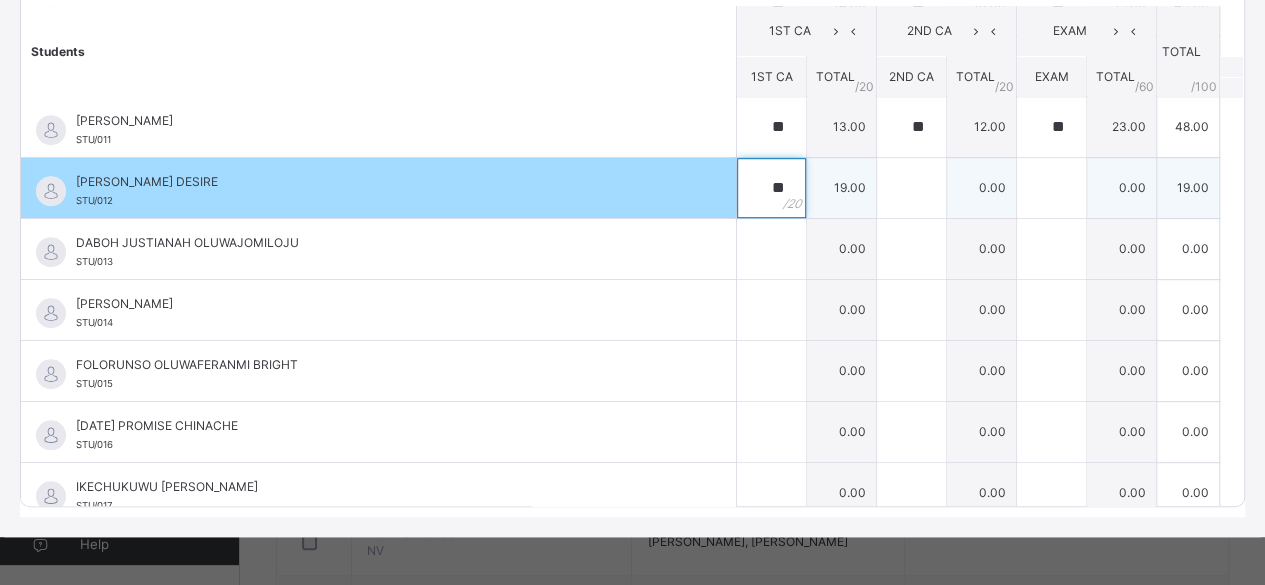 type on "**" 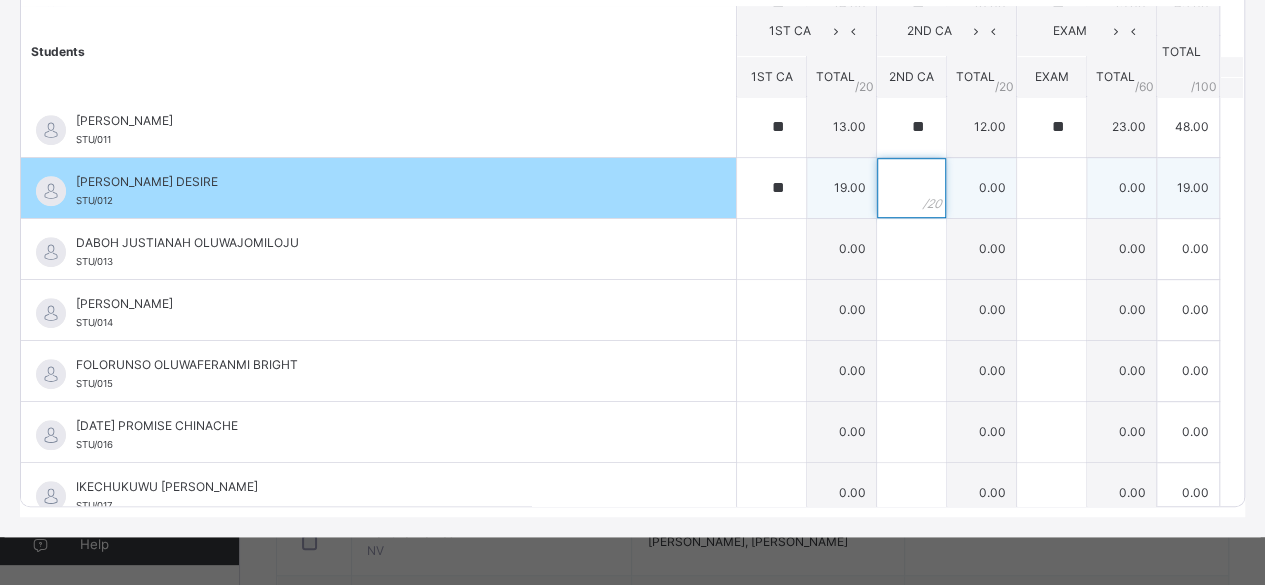 click at bounding box center [911, 188] 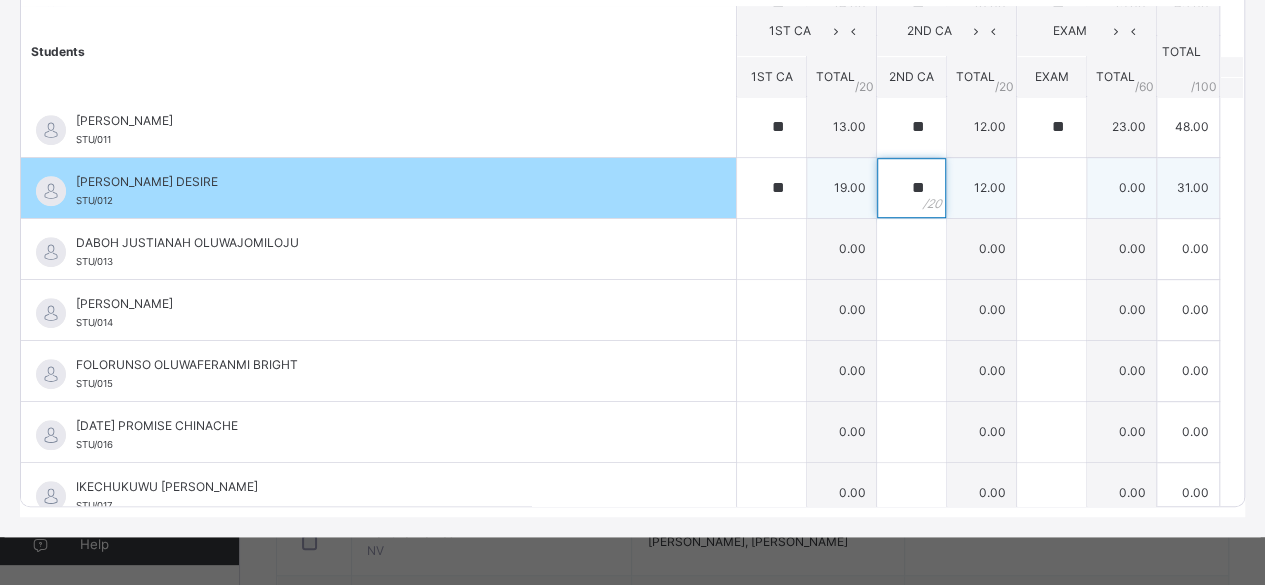 type on "**" 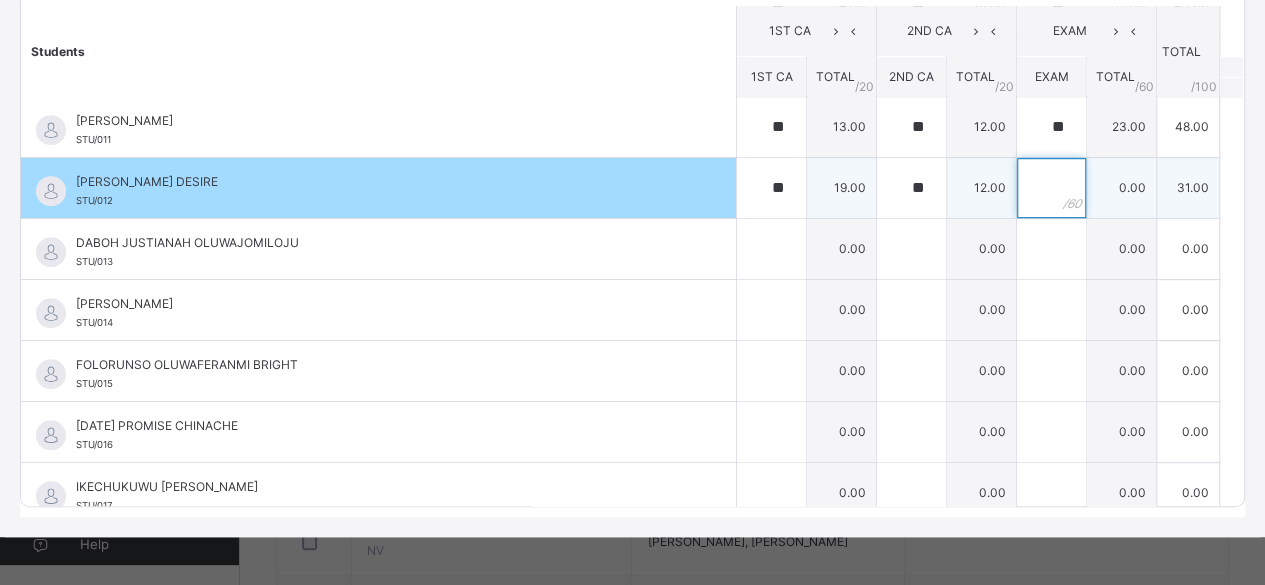 click at bounding box center [1051, 188] 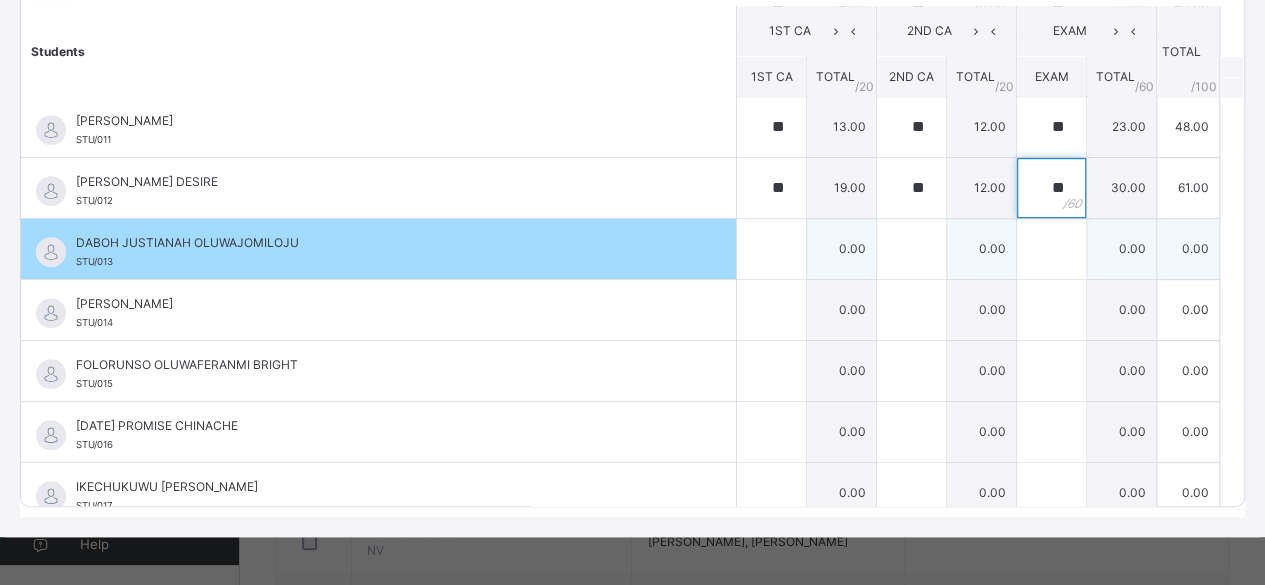 type on "**" 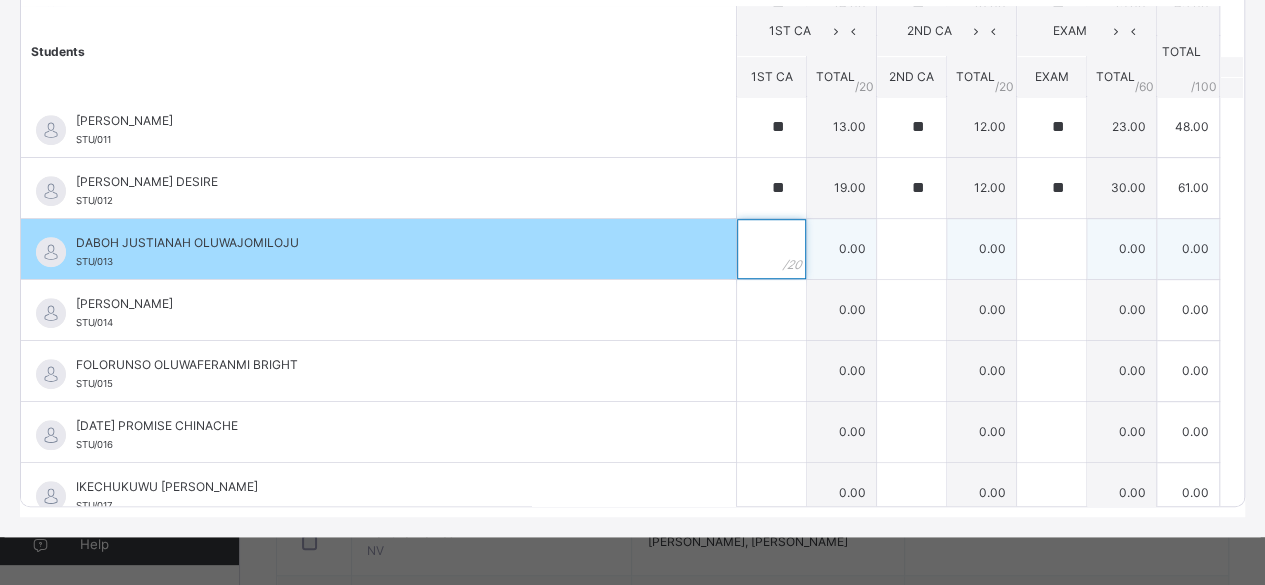 click at bounding box center [771, 249] 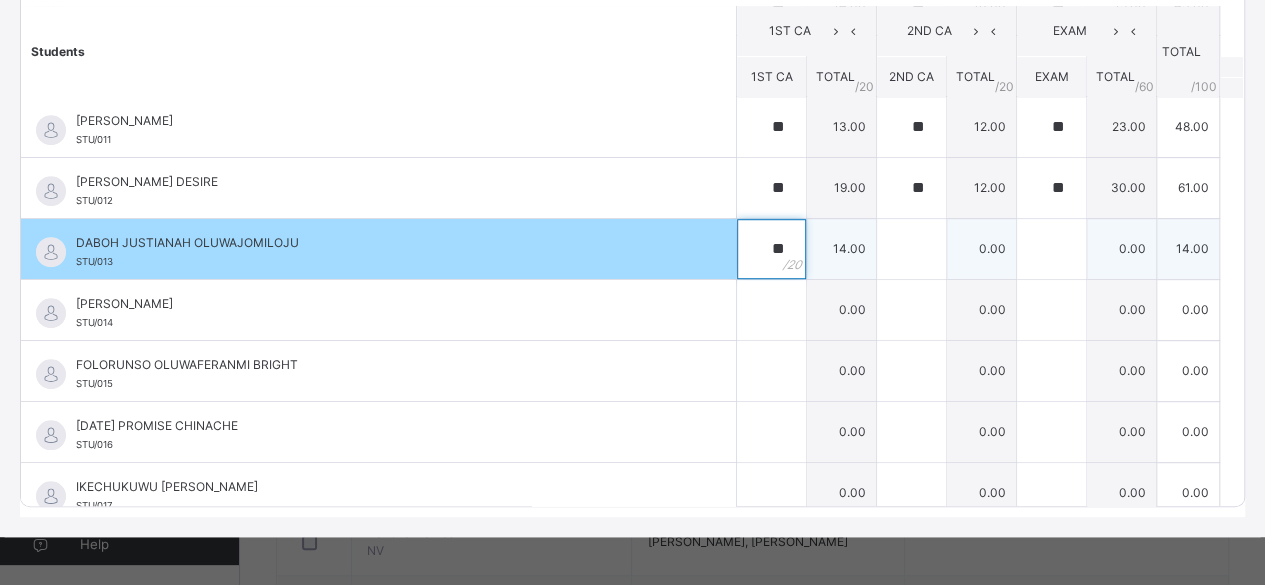 type on "**" 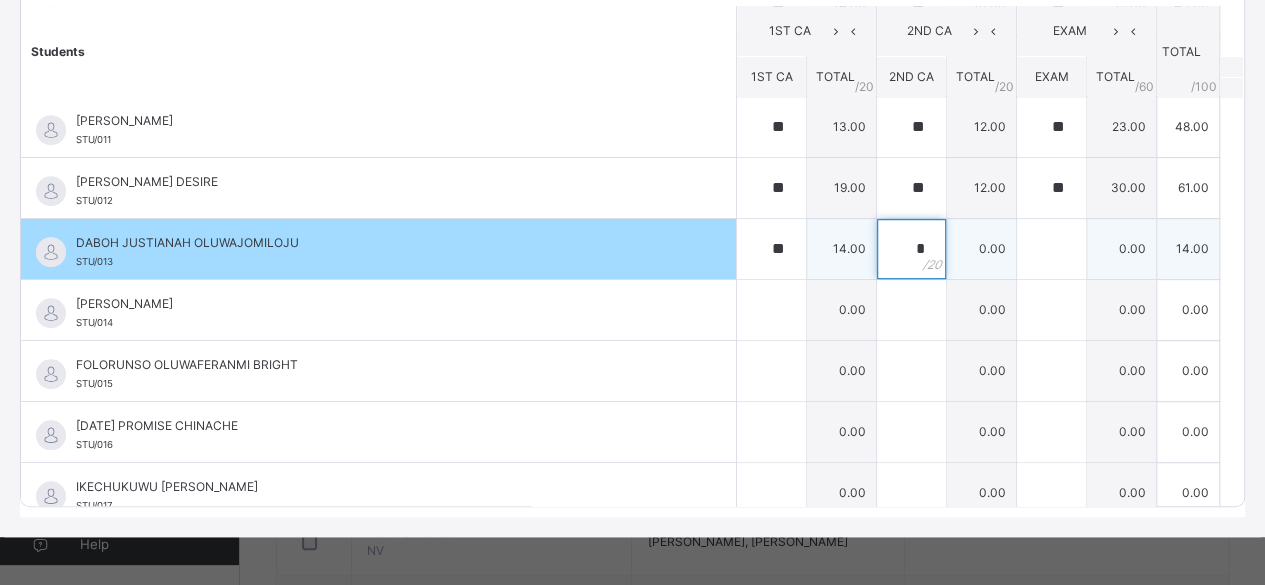 click on "*" at bounding box center (911, 249) 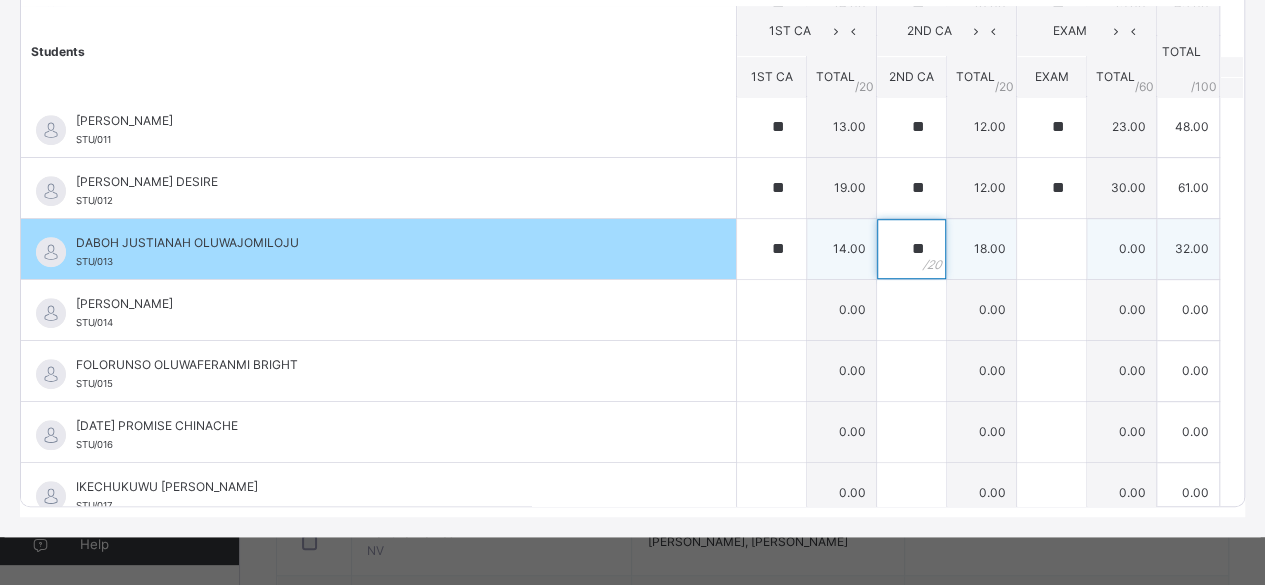 type on "**" 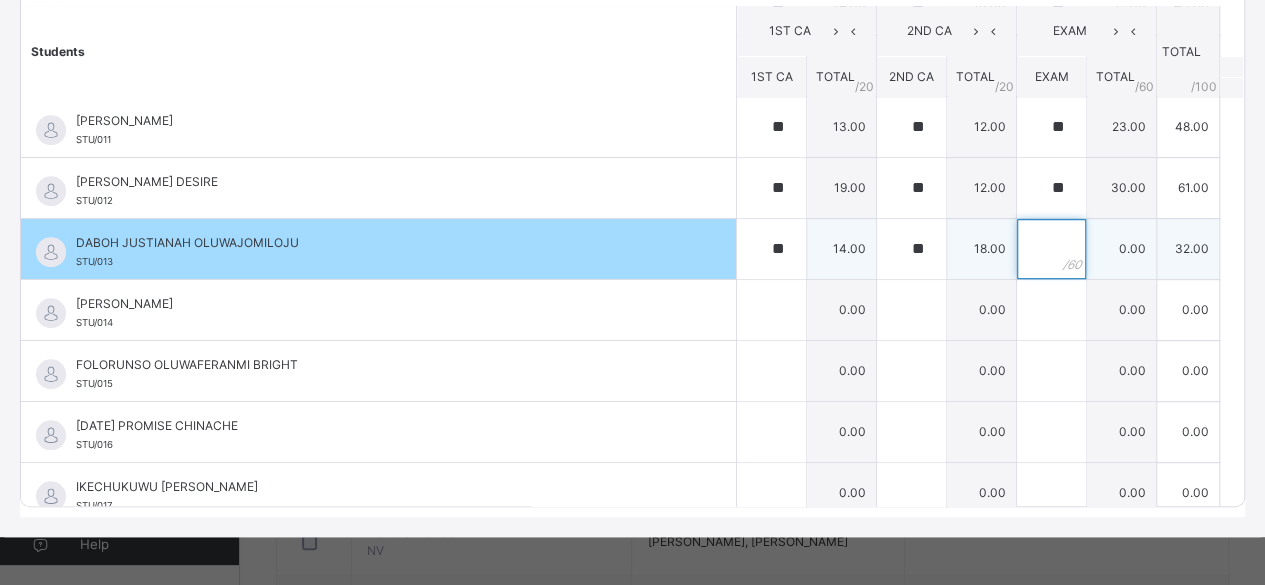 click at bounding box center [1051, 249] 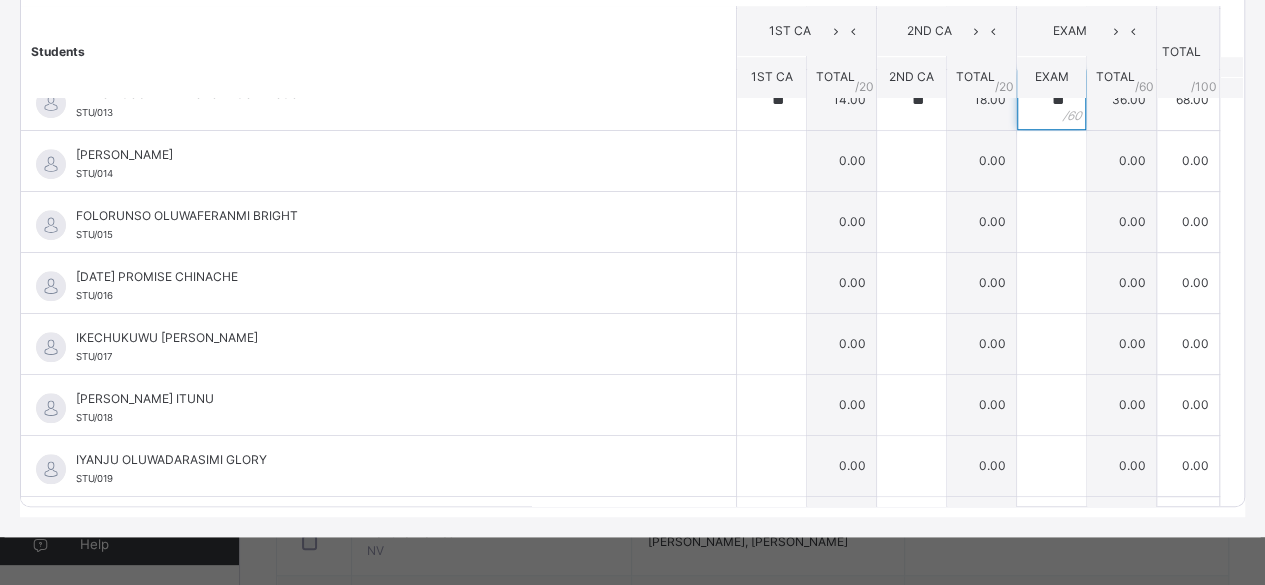 scroll, scrollTop: 773, scrollLeft: 0, axis: vertical 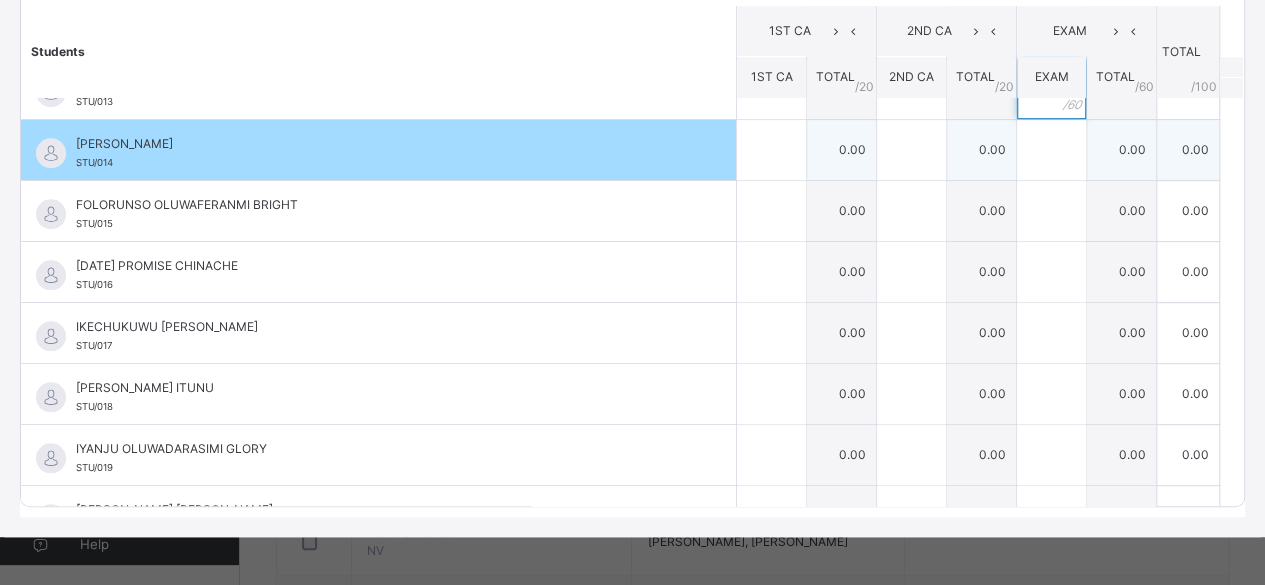 type on "**" 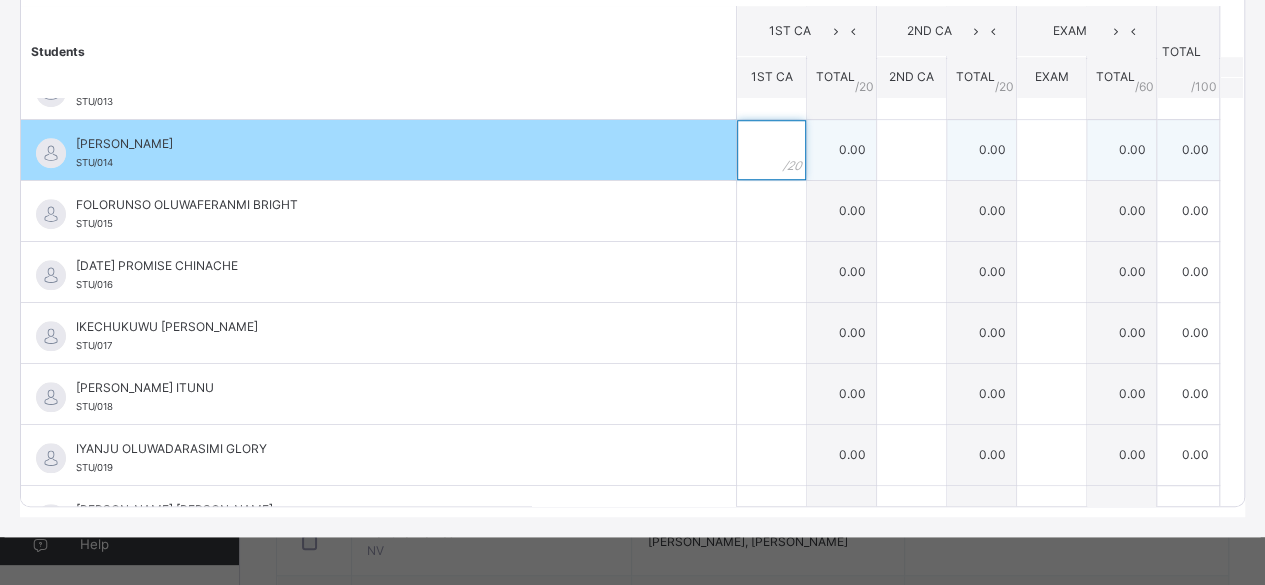 click at bounding box center (771, 150) 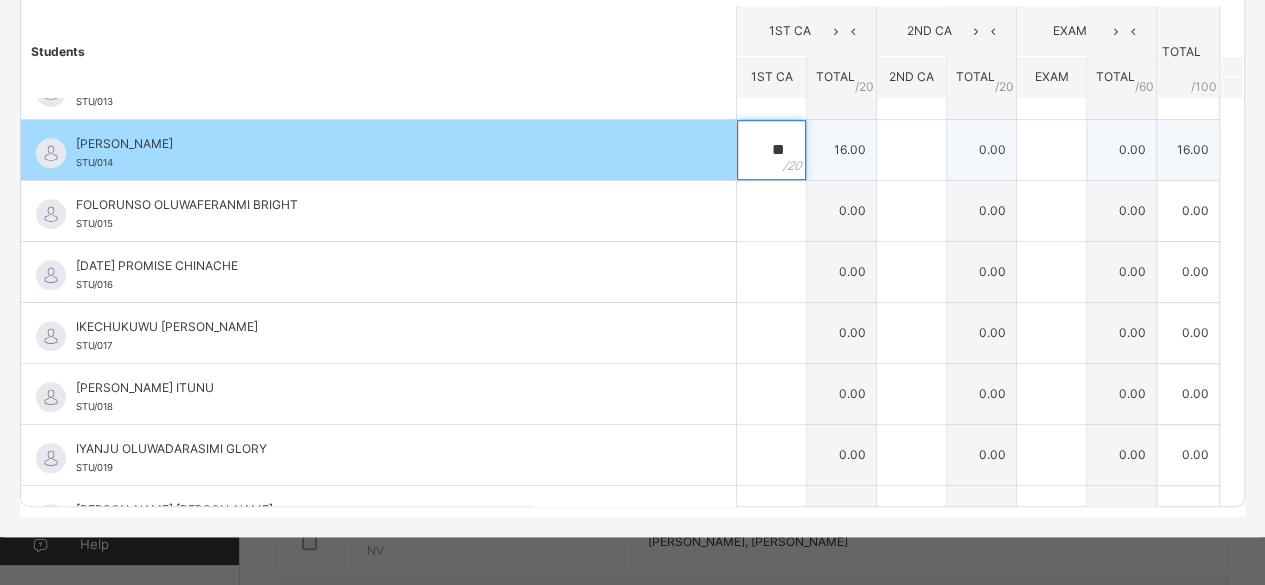 type on "**" 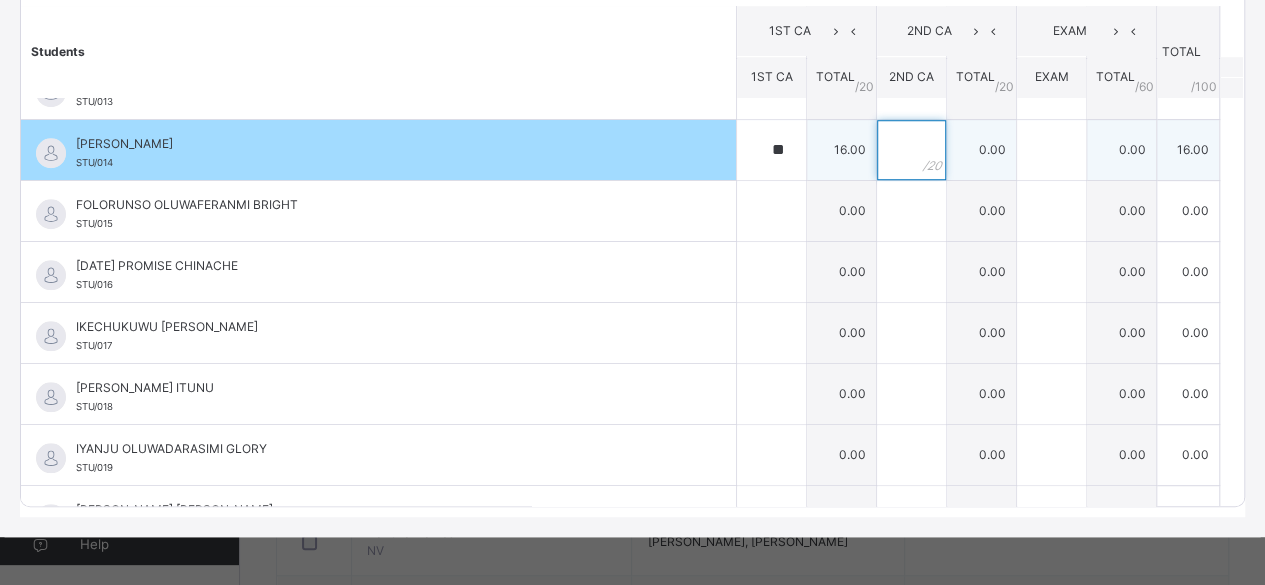 click at bounding box center (911, 150) 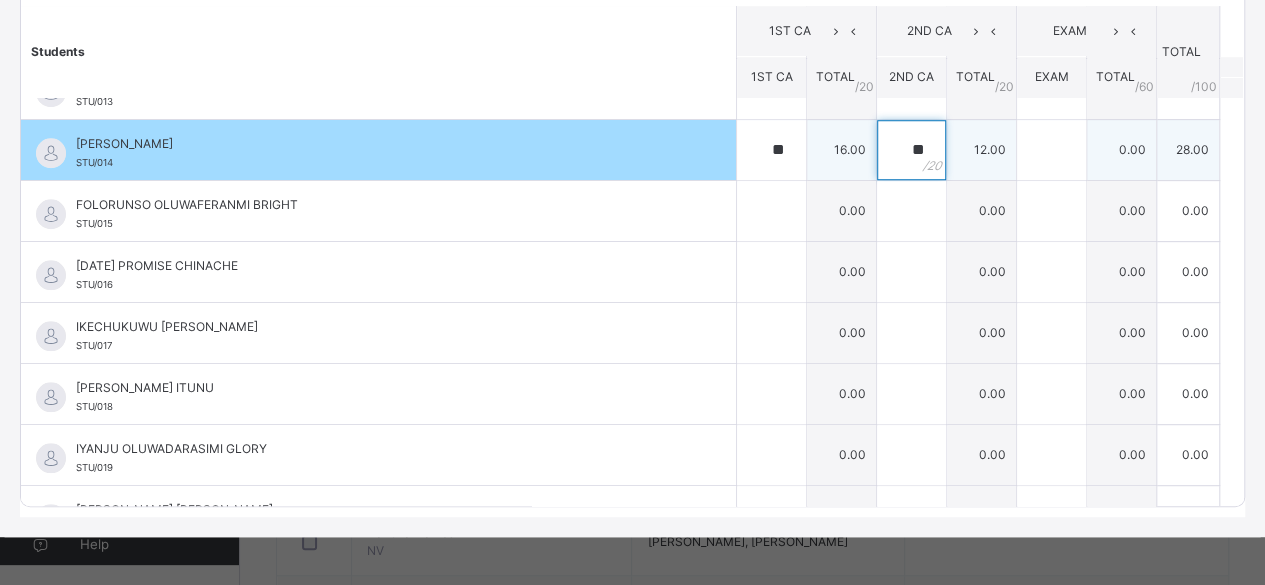 type on "**" 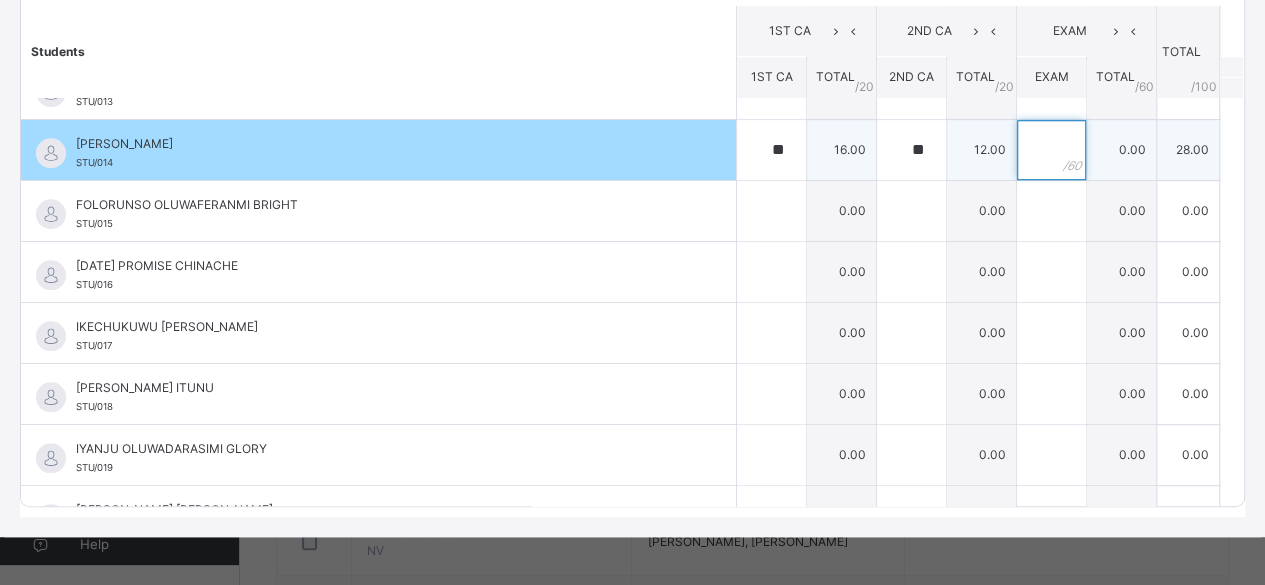 click at bounding box center (1051, 150) 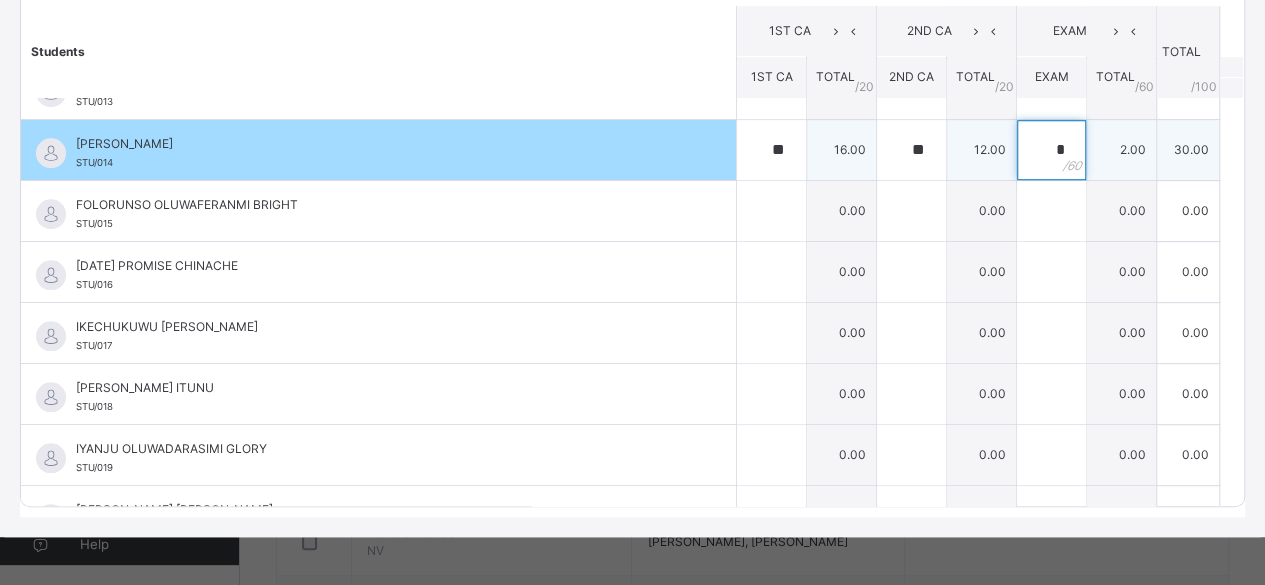 type on "**" 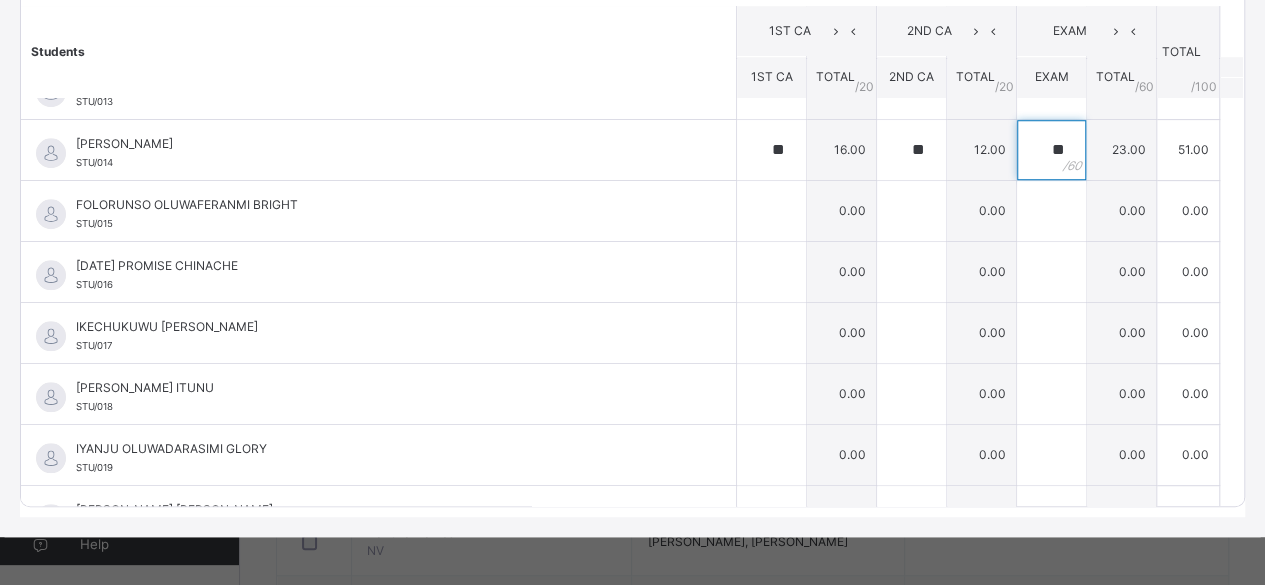 scroll, scrollTop: 733, scrollLeft: 0, axis: vertical 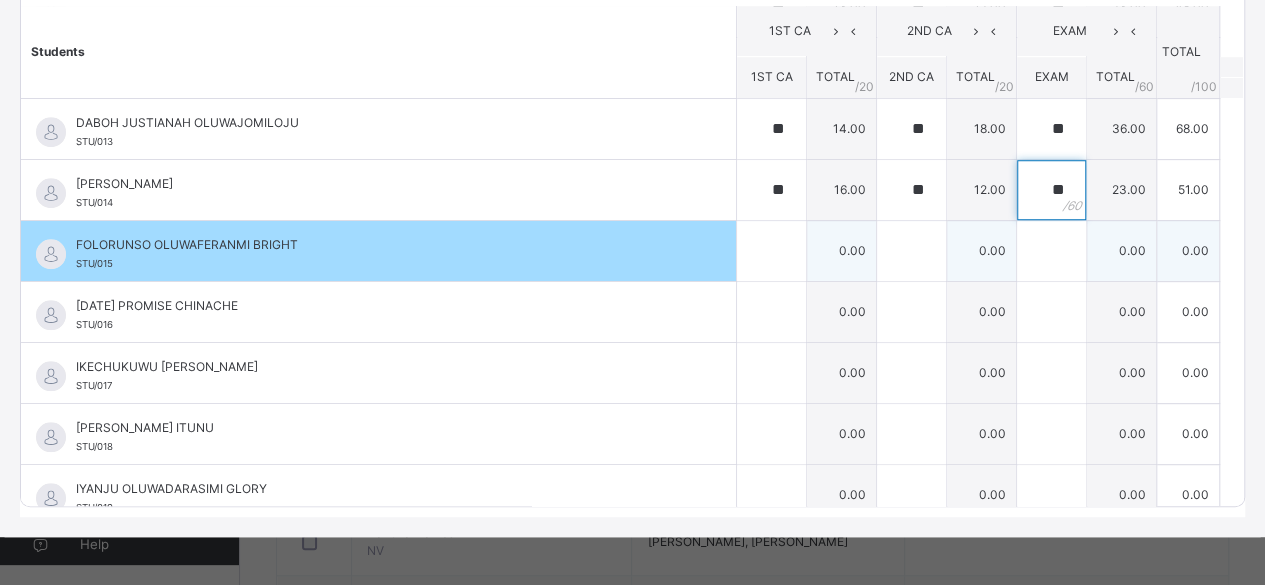 type 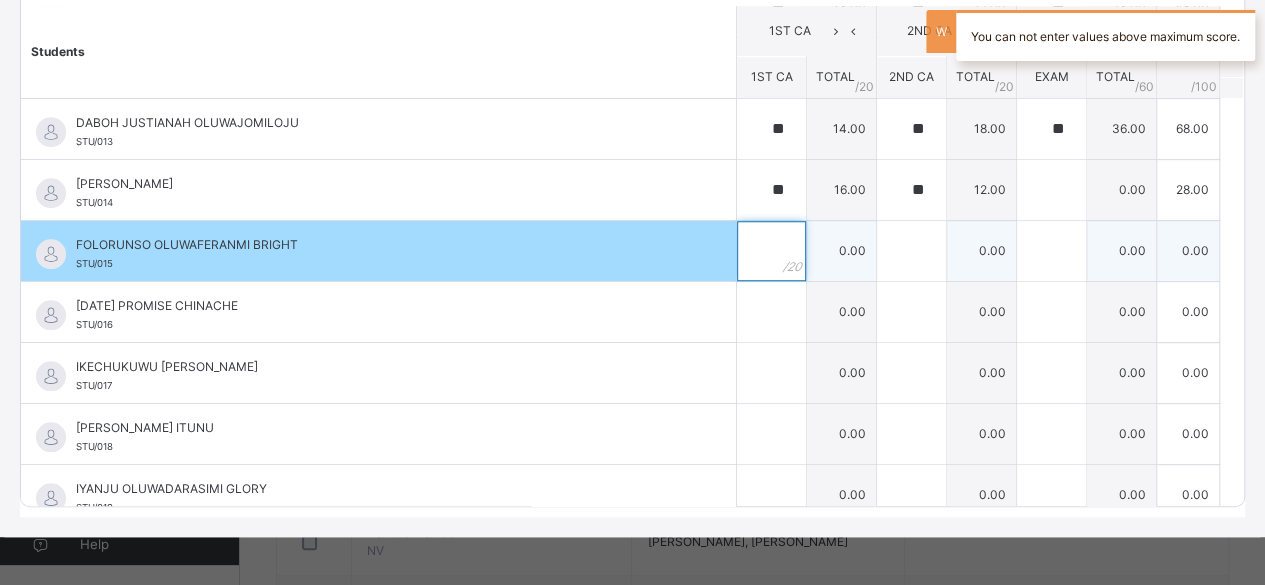 click at bounding box center (771, 251) 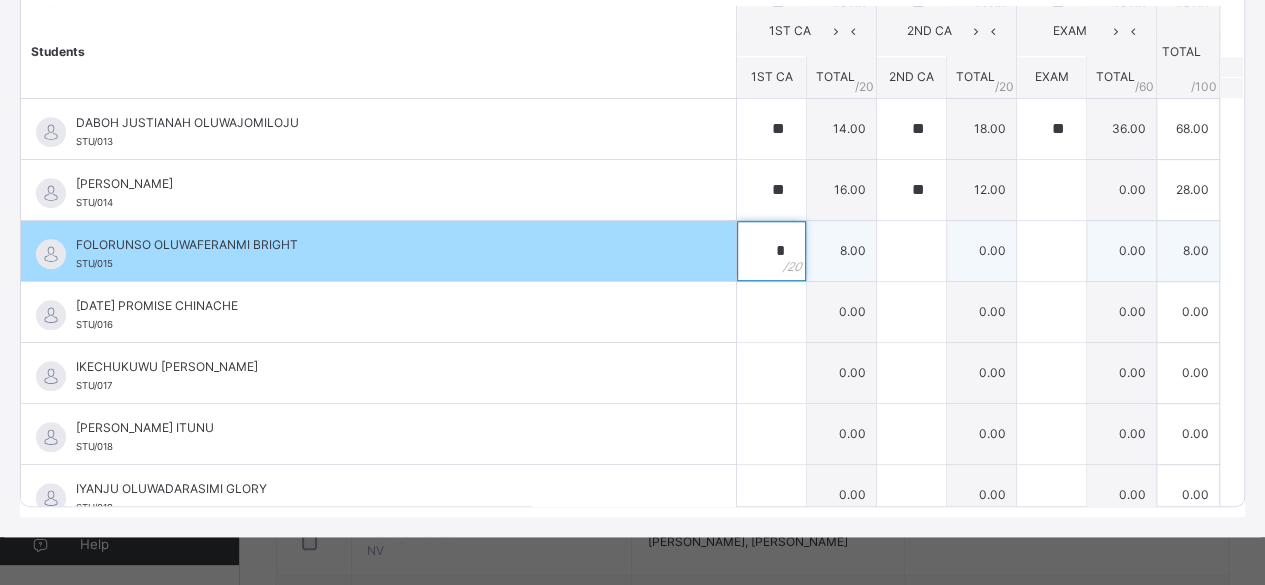 type on "*" 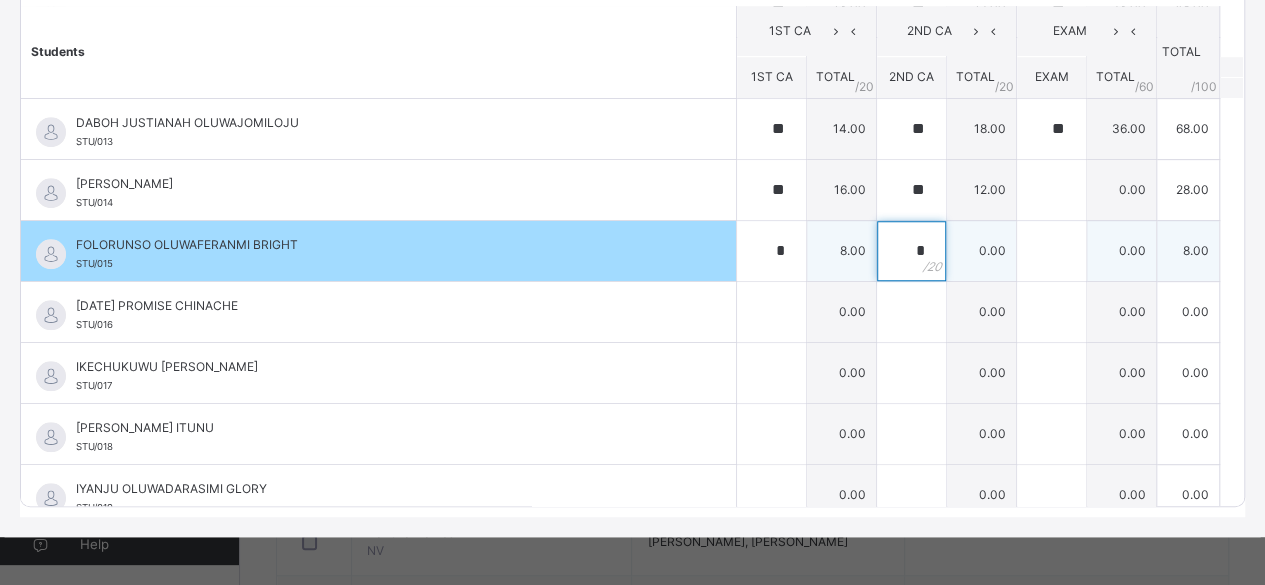 click on "*" at bounding box center [911, 251] 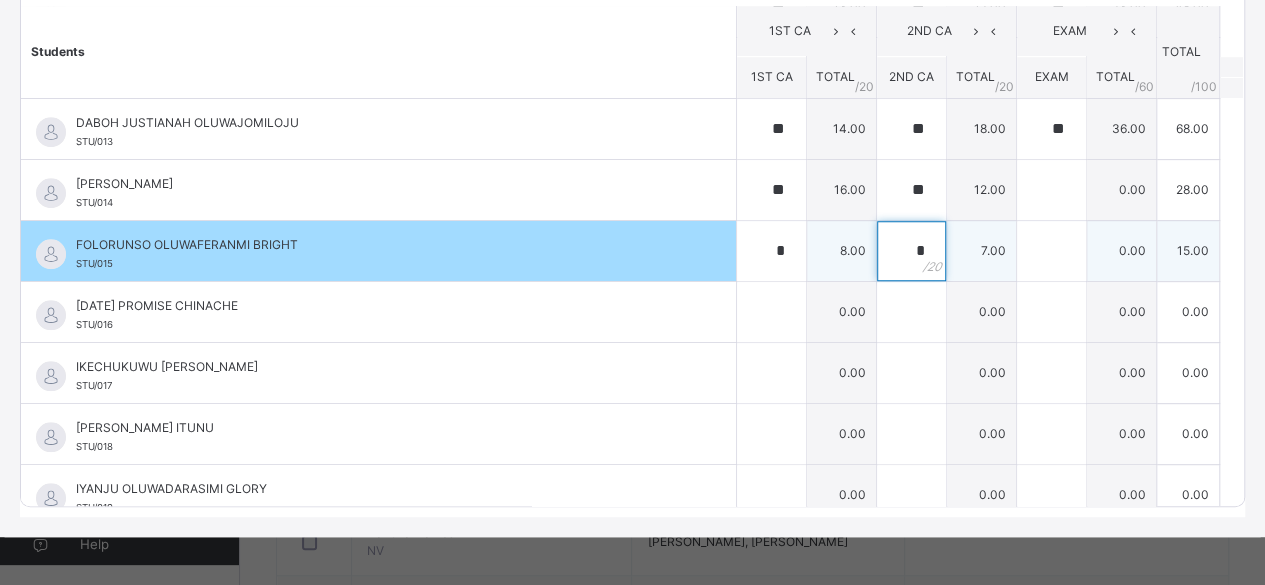 type on "*" 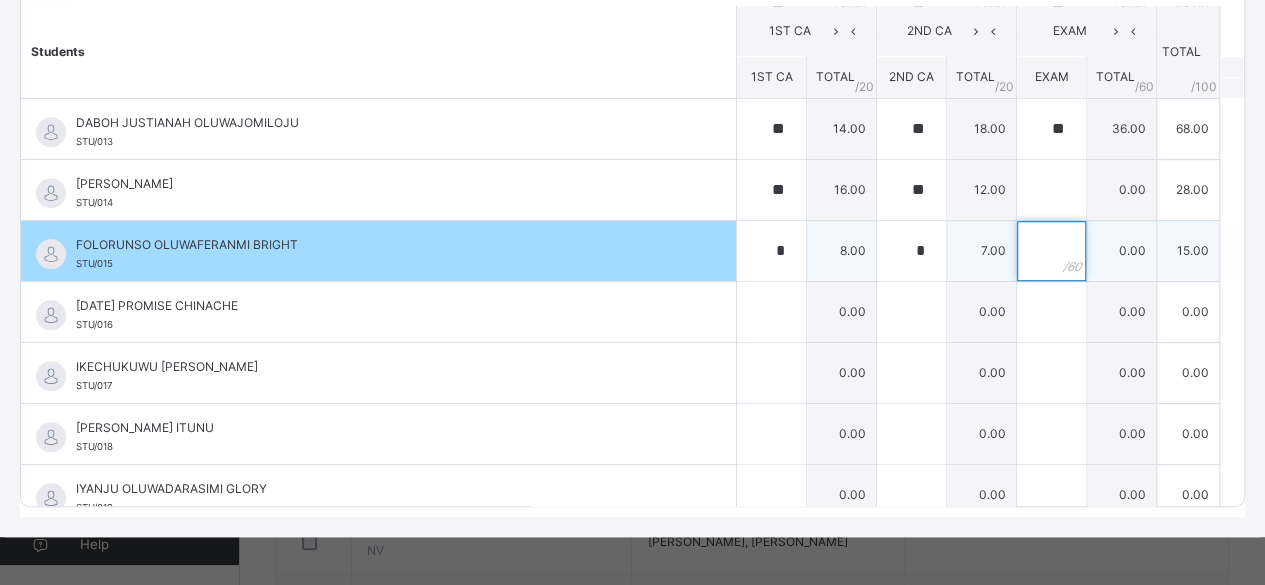 click at bounding box center (1051, 251) 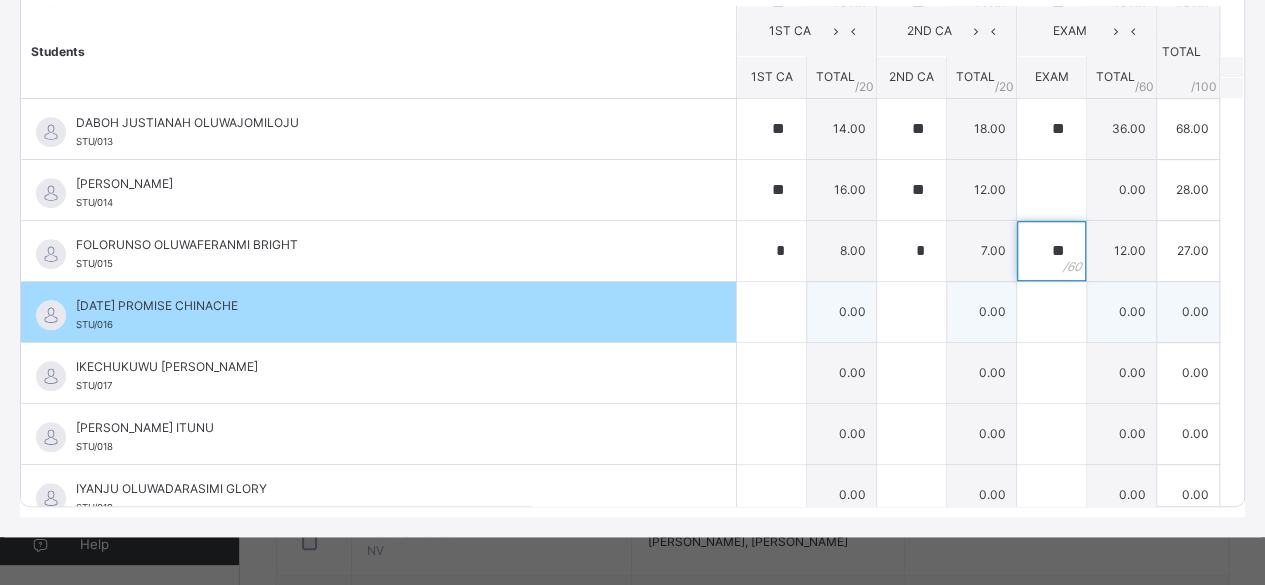 type on "**" 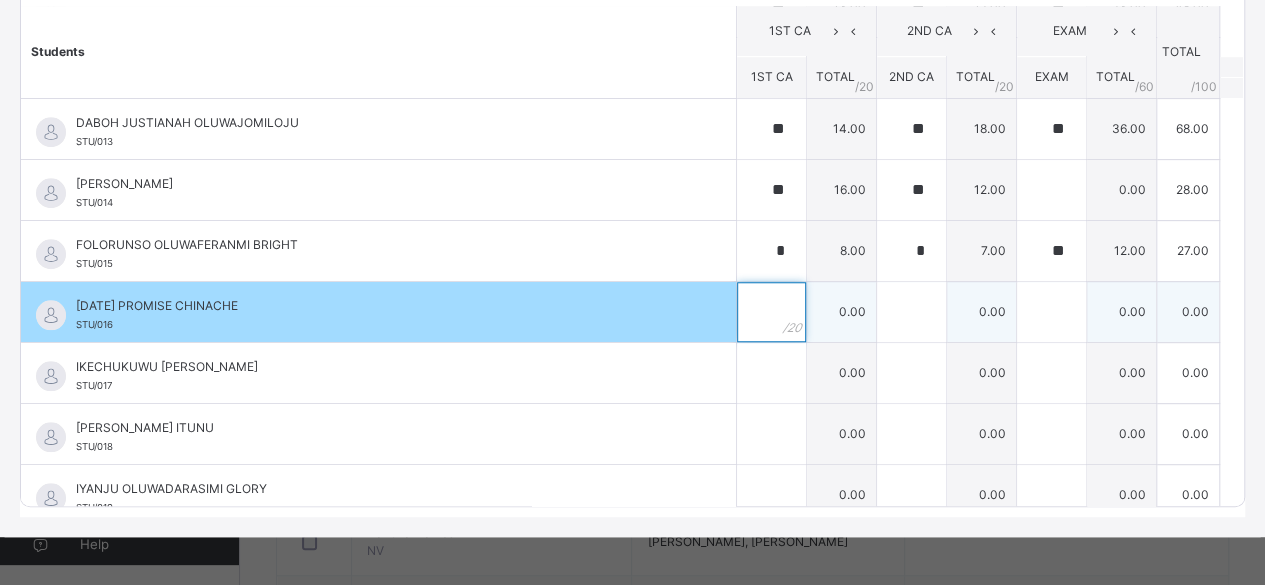 click at bounding box center [771, 312] 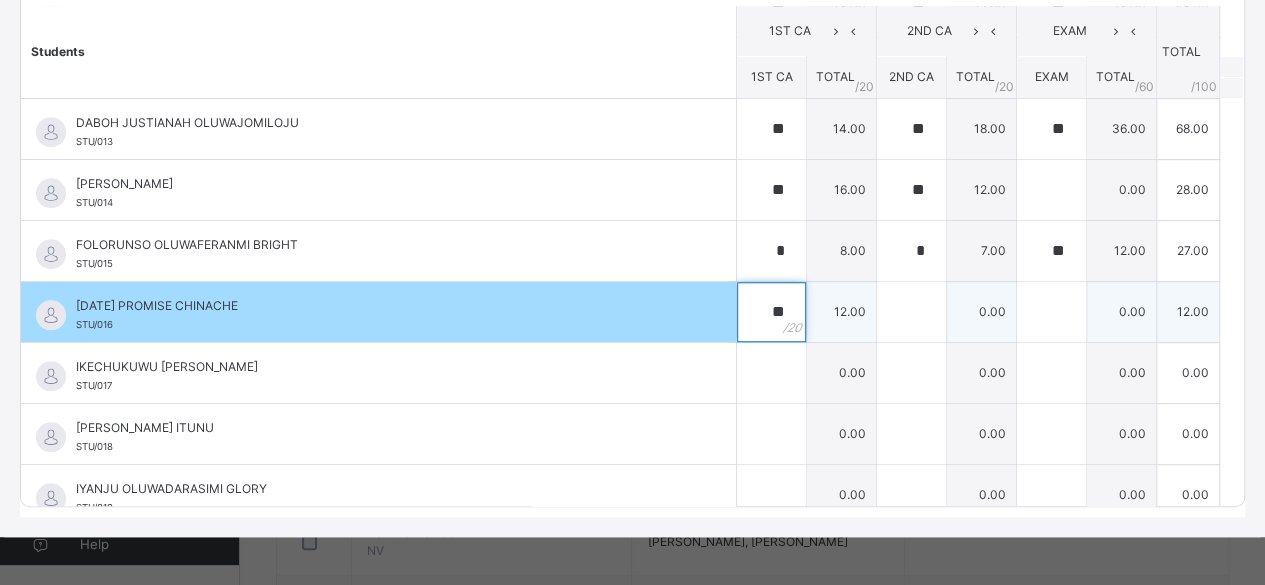 type on "**" 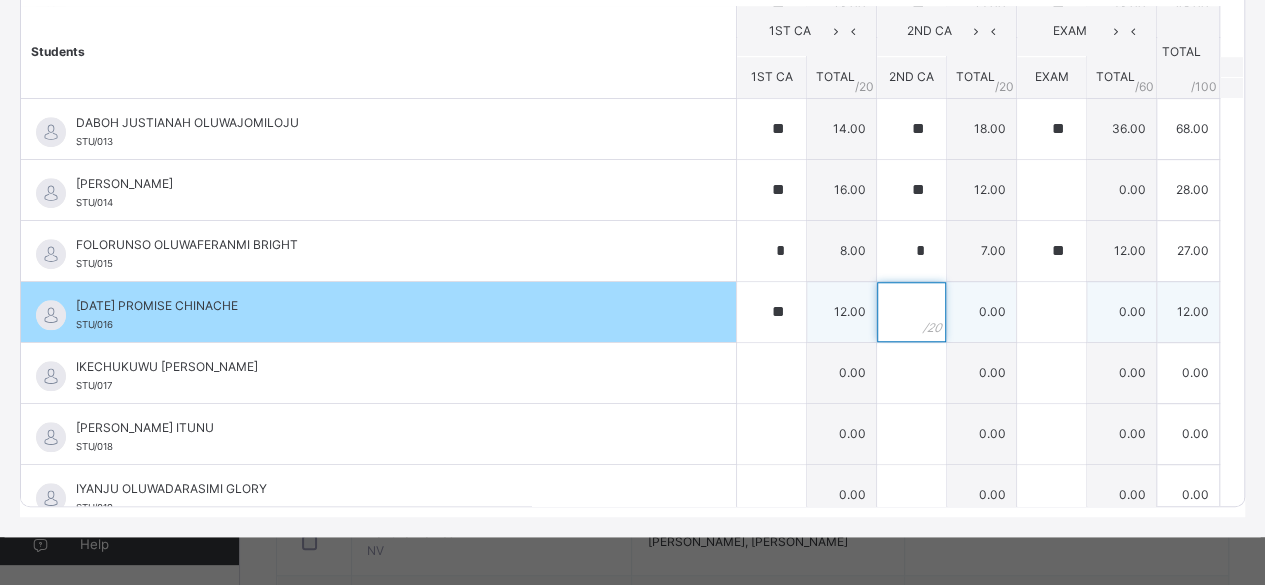 click at bounding box center [911, 312] 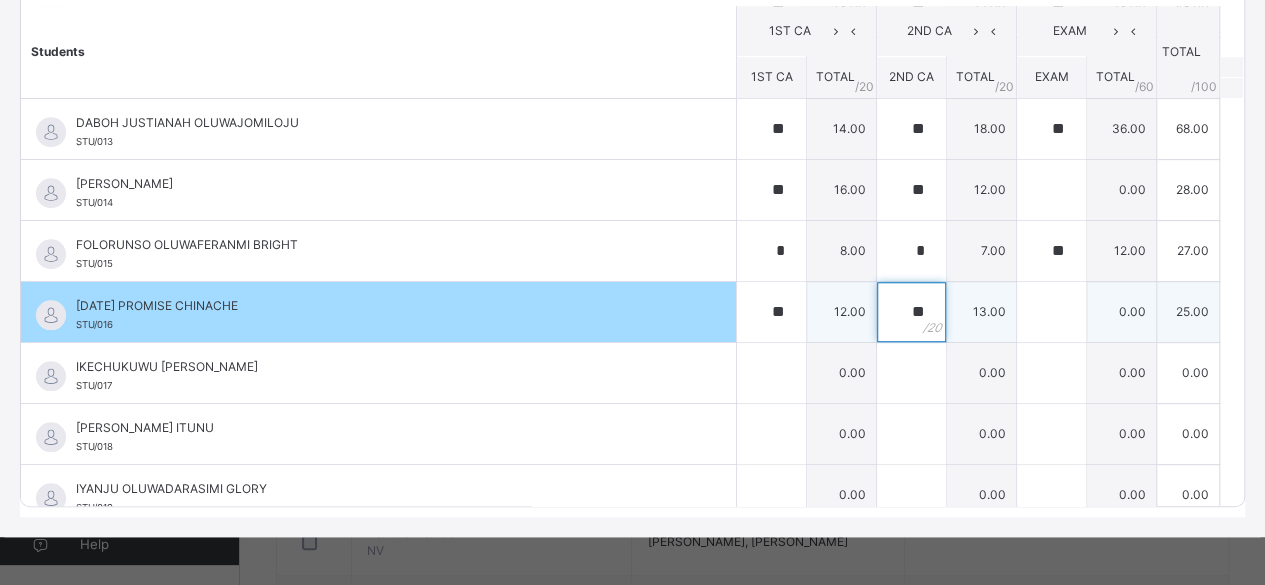 type on "**" 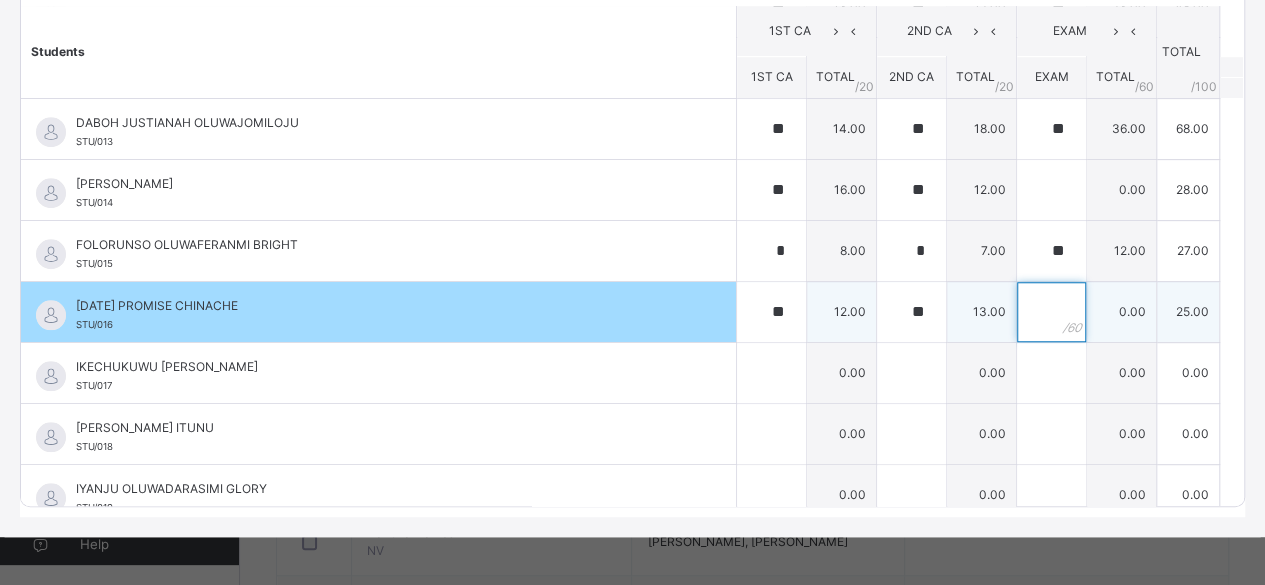 click at bounding box center (1051, 312) 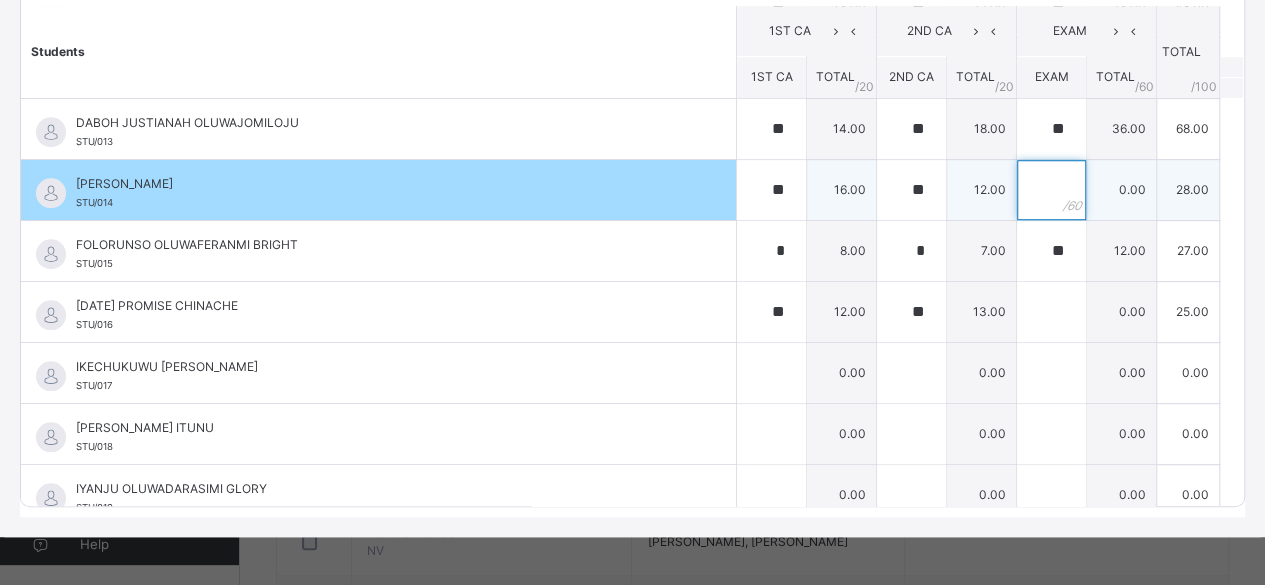 click at bounding box center (1051, 190) 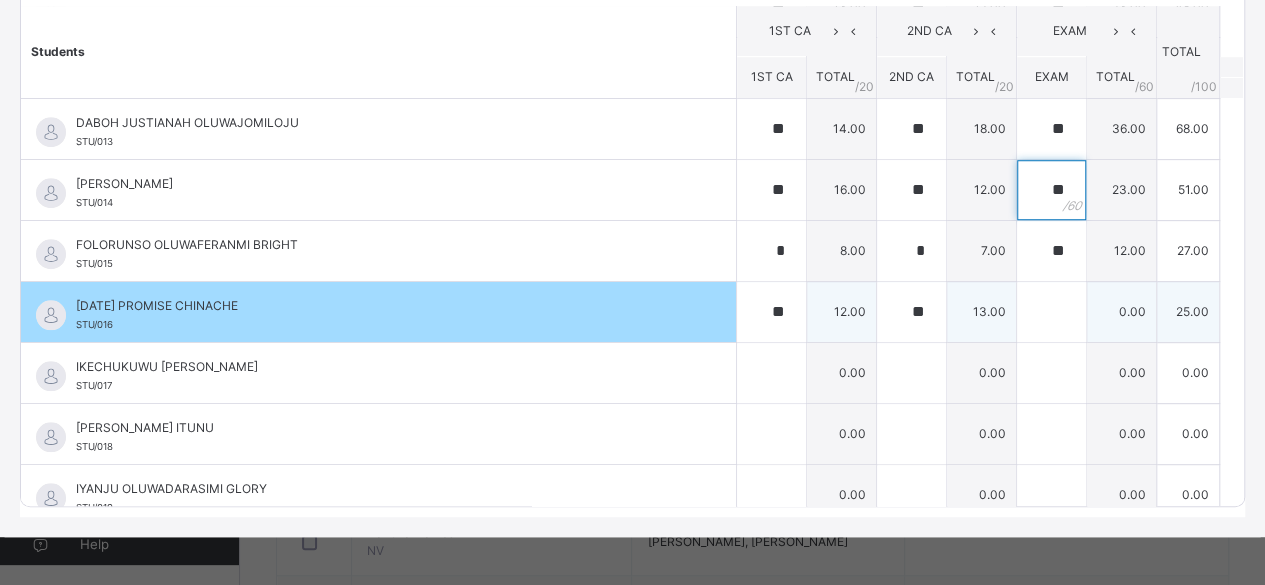 type on "**" 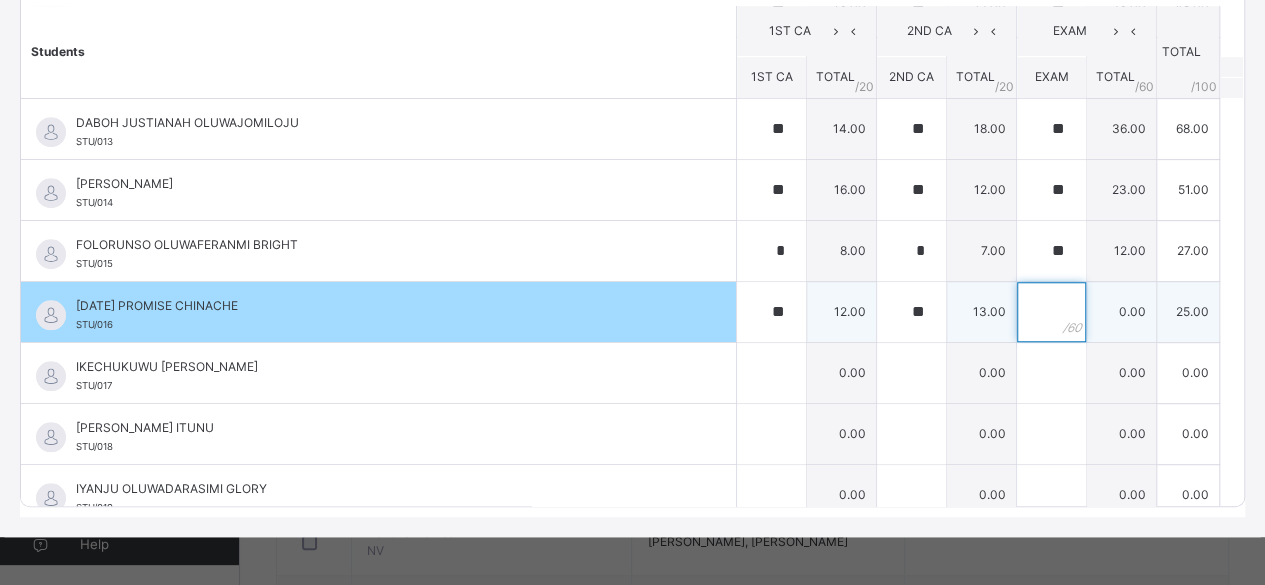 click at bounding box center (1051, 312) 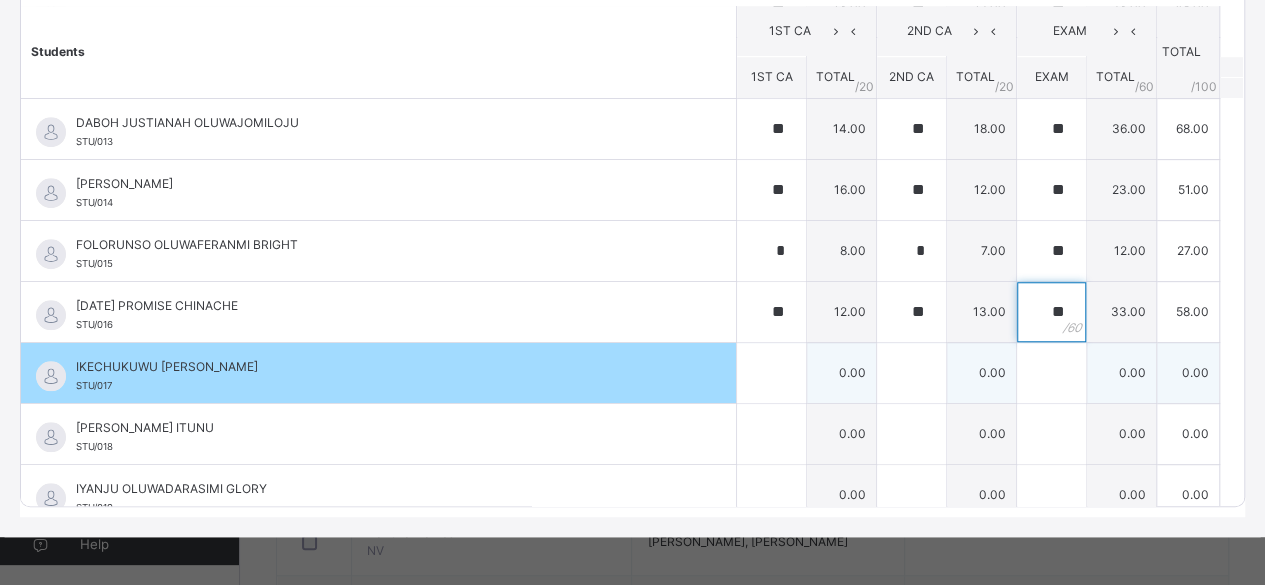 type on "**" 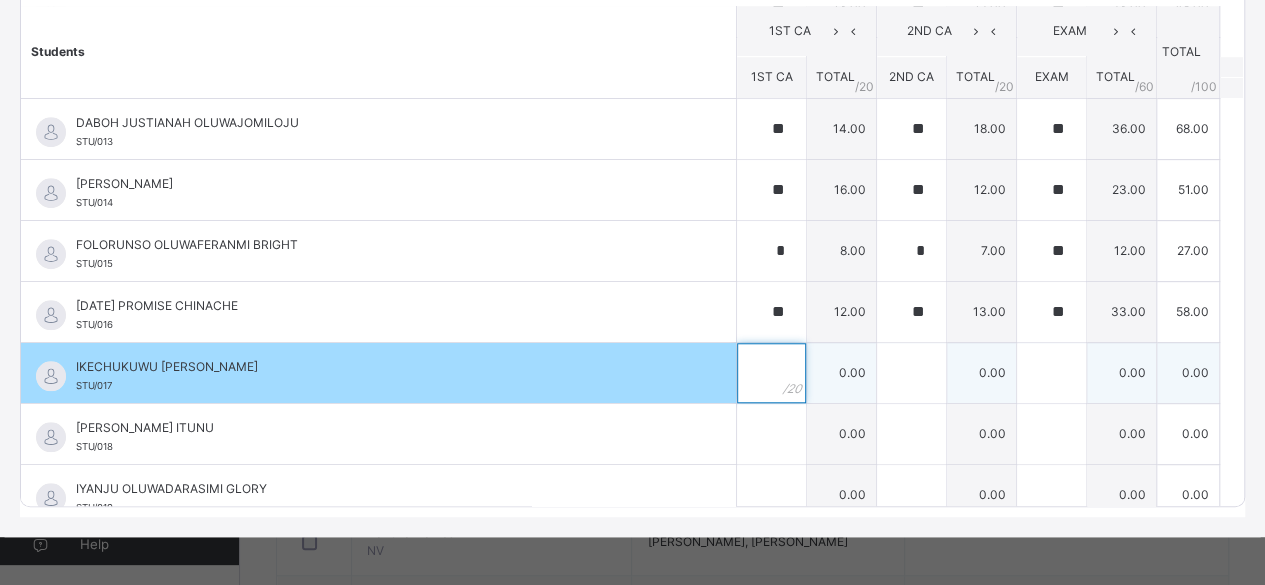 click at bounding box center (771, 373) 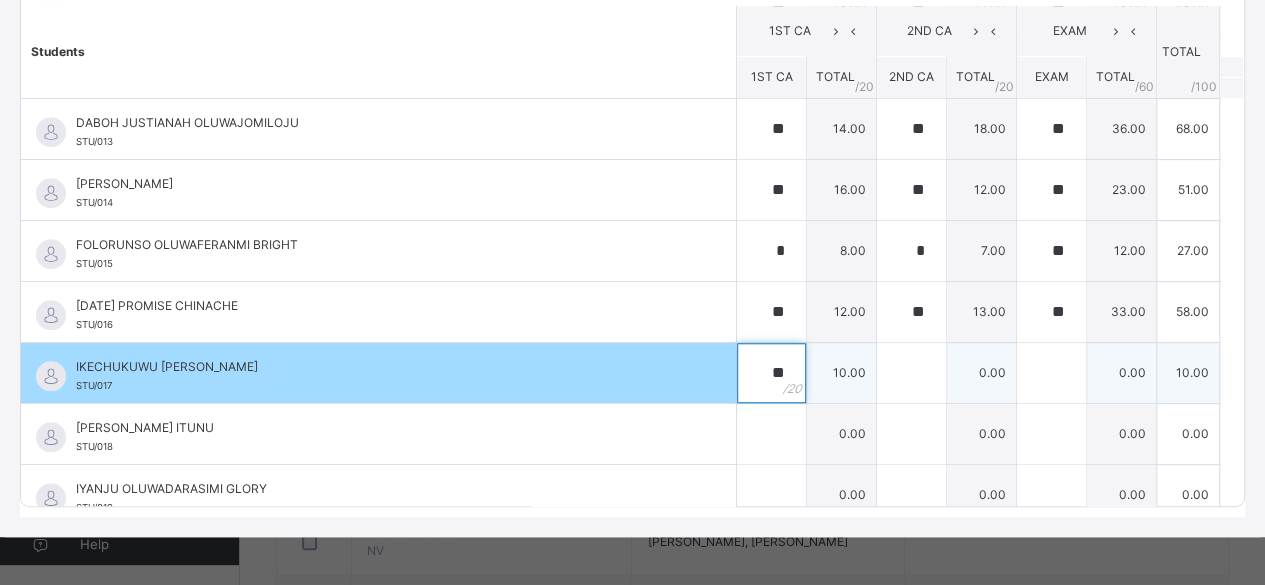 type on "**" 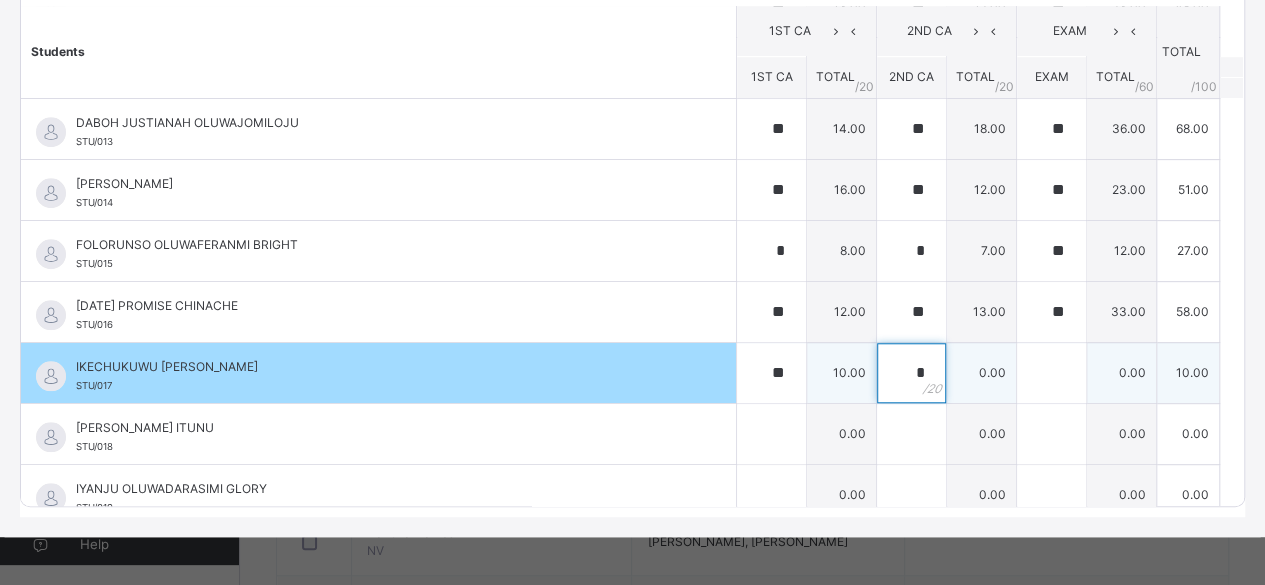 click on "*" at bounding box center (911, 373) 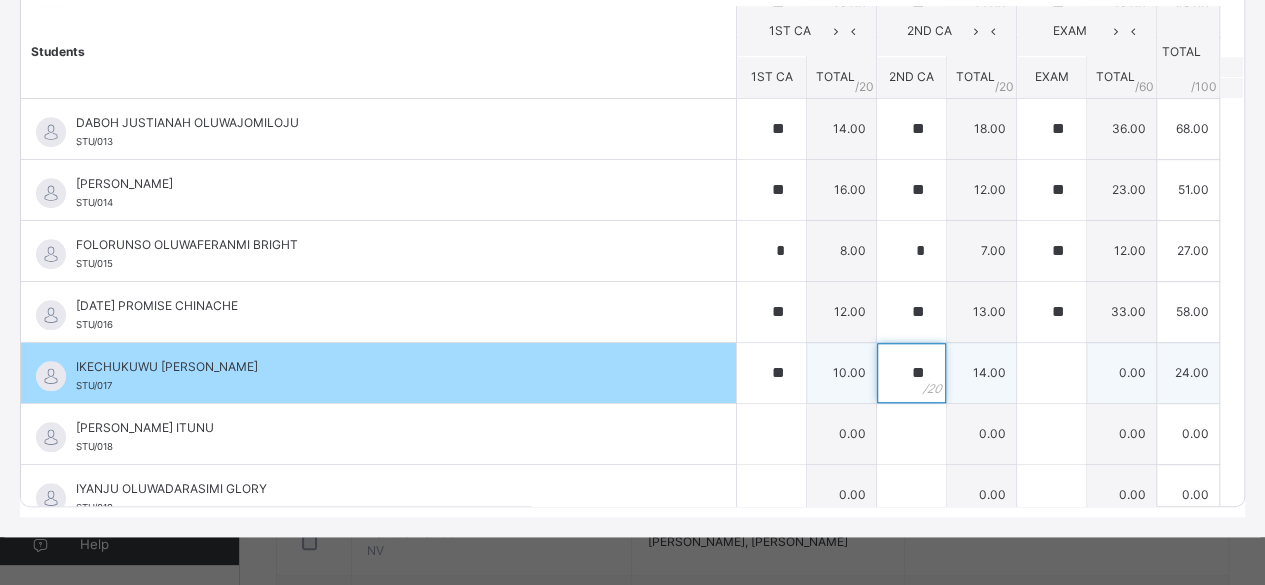 type on "**" 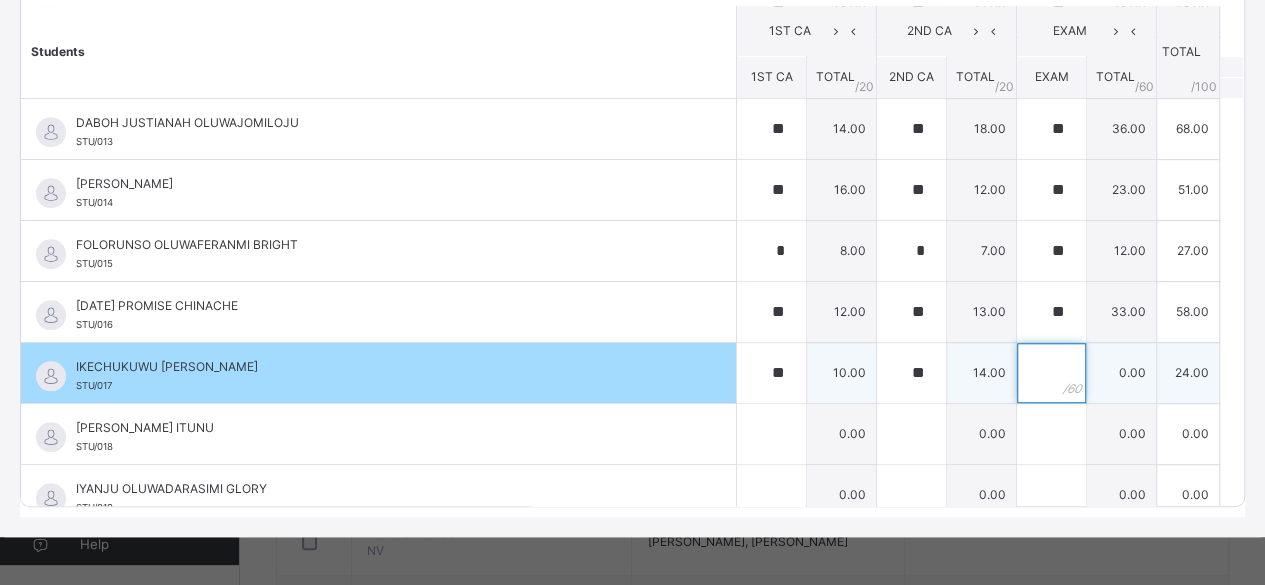 click at bounding box center (1051, 373) 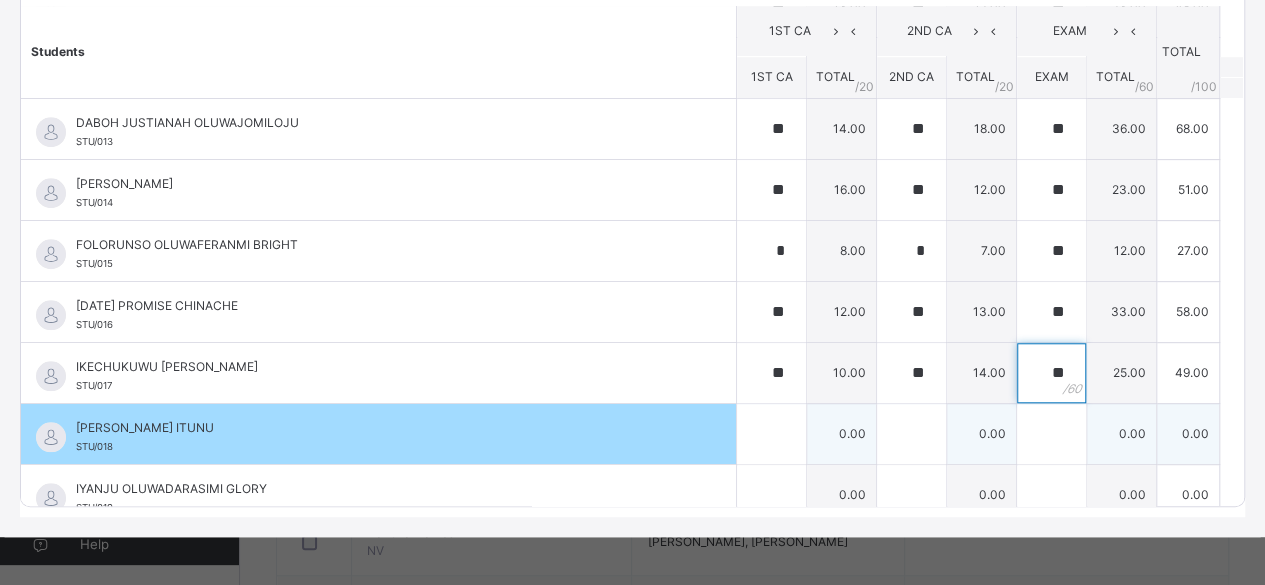 type on "**" 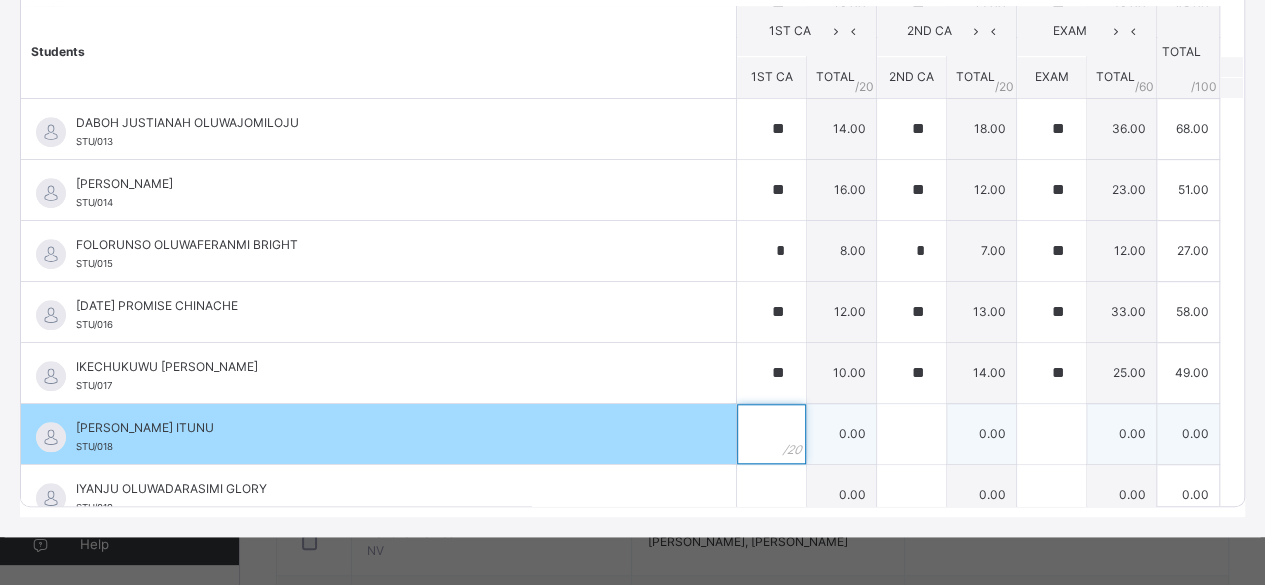 click at bounding box center (771, 434) 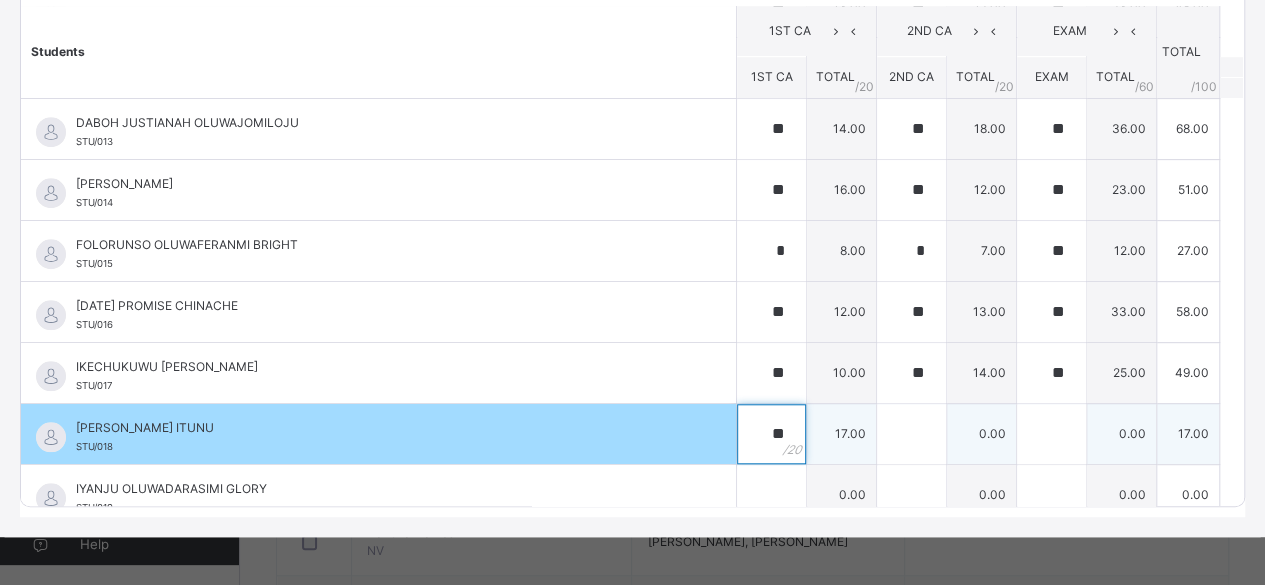 type on "**" 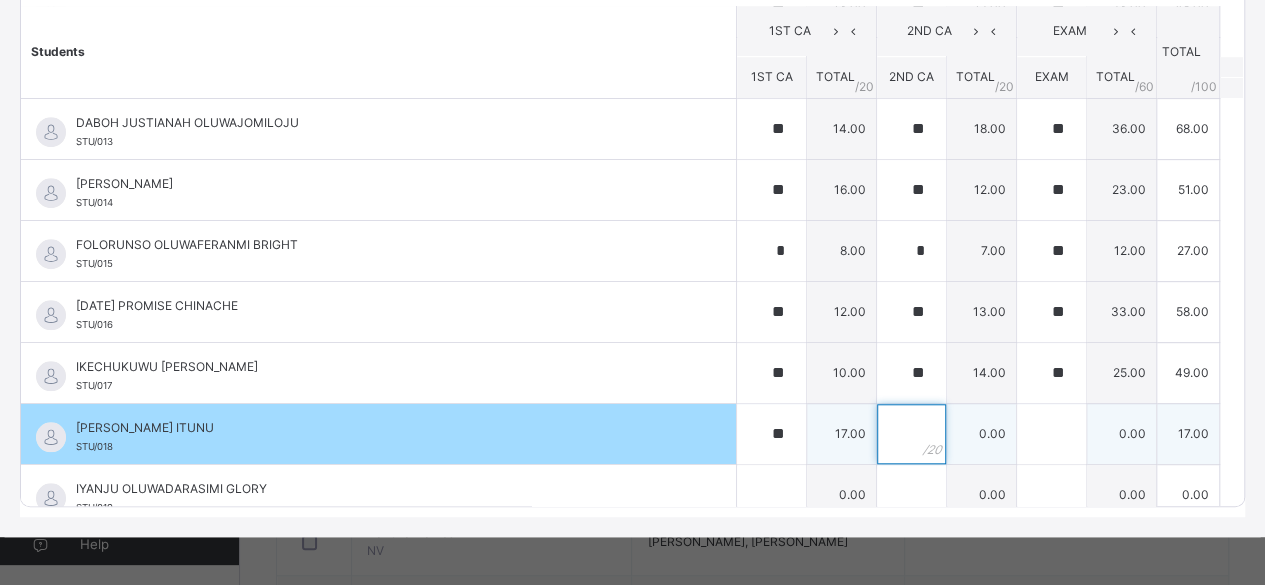 click at bounding box center (911, 434) 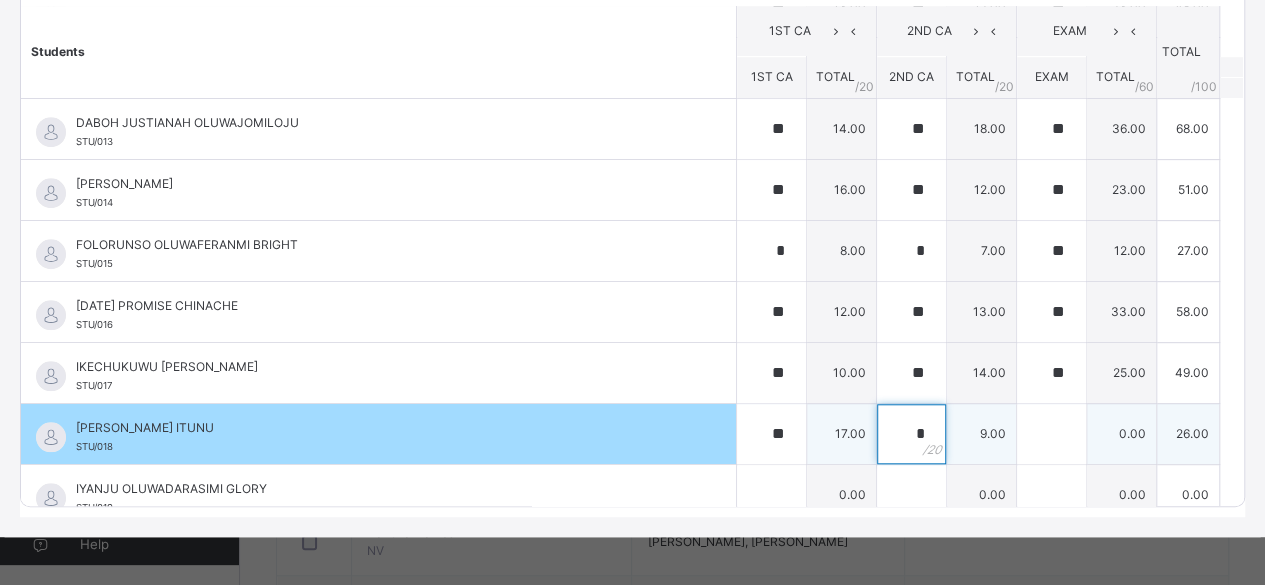 type on "*" 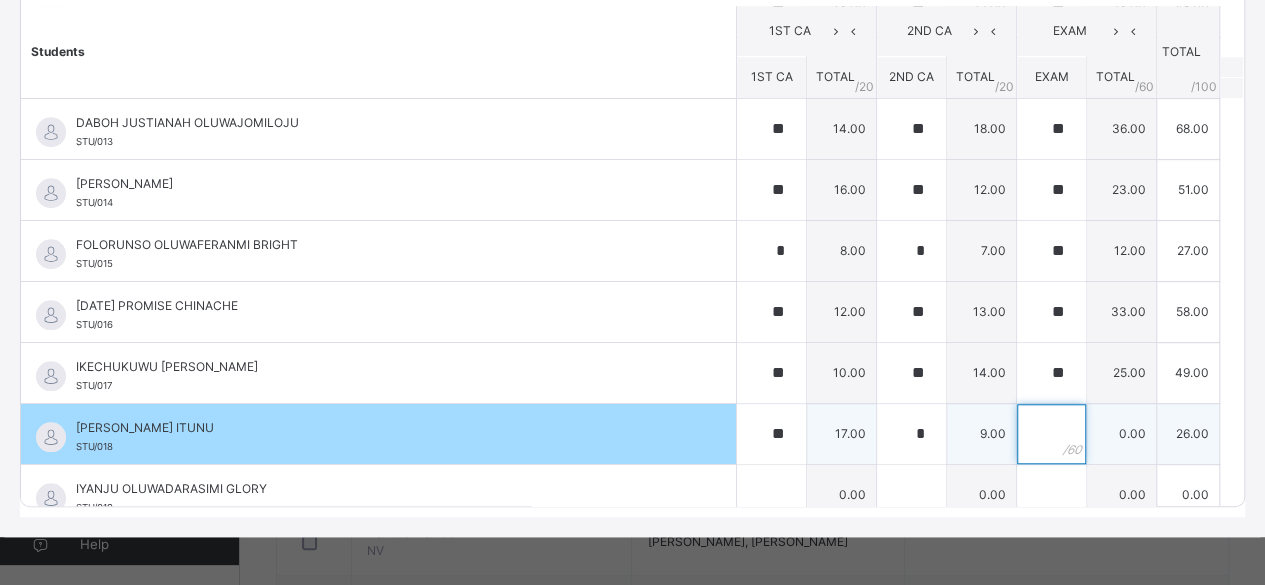 click at bounding box center [1051, 434] 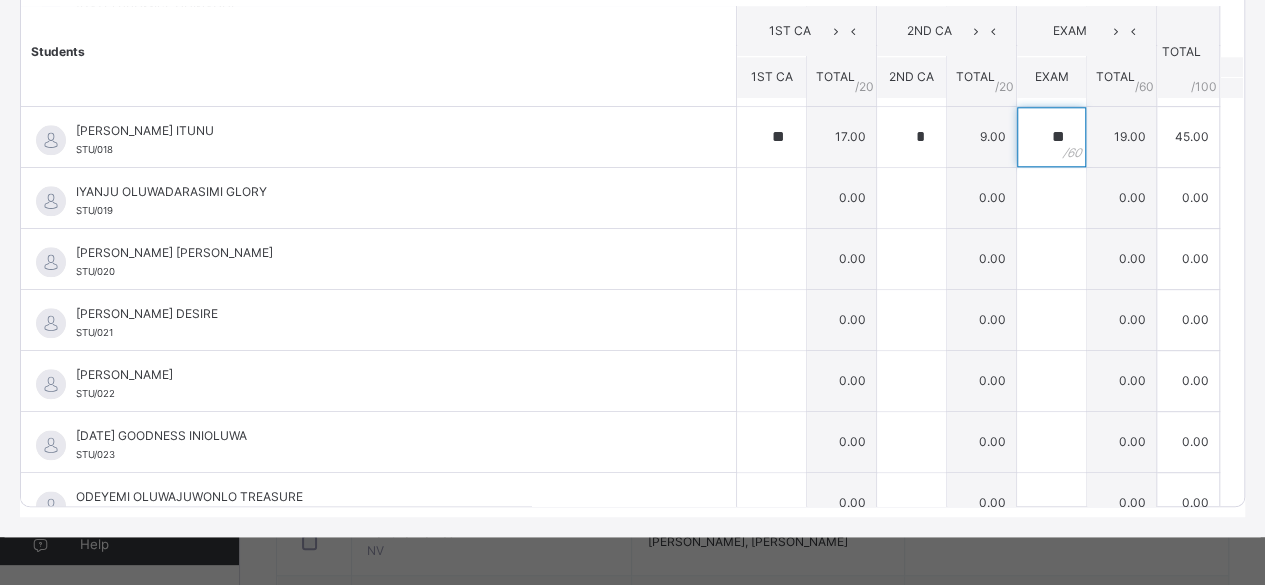 scroll, scrollTop: 1080, scrollLeft: 0, axis: vertical 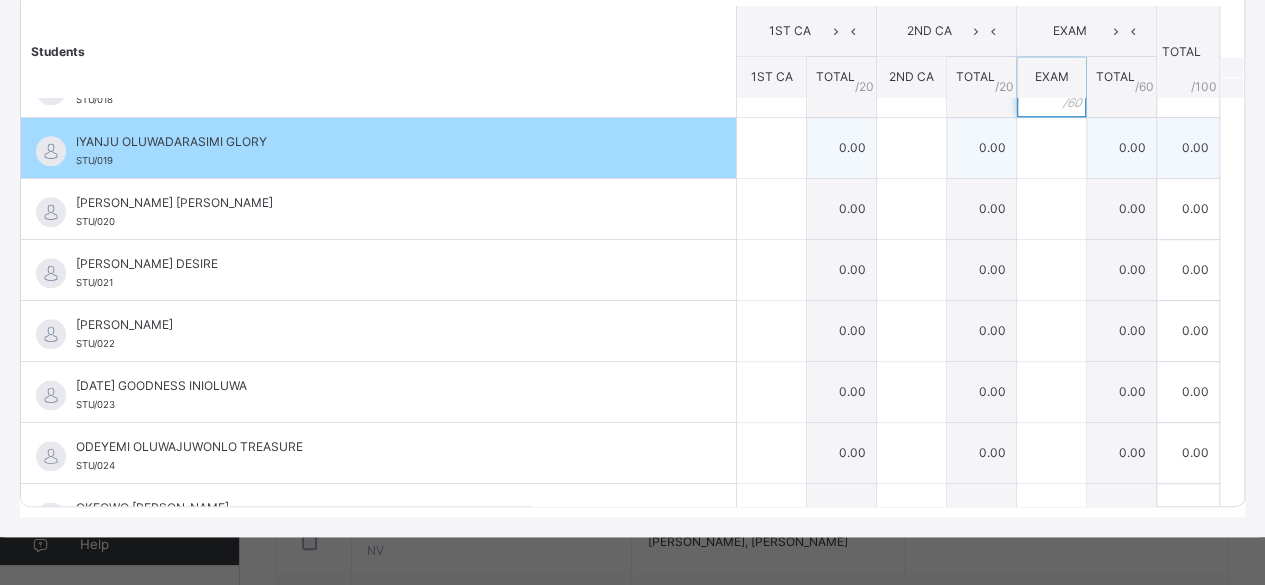 type on "**" 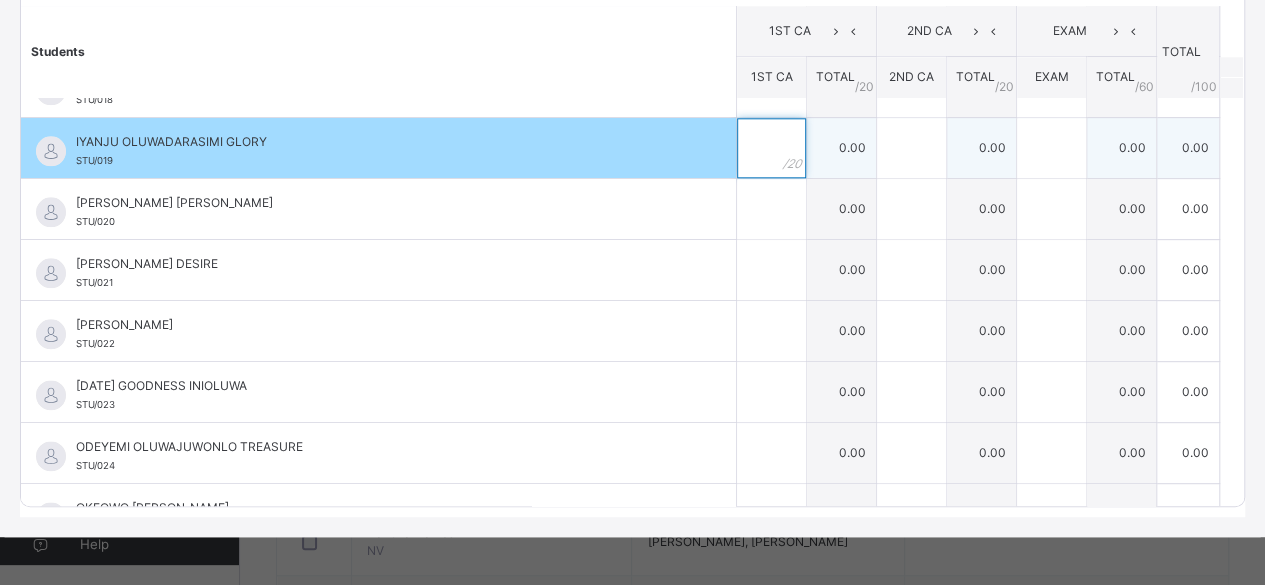 click at bounding box center [771, 148] 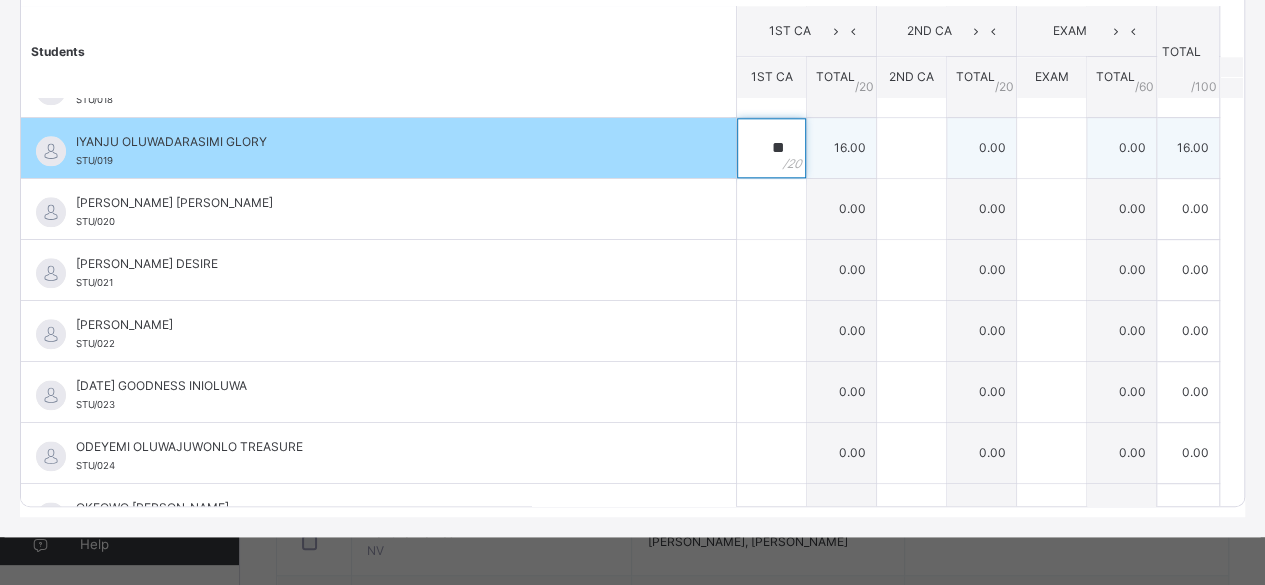 type on "**" 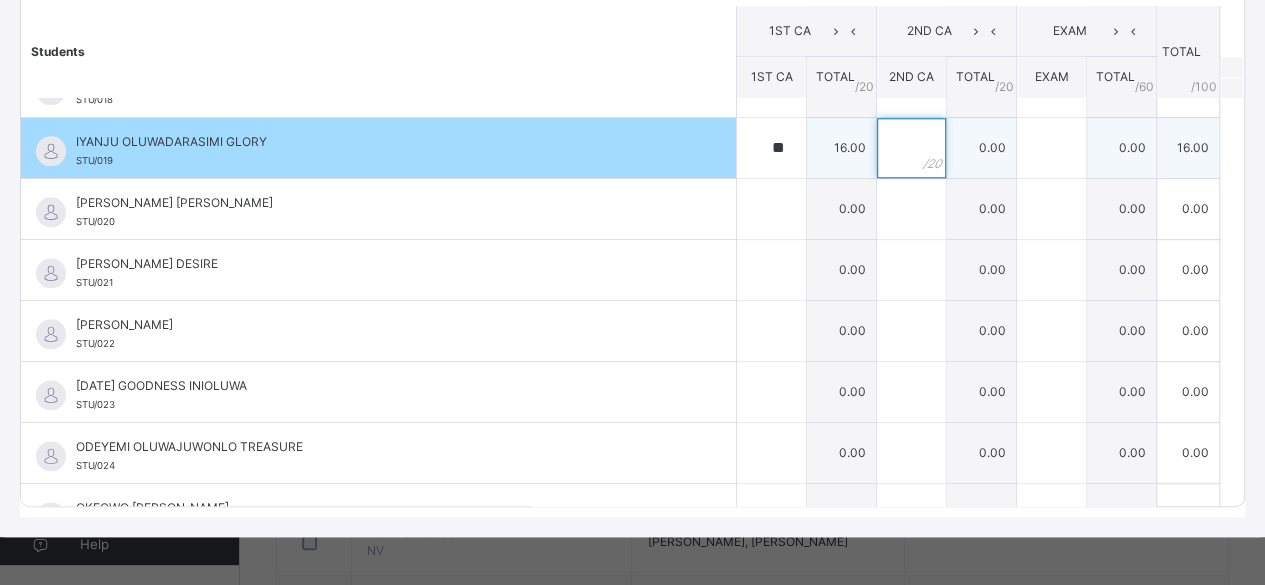 click at bounding box center (911, 148) 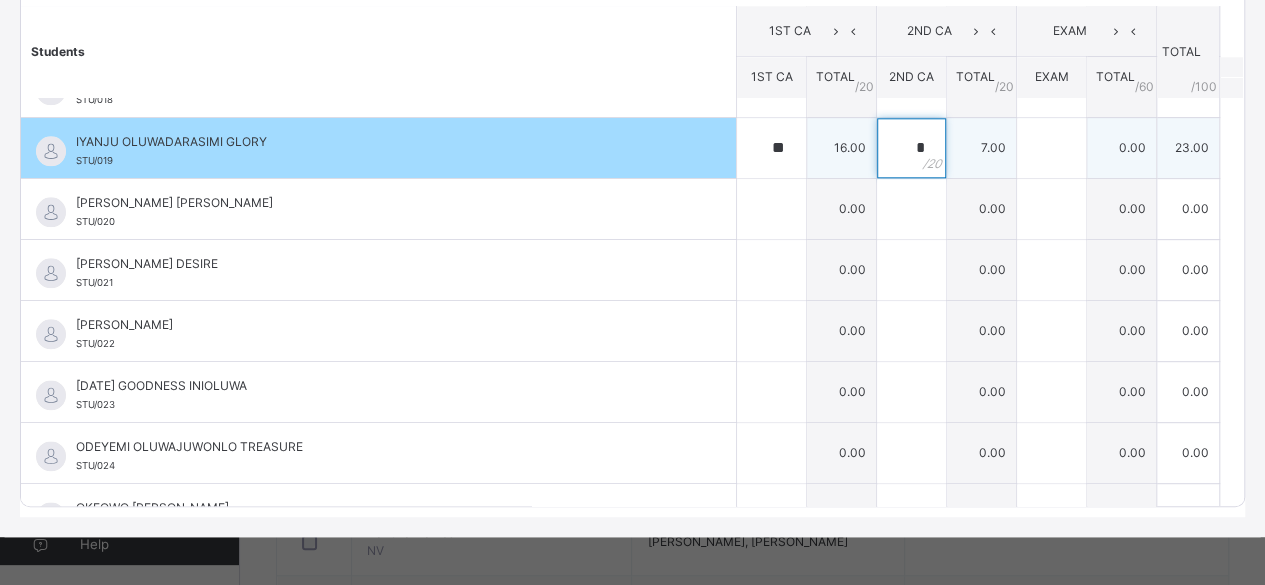 type on "*" 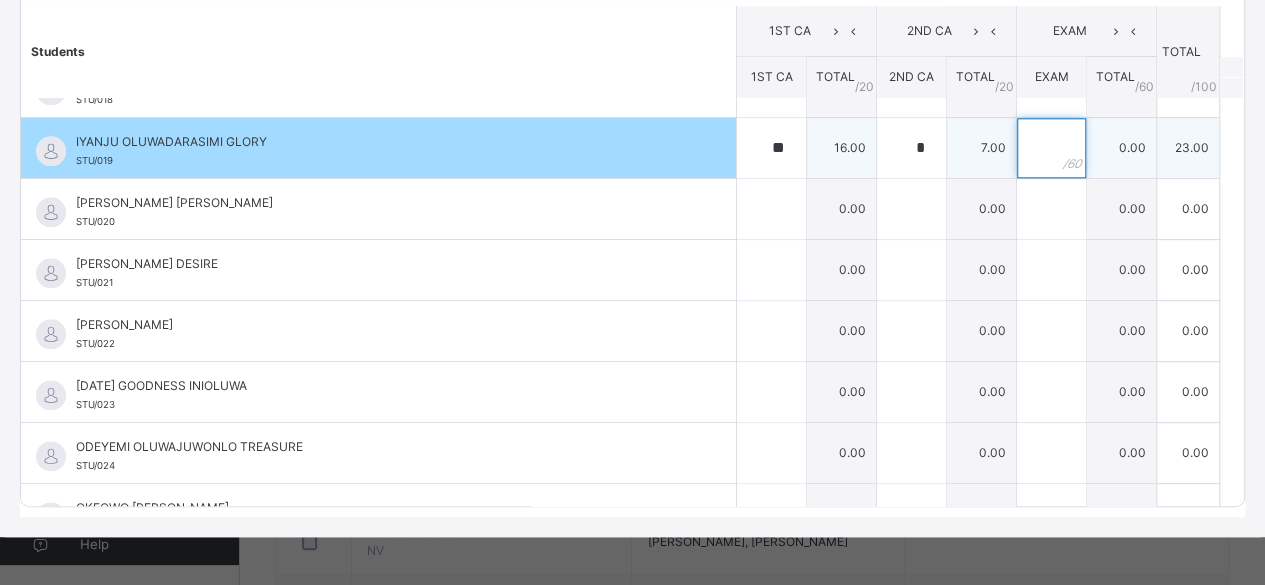 click at bounding box center (1051, 148) 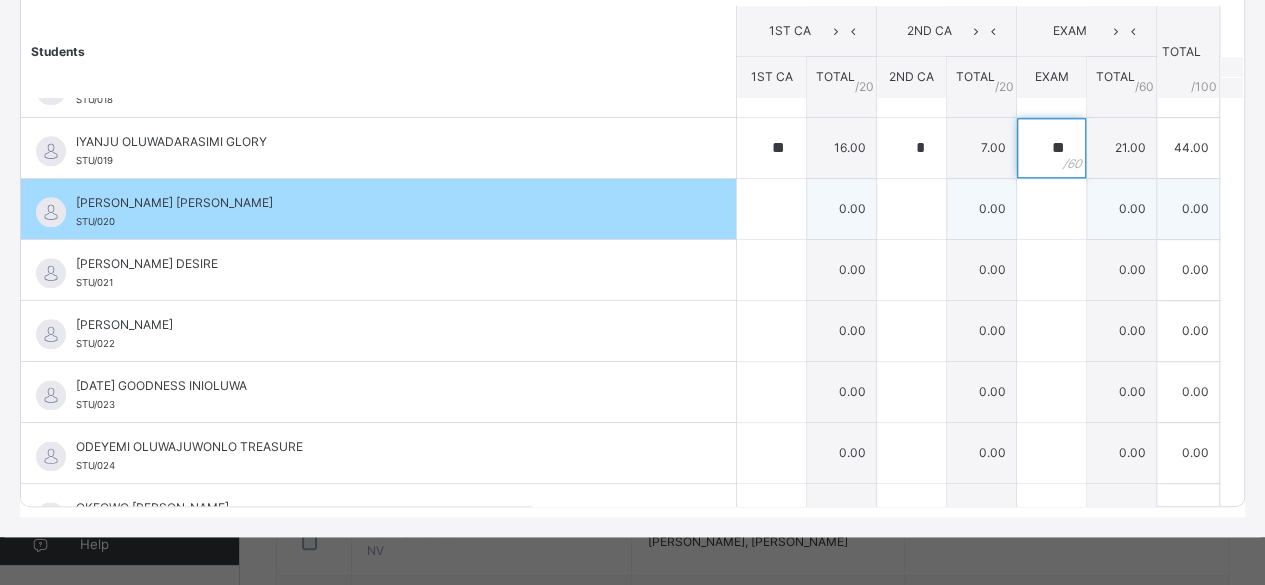 type on "**" 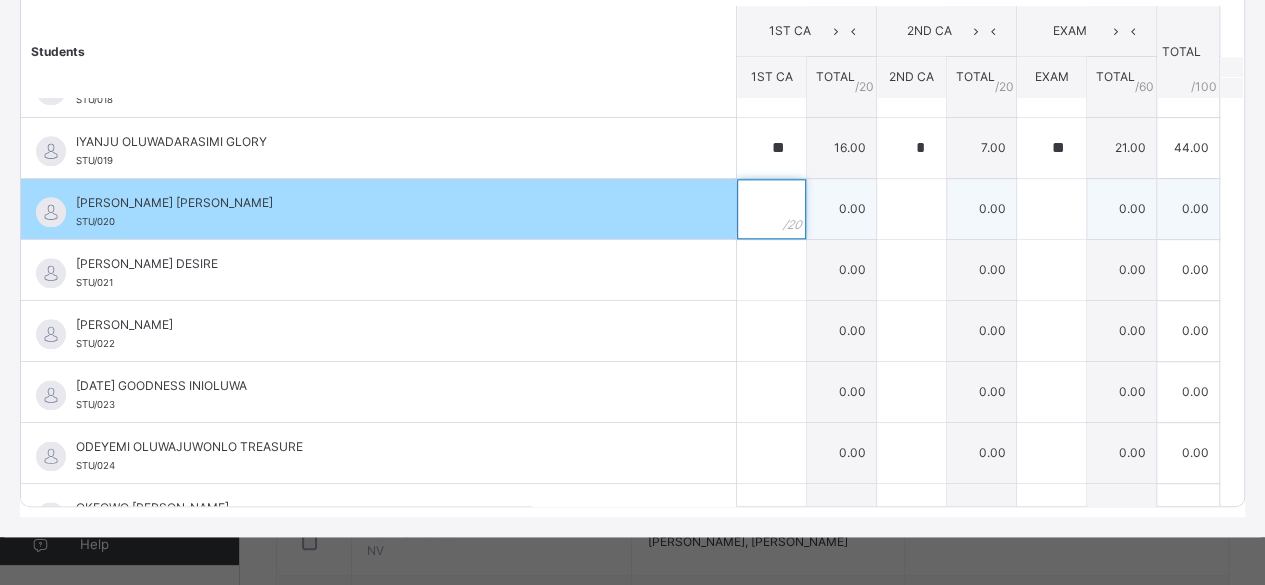 click at bounding box center (771, 209) 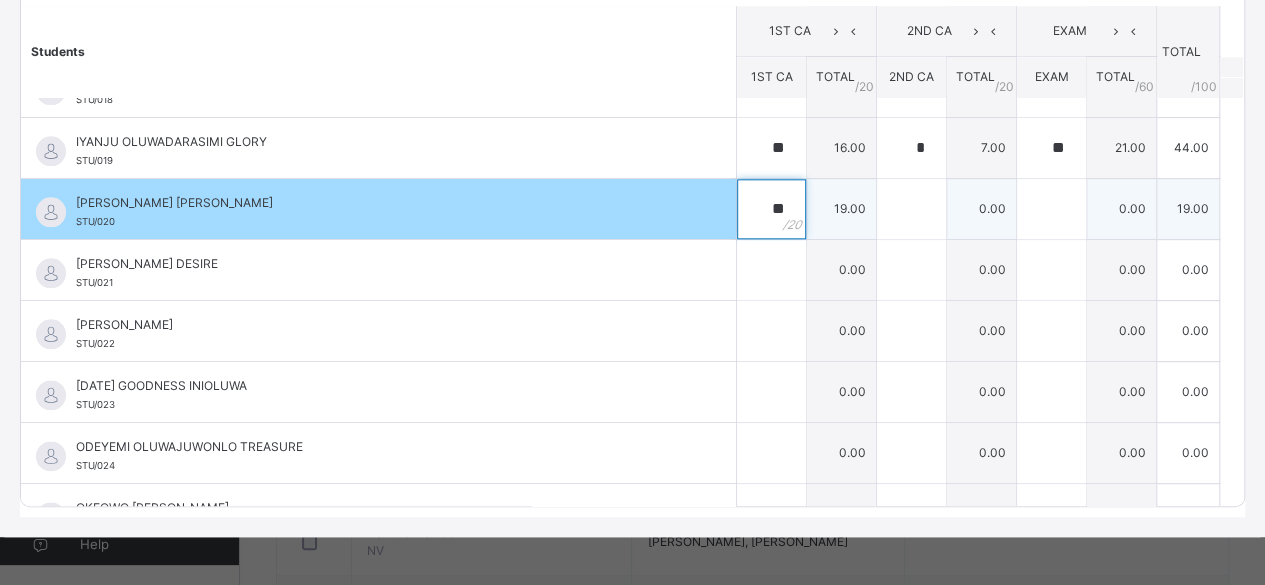 type on "**" 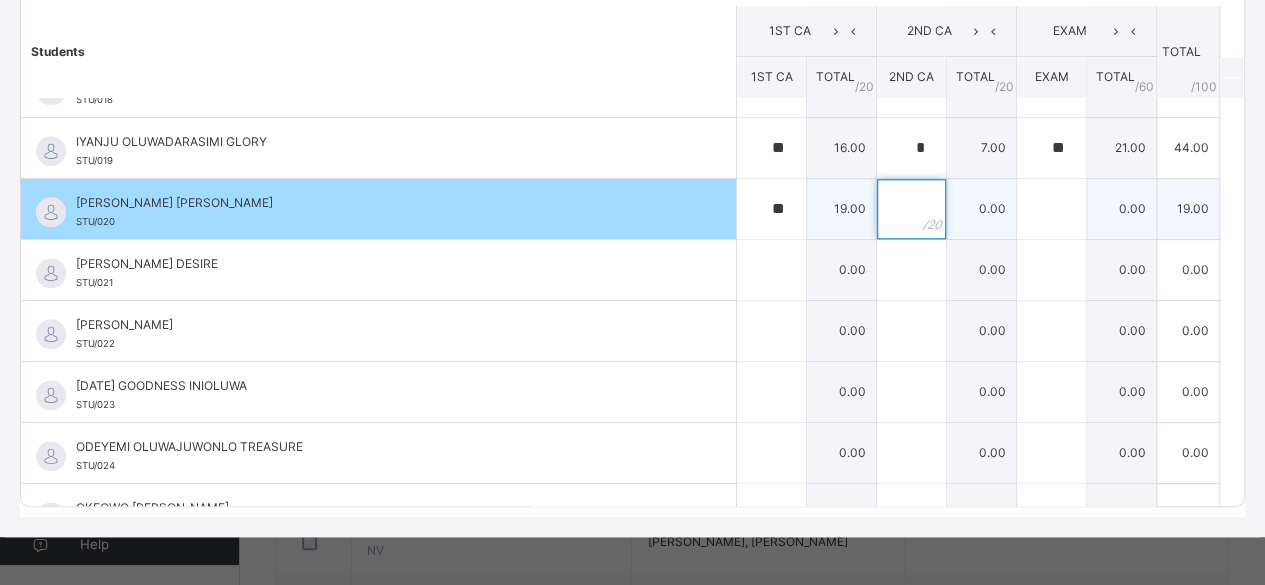 click at bounding box center (911, 209) 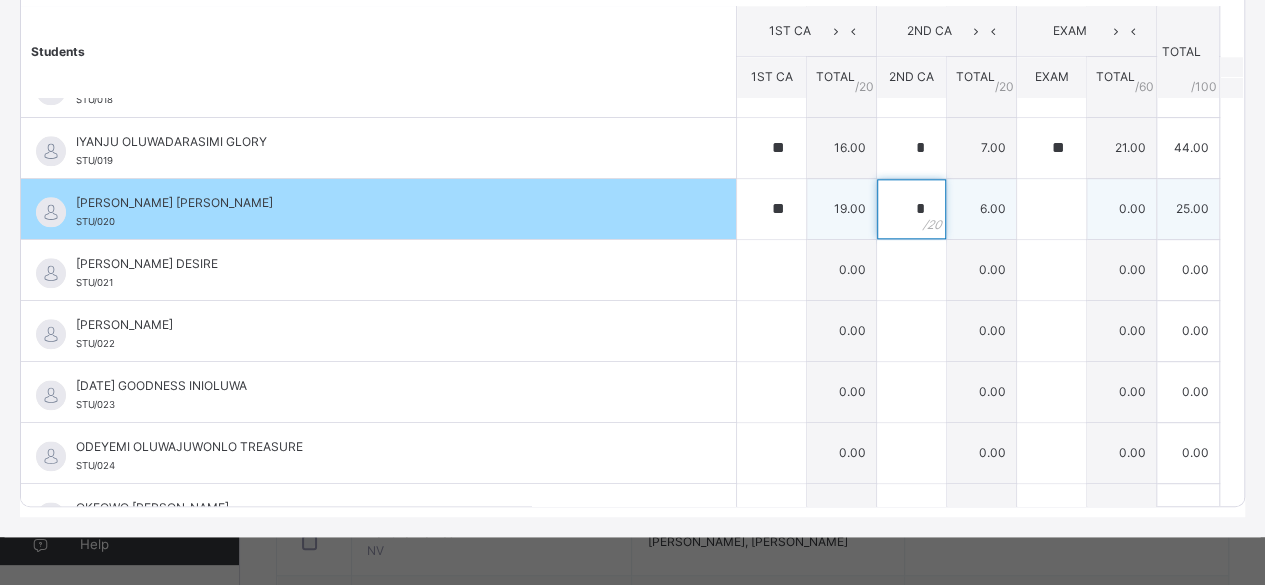 type on "*" 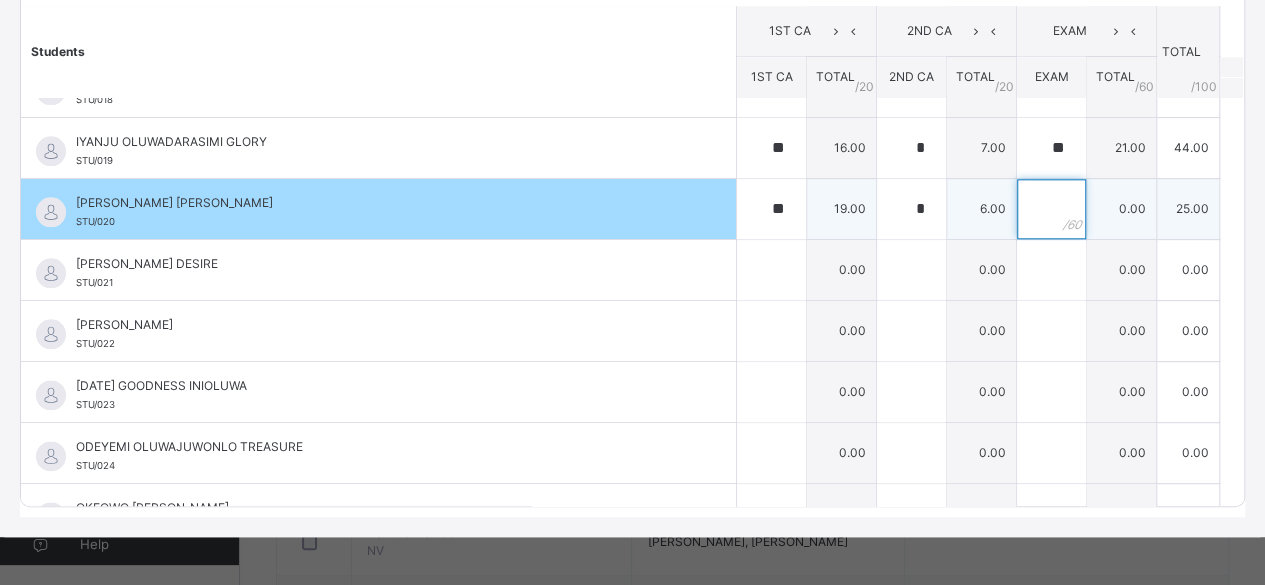 click at bounding box center (1051, 209) 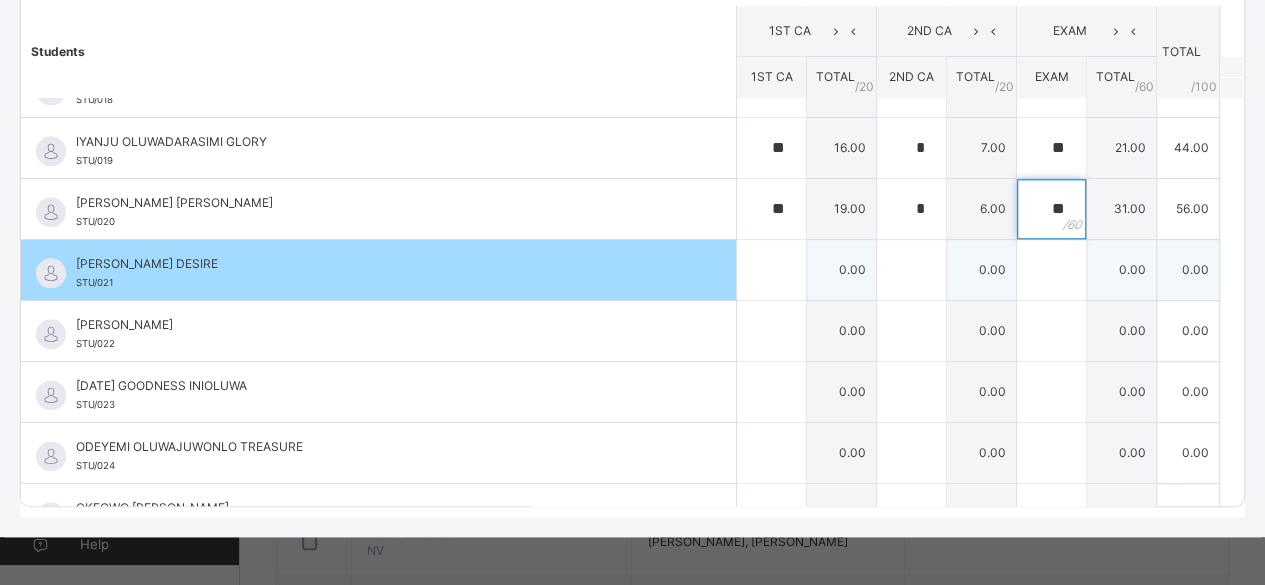 type on "**" 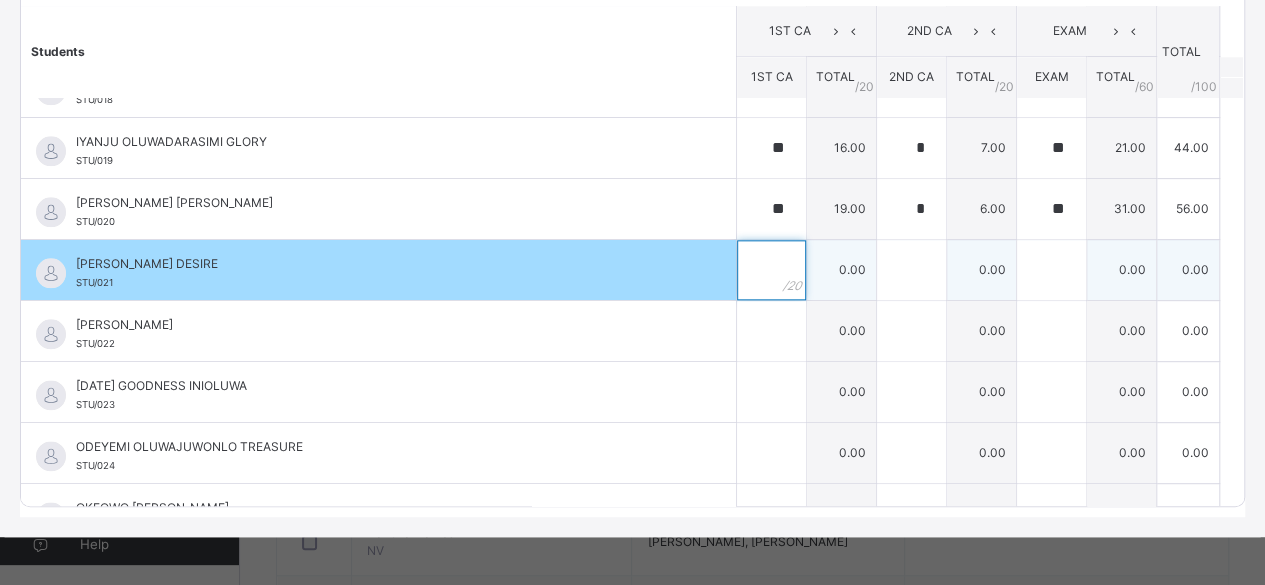 click at bounding box center [771, 270] 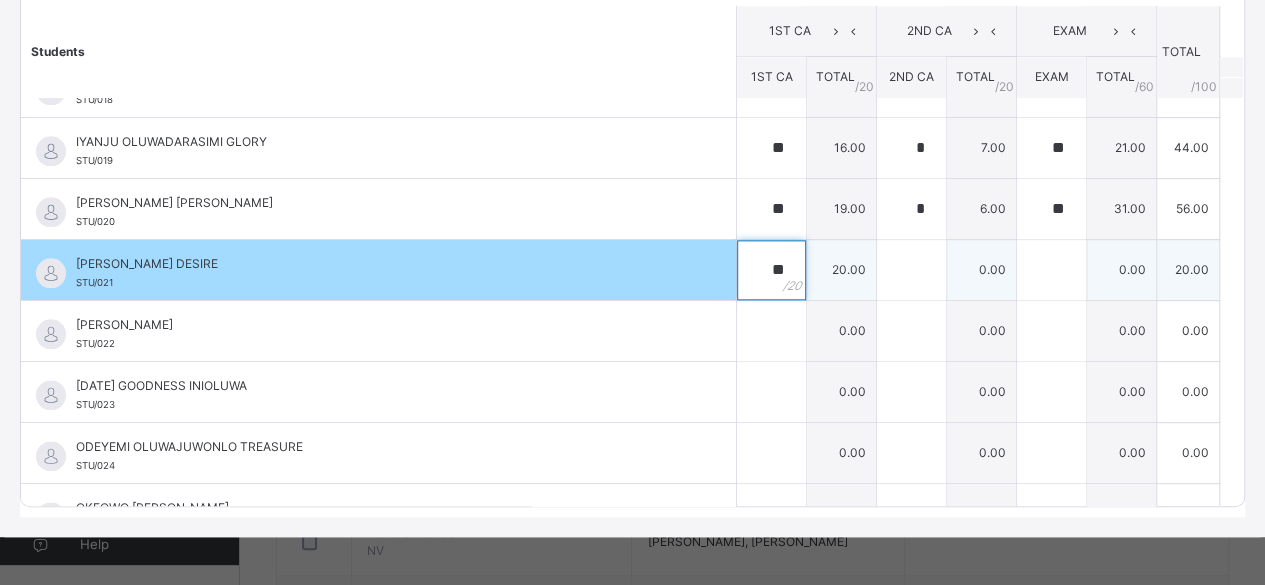 type on "**" 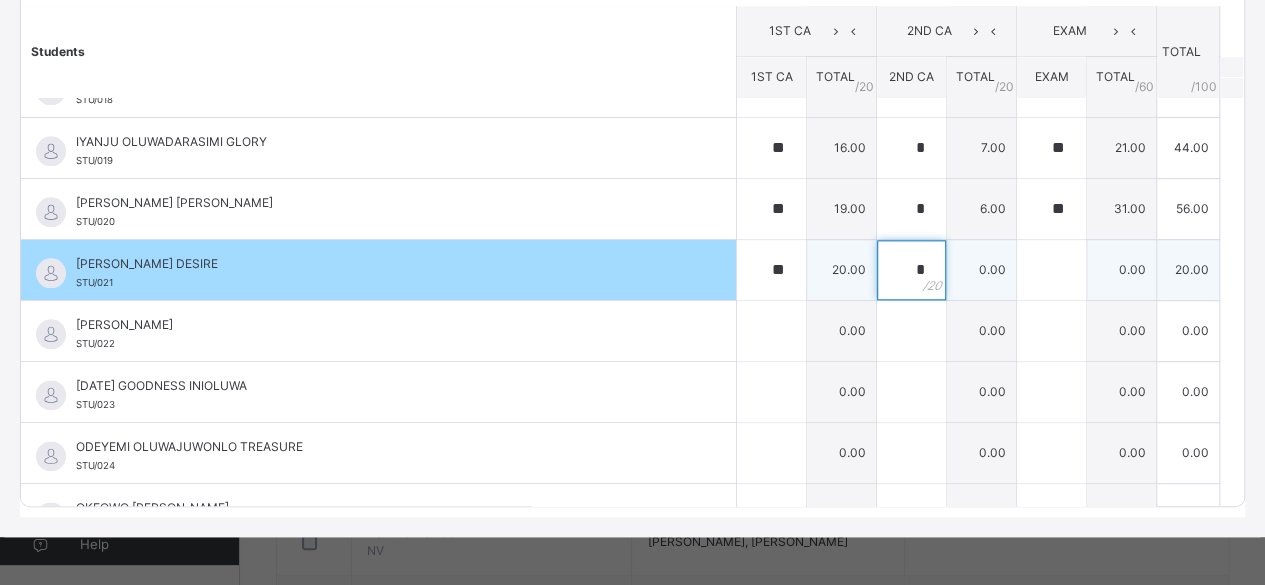click on "*" at bounding box center [911, 270] 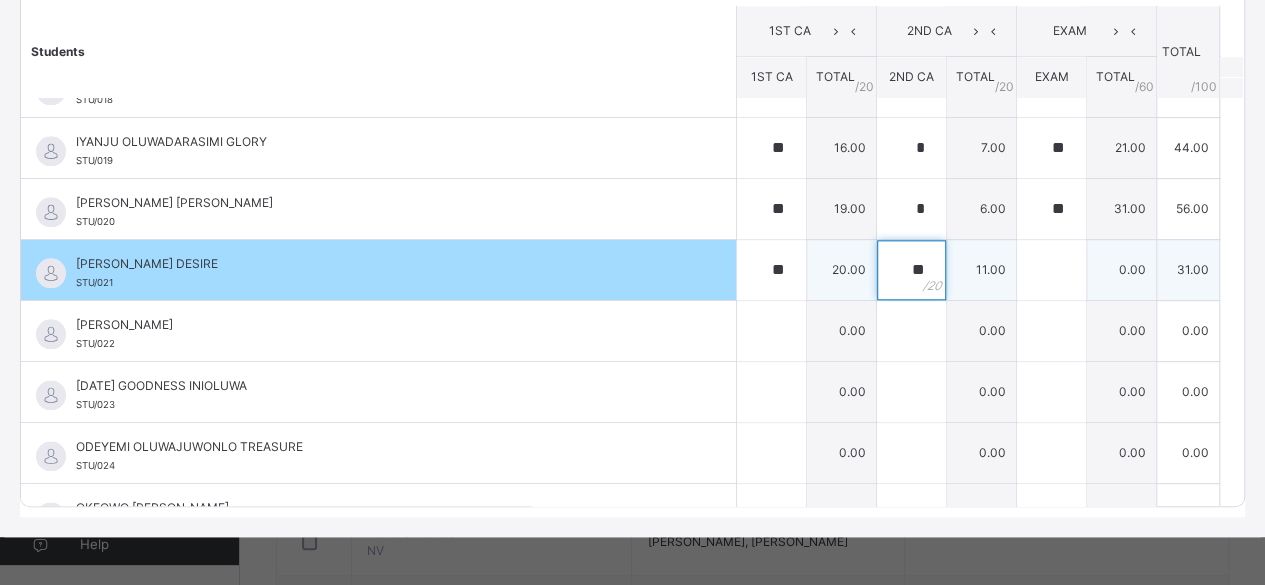 type on "**" 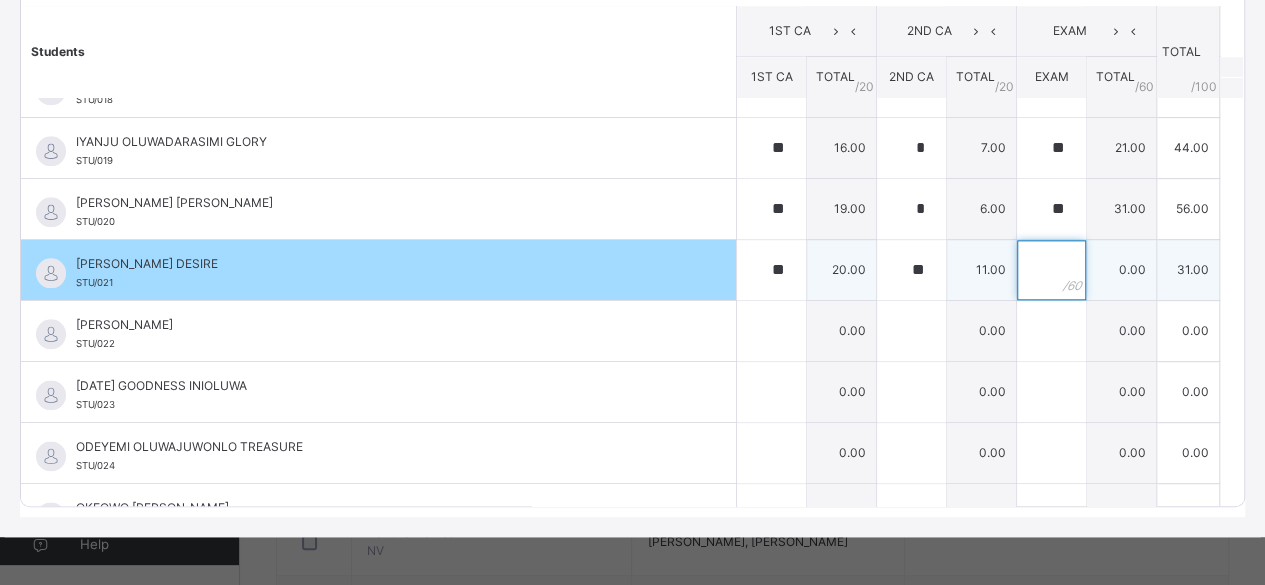 click at bounding box center [1051, 270] 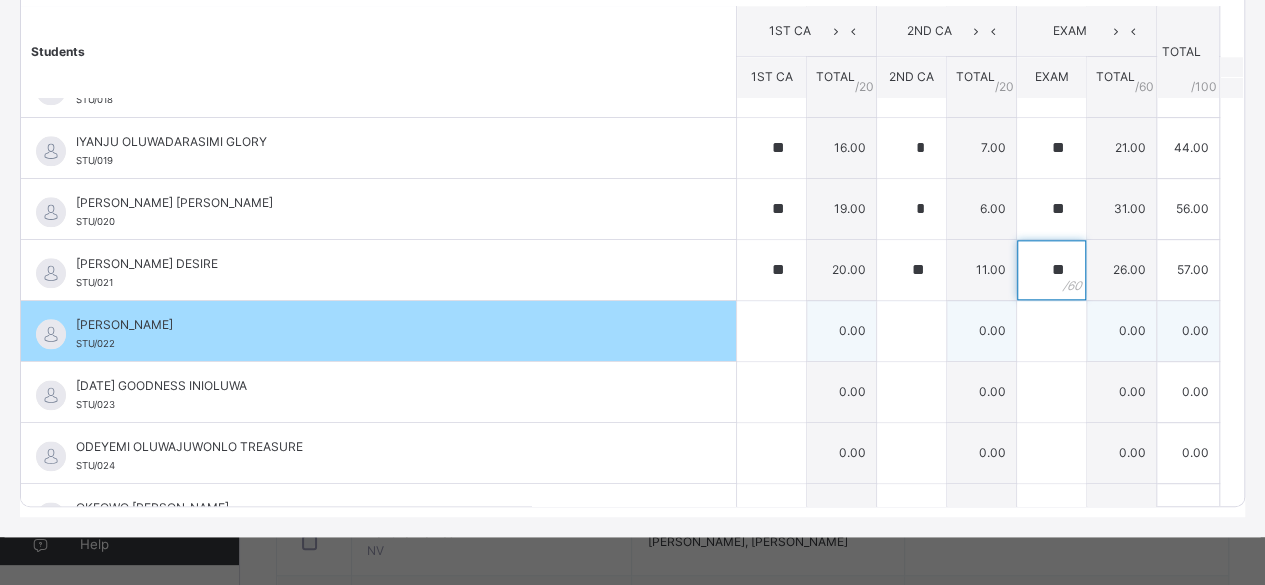 type on "**" 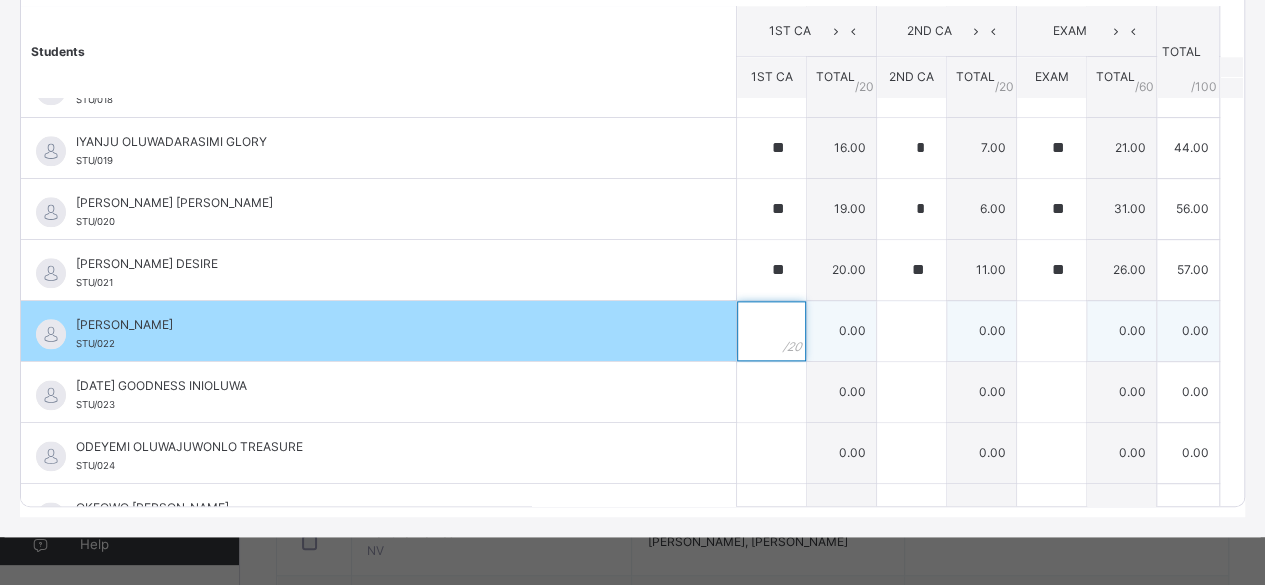 click at bounding box center [771, 331] 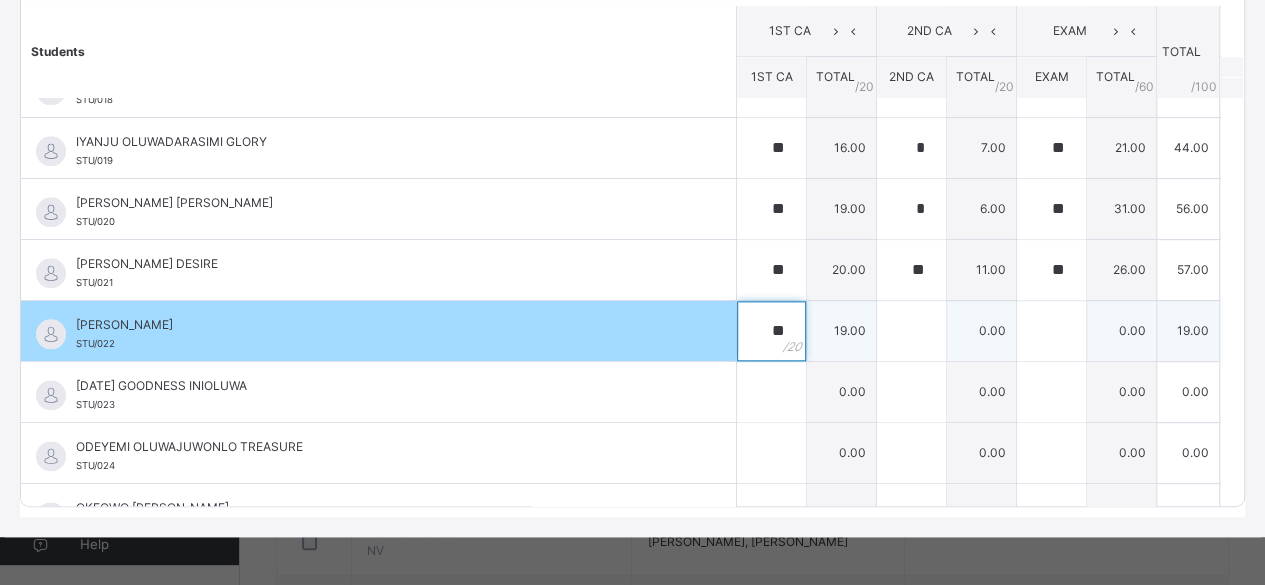 type on "**" 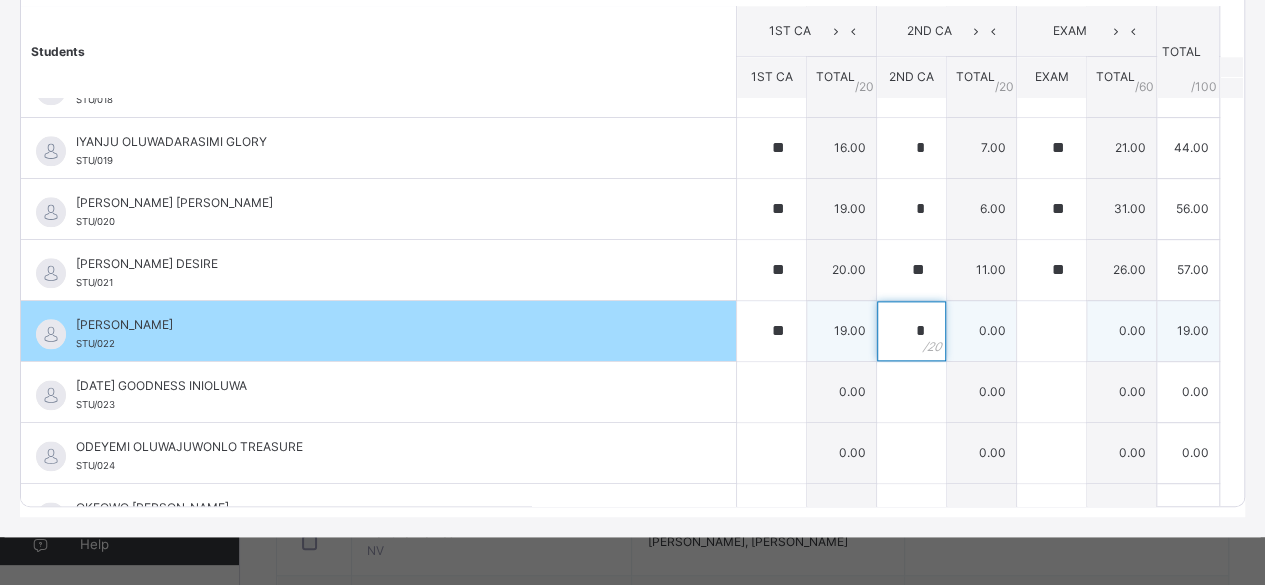 click on "*" at bounding box center [911, 331] 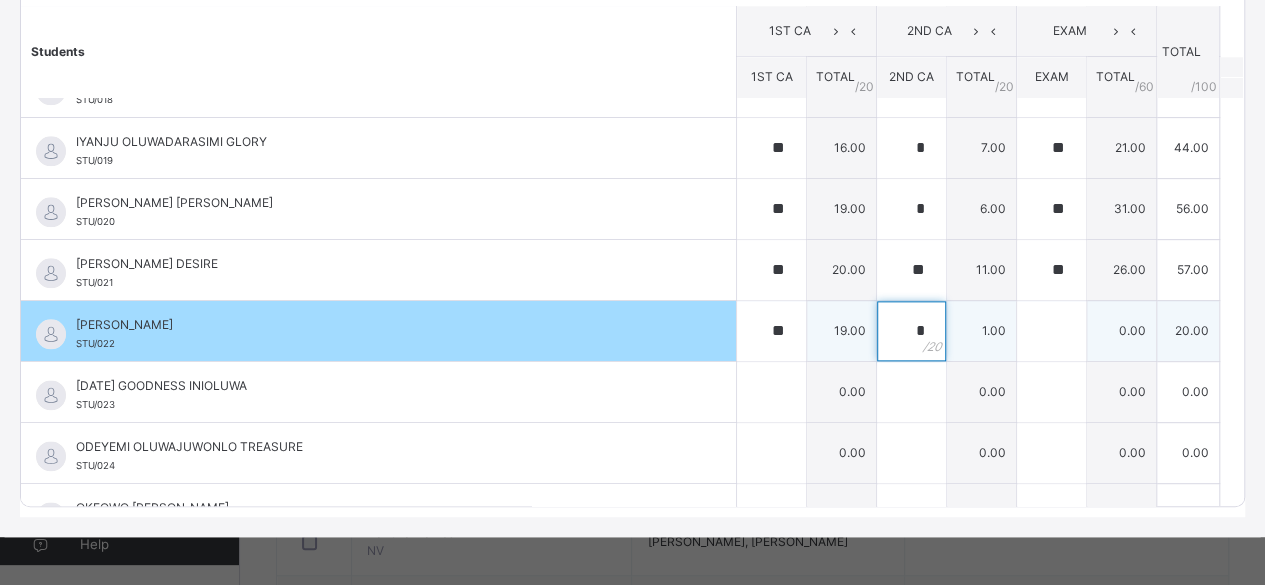 type on "**" 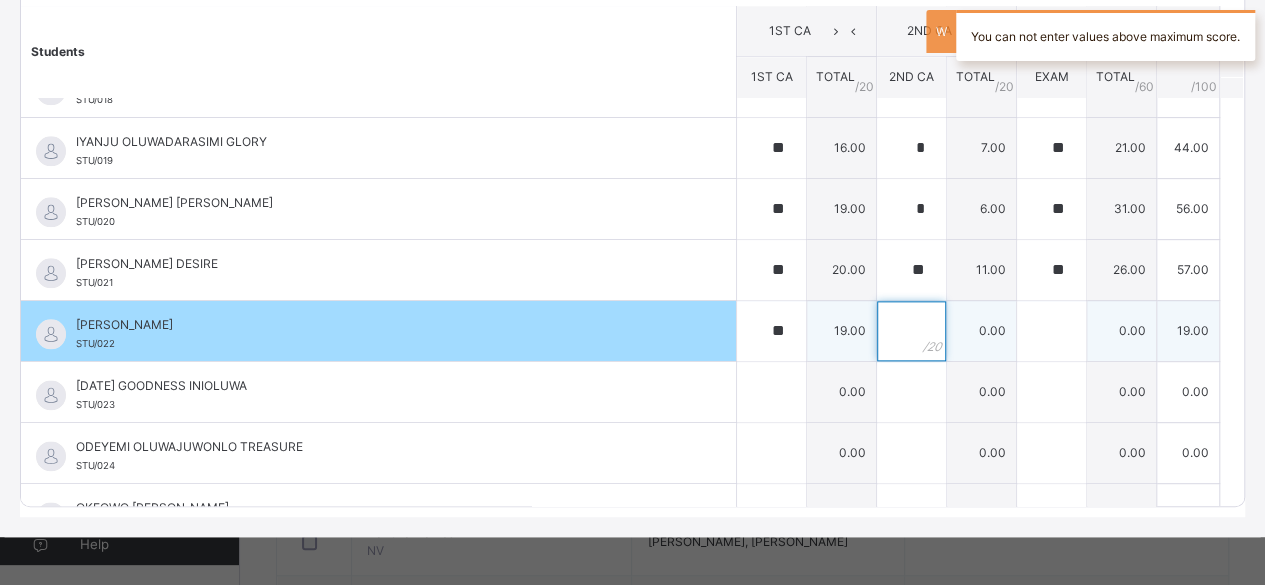 type on "*" 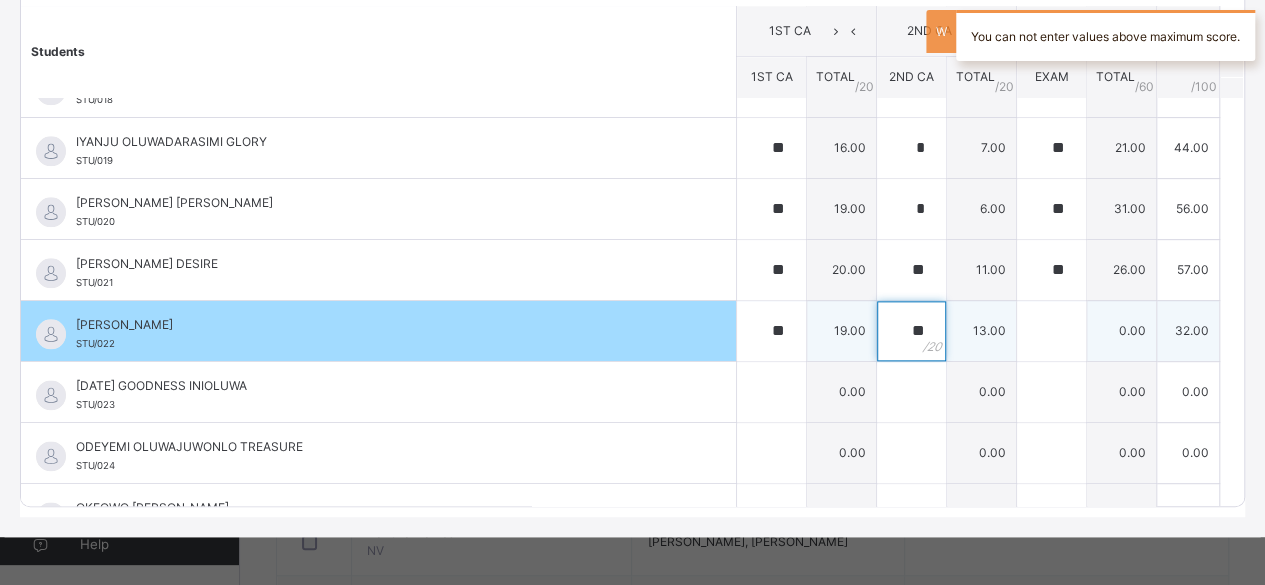 type on "**" 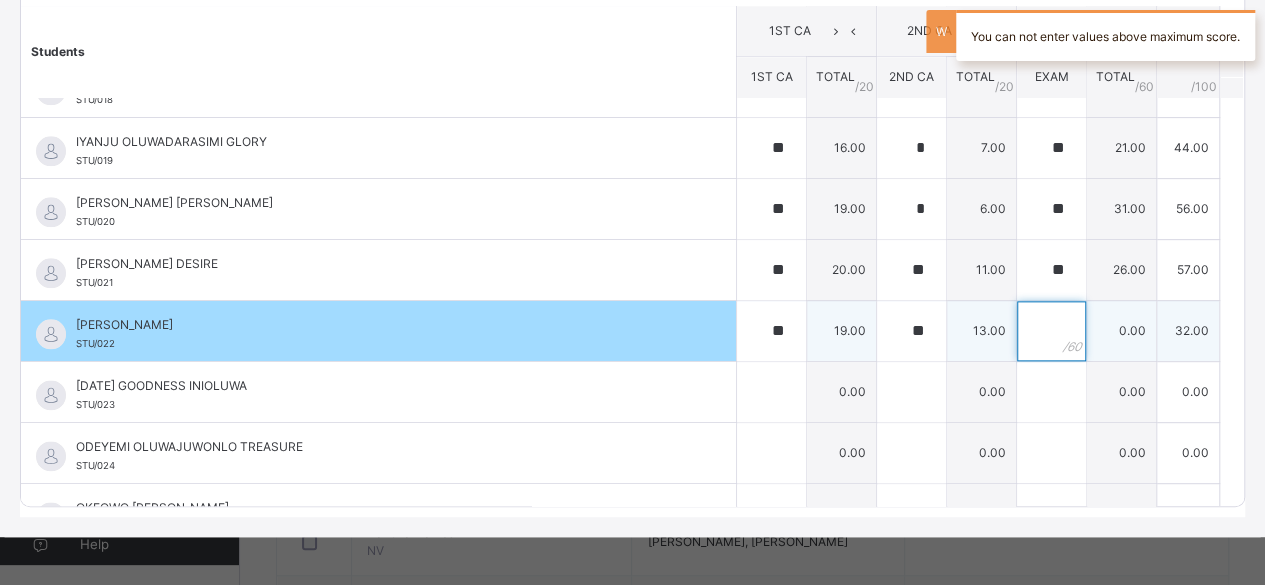 click at bounding box center [1051, 331] 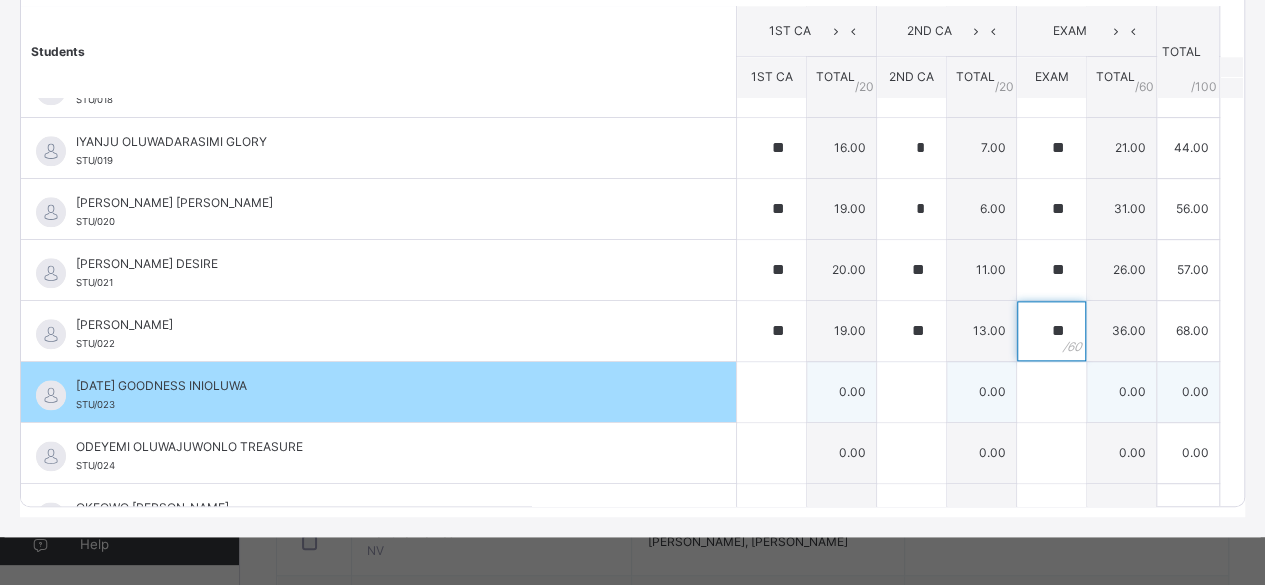 type on "**" 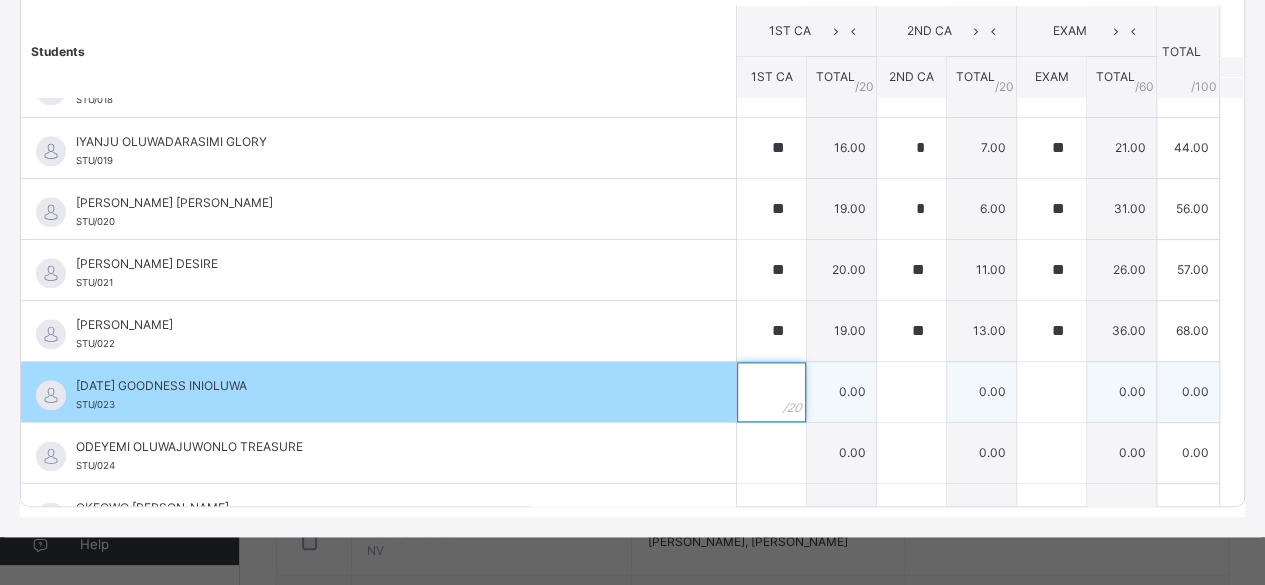 click at bounding box center [771, 392] 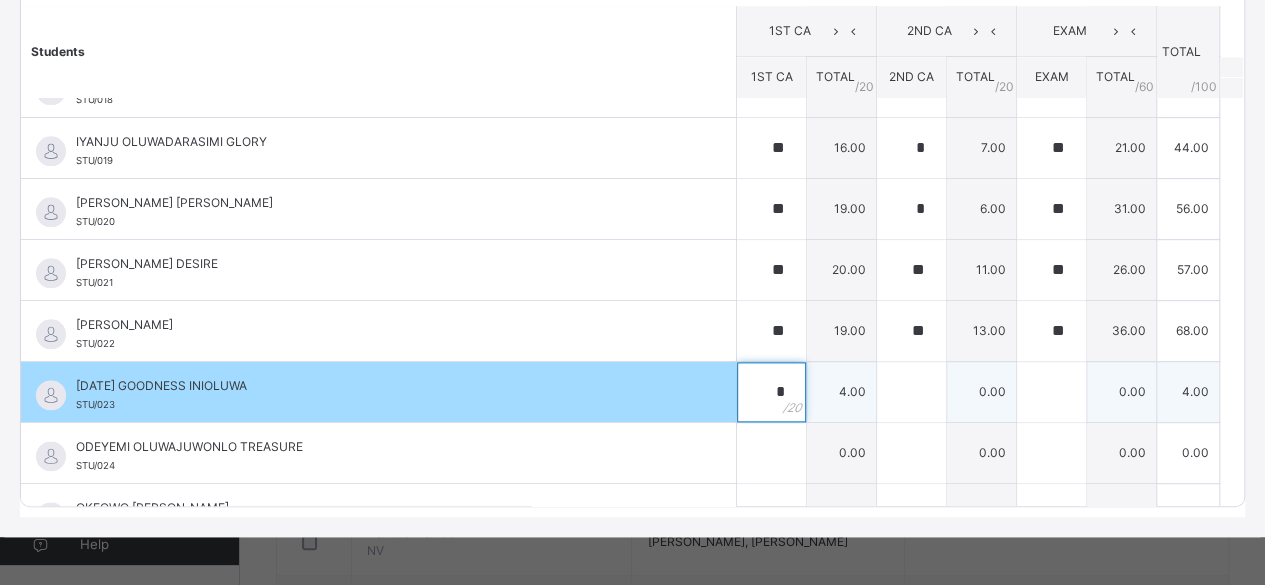 type on "*" 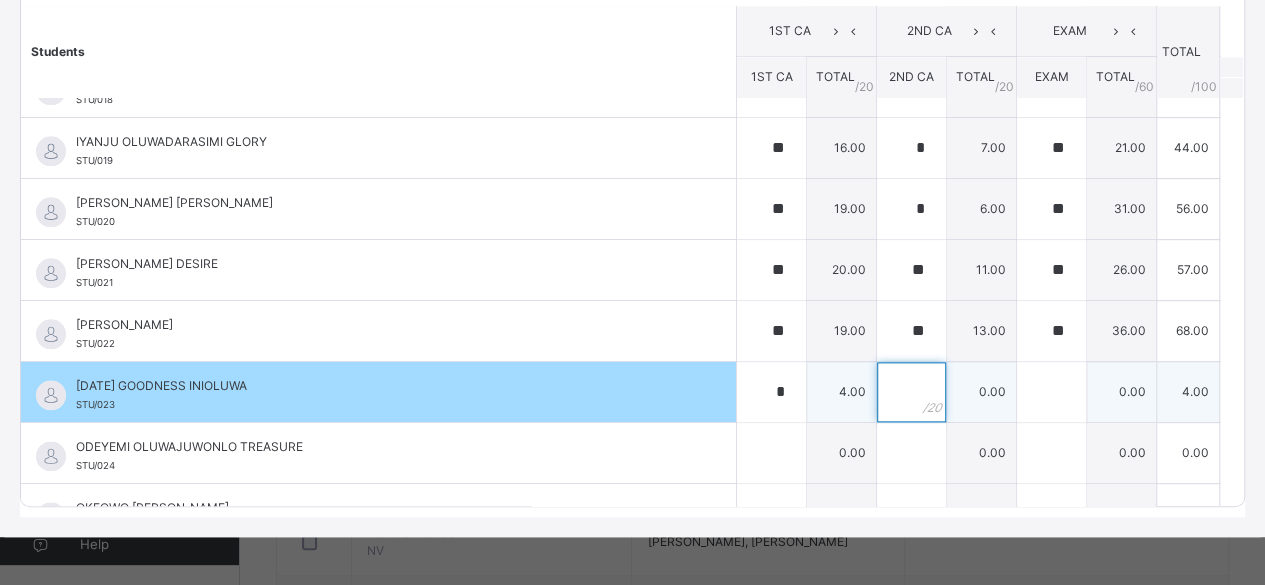 click at bounding box center (911, 392) 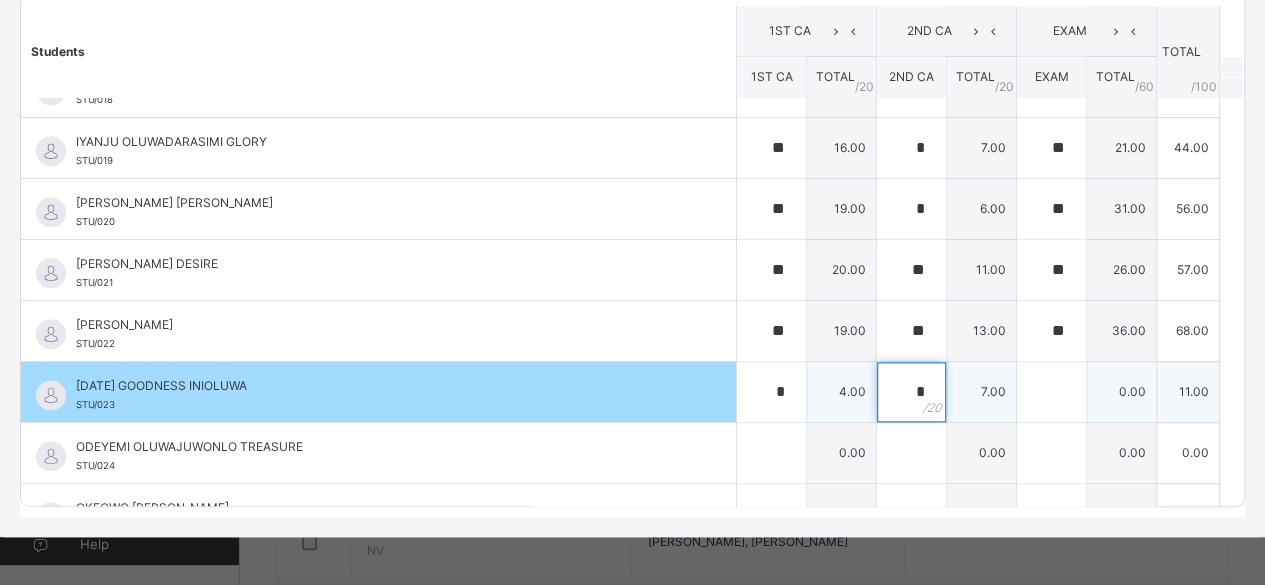 type on "*" 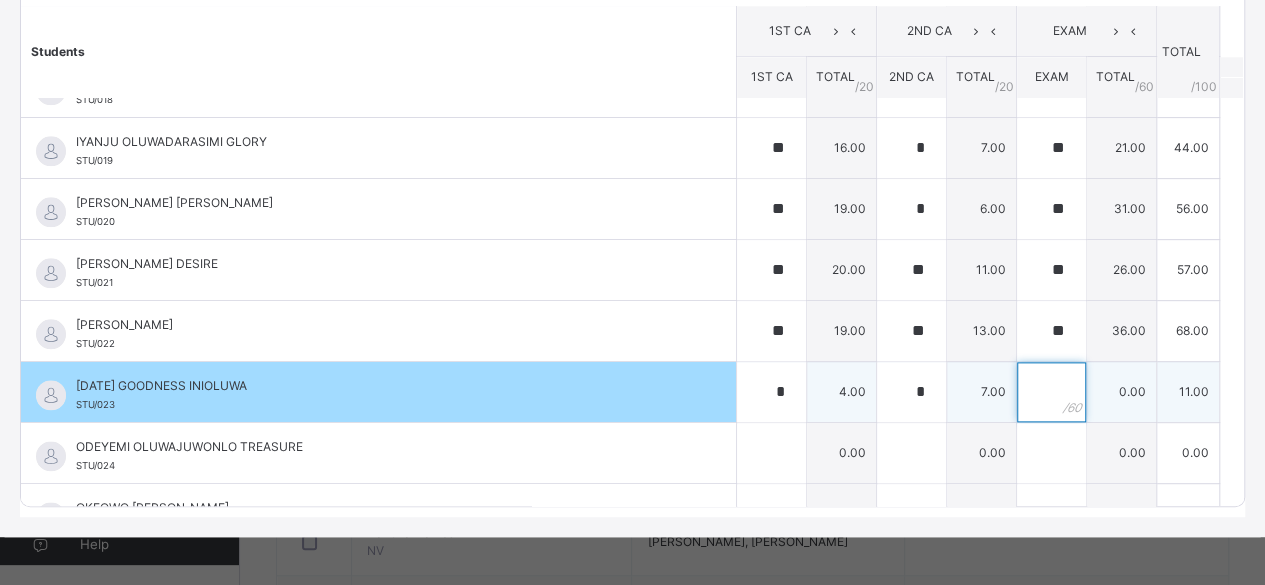 click at bounding box center (1051, 392) 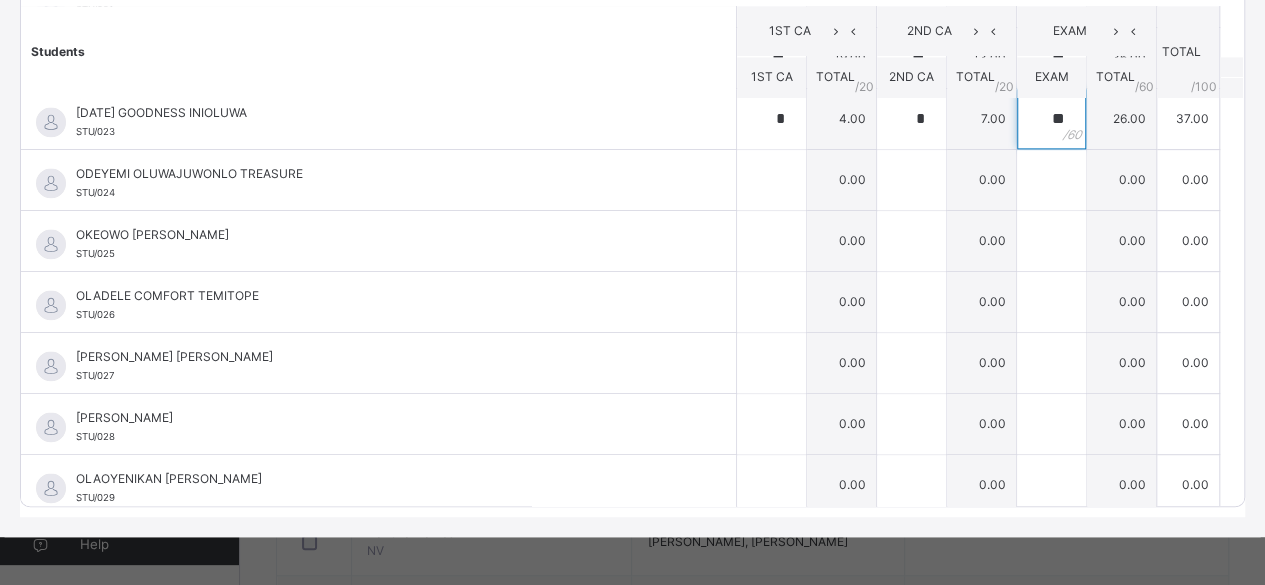 scroll, scrollTop: 1360, scrollLeft: 0, axis: vertical 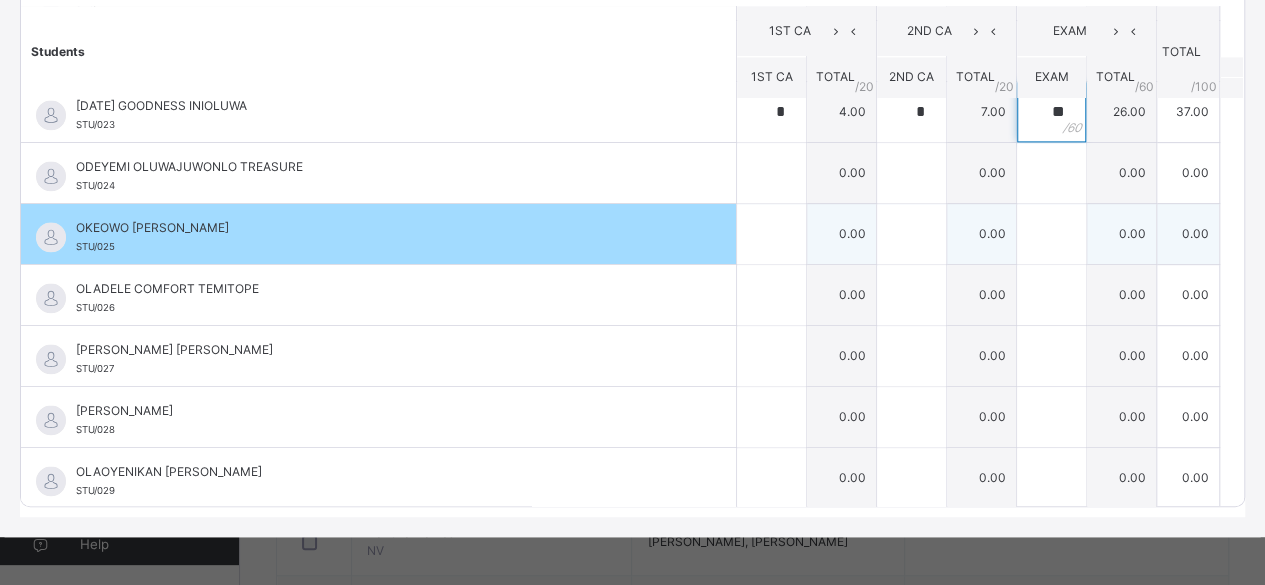 type on "**" 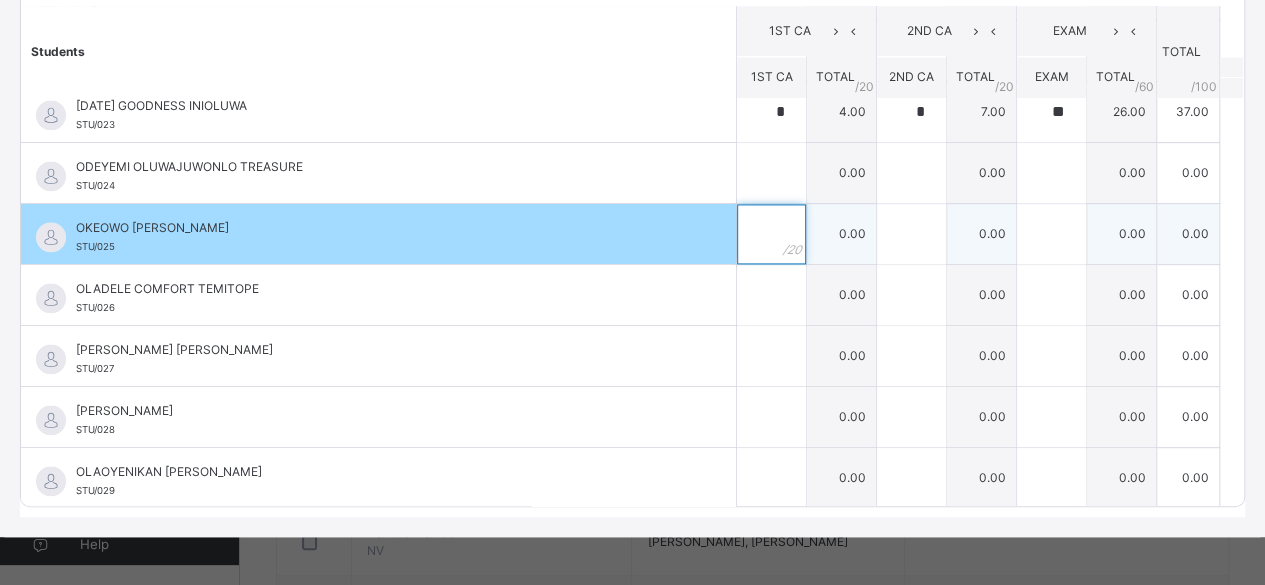 click at bounding box center [771, 234] 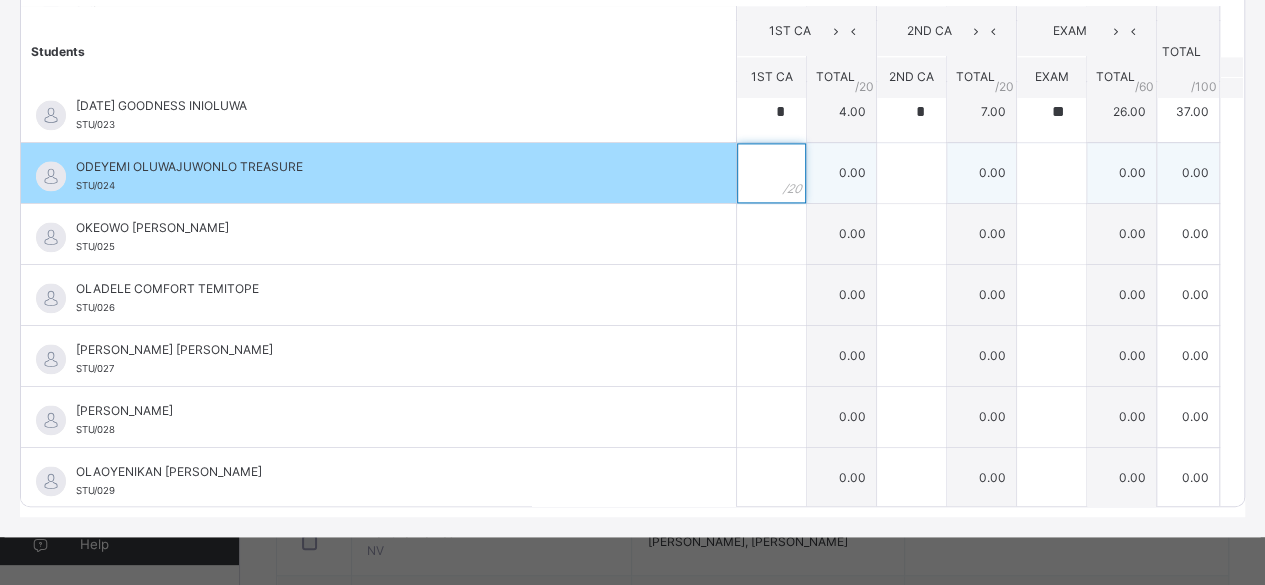 click at bounding box center (771, 173) 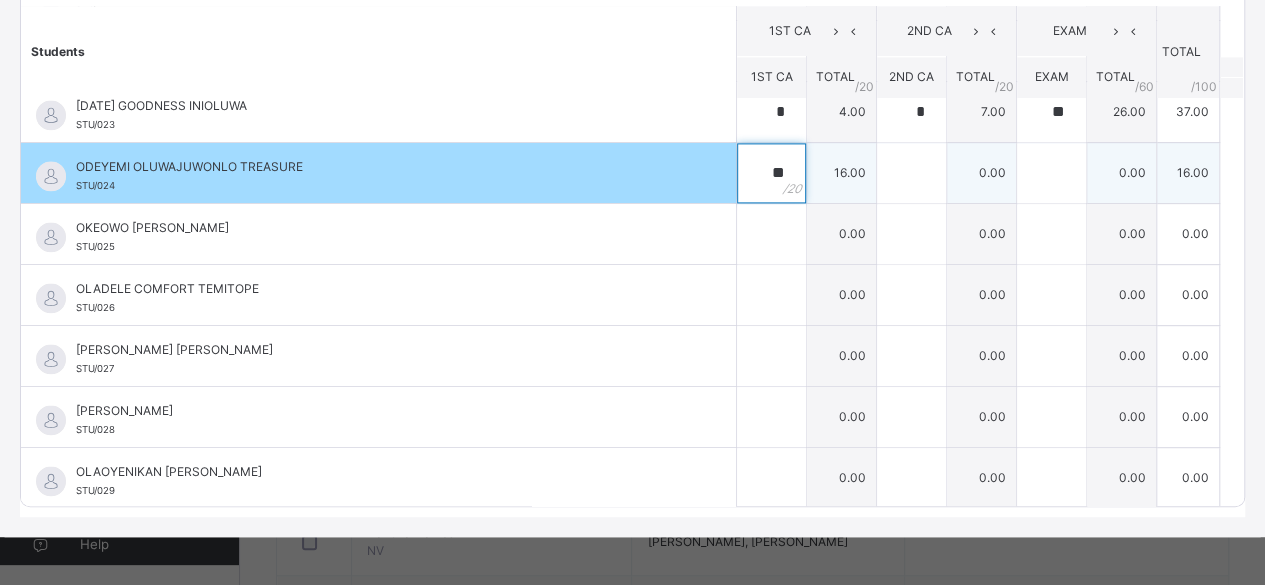 type on "**" 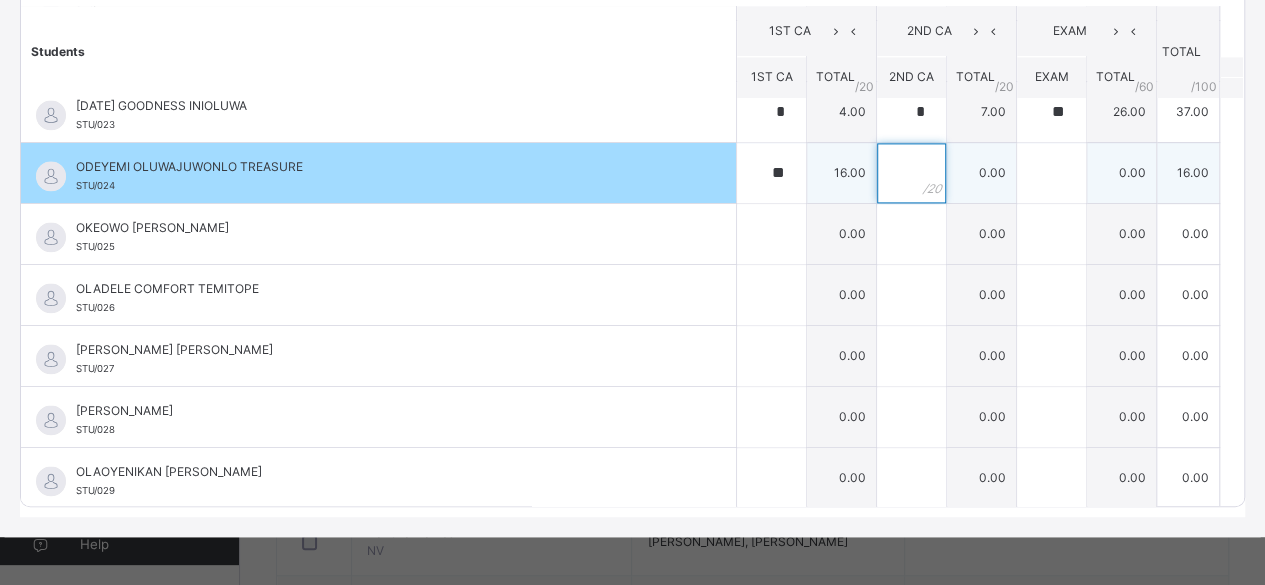 click at bounding box center [911, 173] 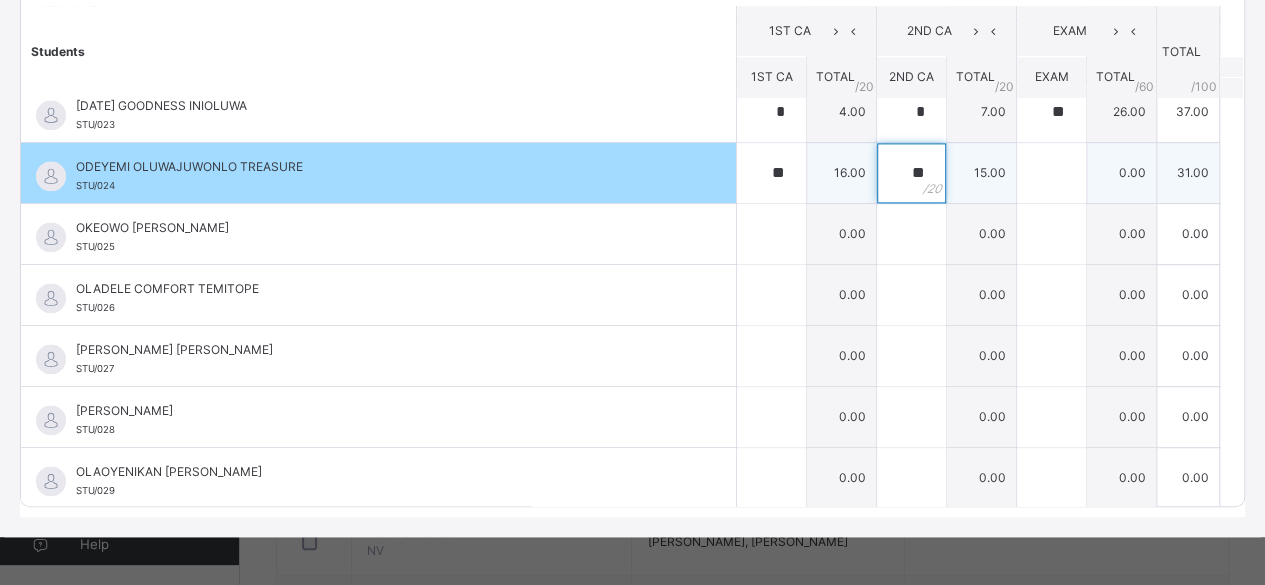 type on "**" 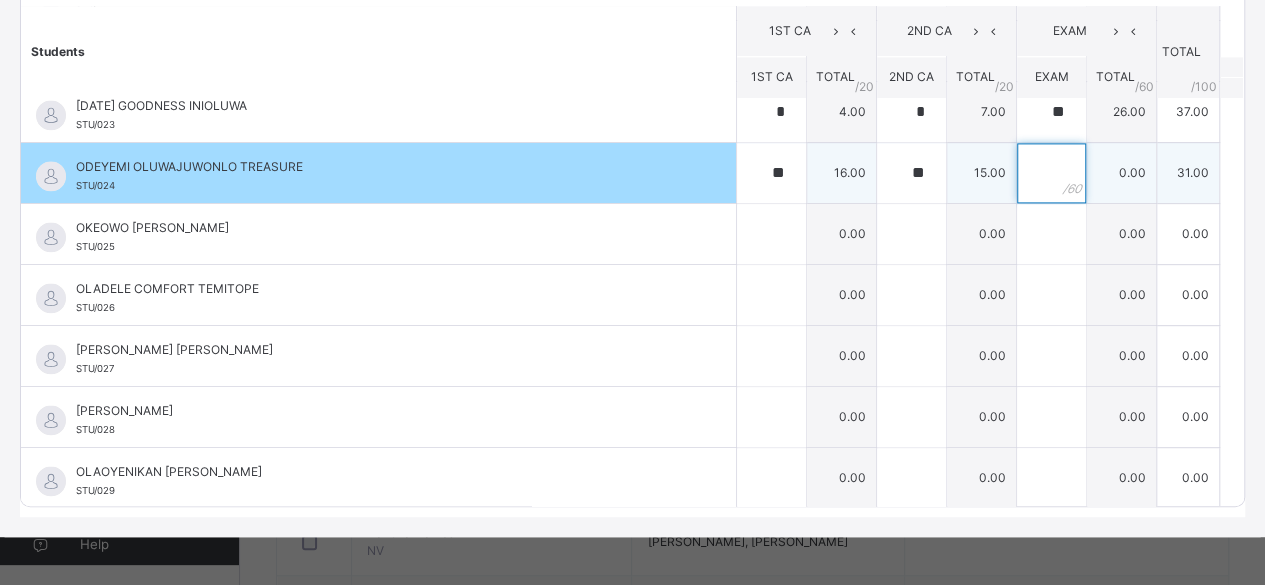 click at bounding box center (1051, 173) 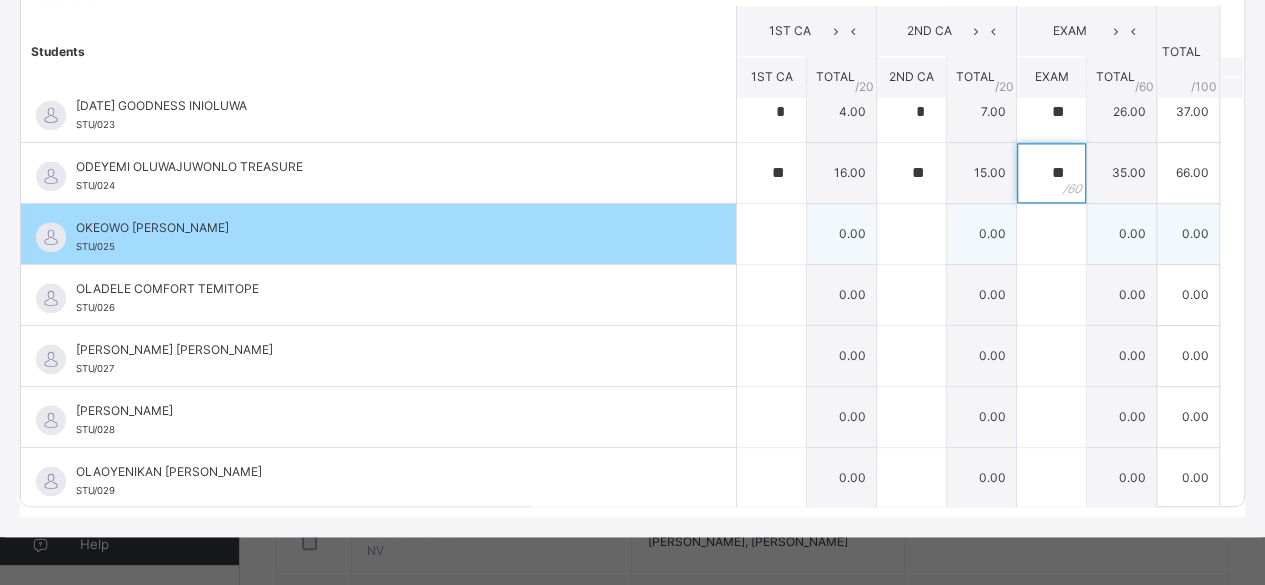 type on "**" 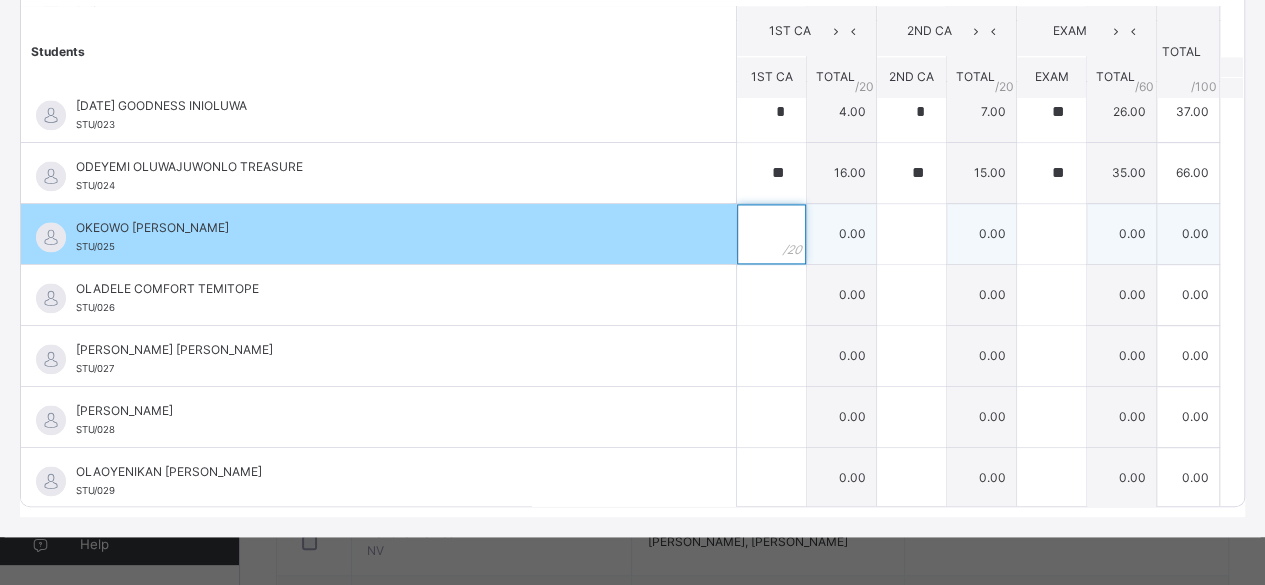 click at bounding box center [771, 234] 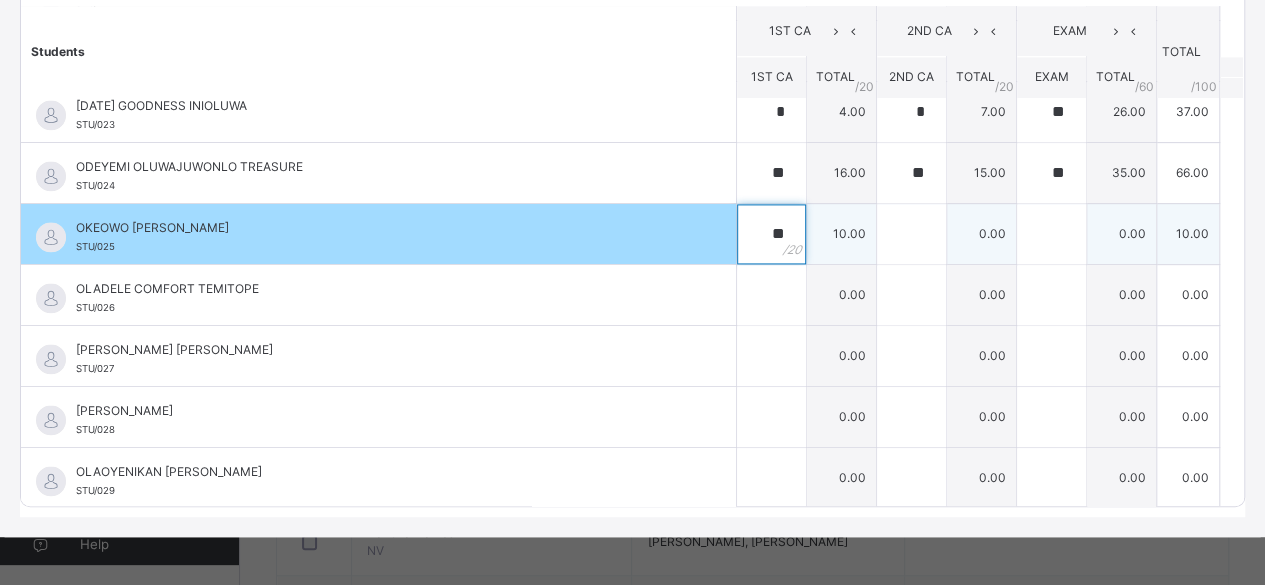 type on "**" 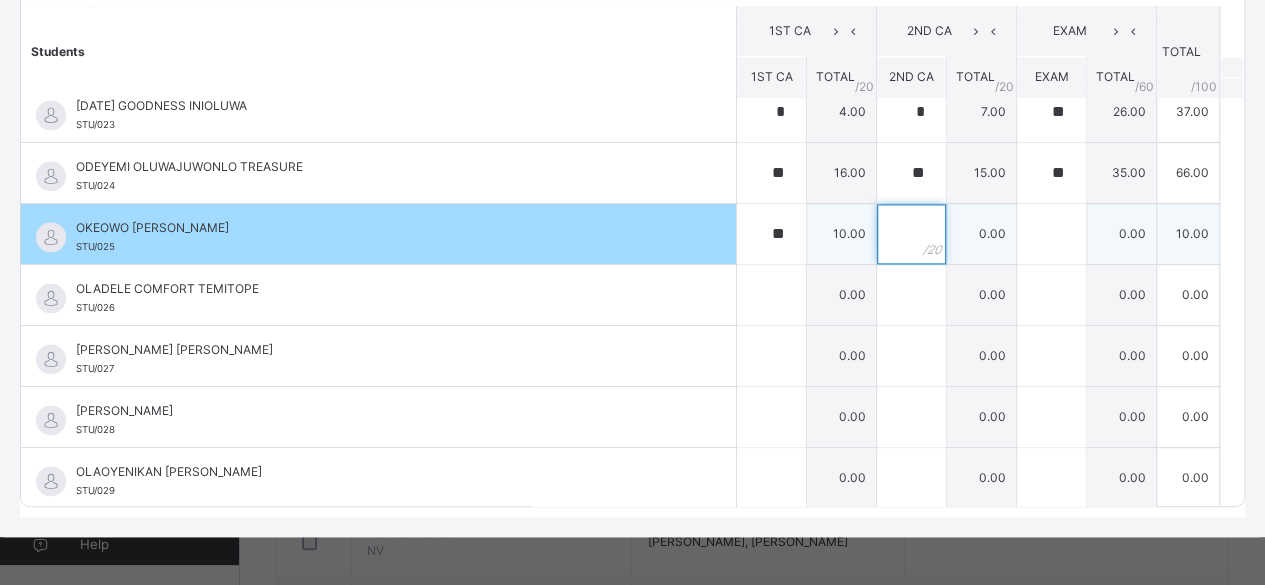 click at bounding box center (911, 234) 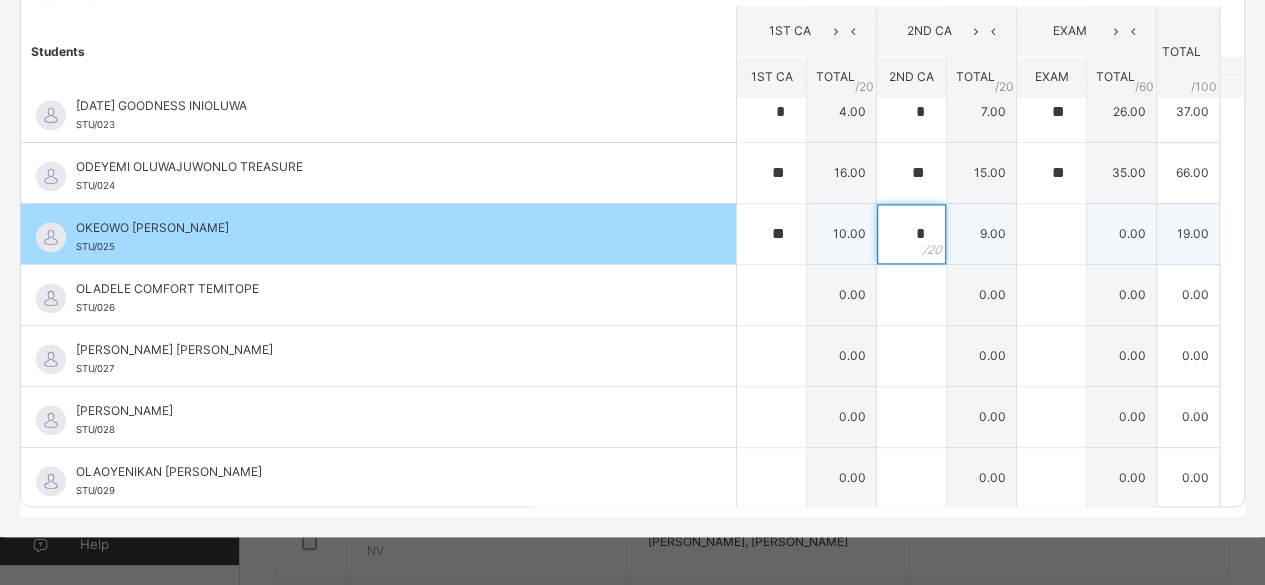 type on "*" 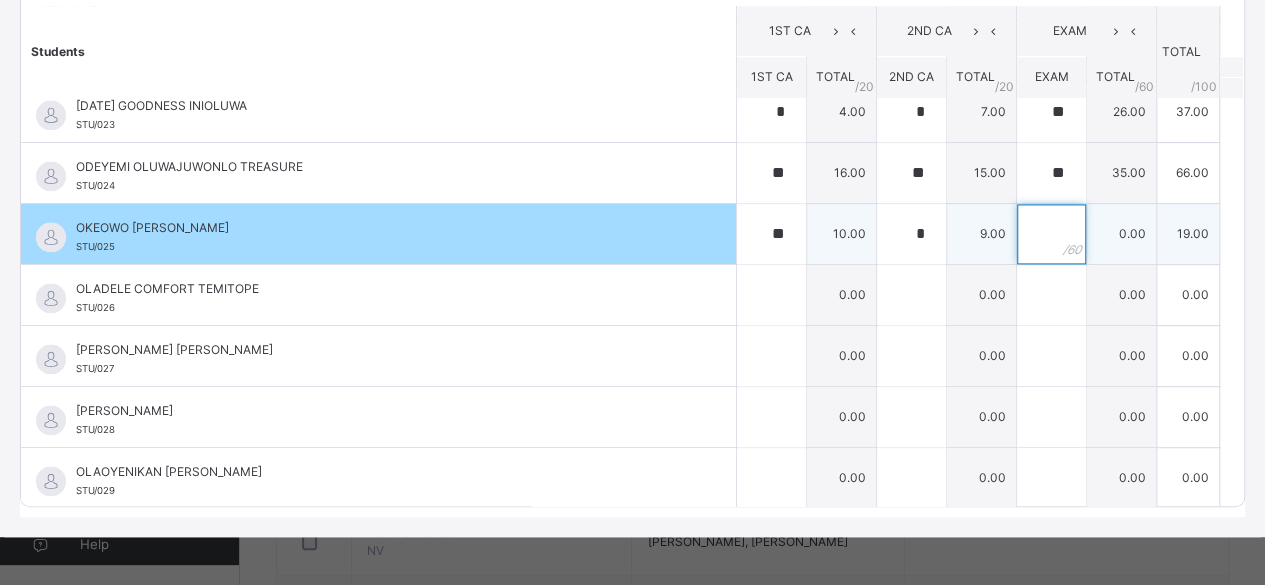 click at bounding box center [1051, 234] 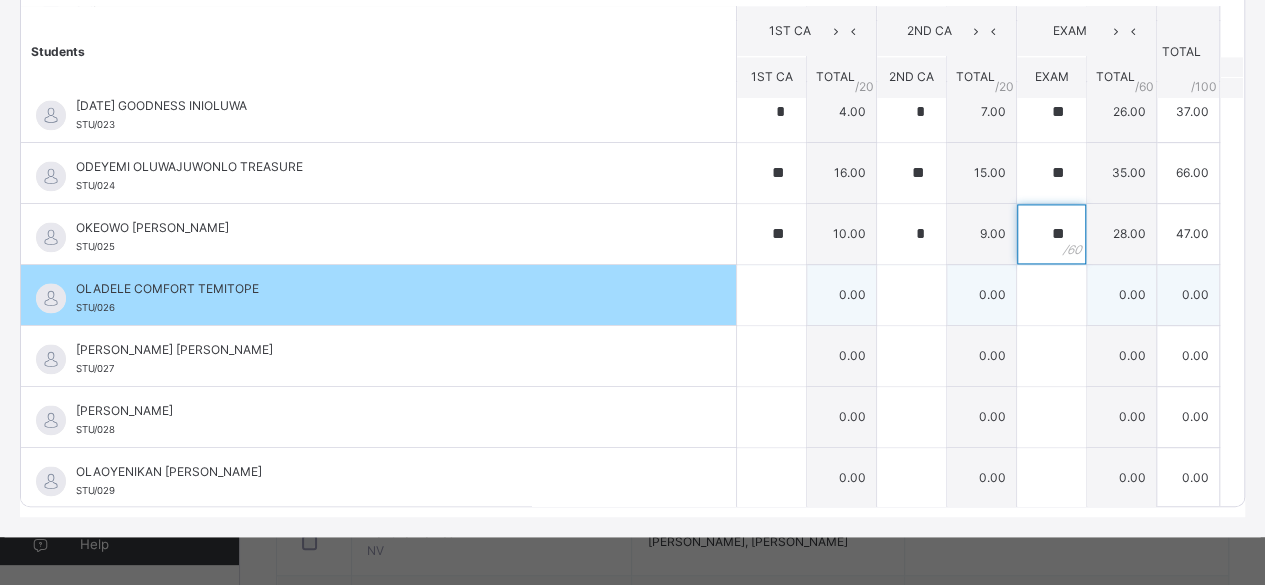 type on "**" 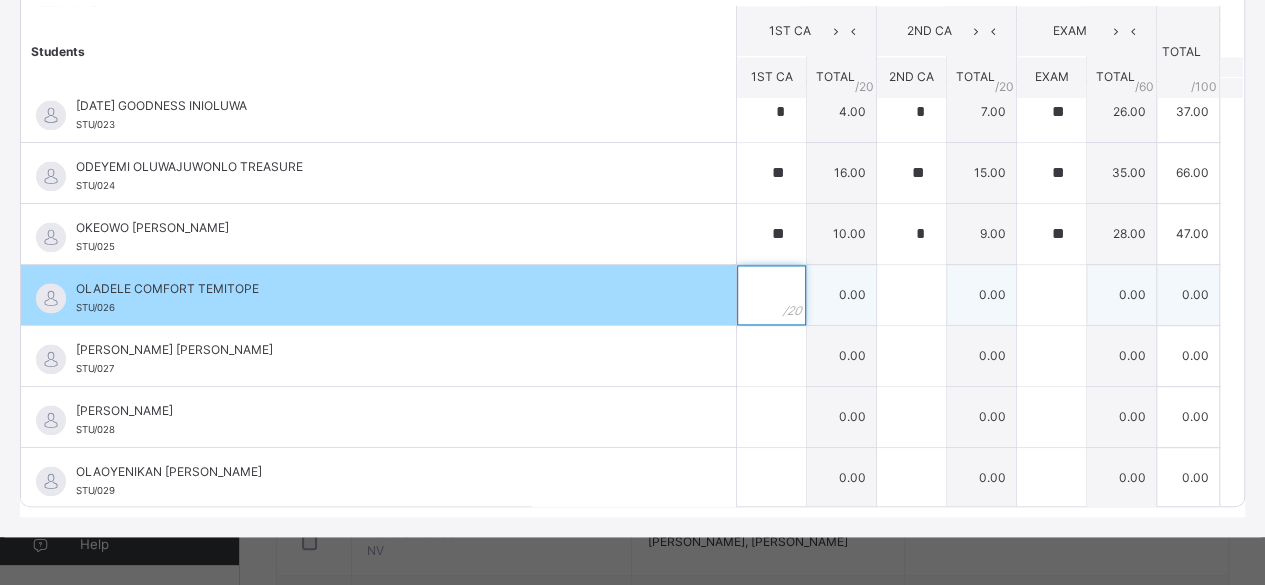 click at bounding box center [771, 295] 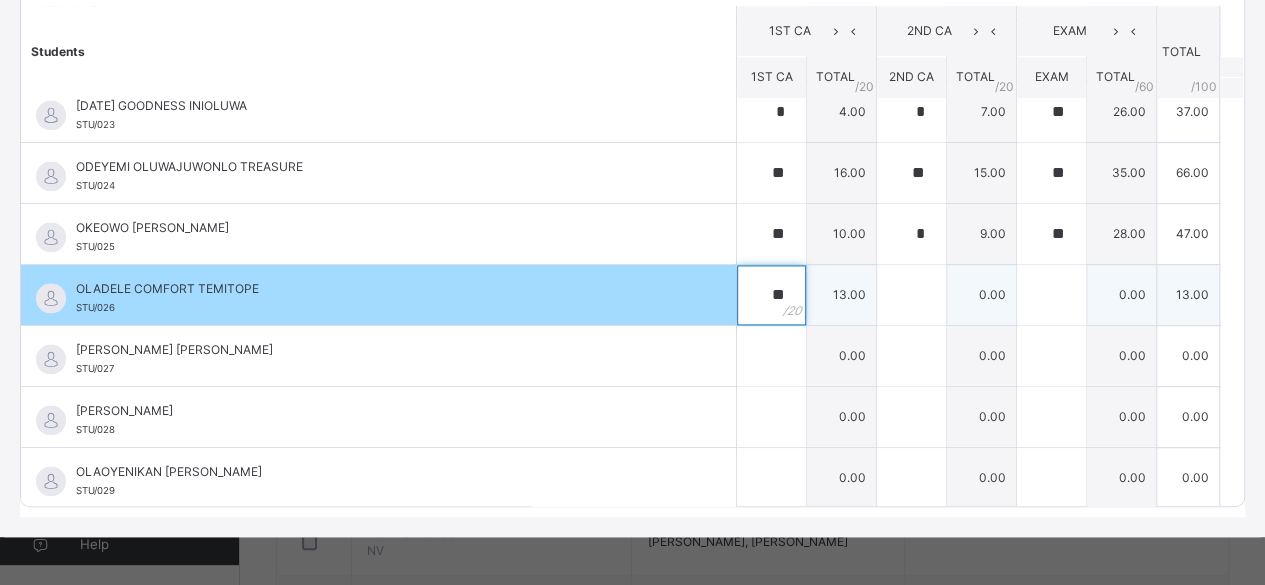 type on "**" 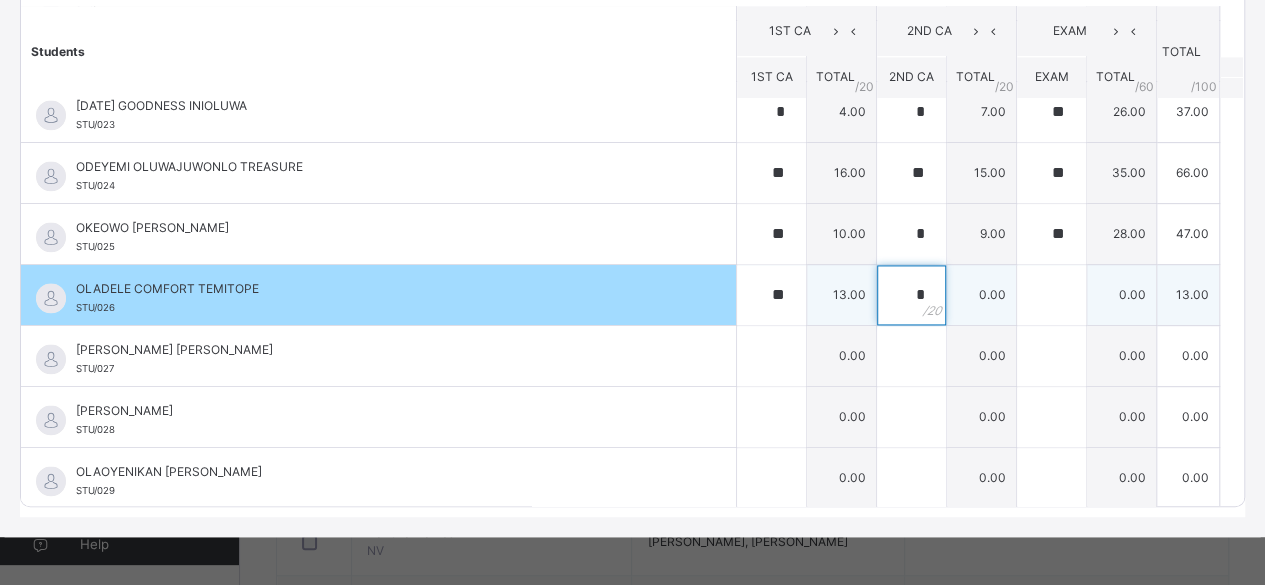 click on "*" at bounding box center [911, 295] 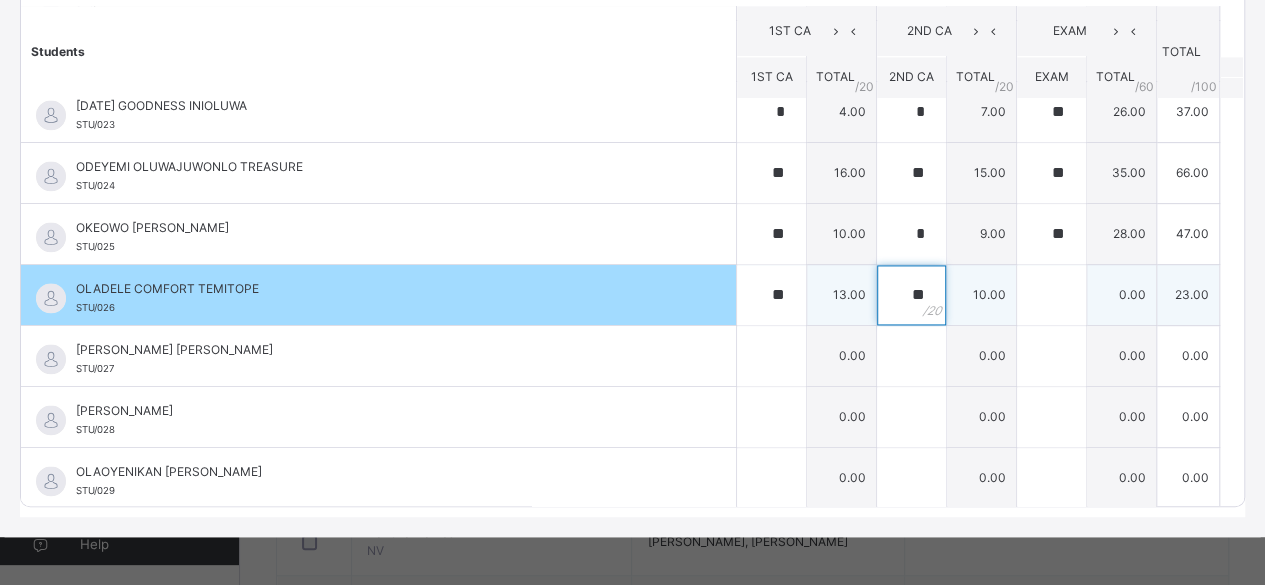type on "**" 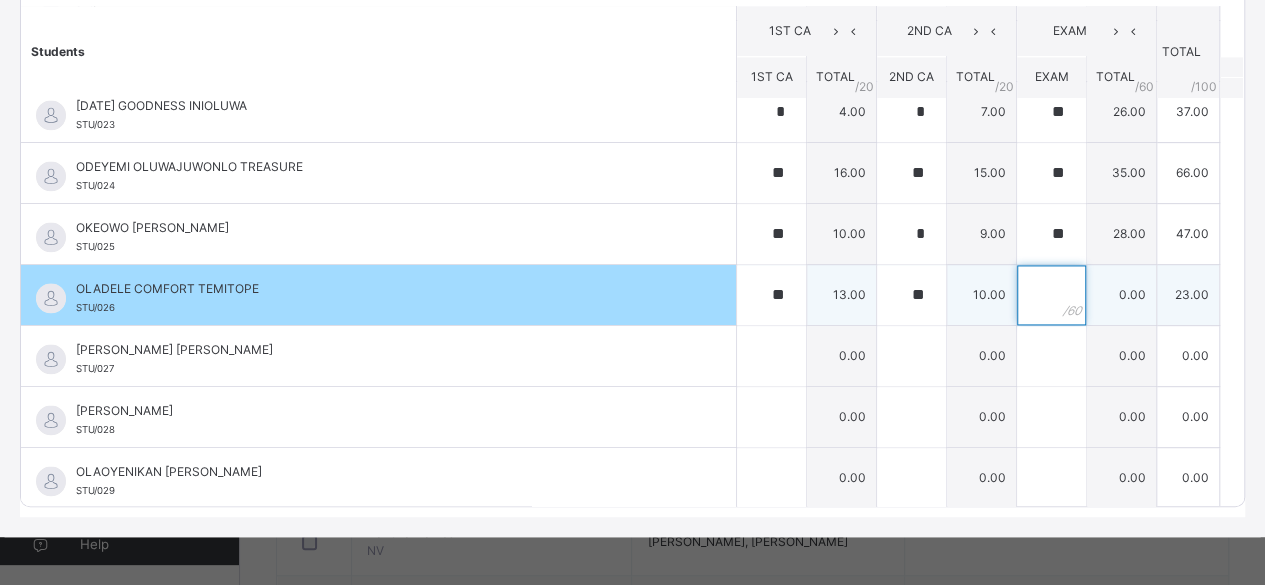 click at bounding box center (1051, 295) 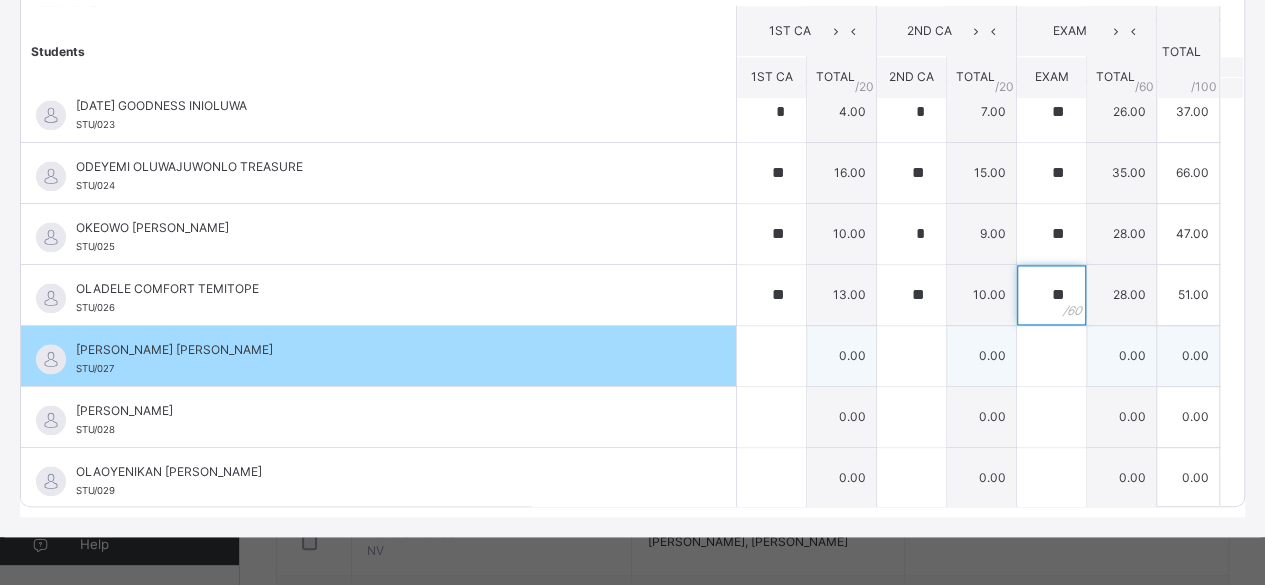 type on "**" 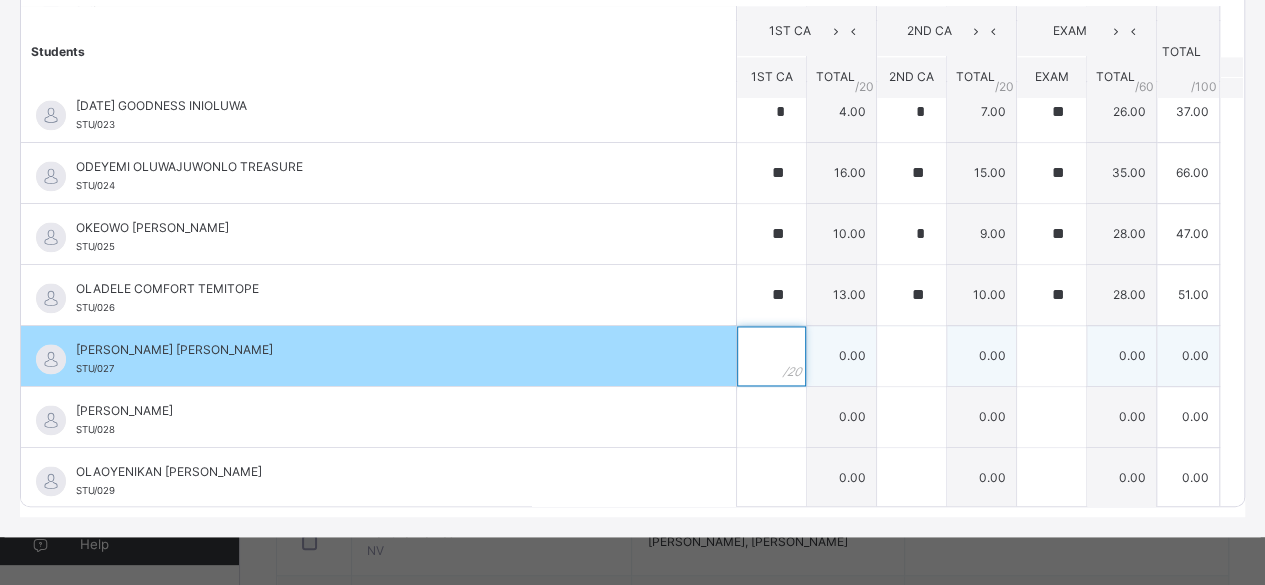 click at bounding box center (771, 356) 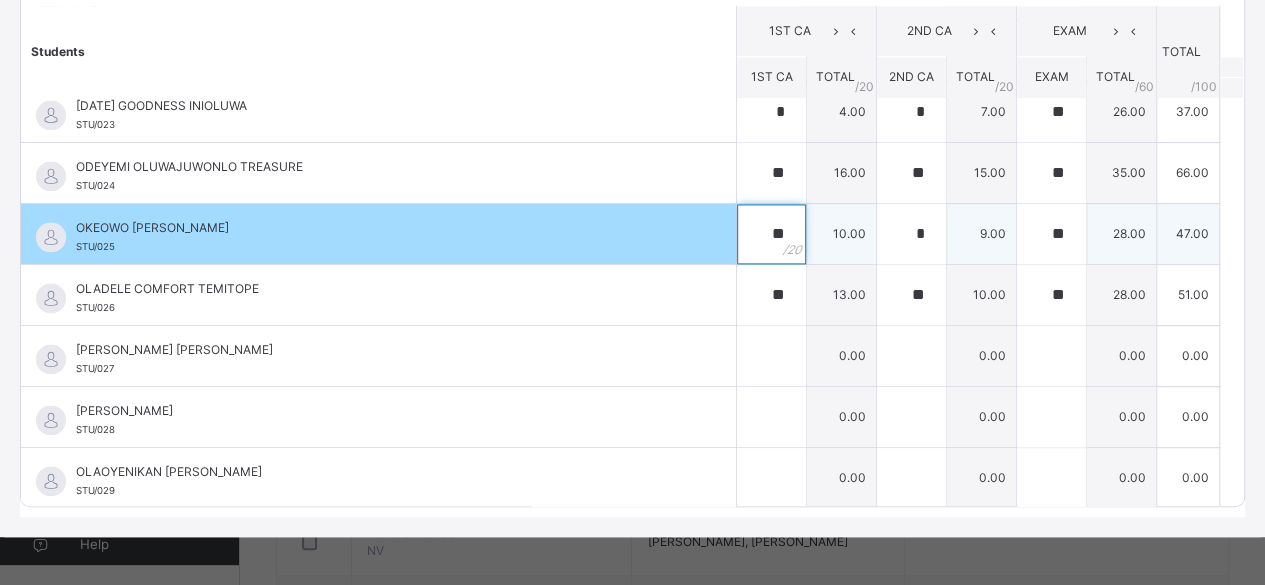 click on "**" at bounding box center [771, 234] 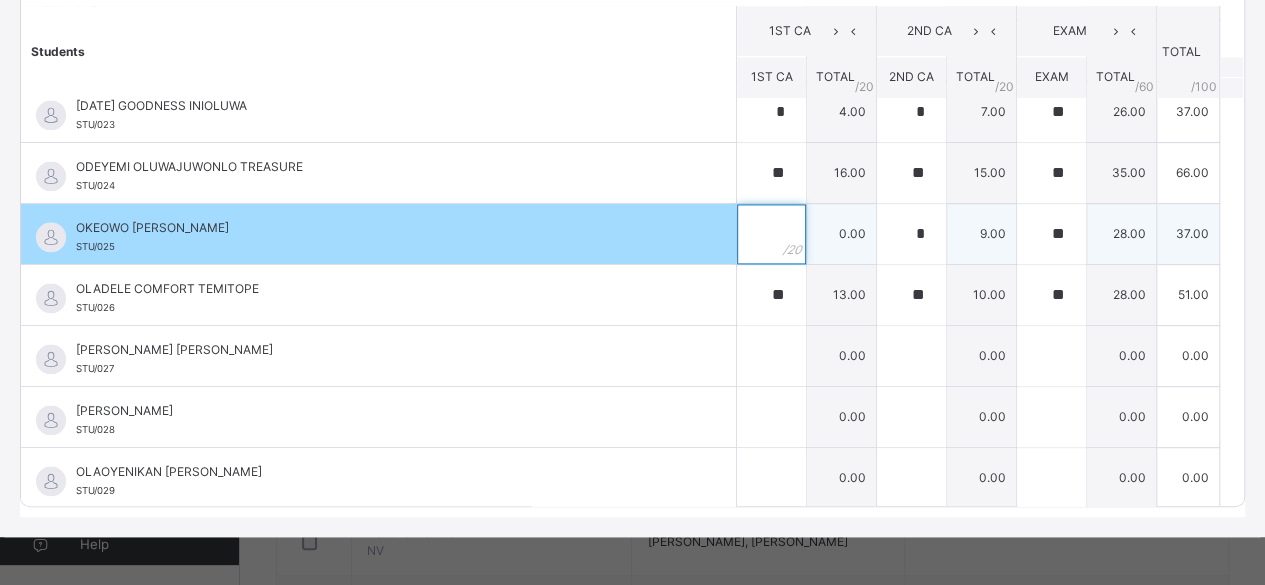 type 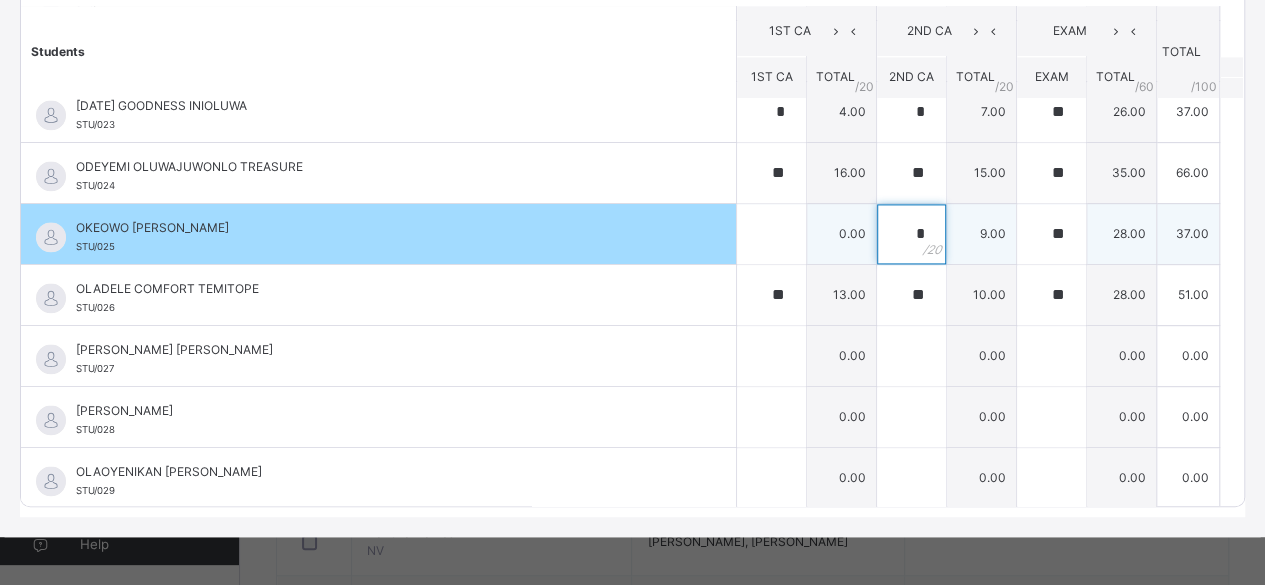 click on "*" at bounding box center (911, 234) 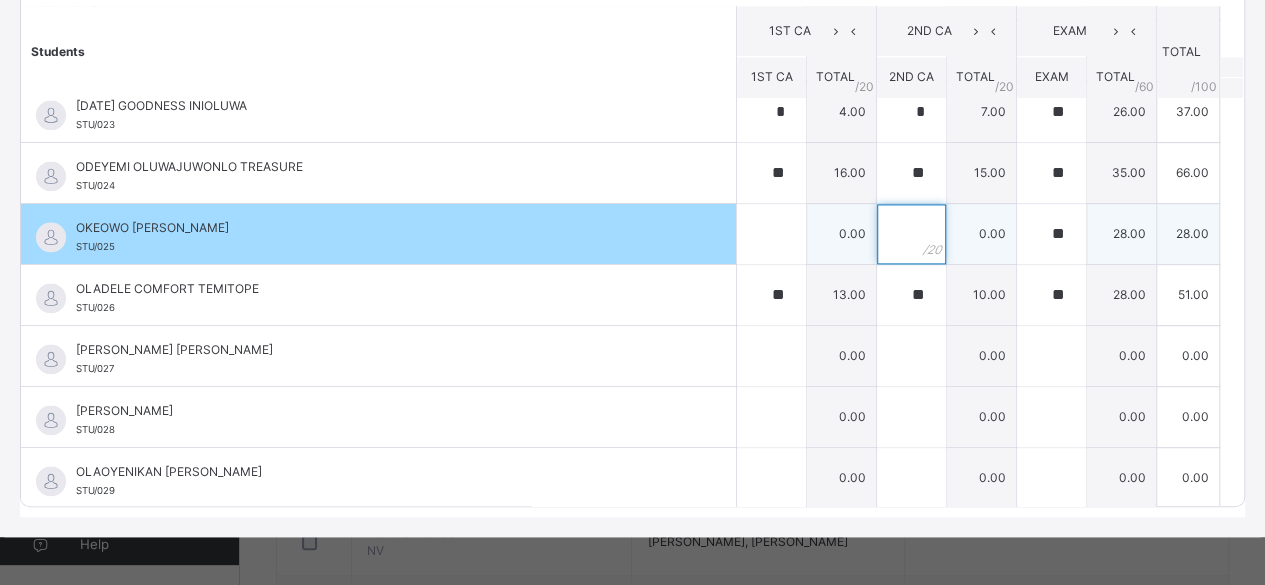 type 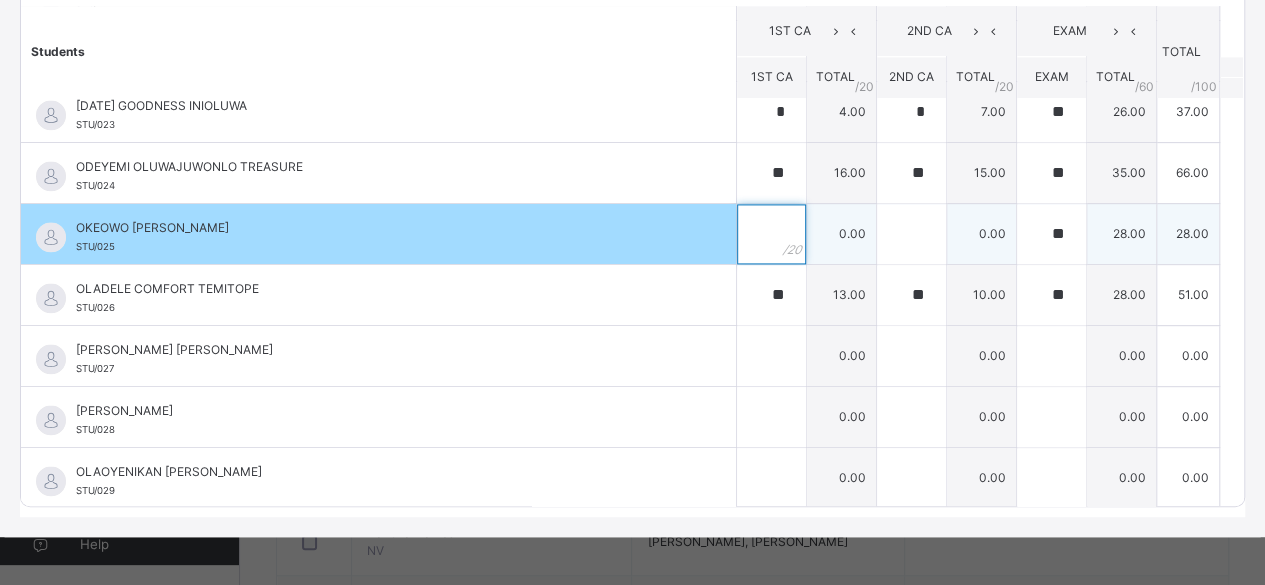 click at bounding box center [771, 234] 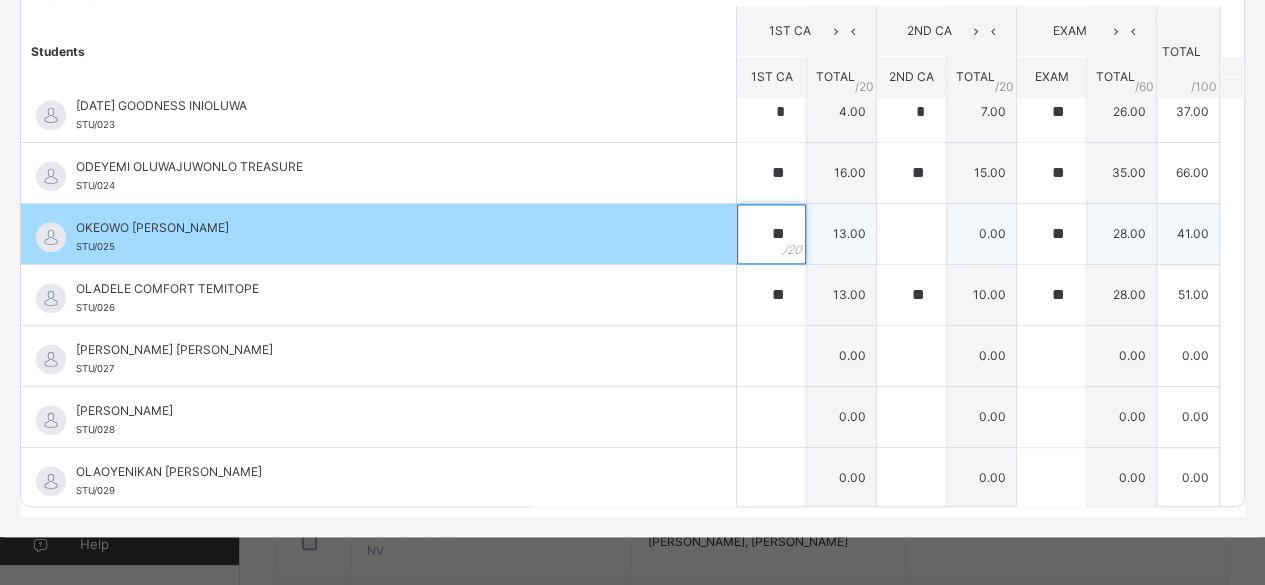 type on "**" 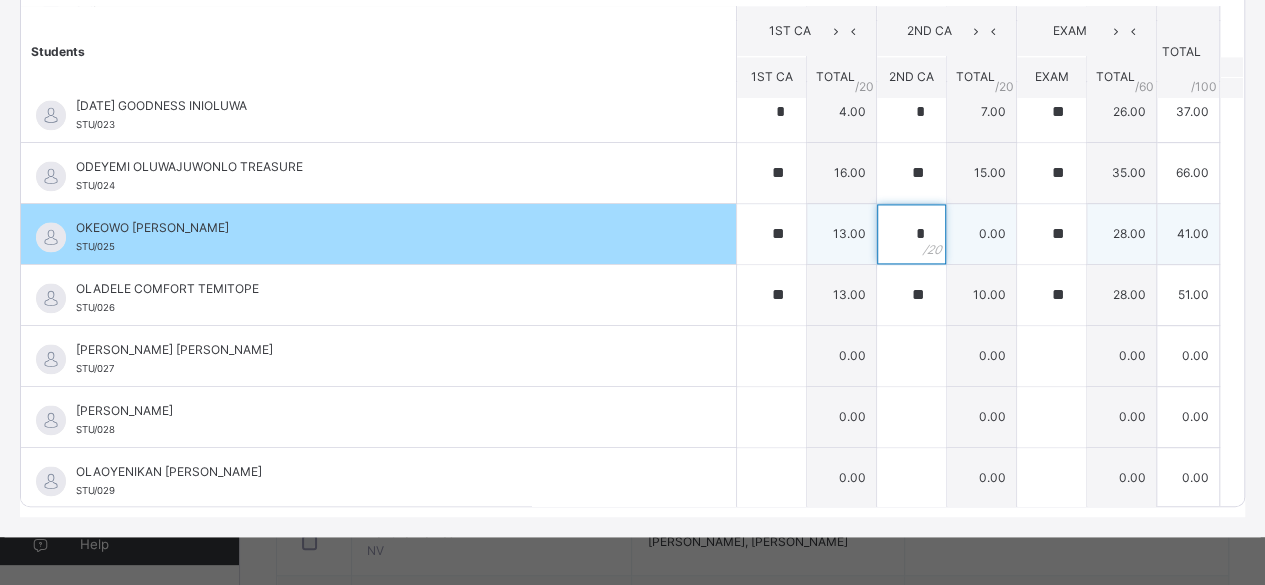 click on "*" at bounding box center (911, 234) 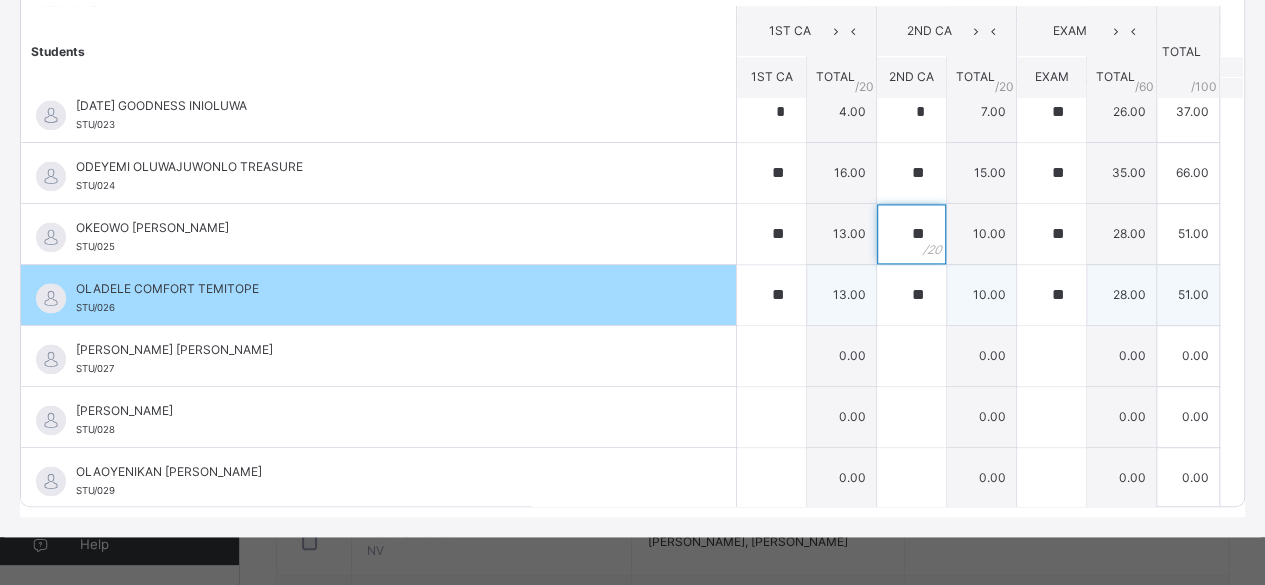 type on "**" 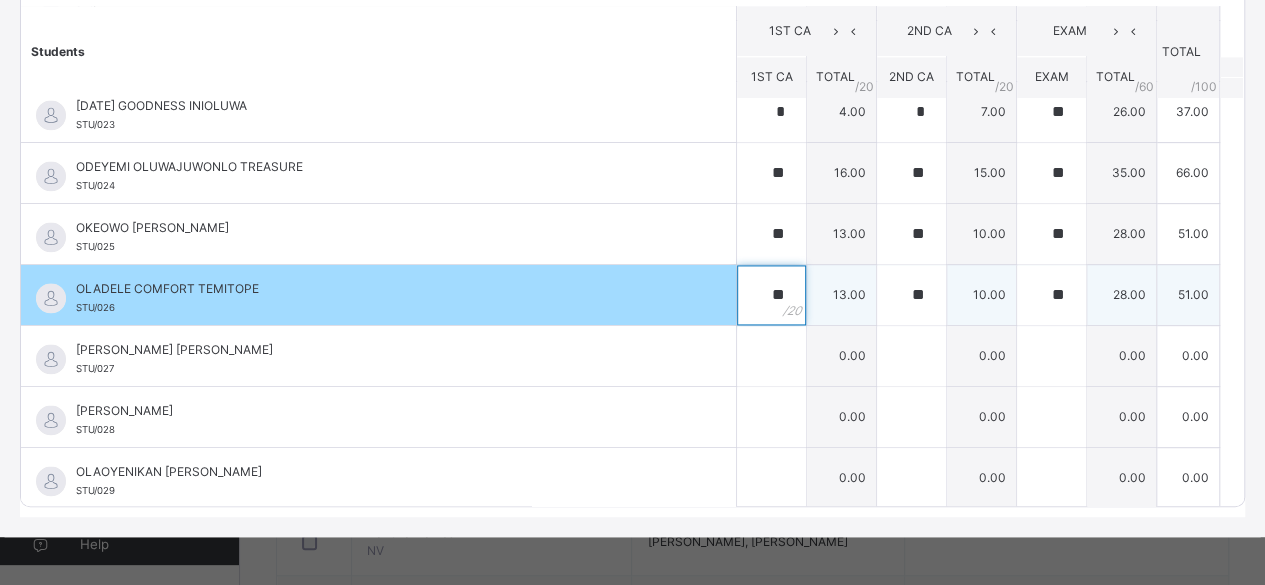 click on "**" at bounding box center [771, 295] 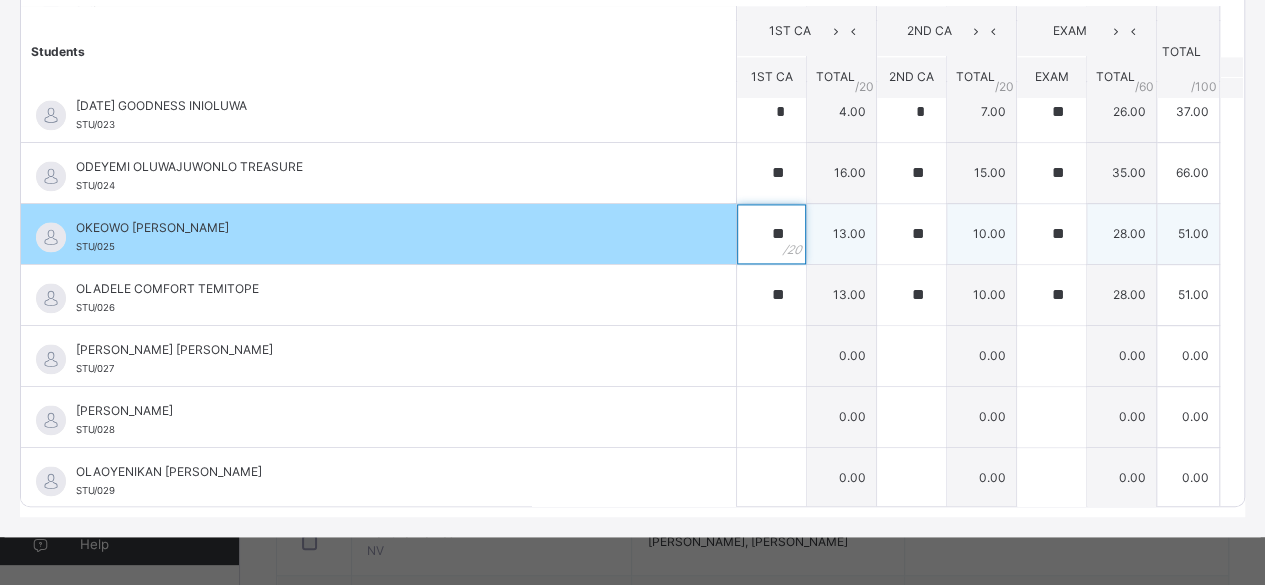 click on "**" at bounding box center [771, 234] 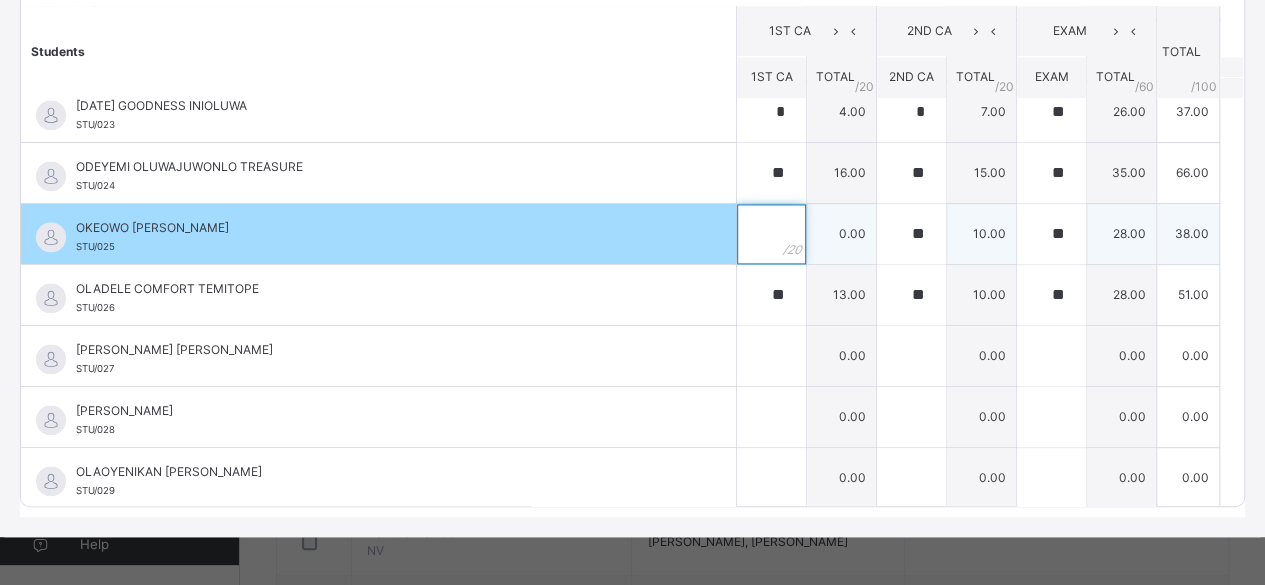 type 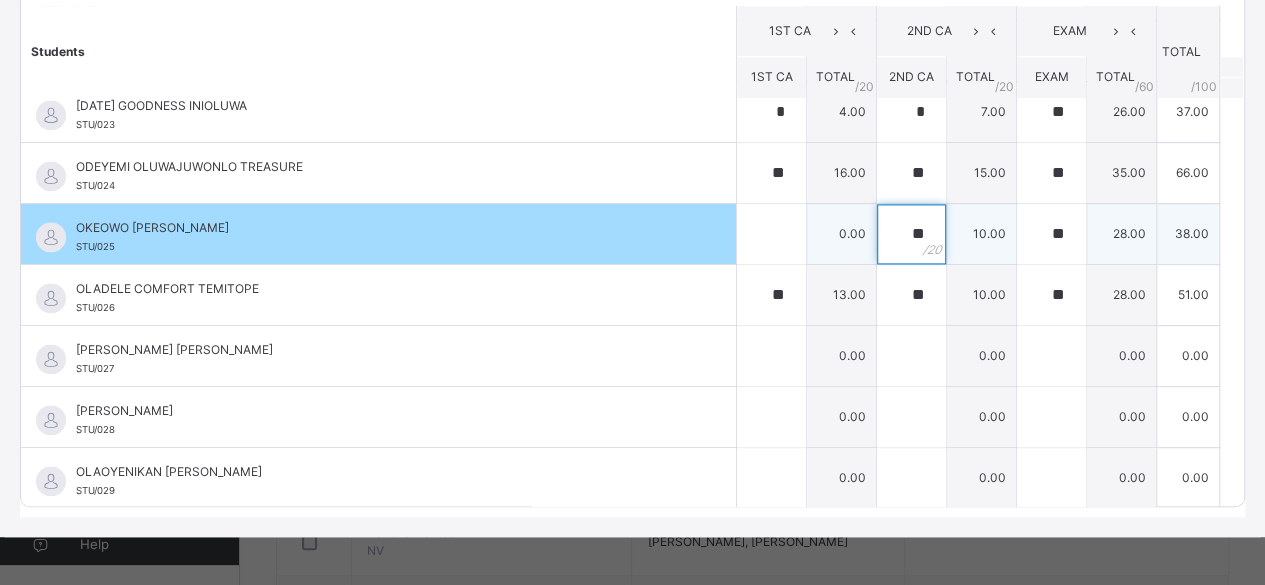 click on "**" at bounding box center (911, 234) 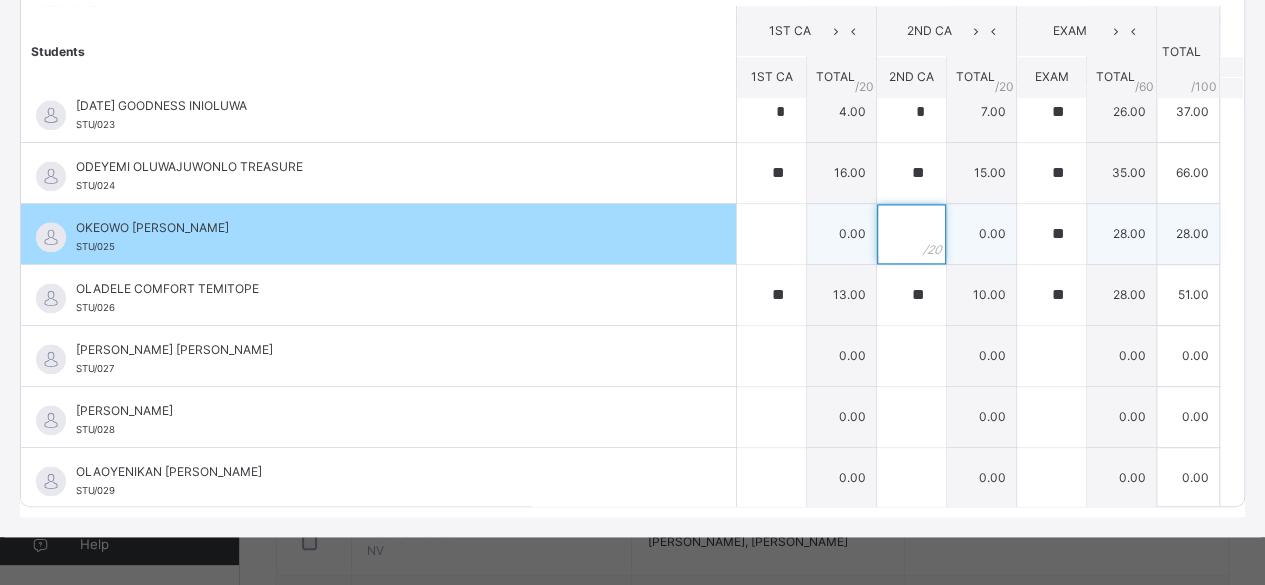 type 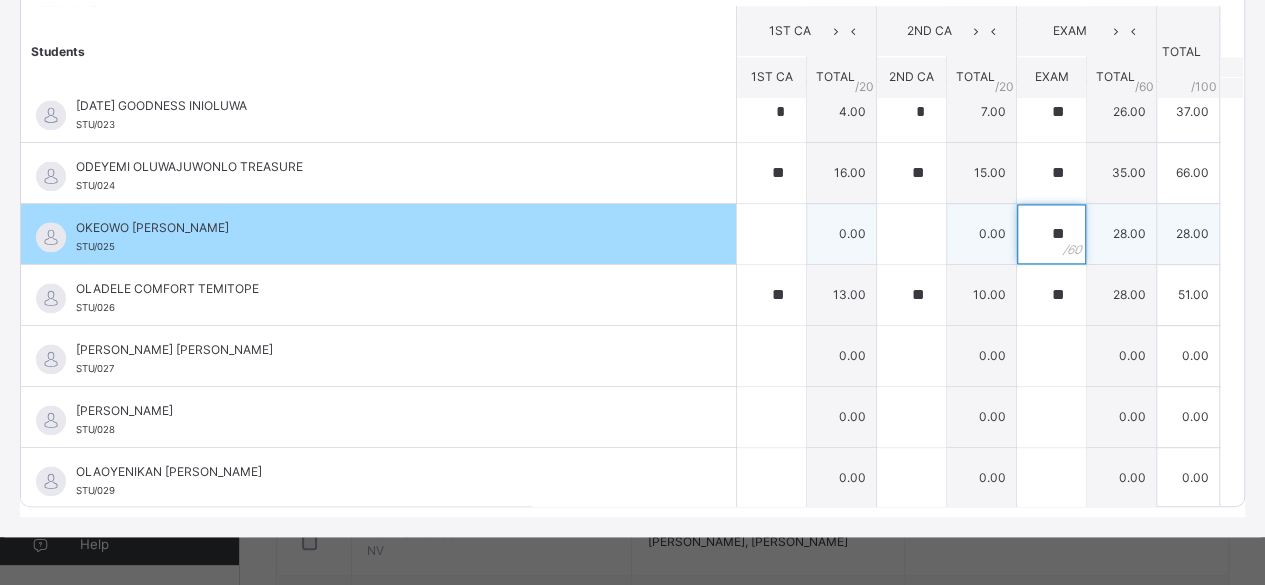 click on "**" at bounding box center [1051, 234] 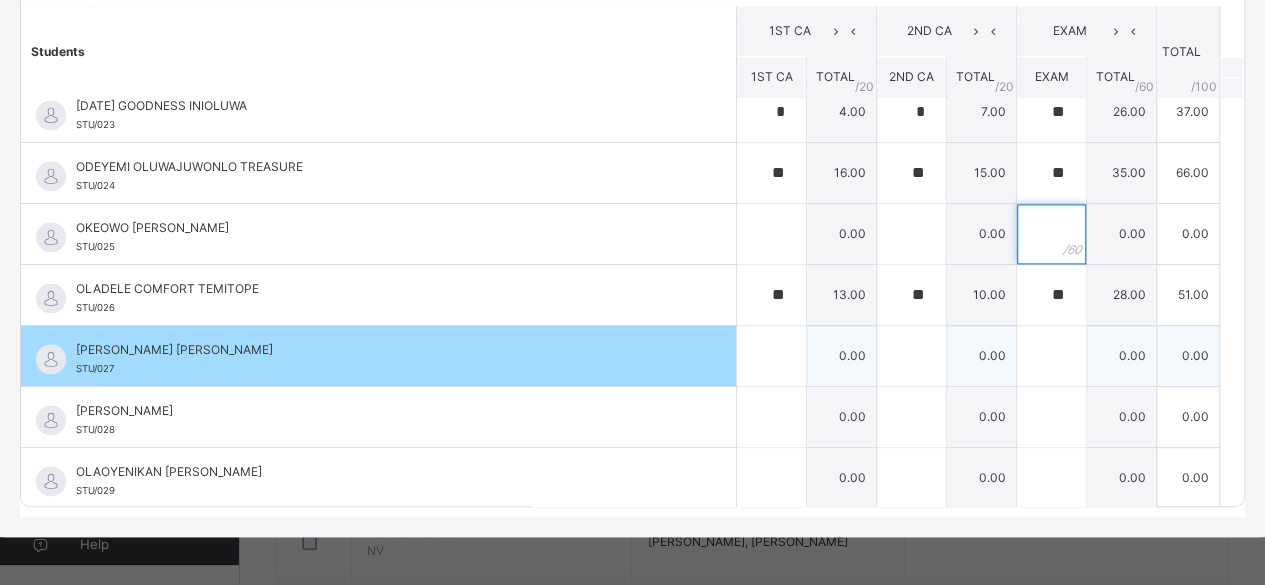 type 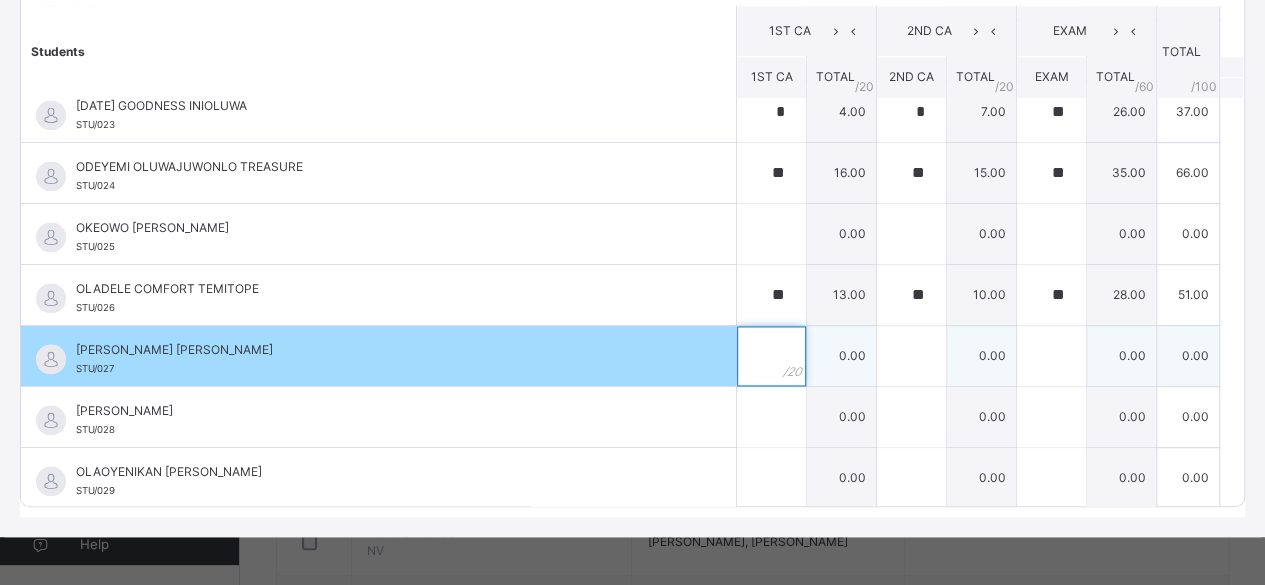 click at bounding box center [771, 356] 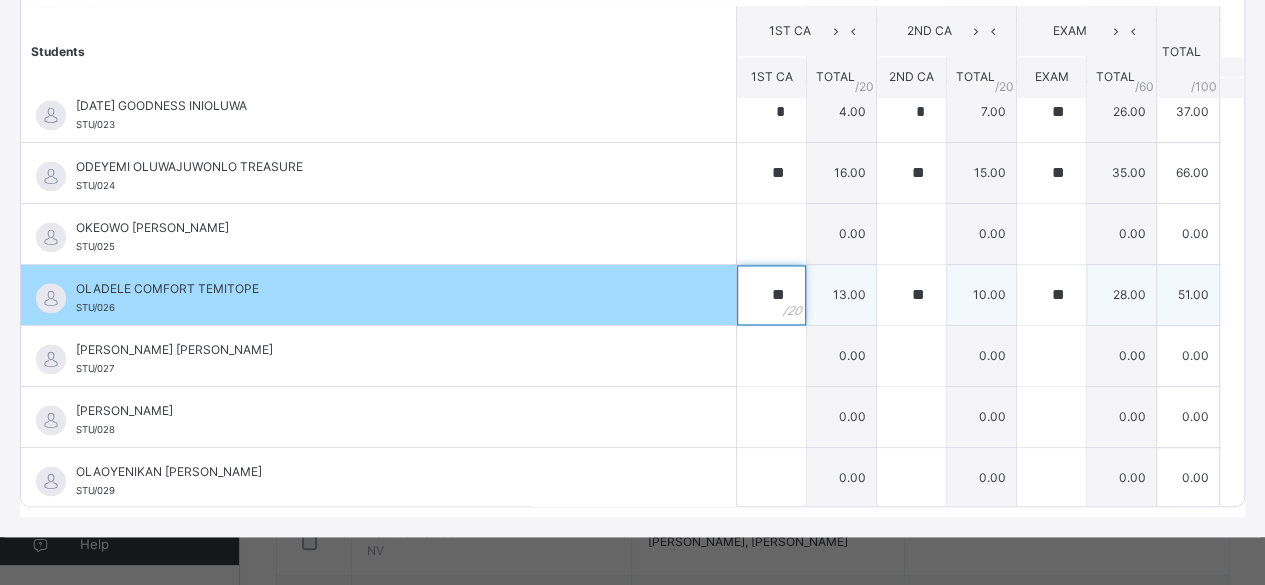click on "**" at bounding box center (771, 295) 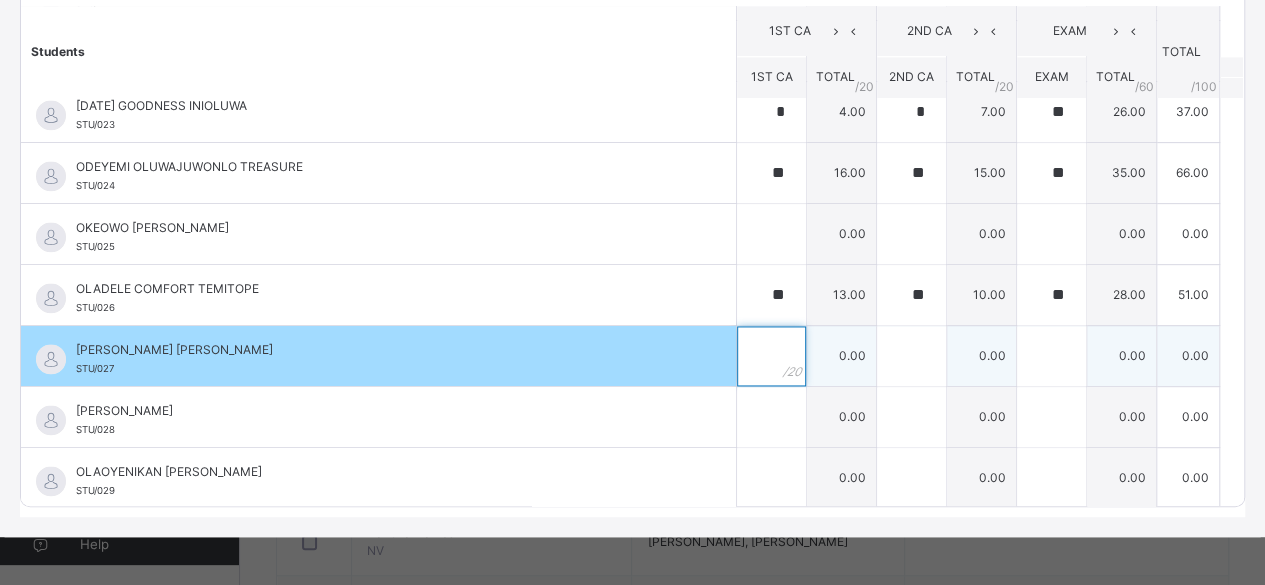 click at bounding box center [771, 356] 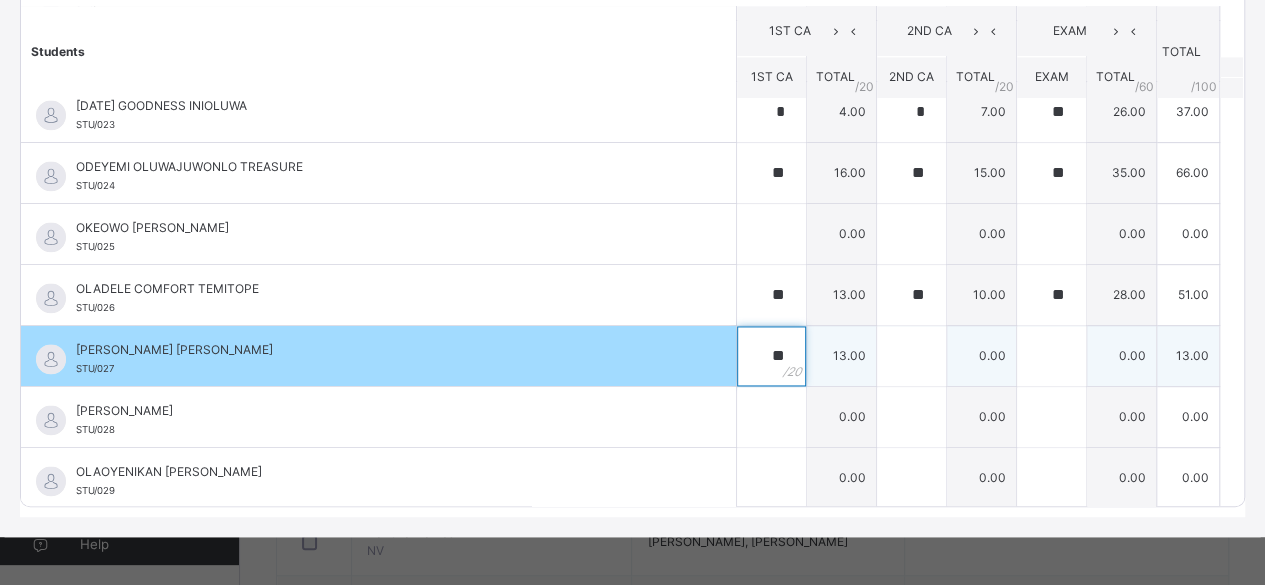 type on "**" 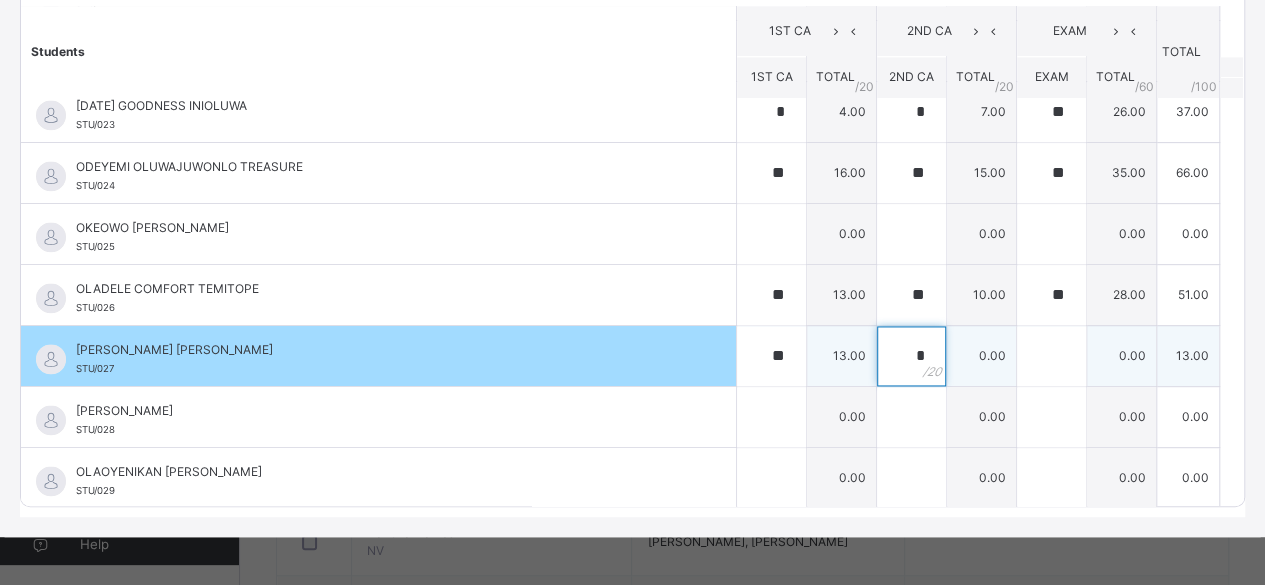 click on "*" at bounding box center (911, 356) 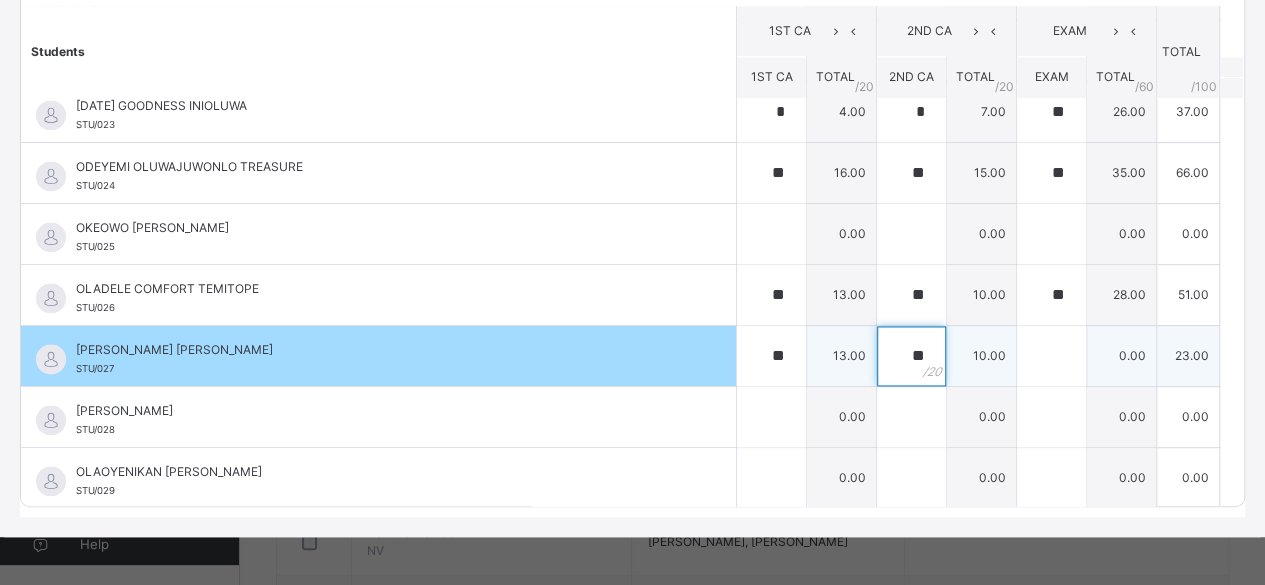 type on "**" 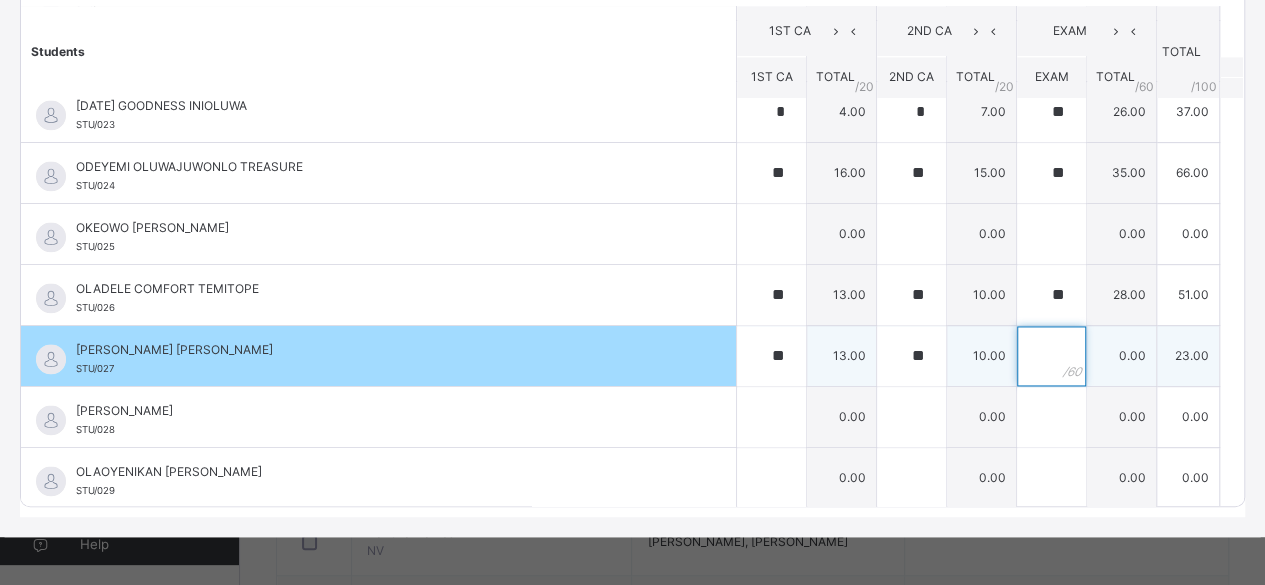 click at bounding box center (1051, 356) 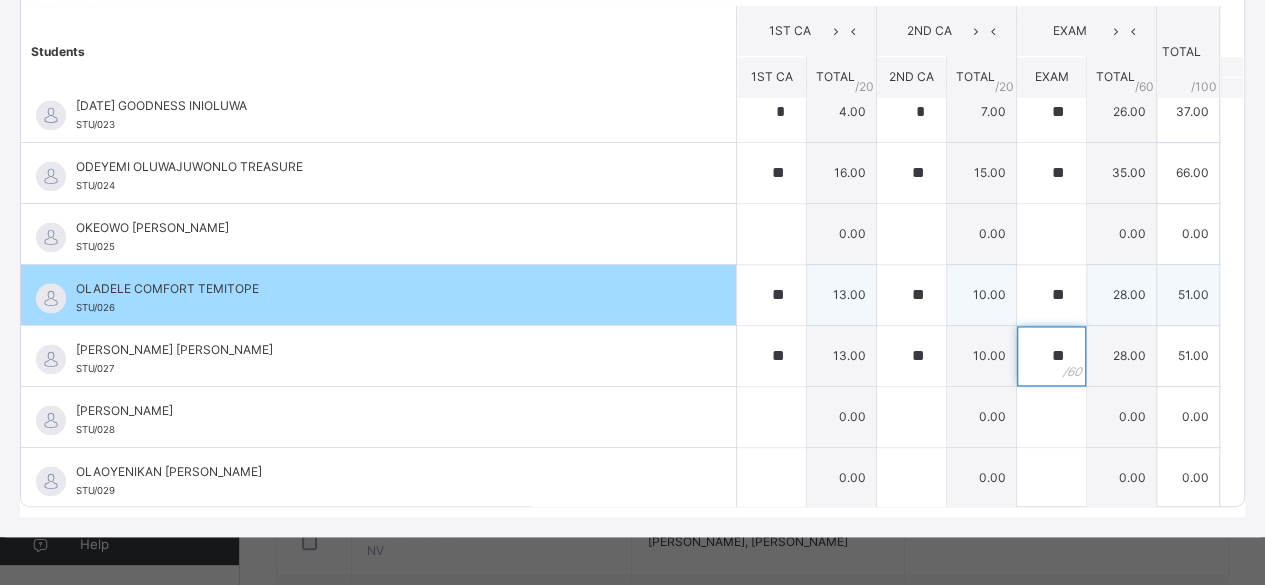 type on "**" 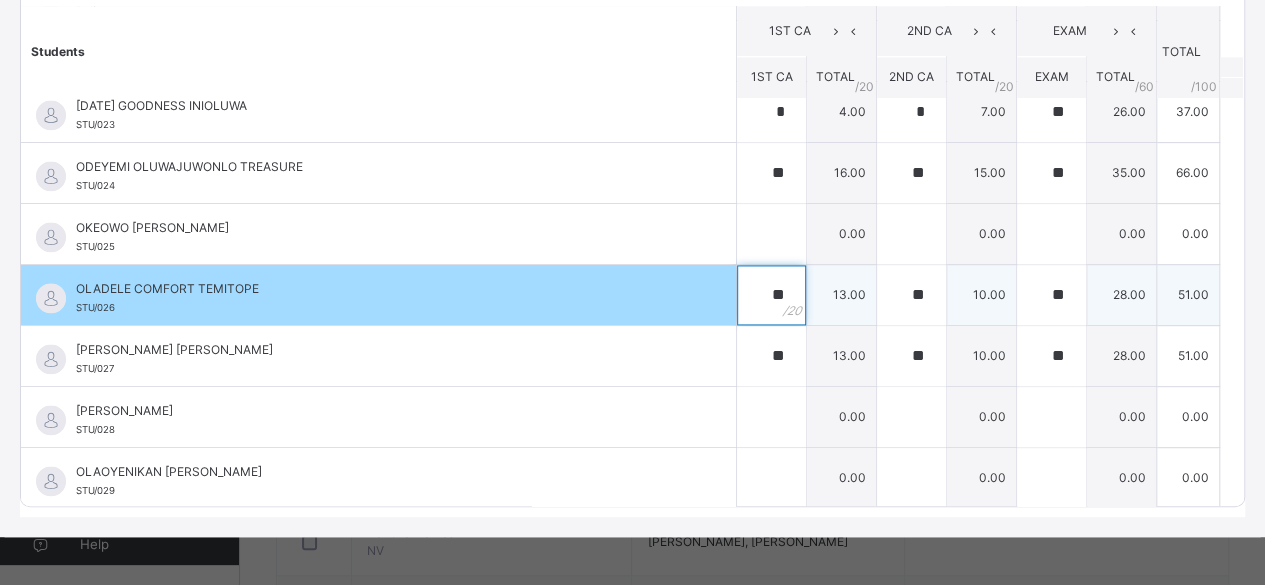 click on "**" at bounding box center [771, 295] 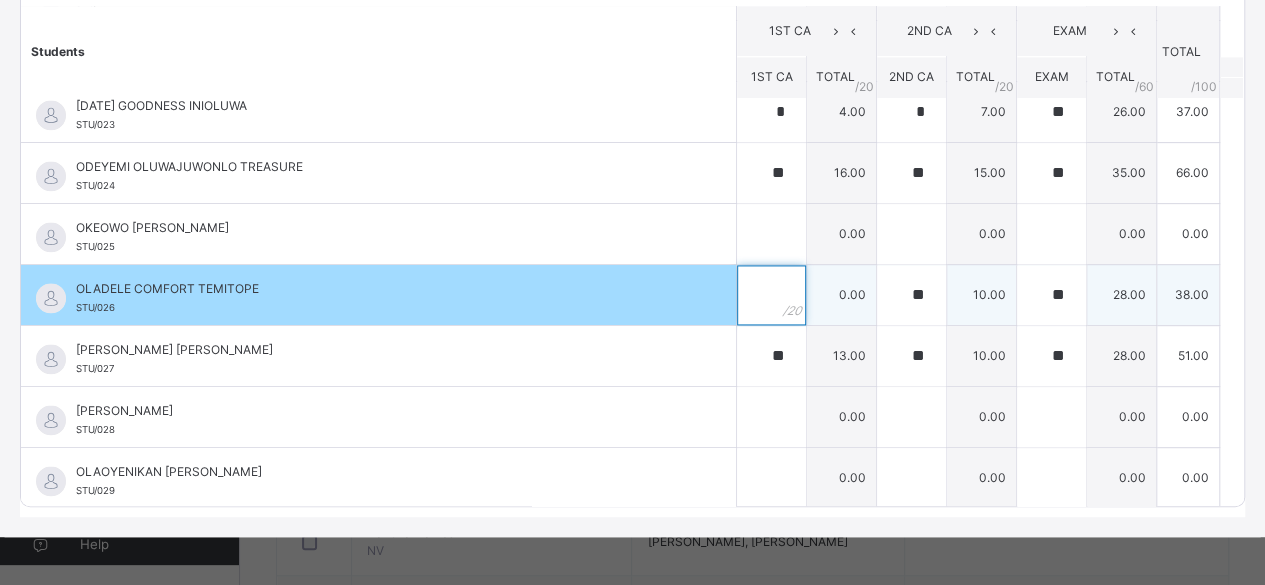 type 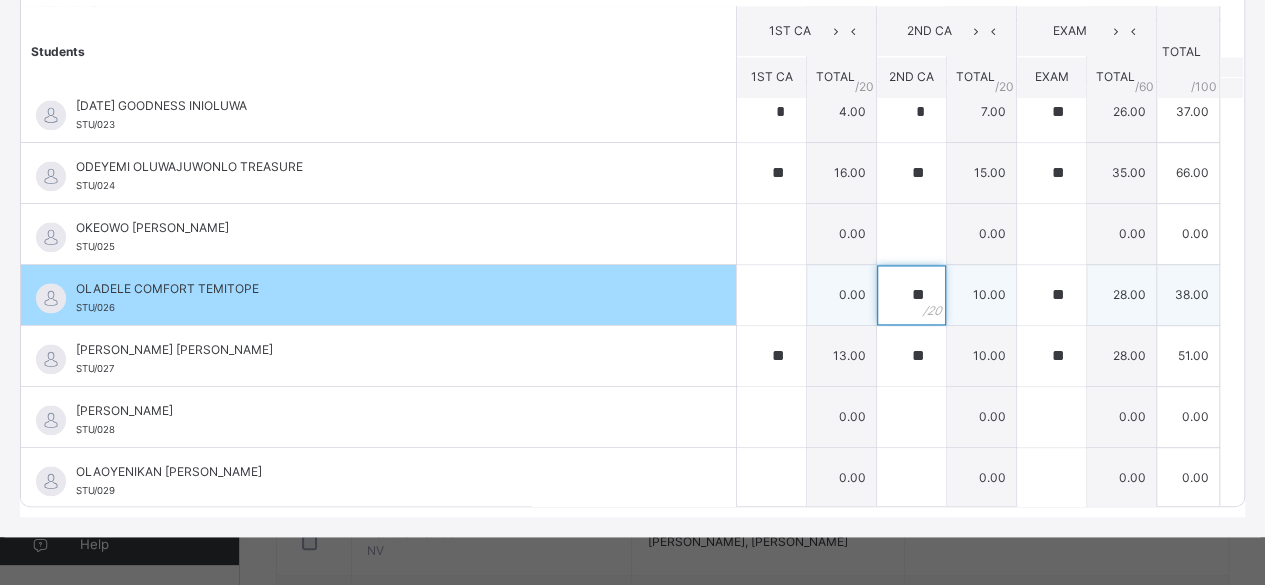 click on "**" at bounding box center (911, 295) 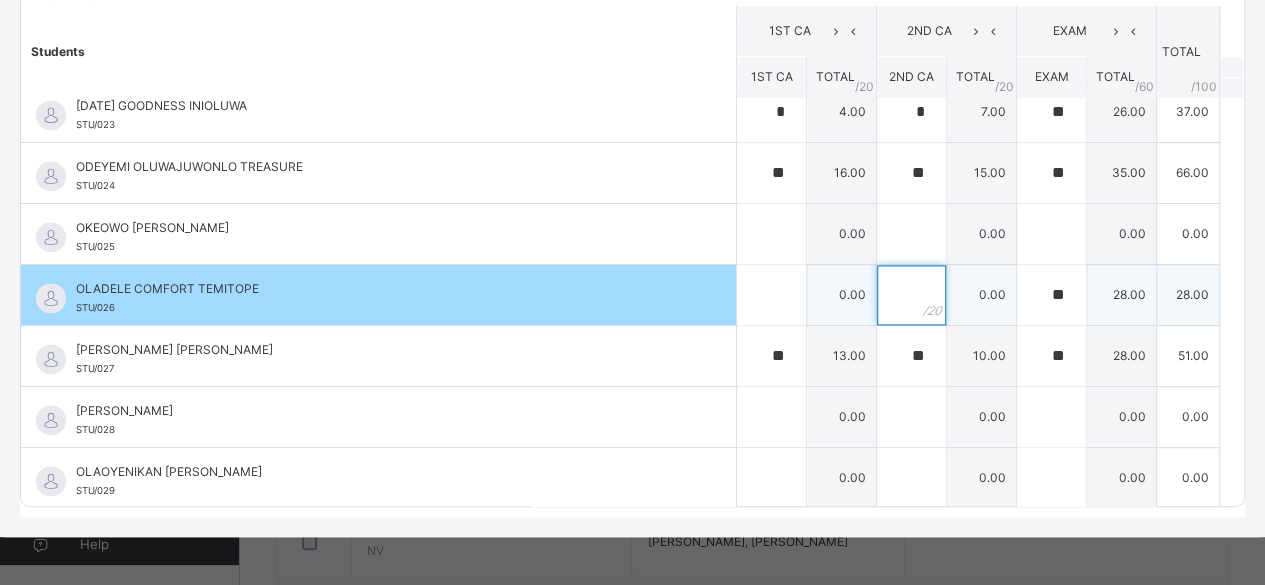 type 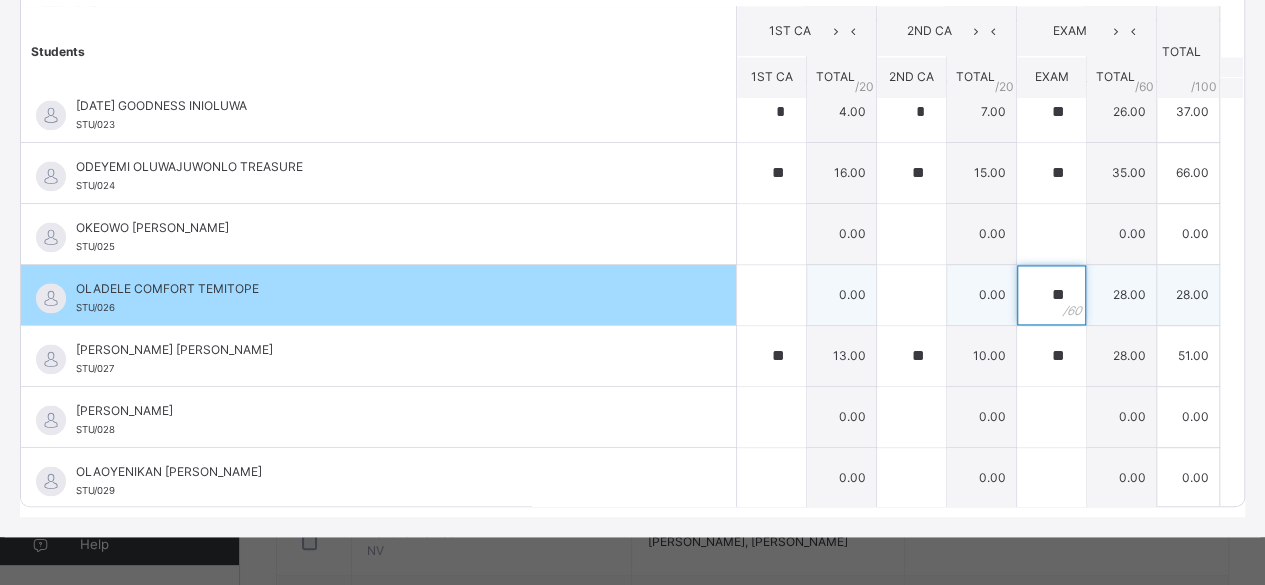 click on "**" at bounding box center [1051, 295] 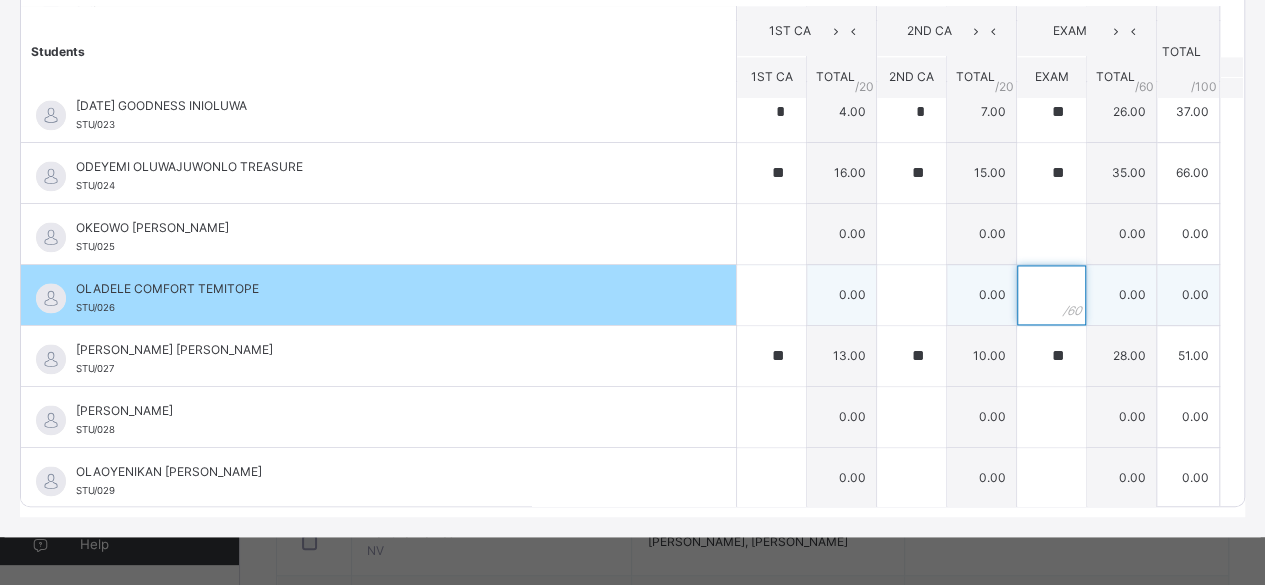 type 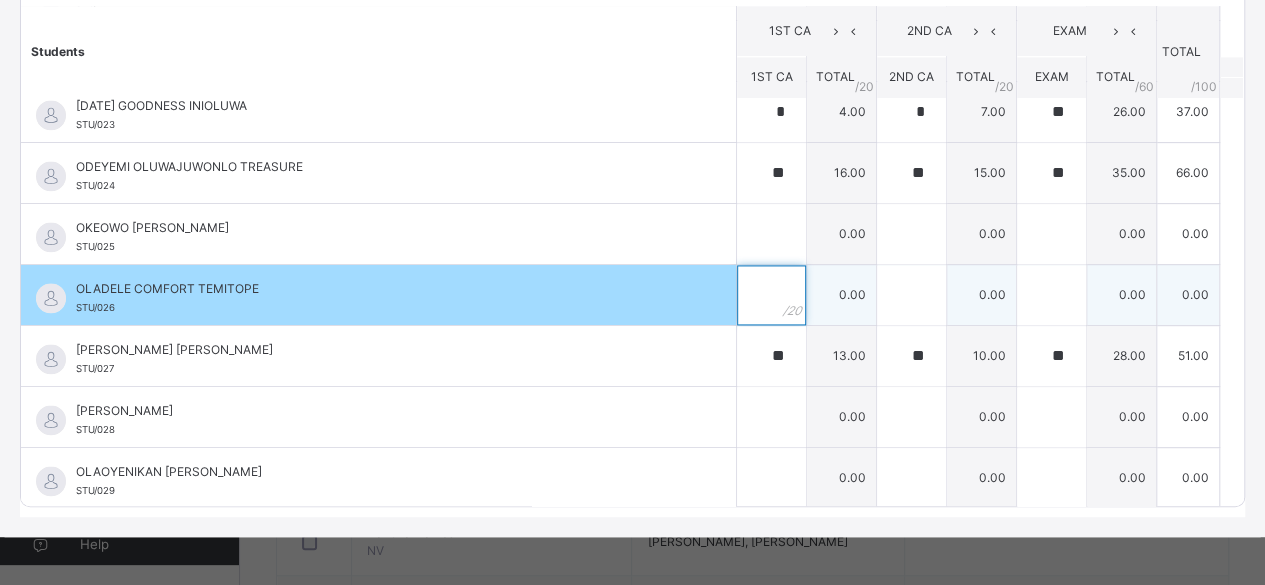 click at bounding box center [771, 295] 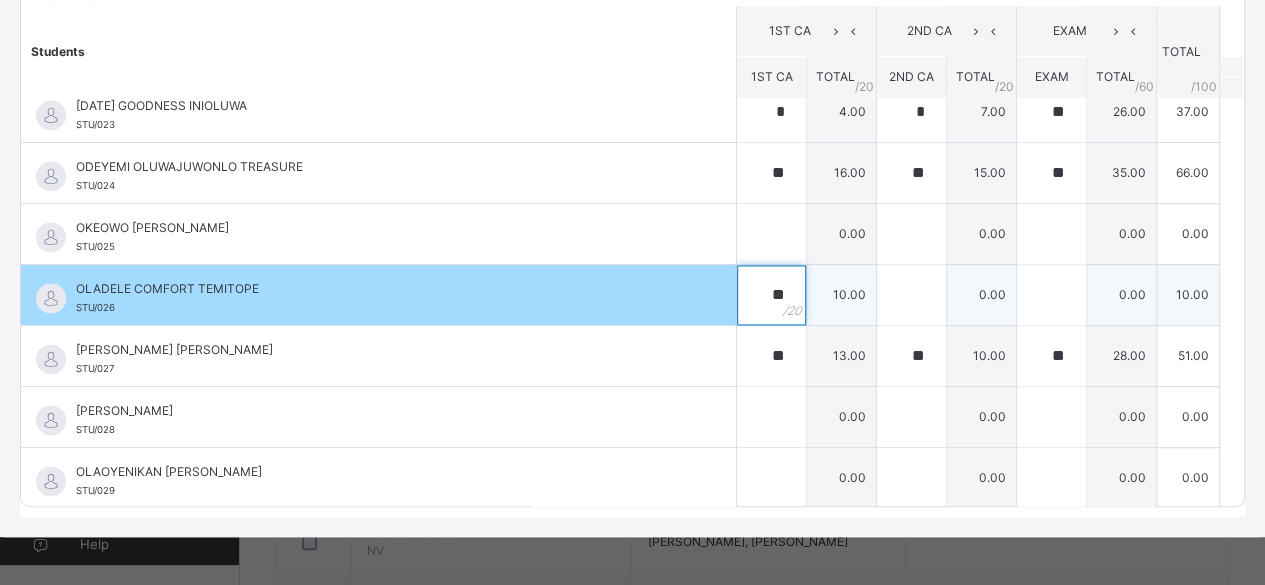 type on "**" 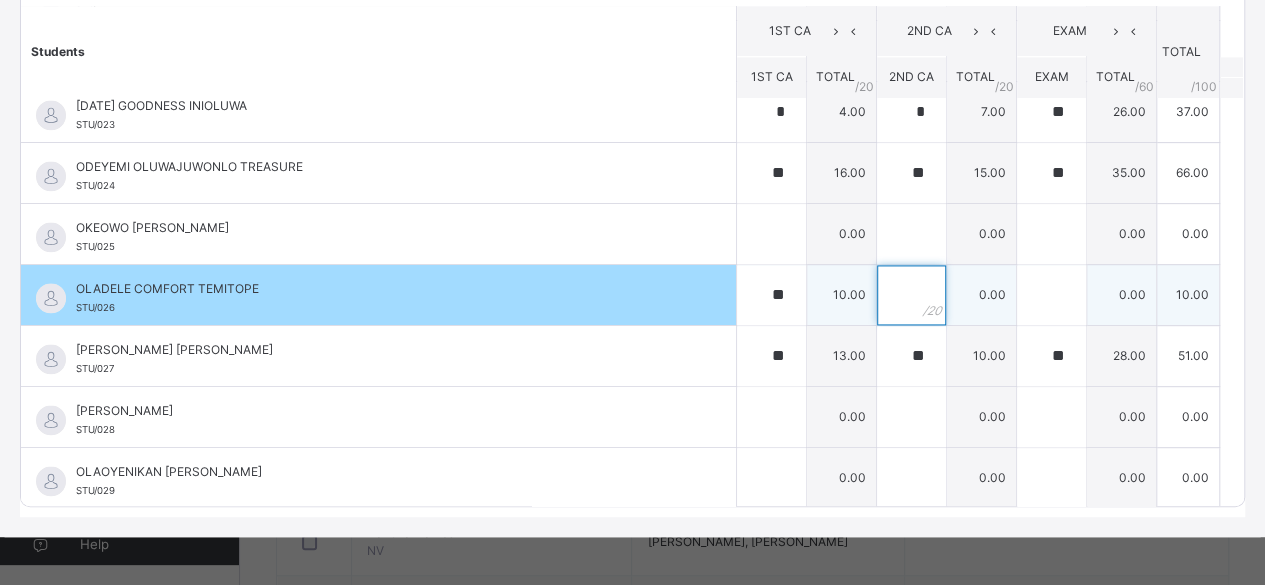 click at bounding box center (911, 295) 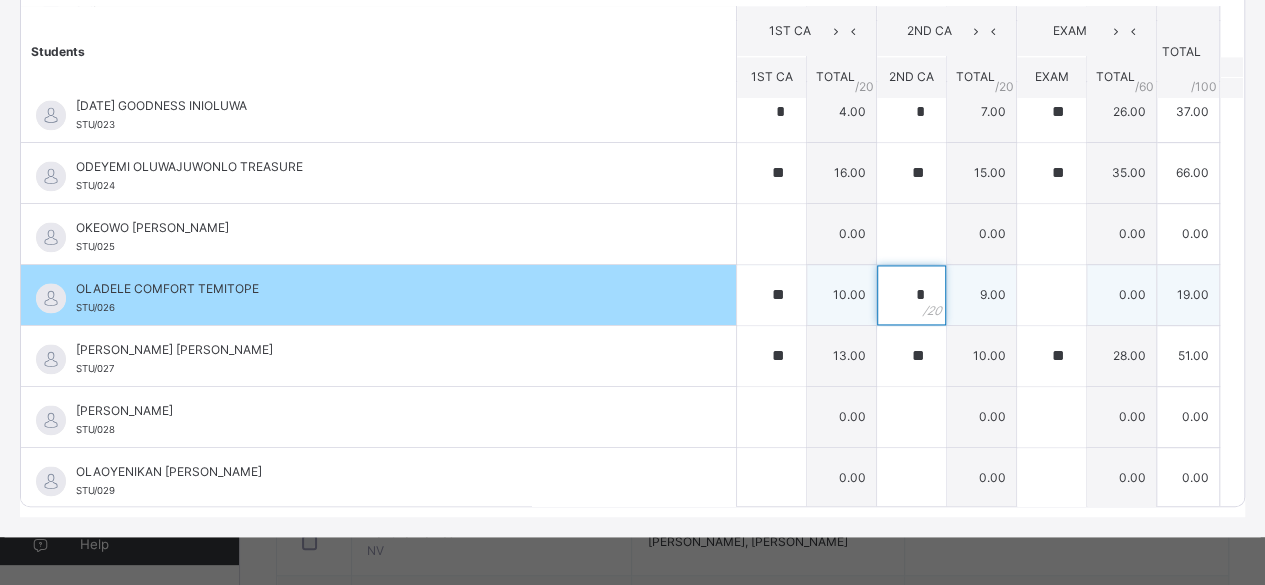 type on "*" 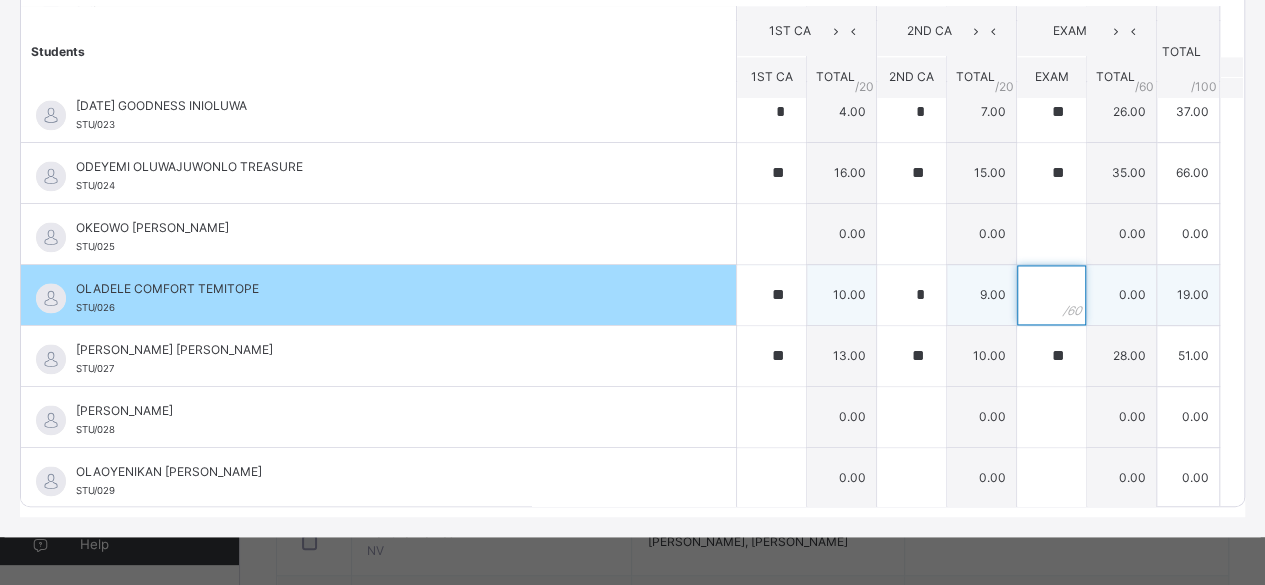 click at bounding box center (1051, 295) 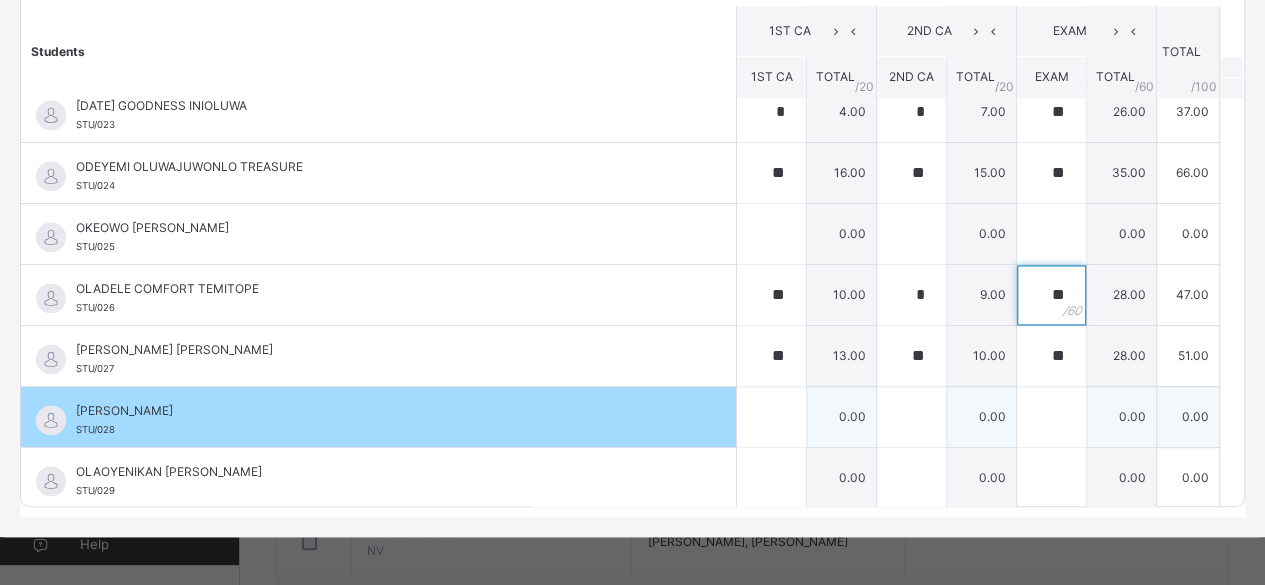 type on "**" 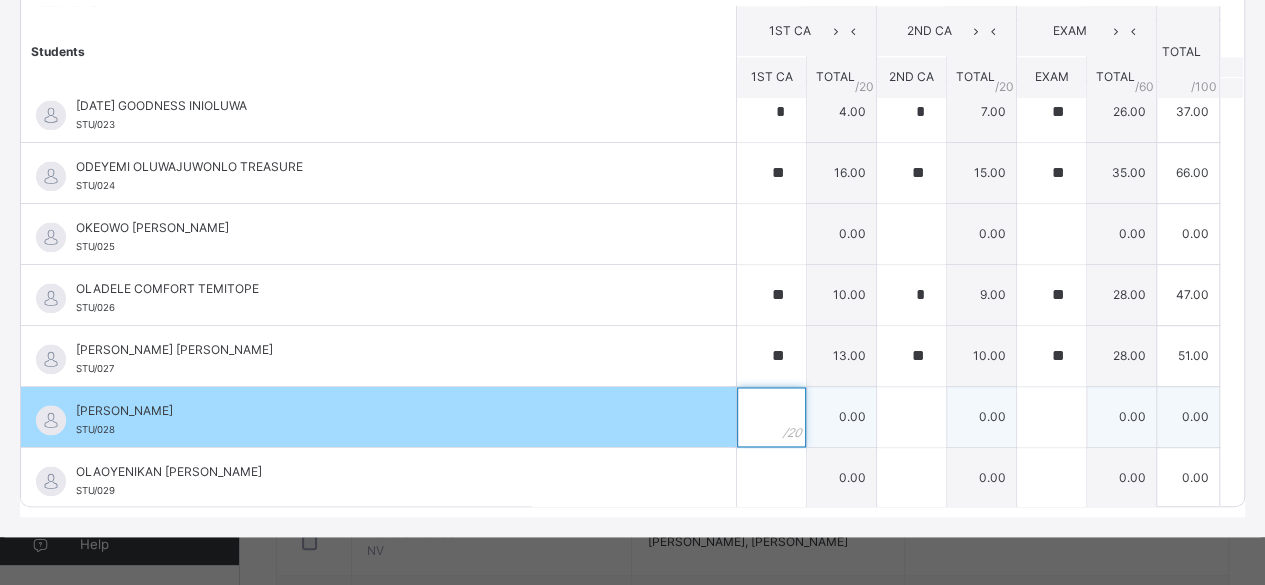 click at bounding box center (771, 417) 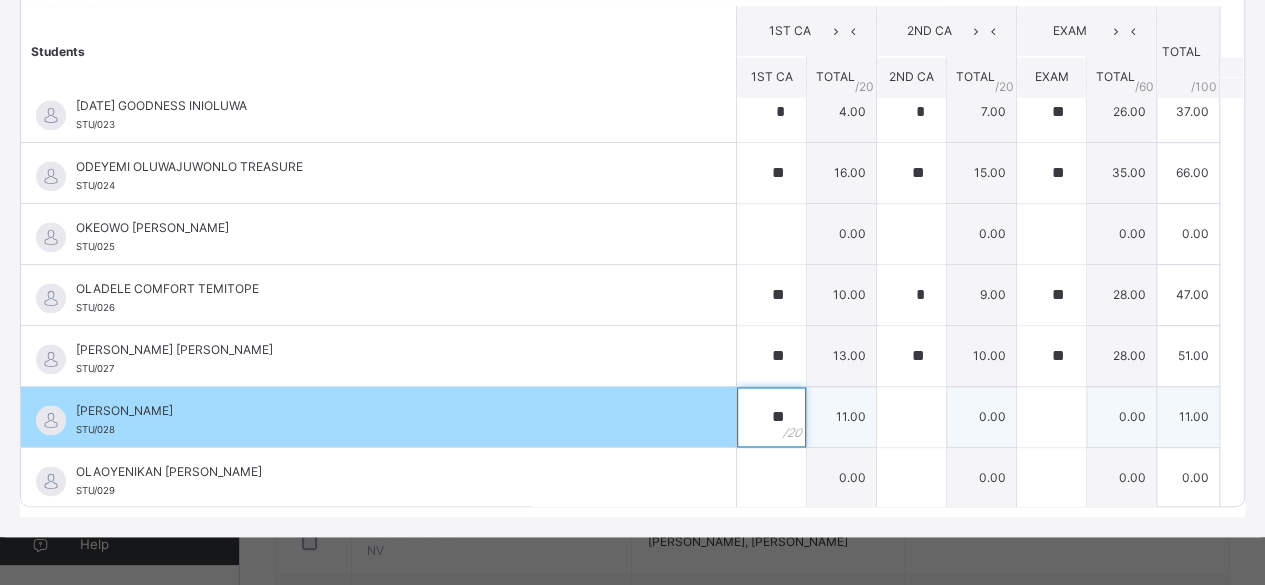 type on "**" 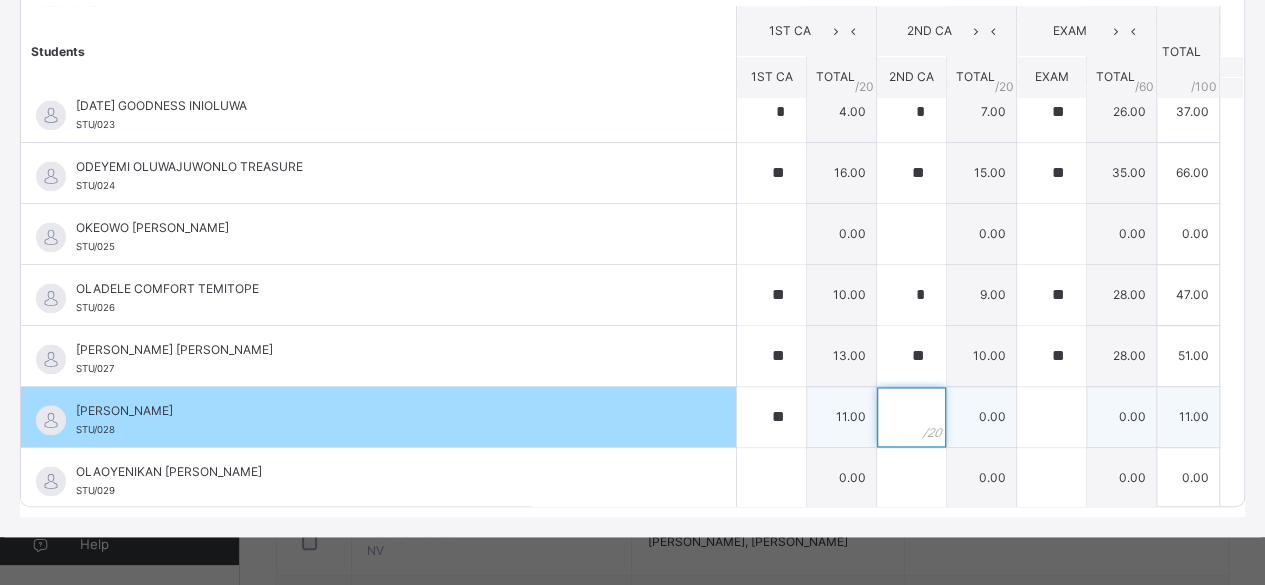 click at bounding box center [911, 417] 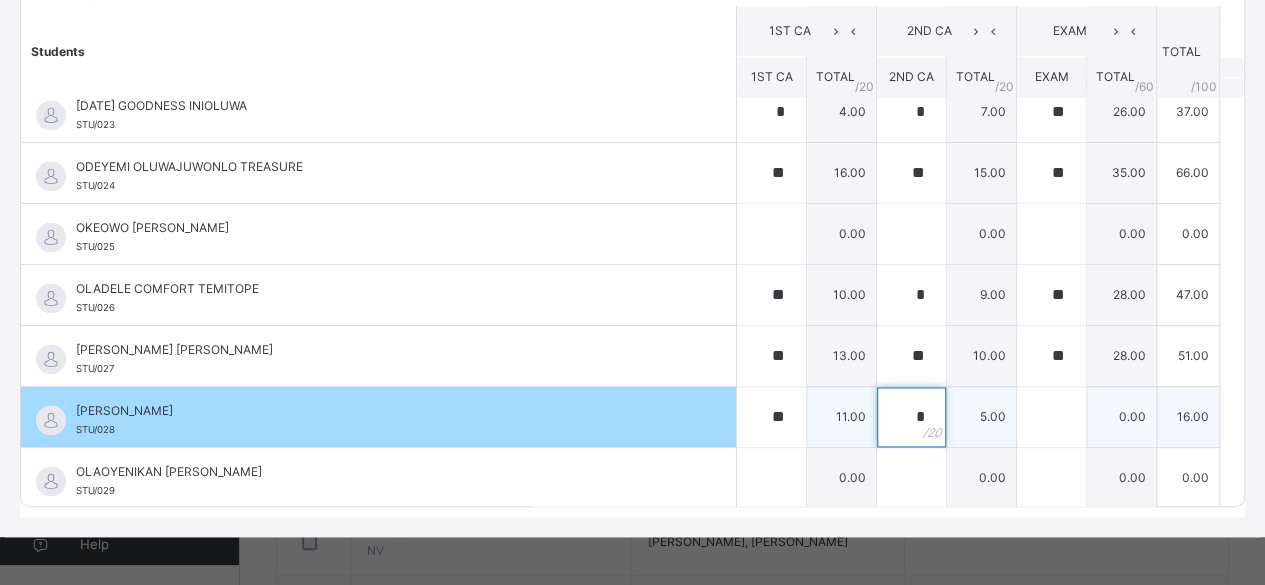 type on "*" 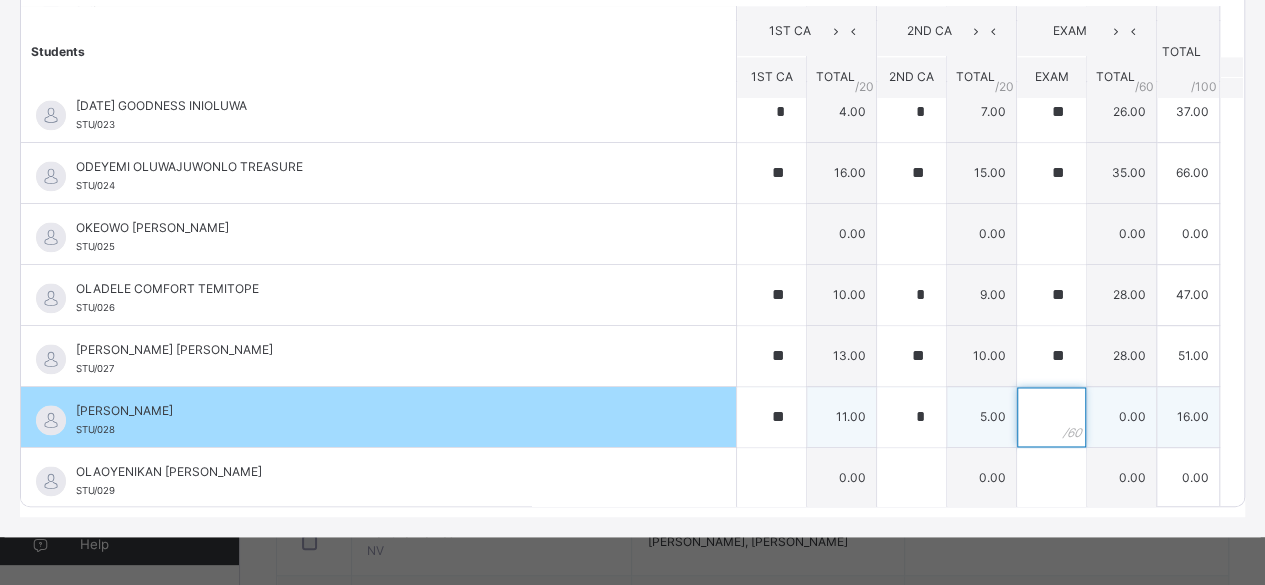 click at bounding box center (1051, 417) 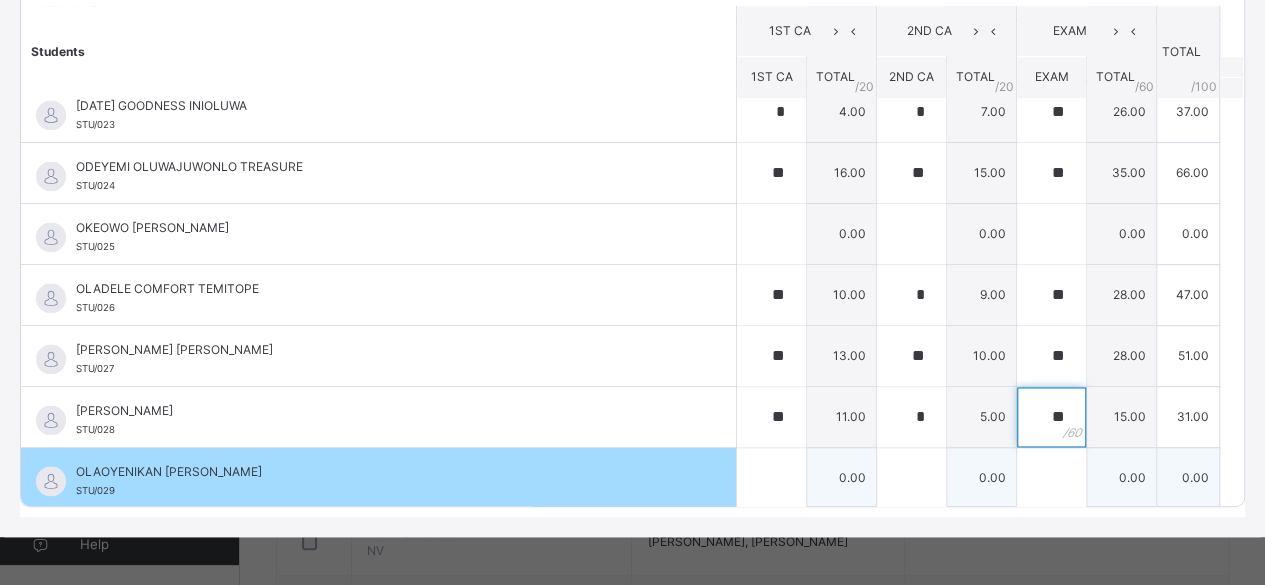 type on "**" 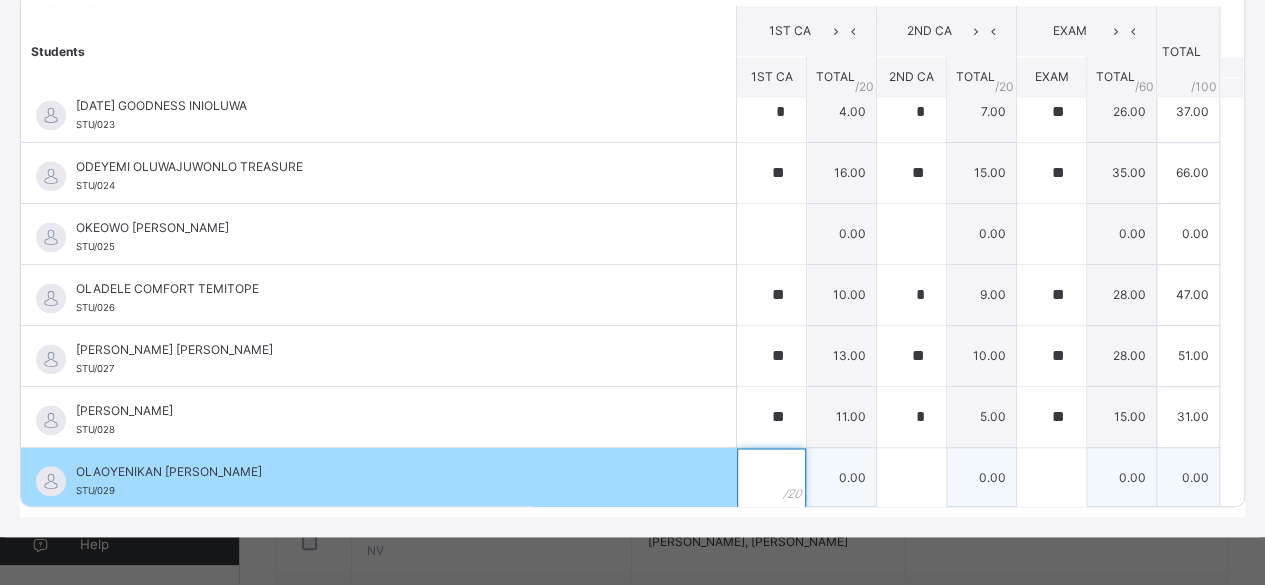 click at bounding box center [771, 478] 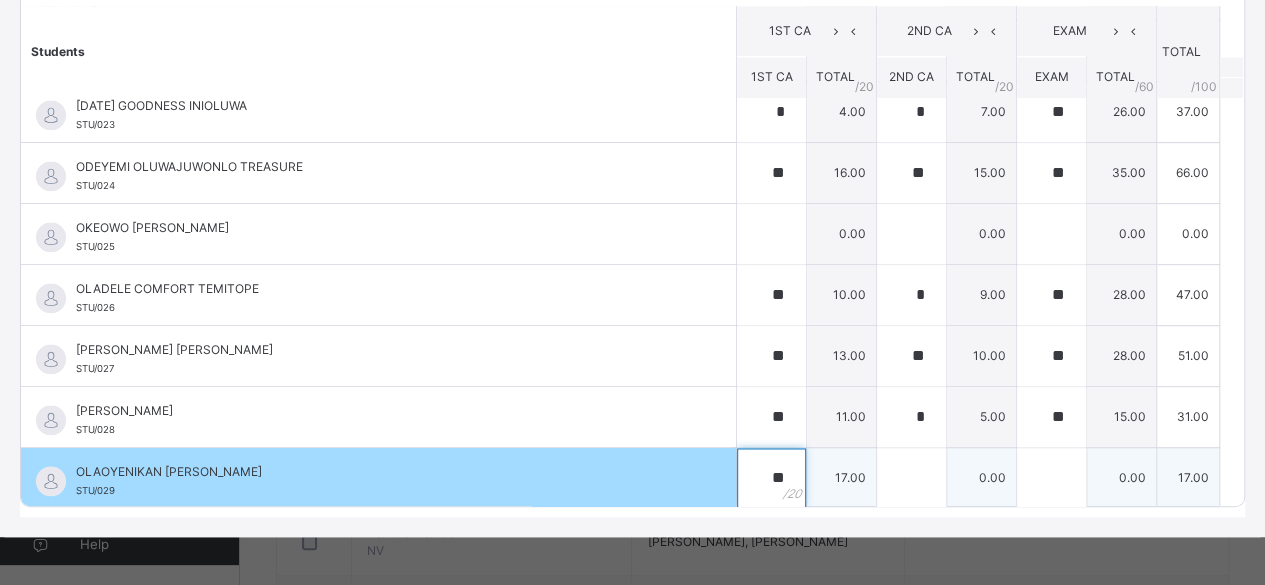 type on "**" 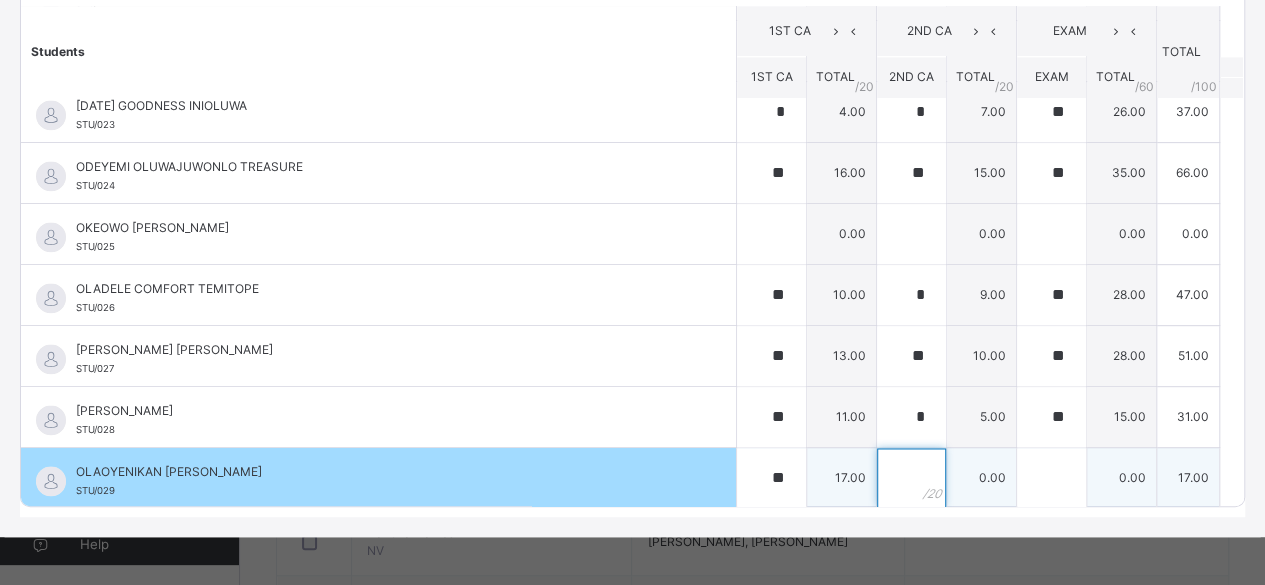 click at bounding box center (911, 478) 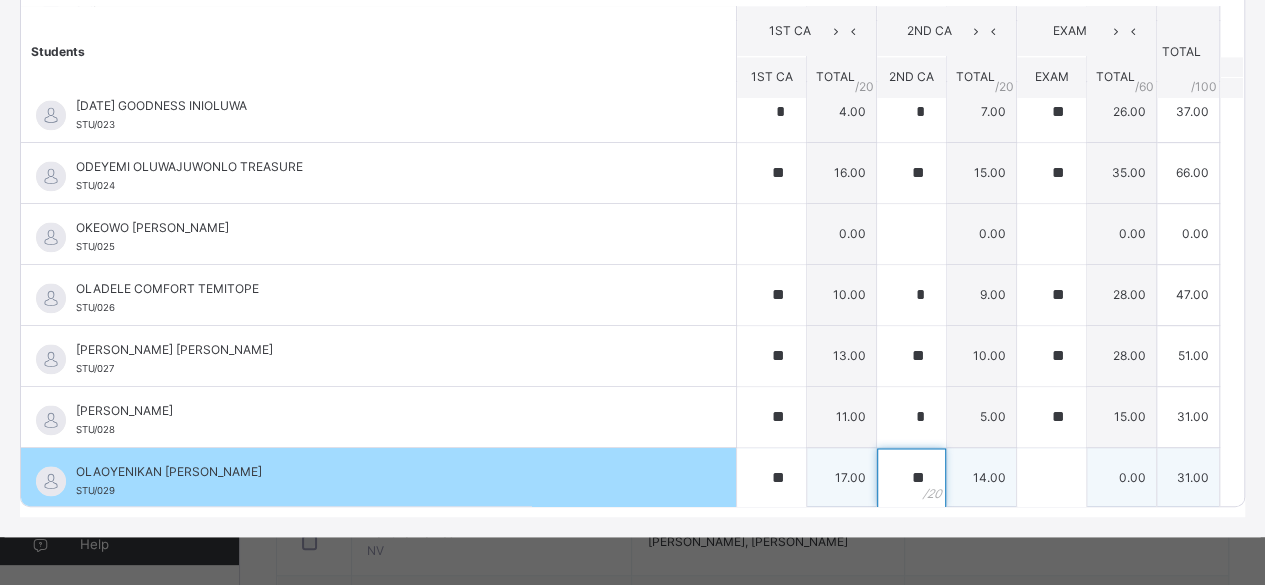 type on "**" 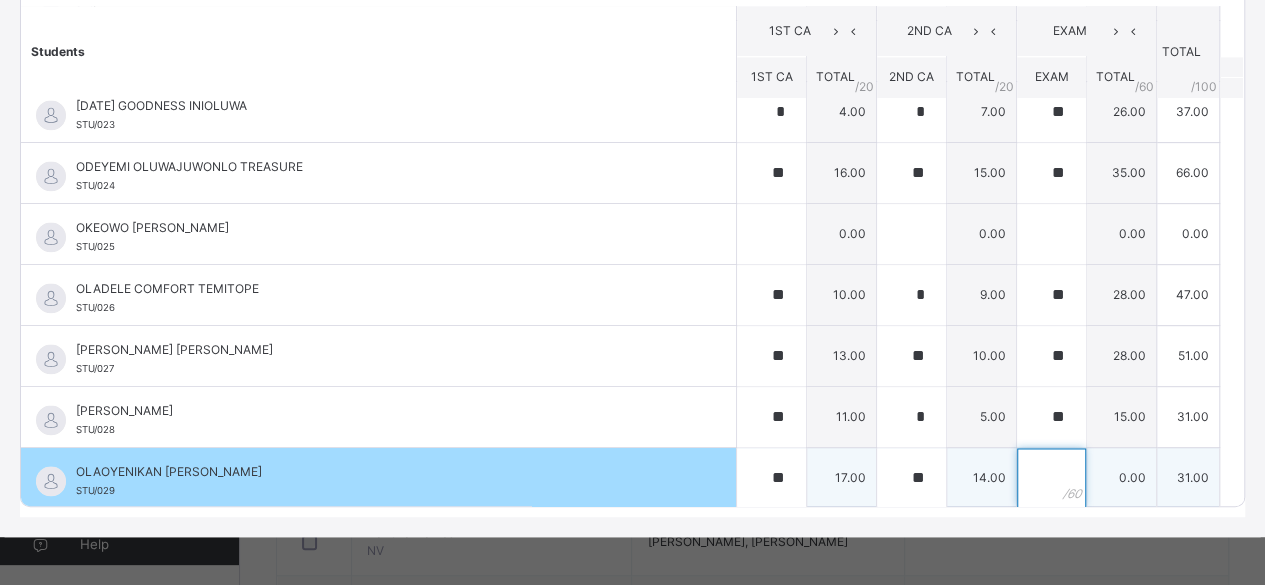 click at bounding box center (1051, 478) 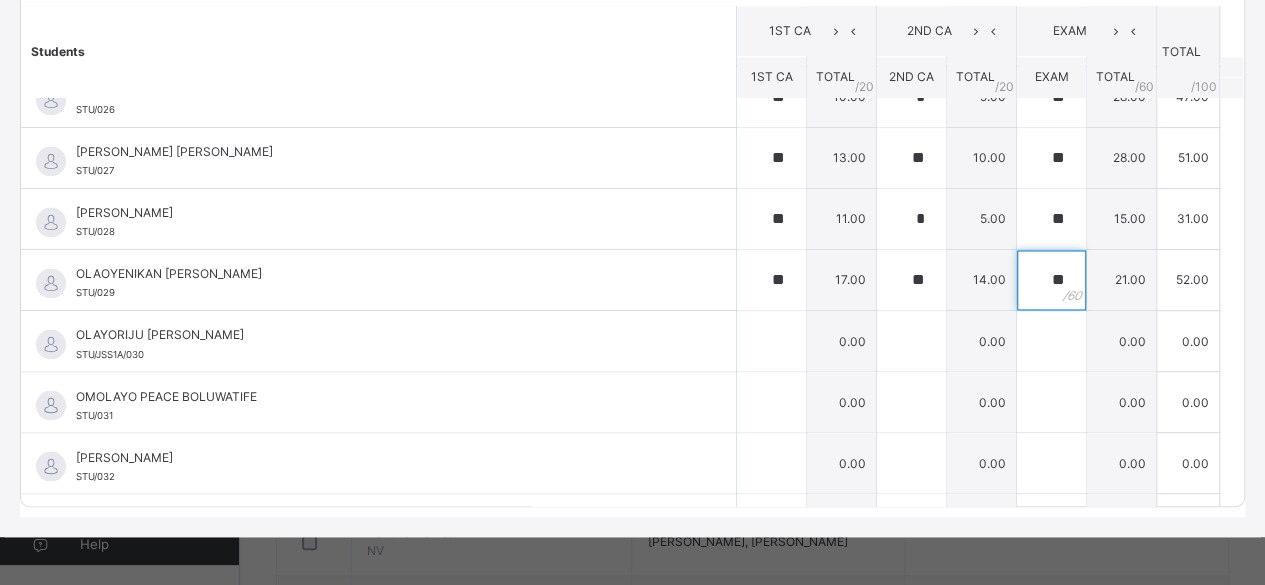 scroll, scrollTop: 1600, scrollLeft: 0, axis: vertical 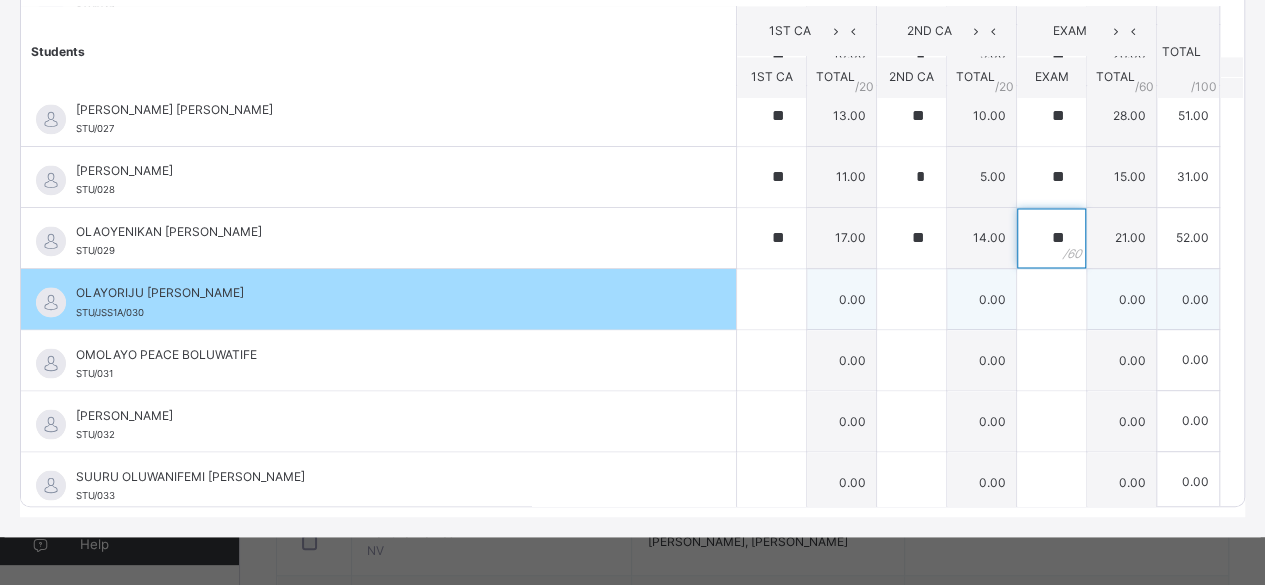 type on "**" 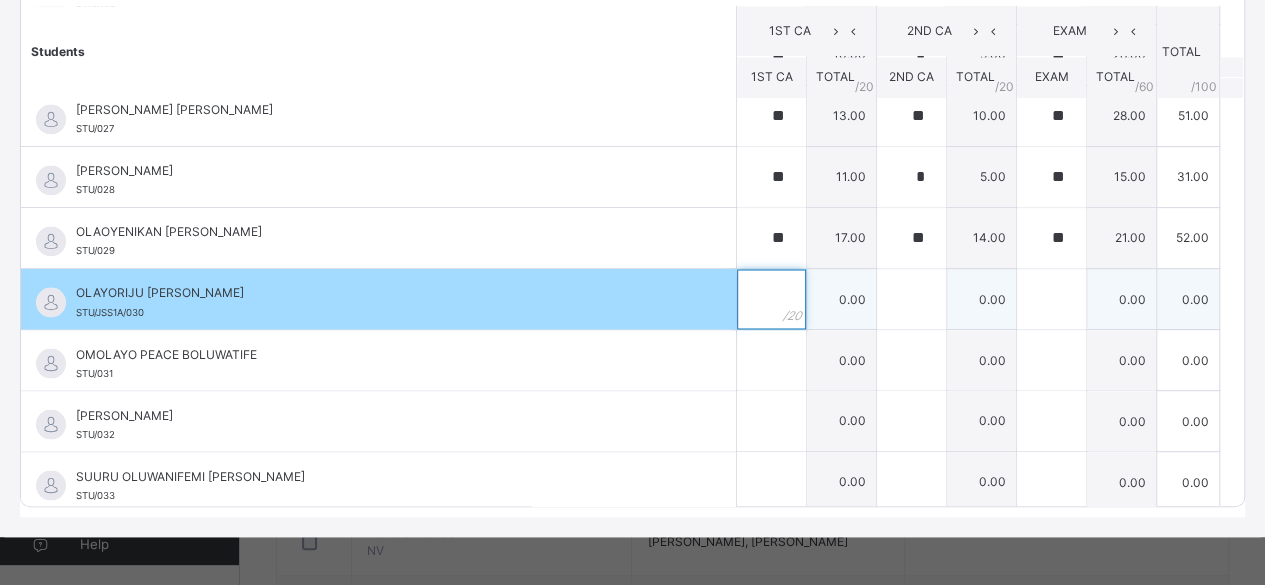 click at bounding box center (771, 299) 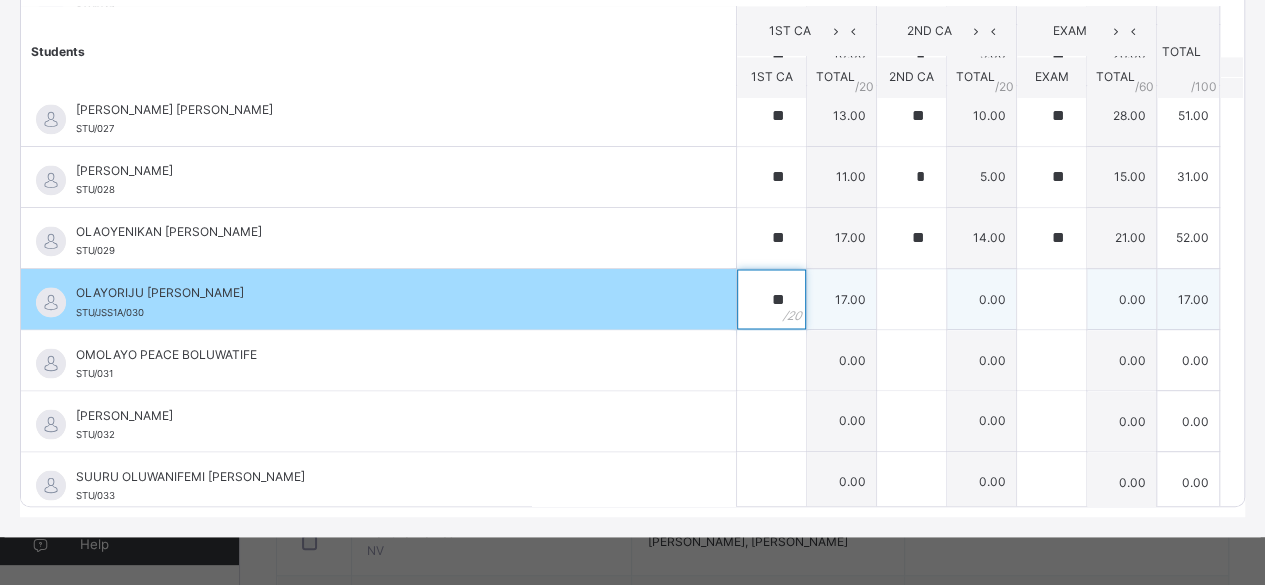 type on "**" 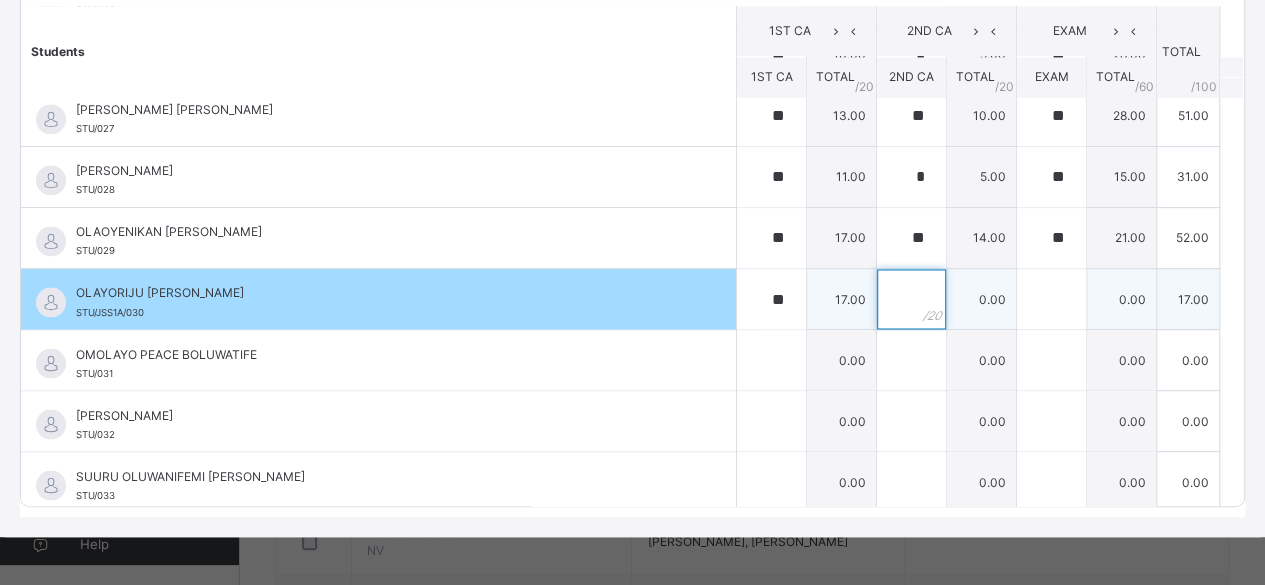 click at bounding box center [911, 299] 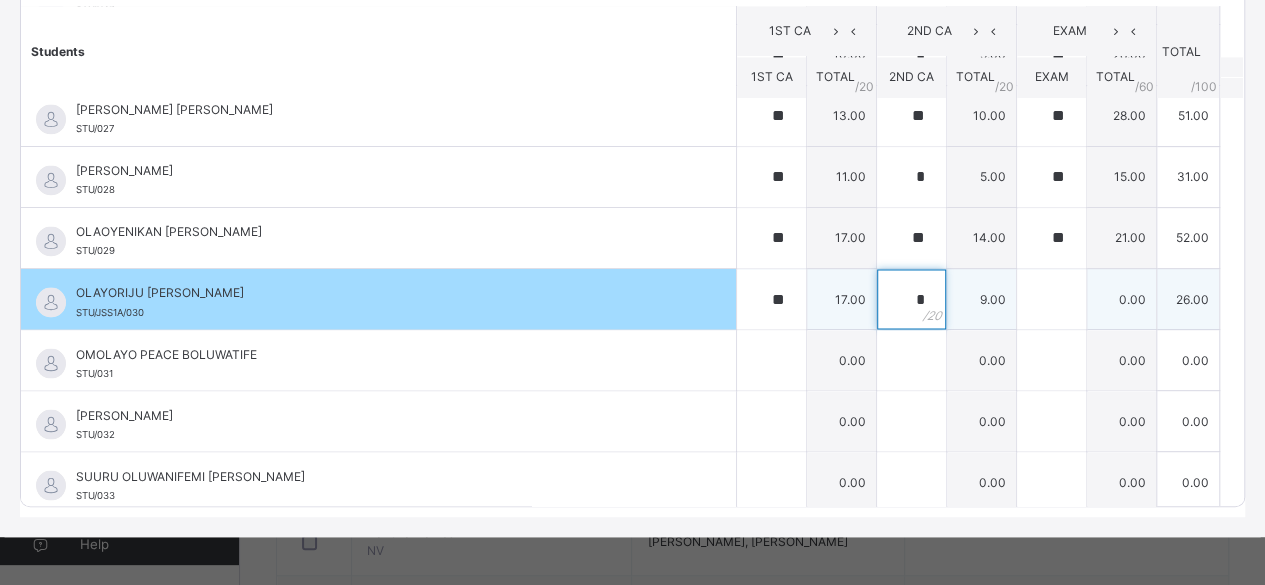 type on "*" 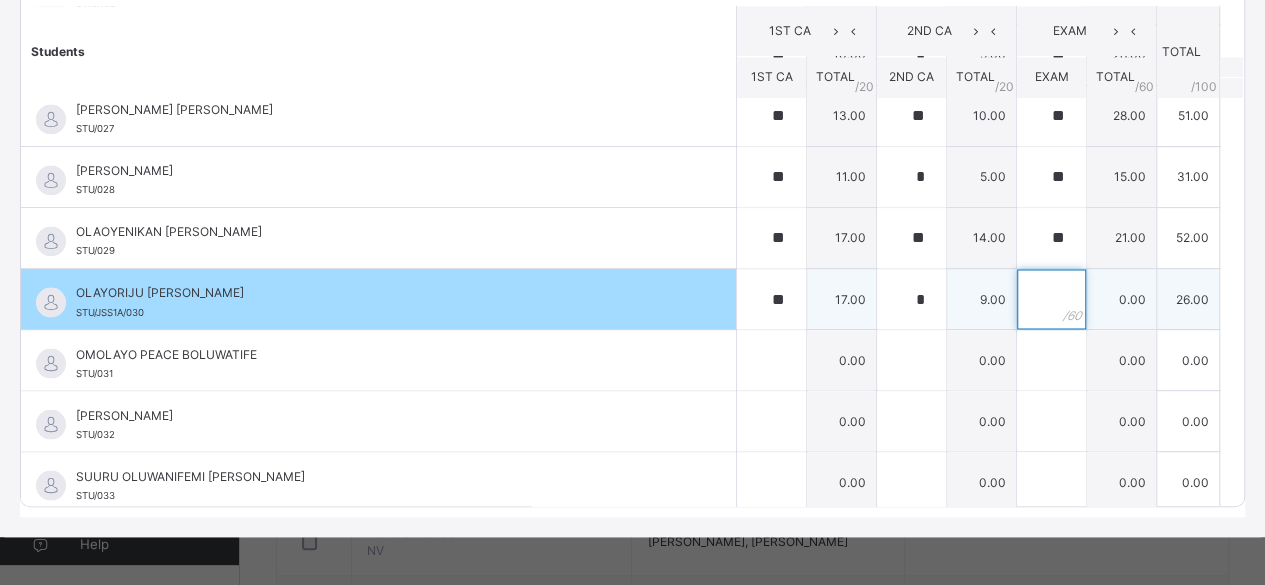 click at bounding box center [1051, 299] 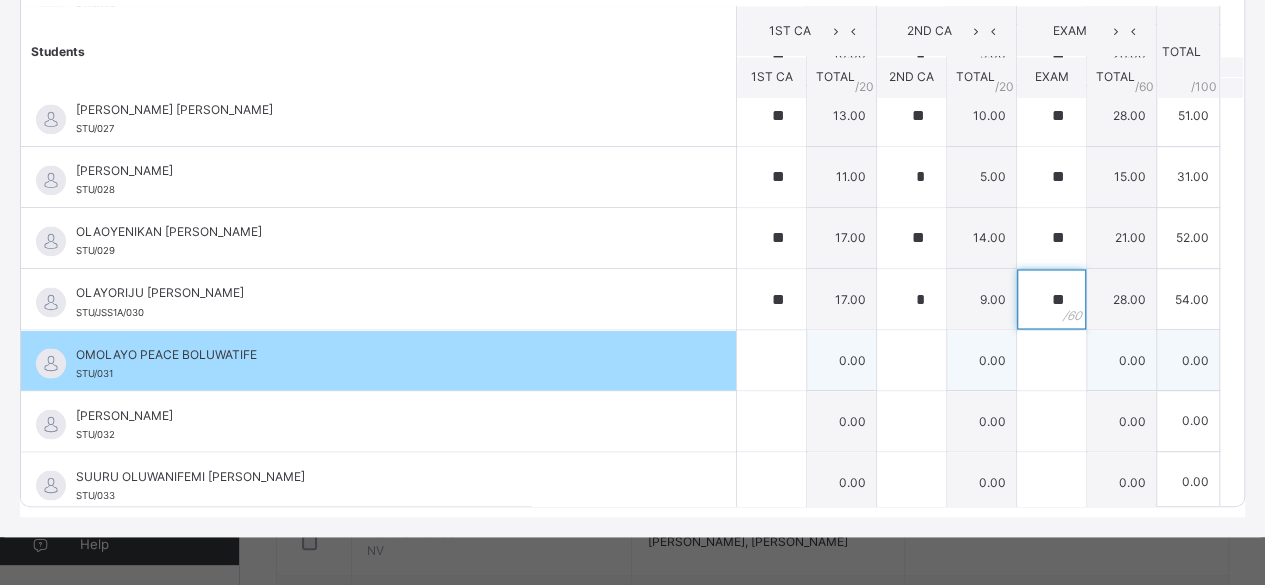 type on "**" 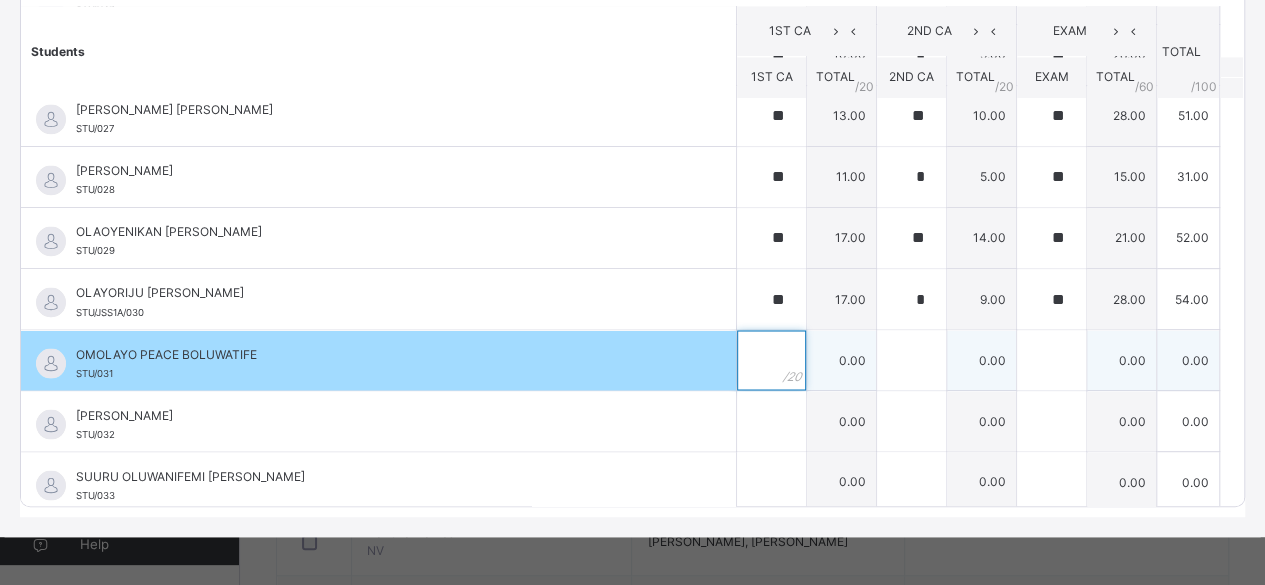 click at bounding box center [771, 360] 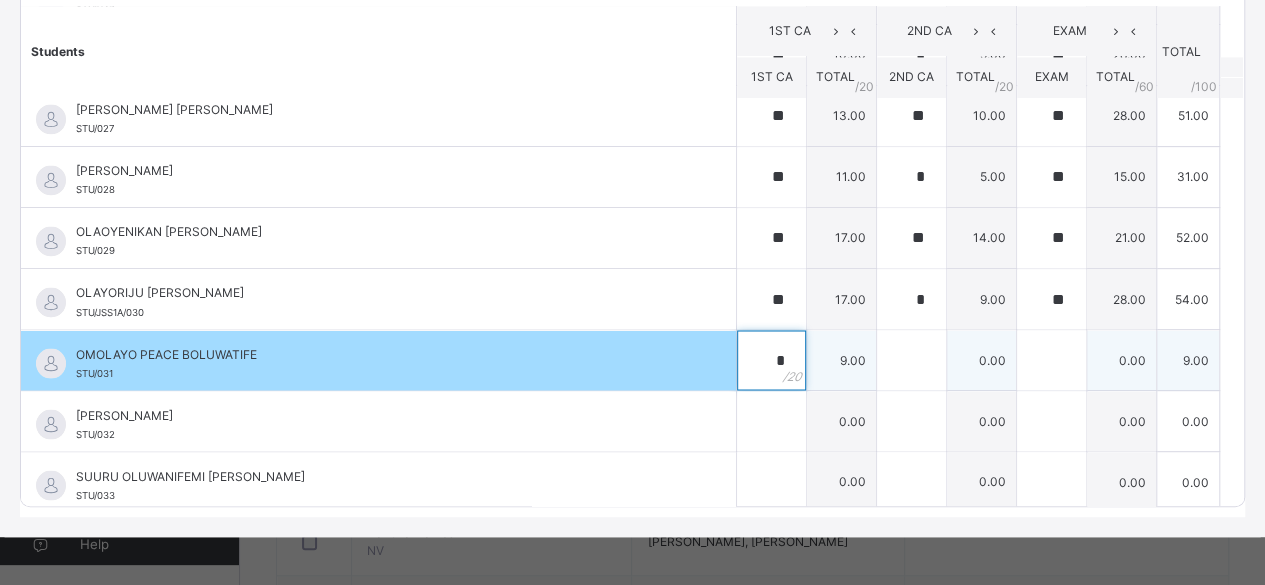 type on "*" 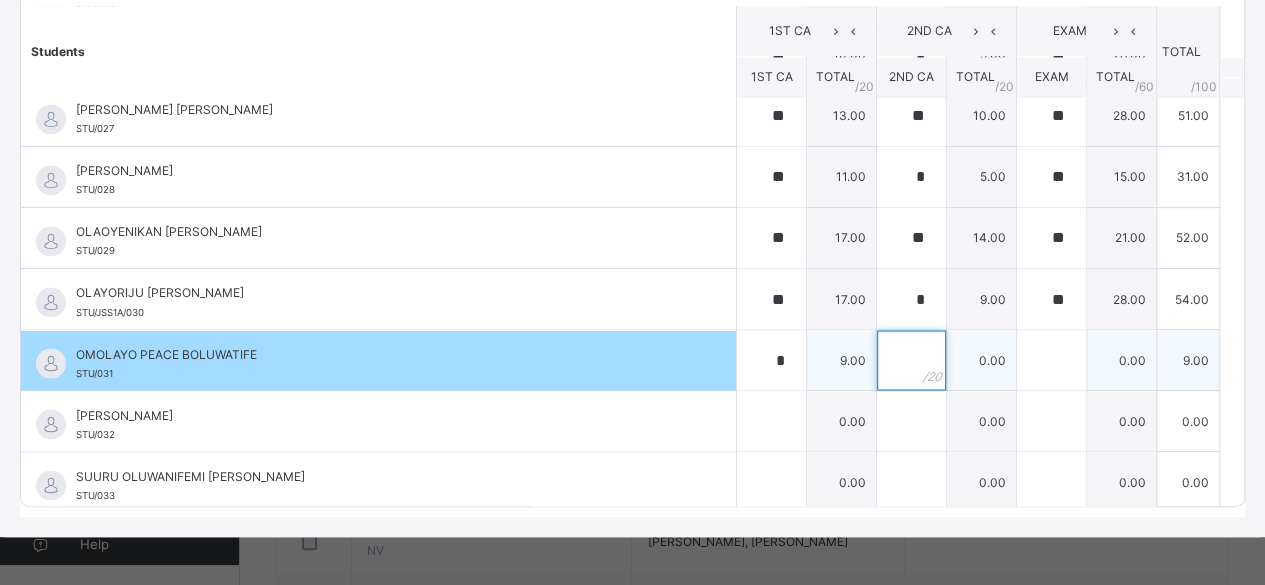 click at bounding box center (911, 360) 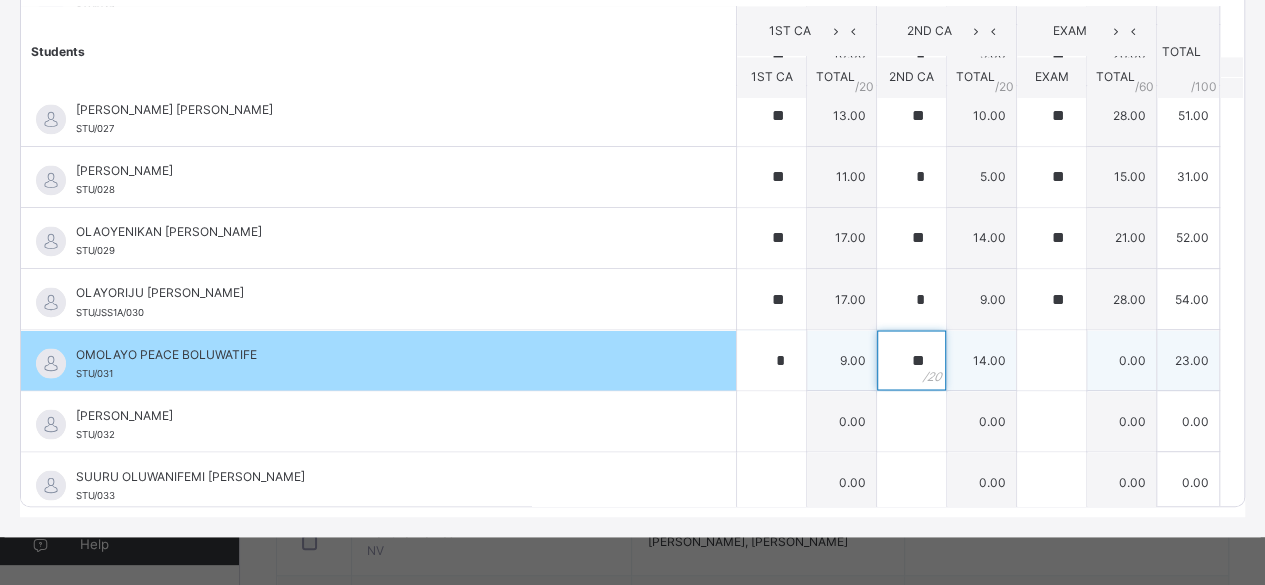 type on "**" 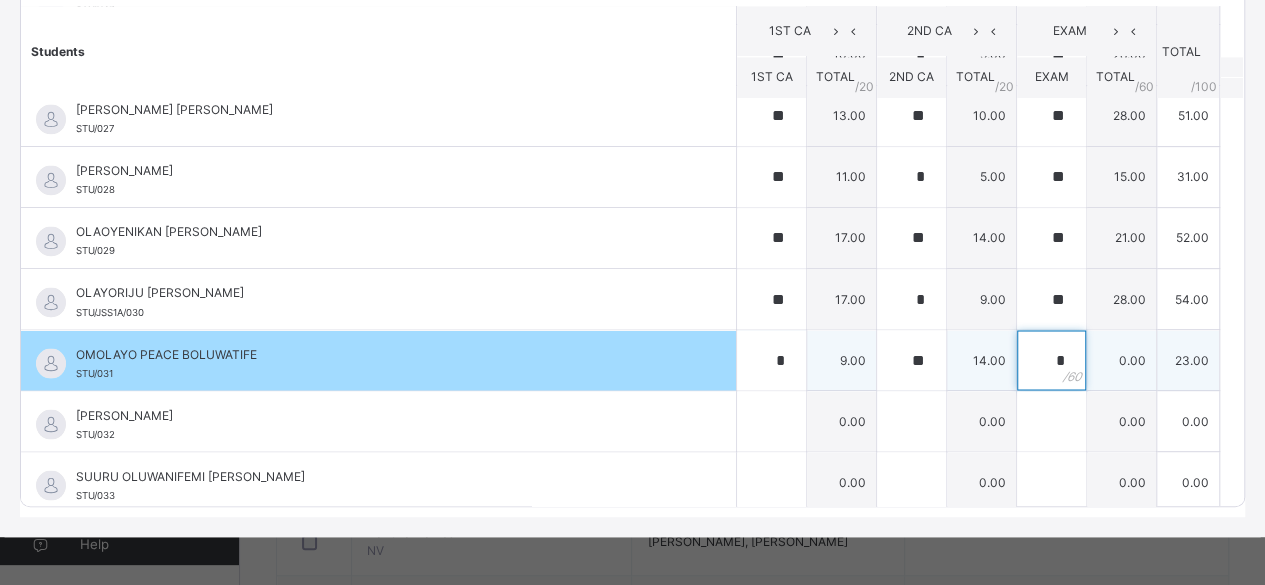 click on "*" at bounding box center [1051, 360] 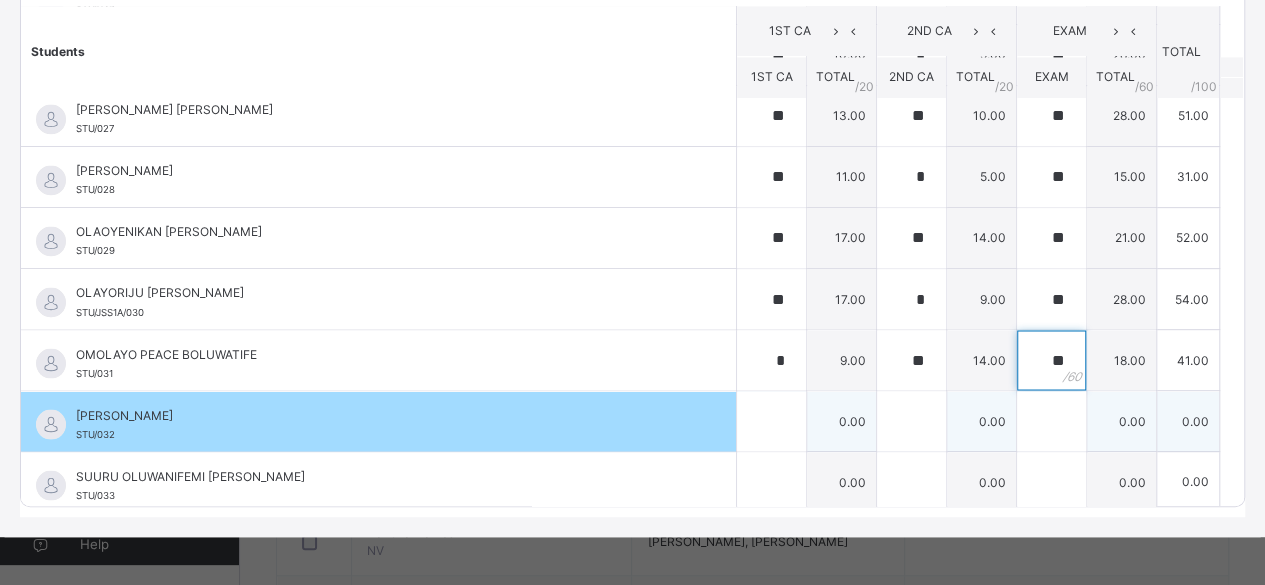 type on "**" 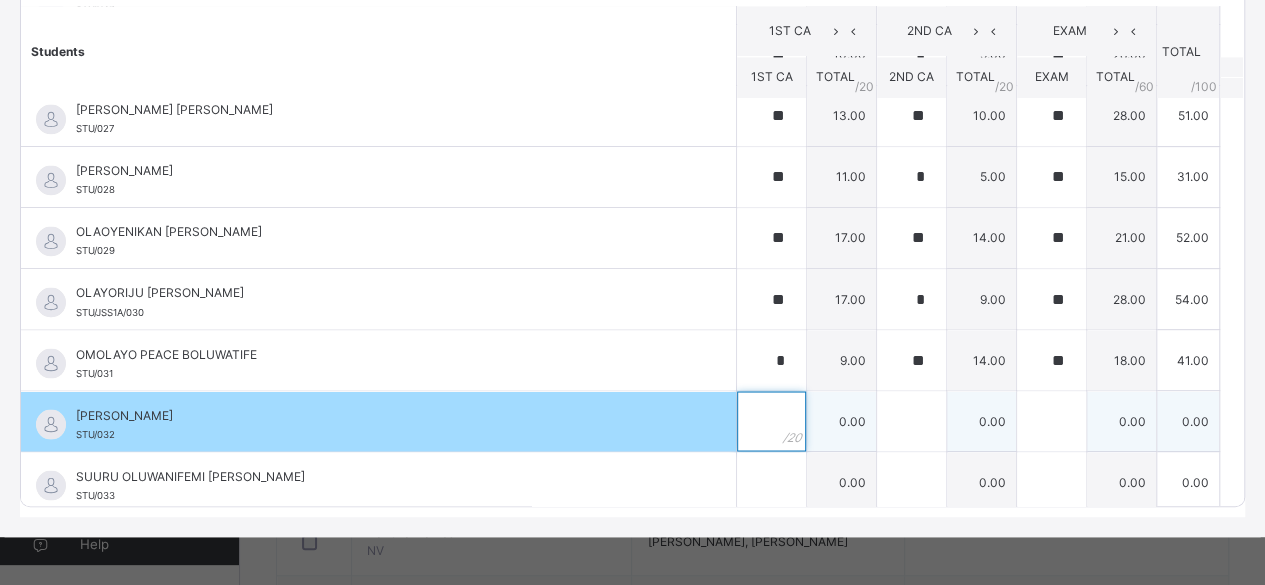 click at bounding box center (771, 421) 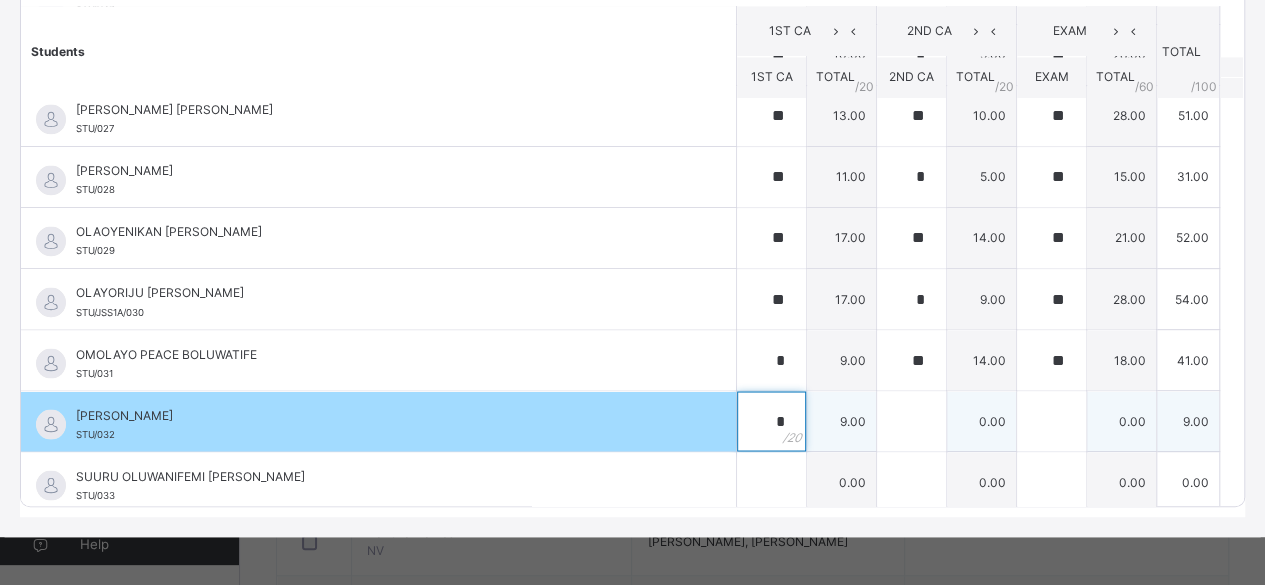 type on "*" 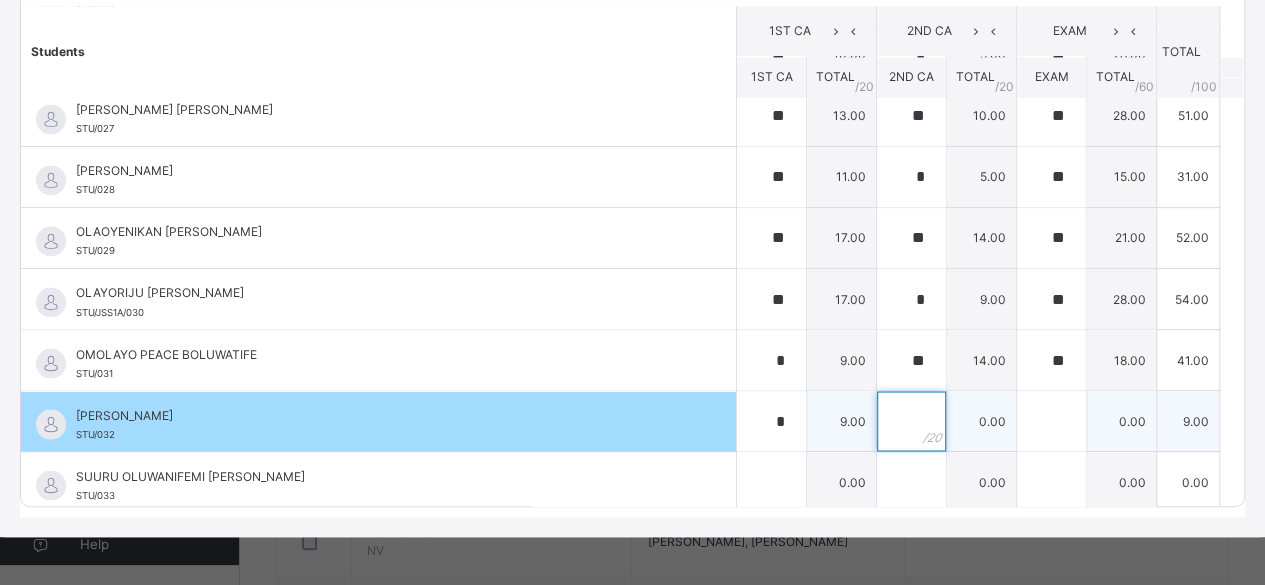 click at bounding box center (911, 421) 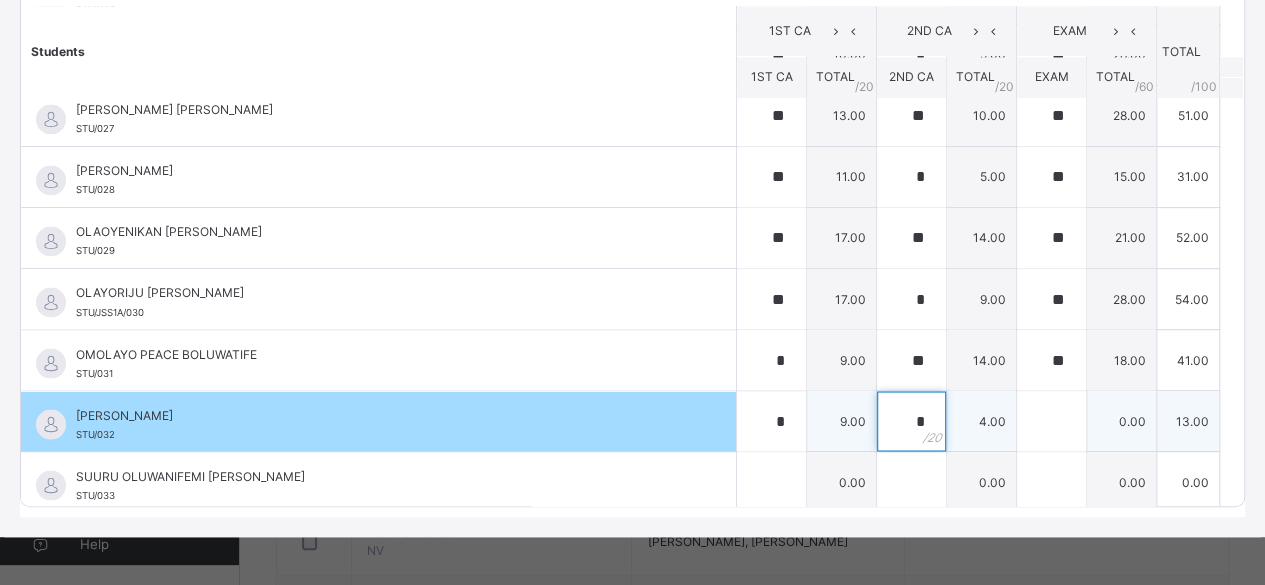 type on "*" 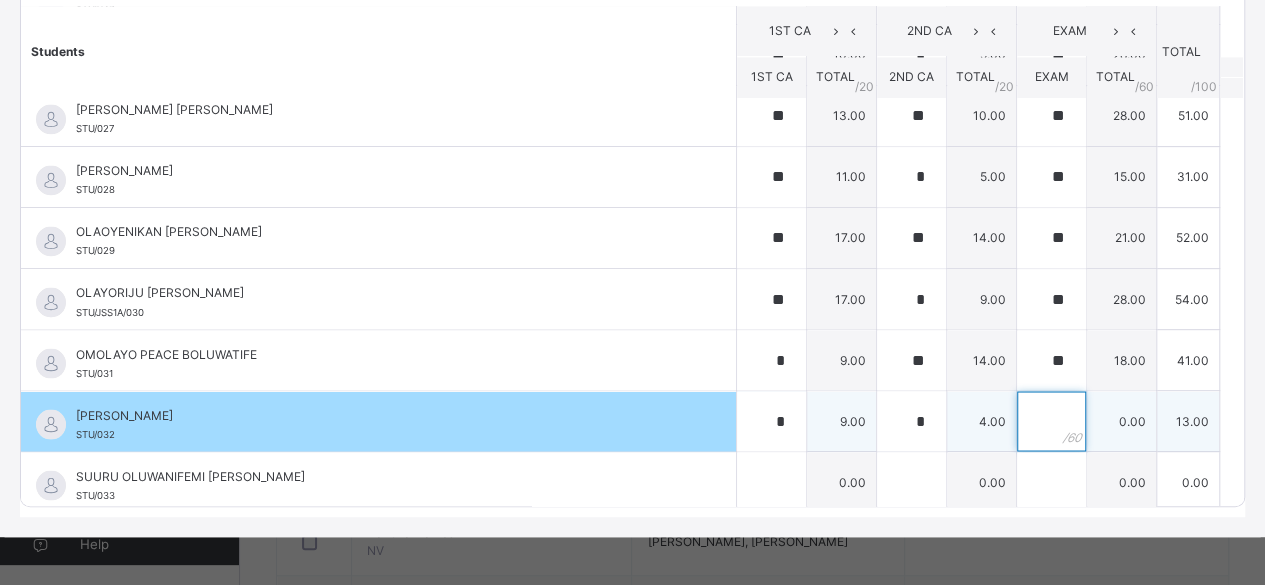 click at bounding box center (1051, 421) 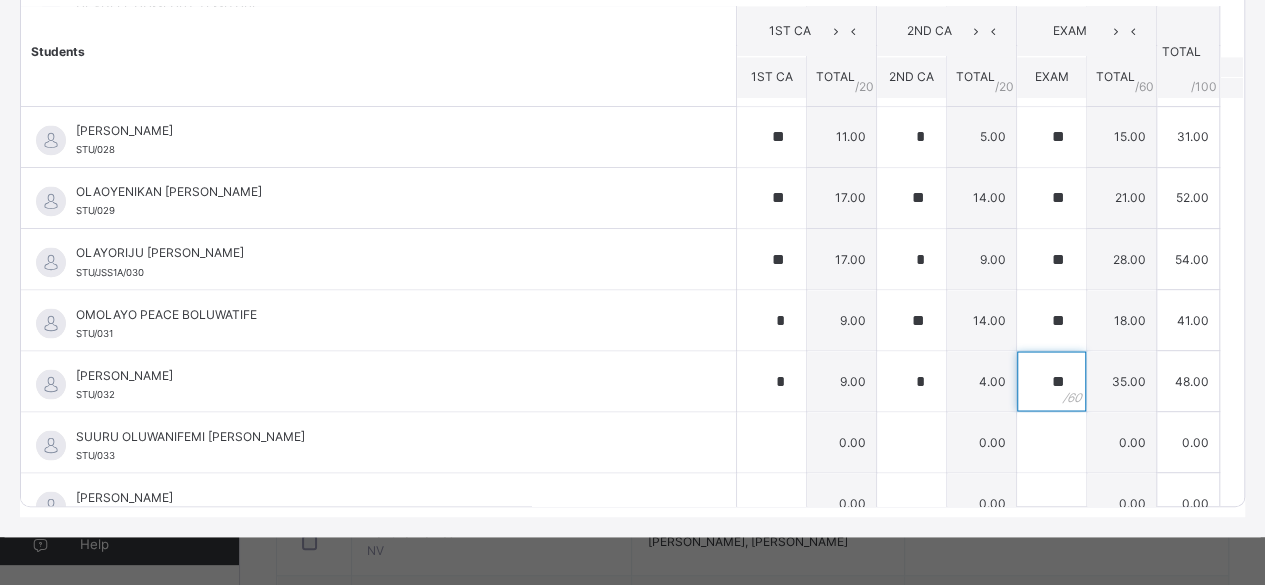scroll, scrollTop: 1654, scrollLeft: 0, axis: vertical 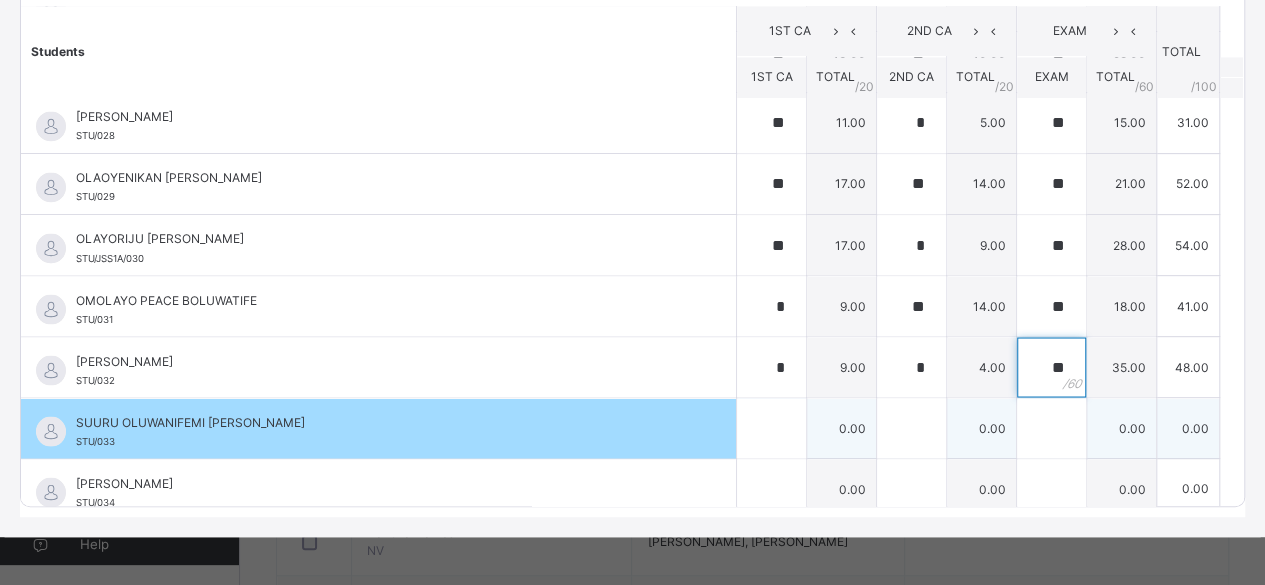 type on "**" 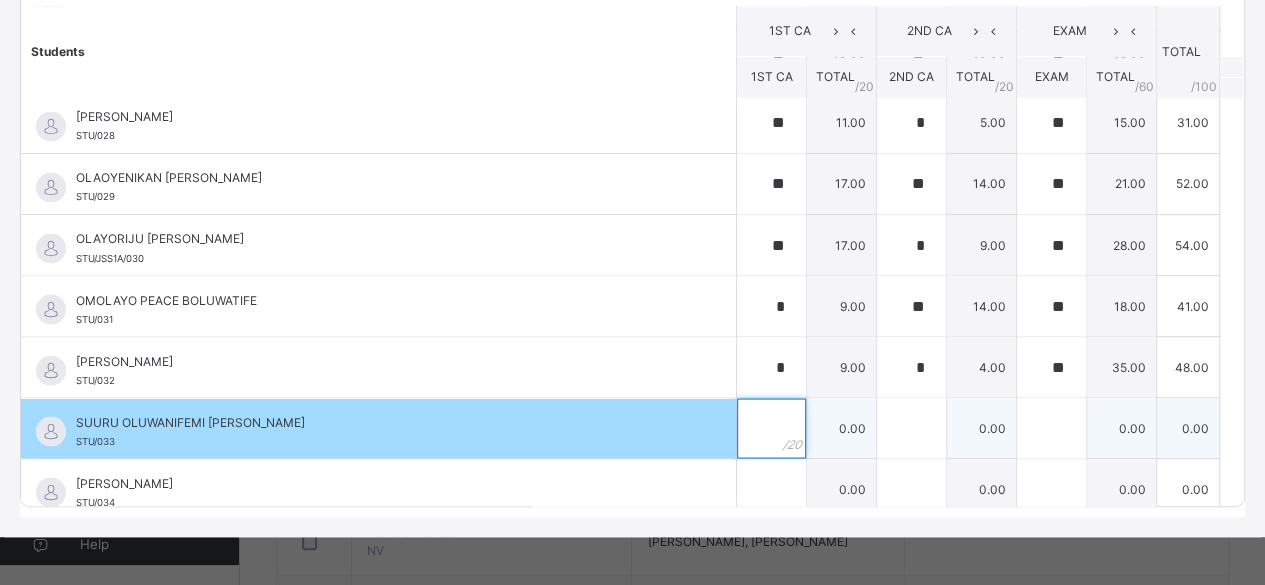 click at bounding box center (771, 428) 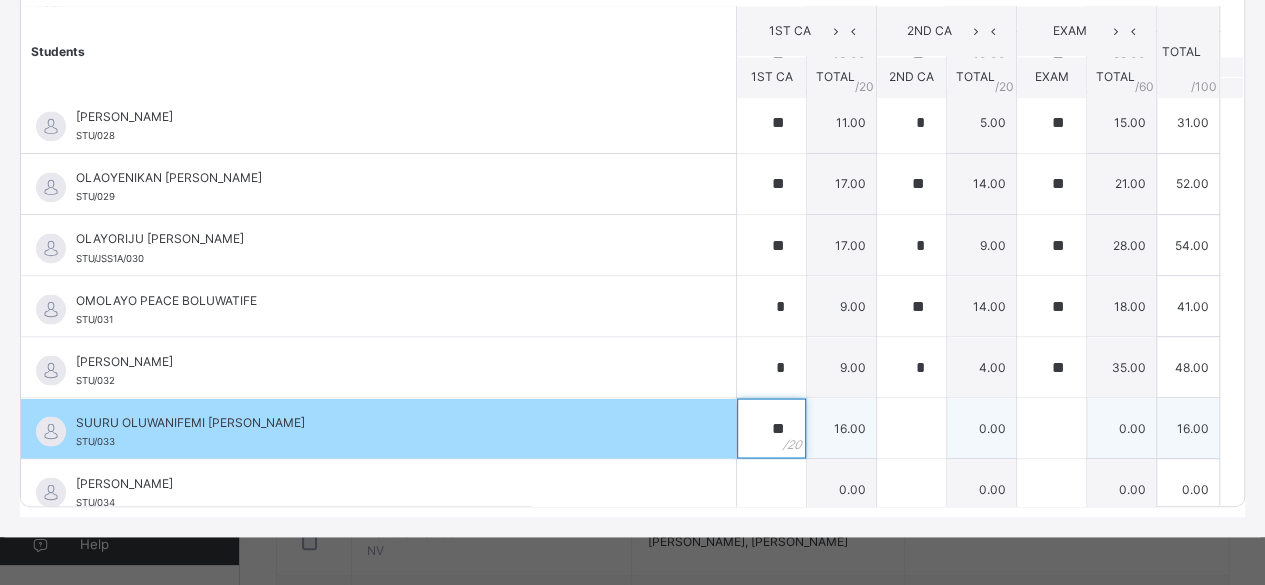 type on "**" 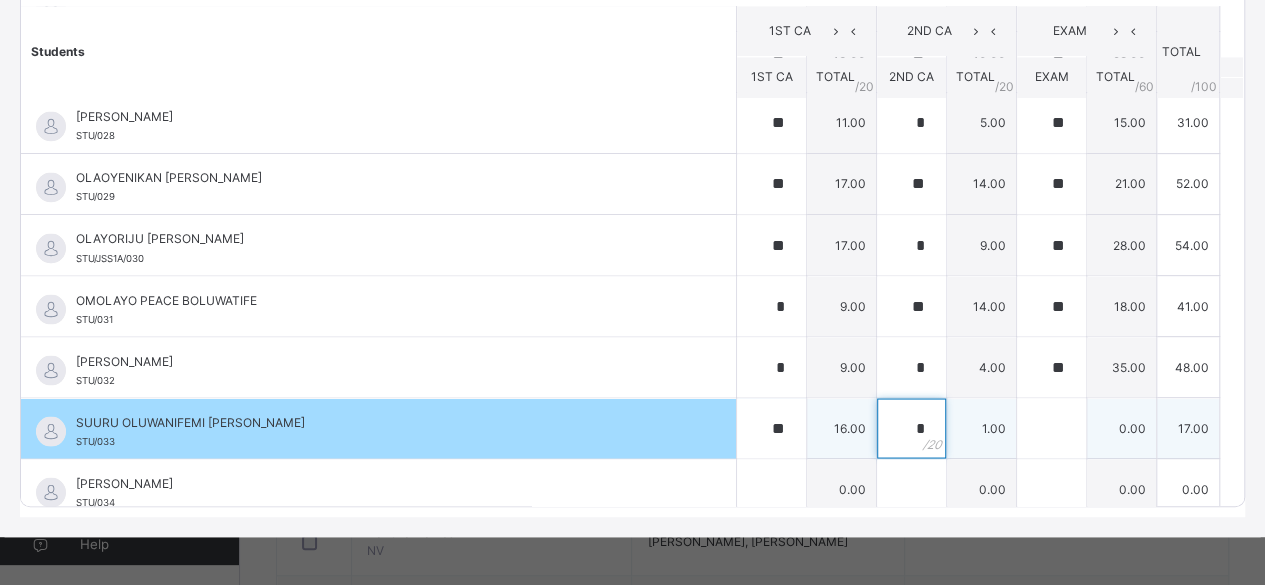 click on "*" at bounding box center [911, 428] 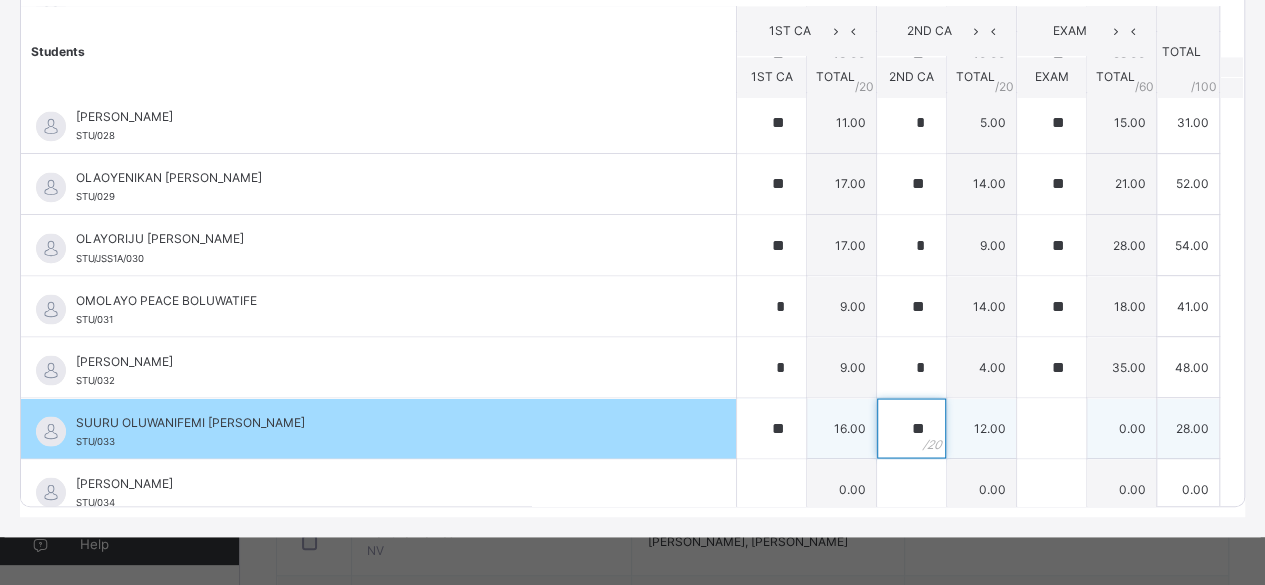 type on "**" 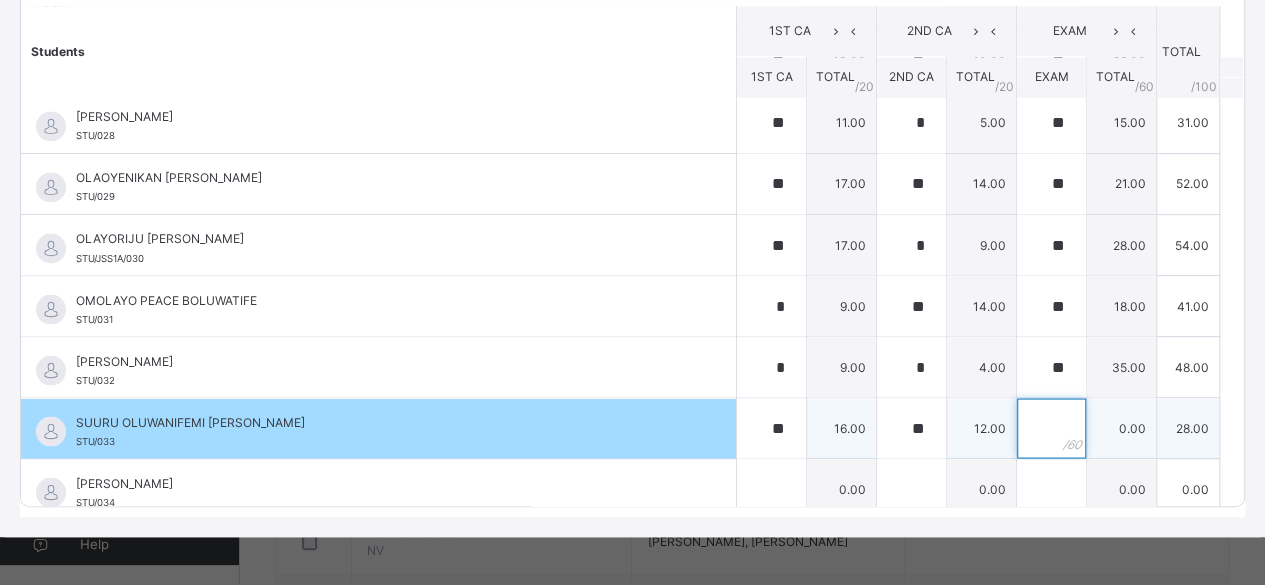 click at bounding box center (1051, 428) 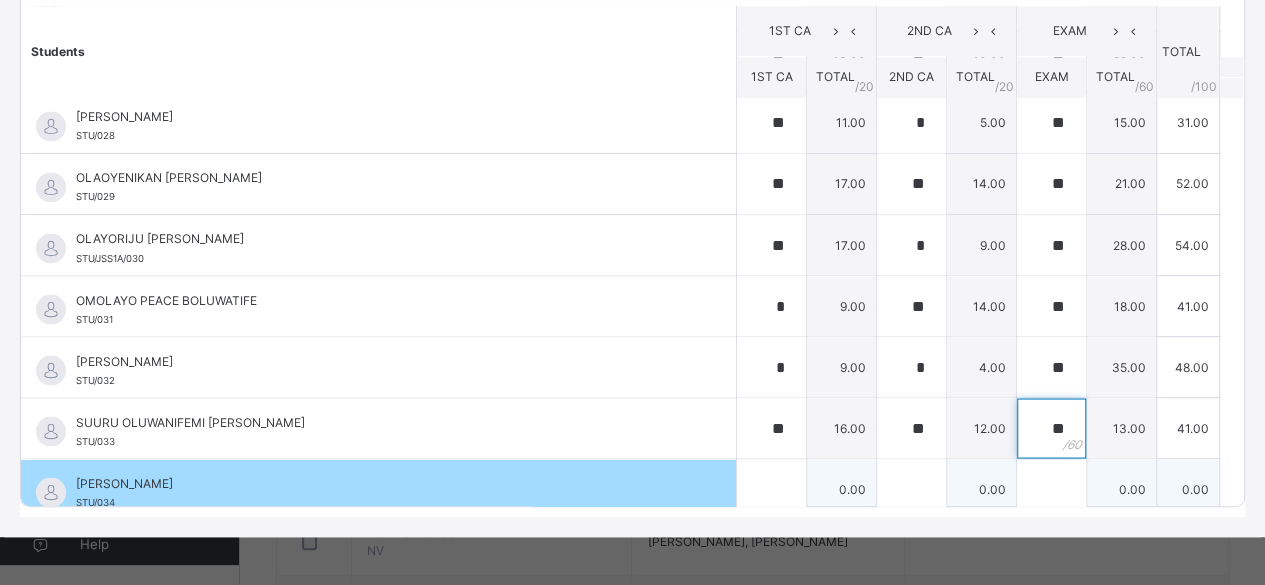type on "**" 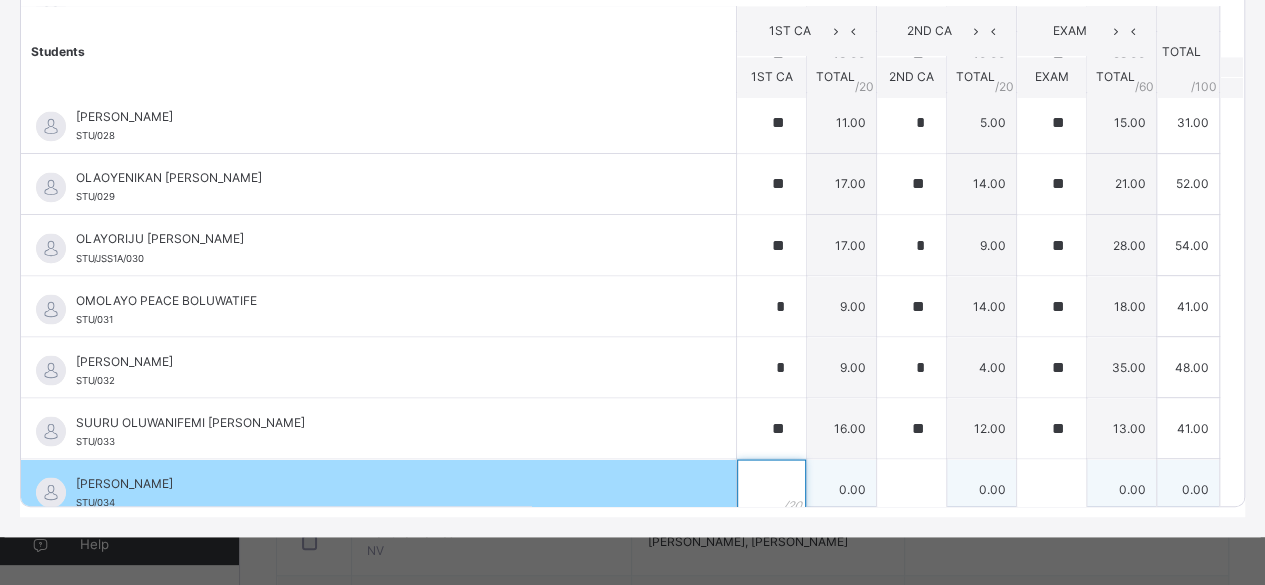 click at bounding box center [771, 489] 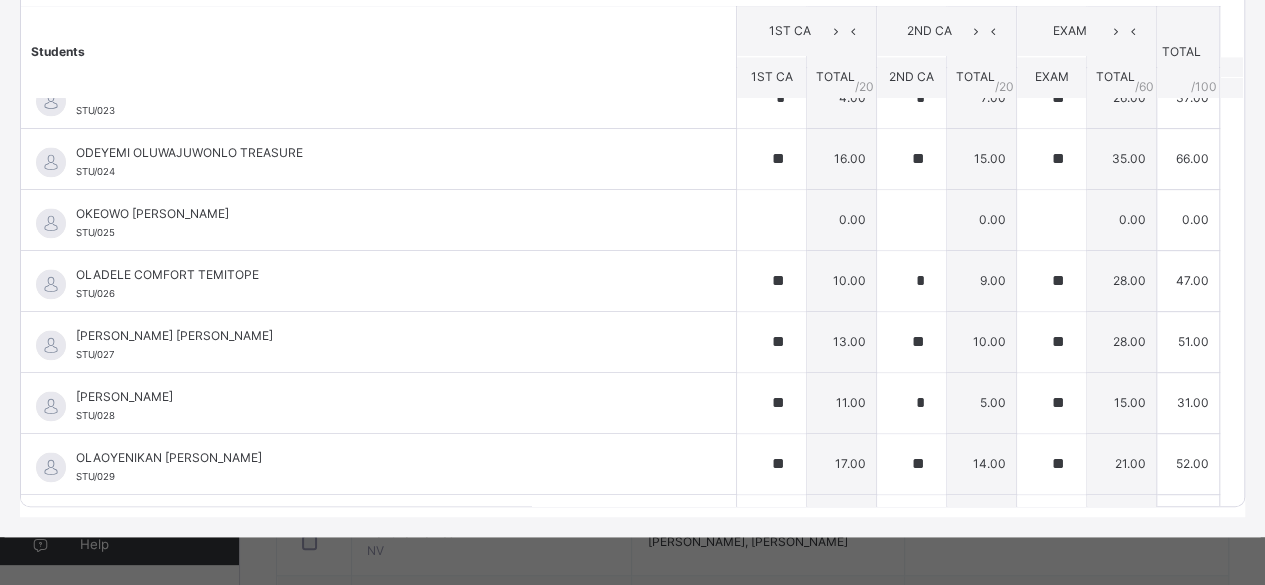scroll, scrollTop: 1361, scrollLeft: 0, axis: vertical 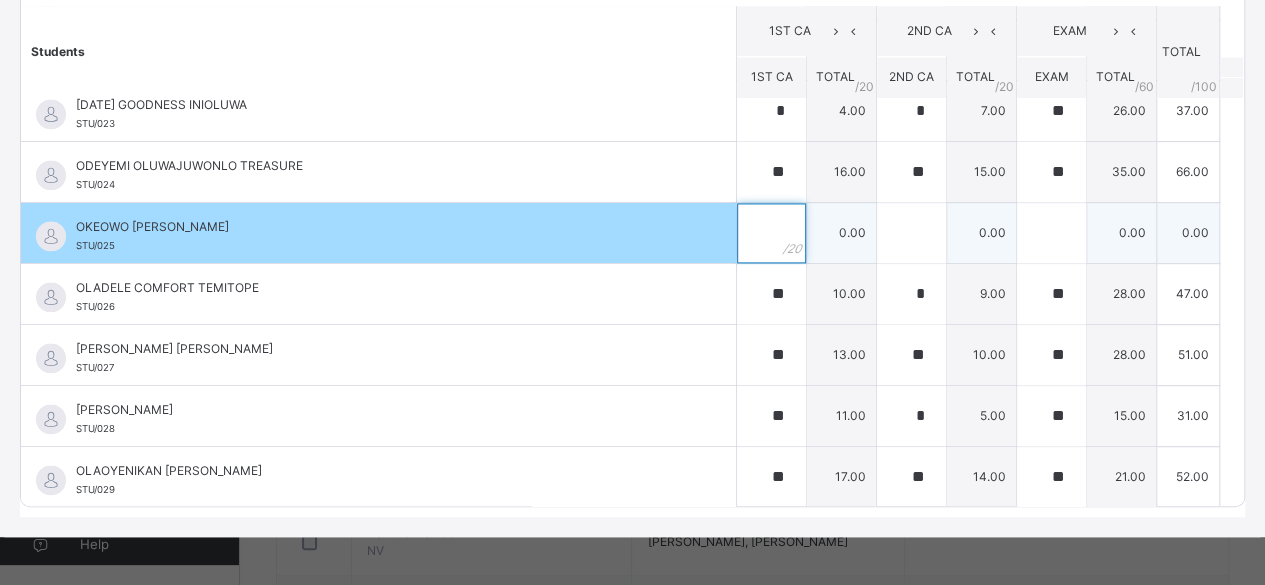click at bounding box center [771, 233] 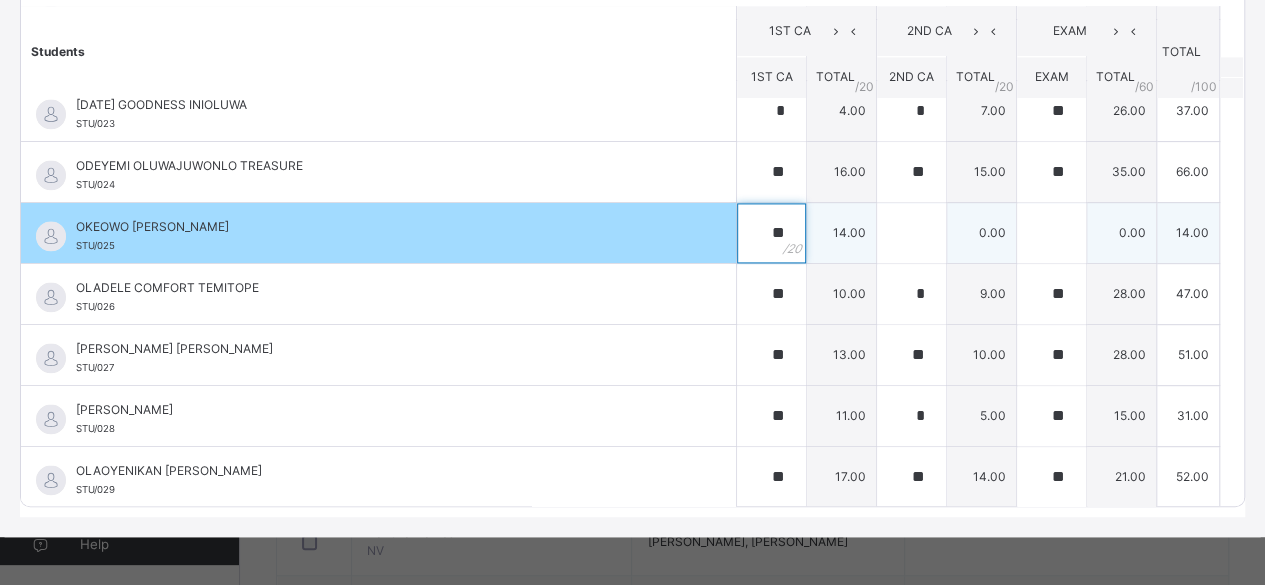 type on "**" 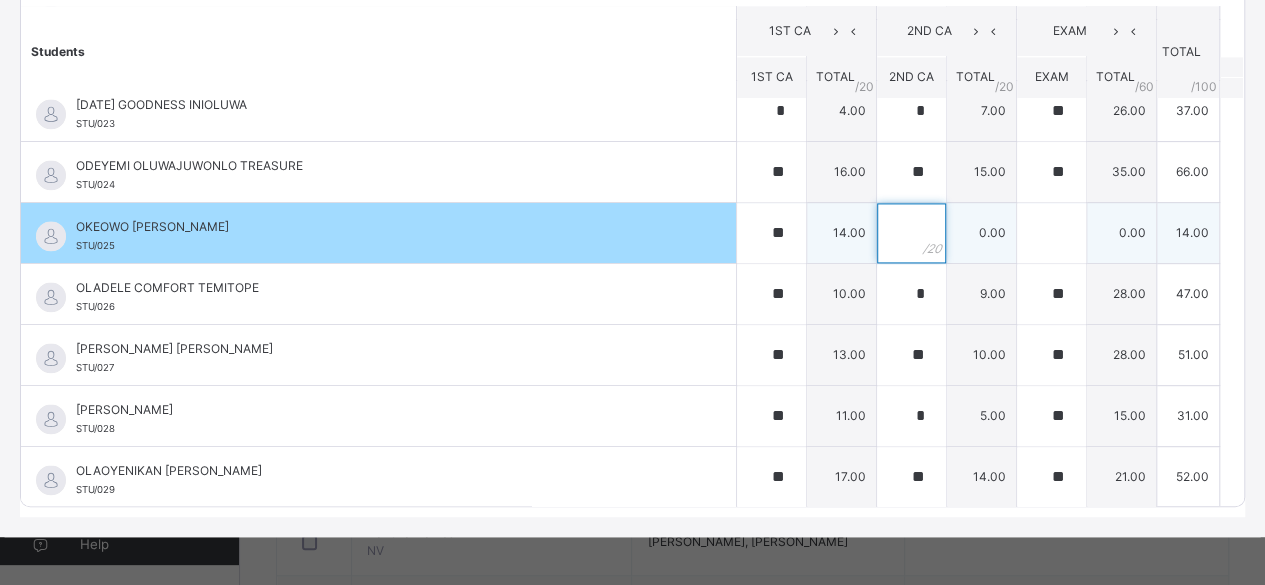click at bounding box center (911, 233) 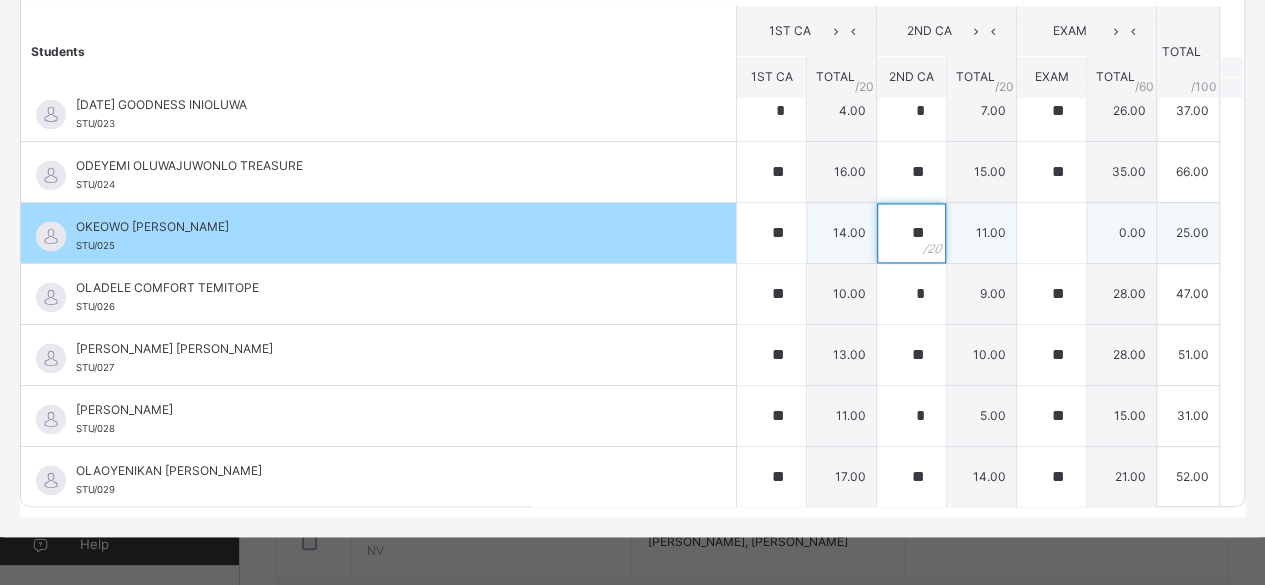 type on "**" 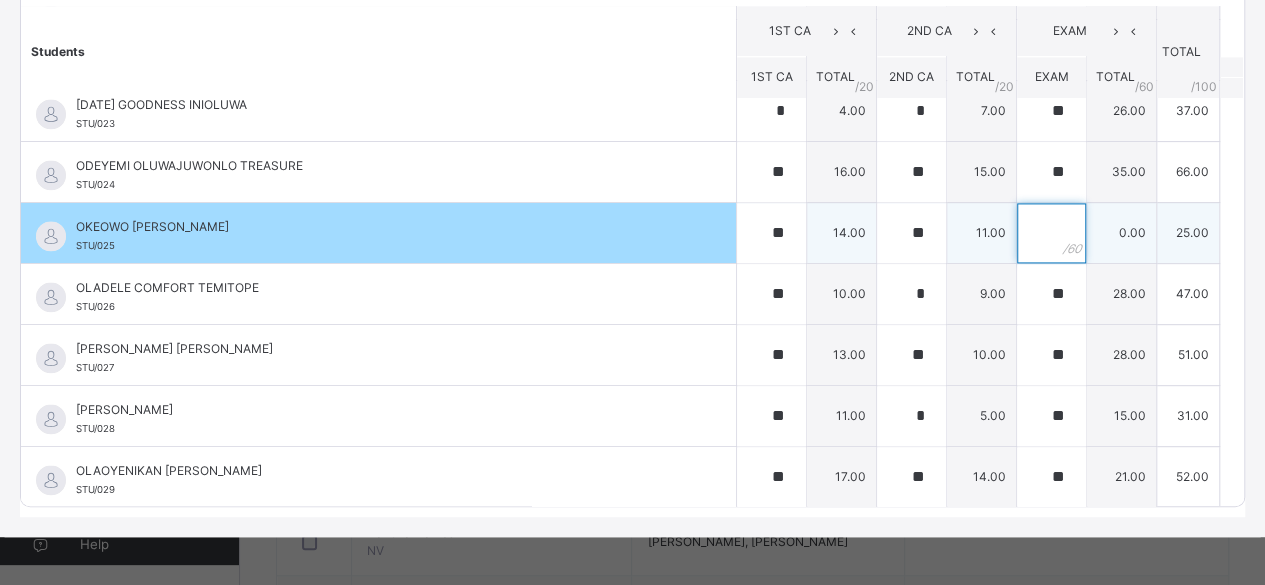 click at bounding box center [1051, 233] 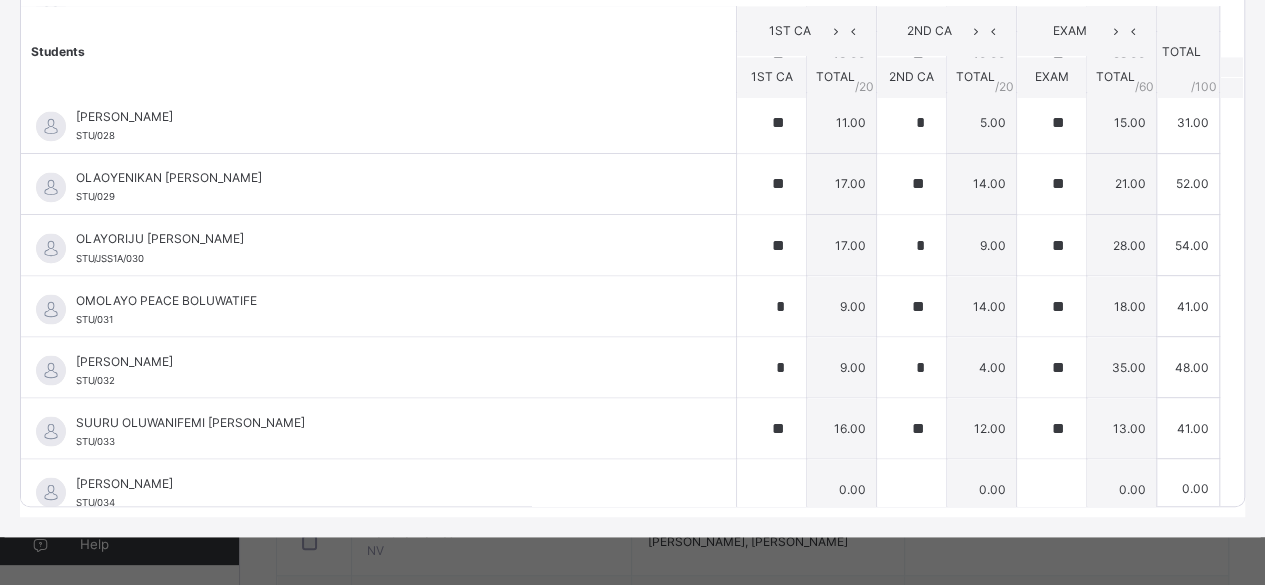 scroll, scrollTop: 1654, scrollLeft: 0, axis: vertical 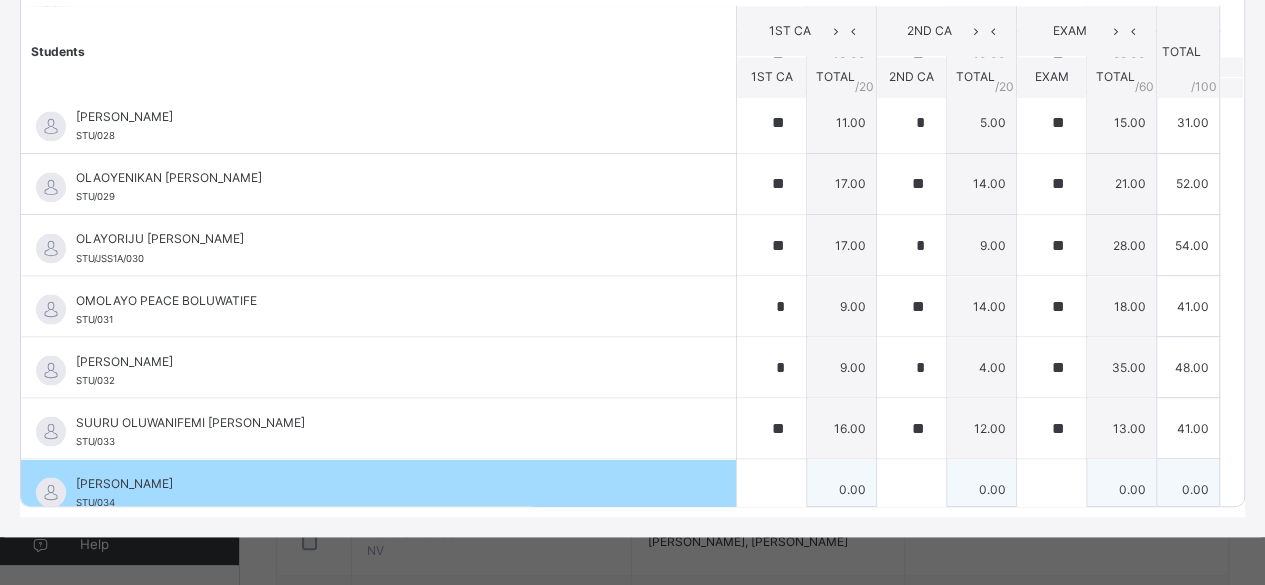 type on "**" 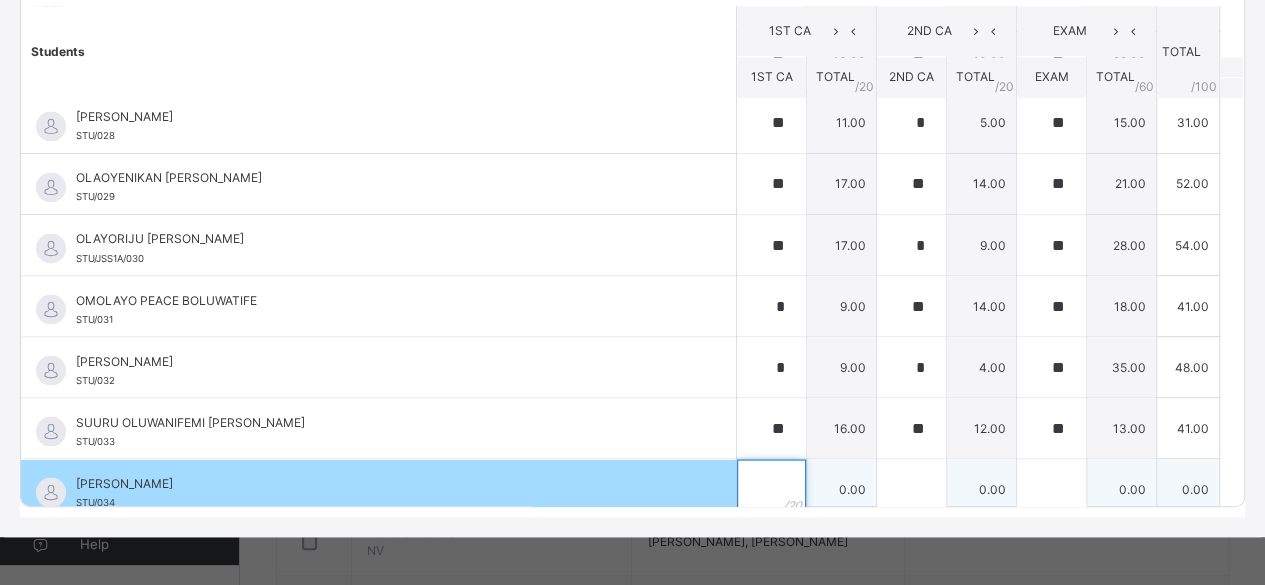 click at bounding box center [771, 489] 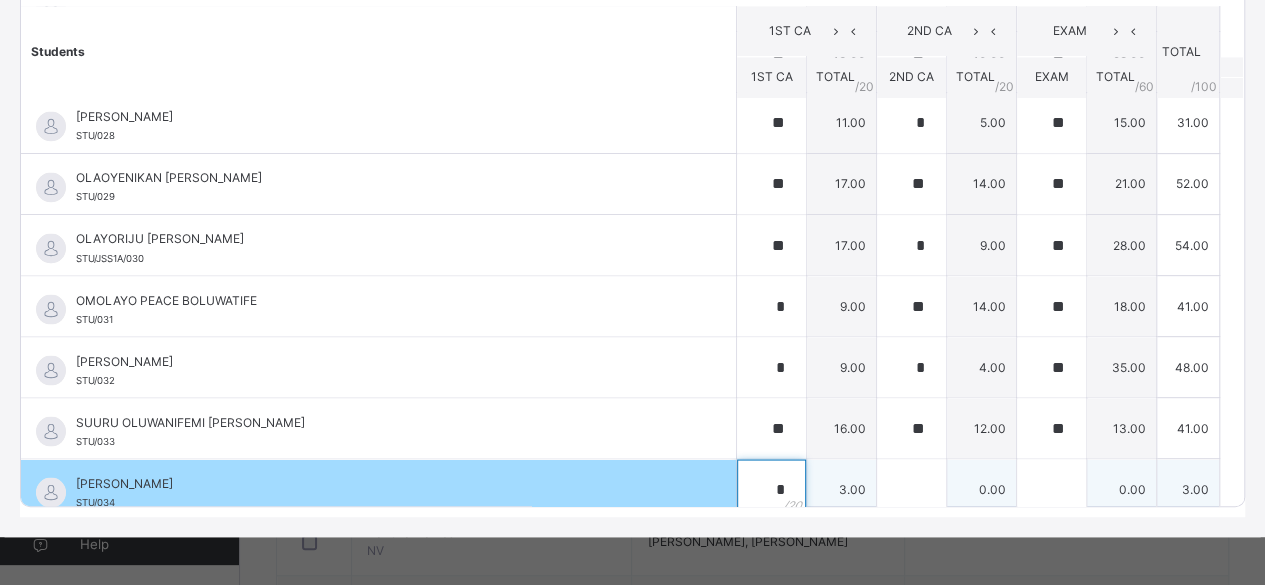 type on "*" 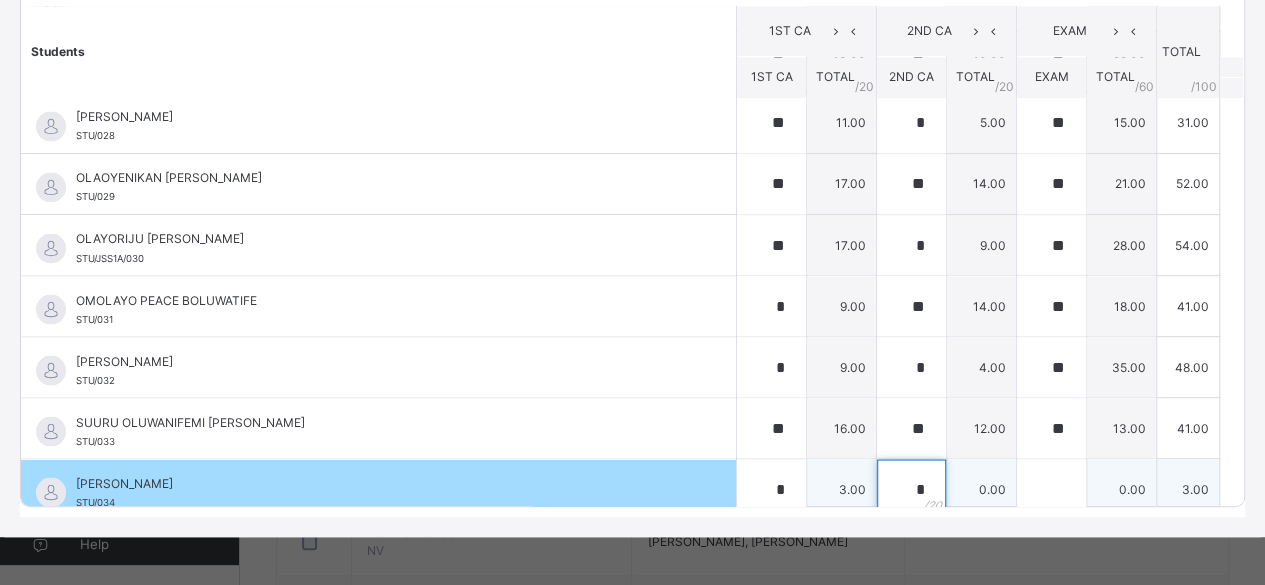 click on "*" at bounding box center [911, 489] 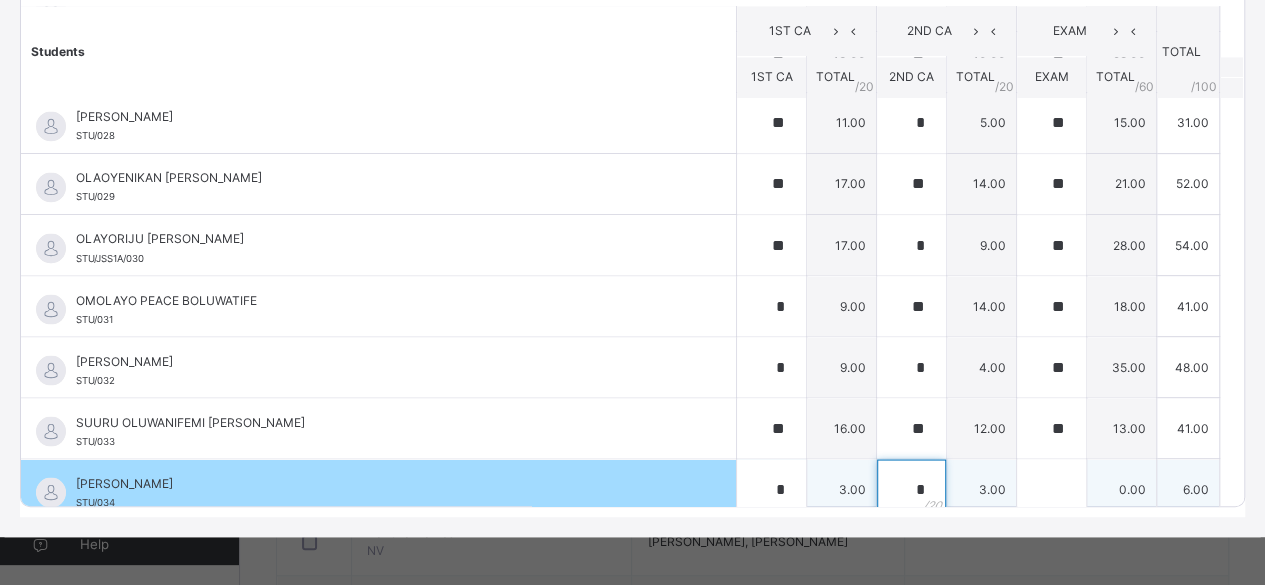 type on "*" 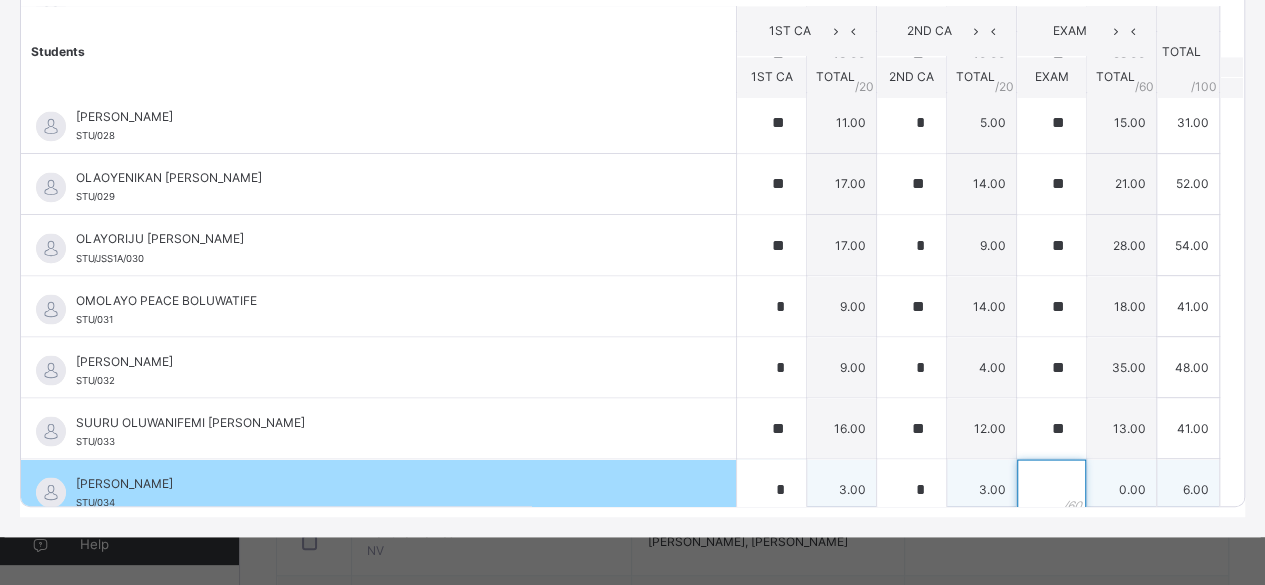 click at bounding box center (1051, 489) 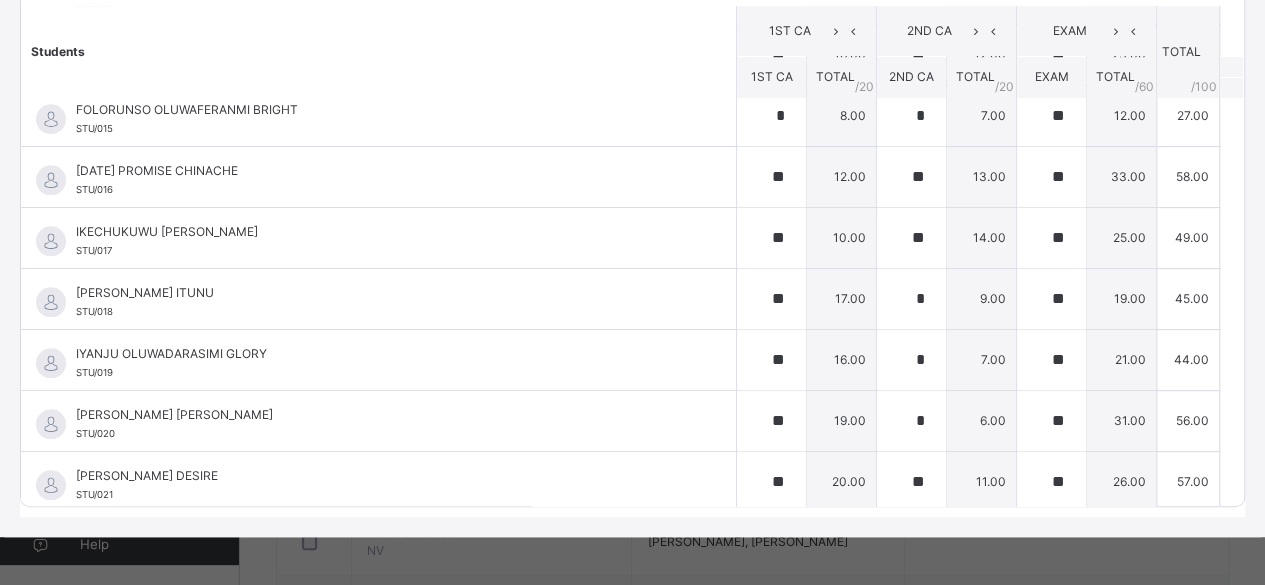 scroll, scrollTop: 748, scrollLeft: 0, axis: vertical 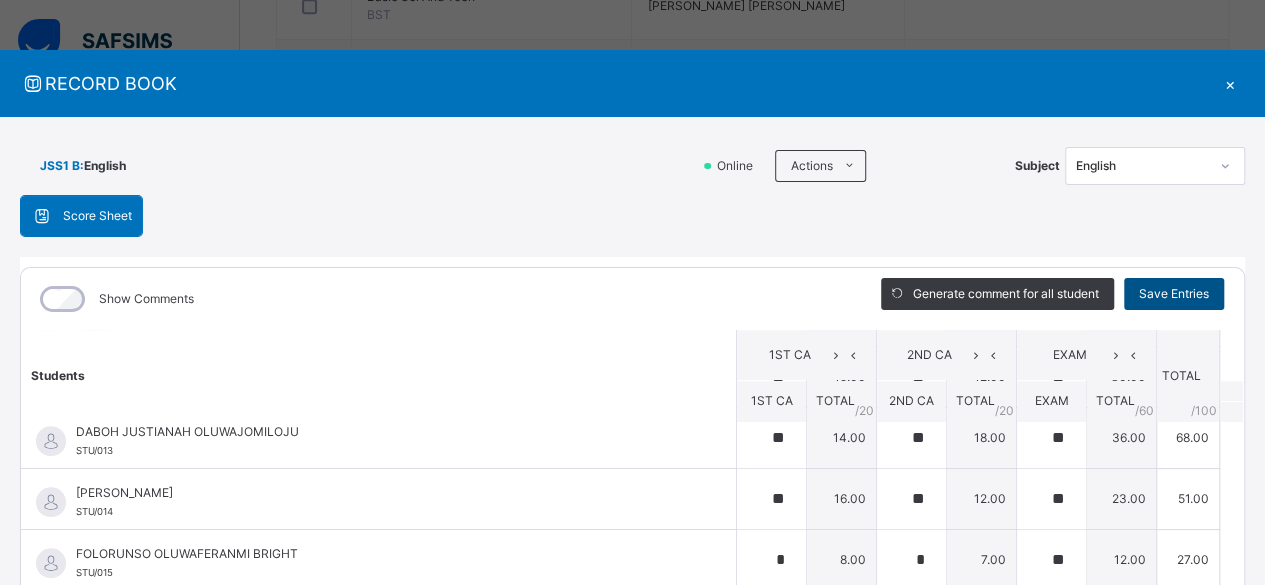 type on "**" 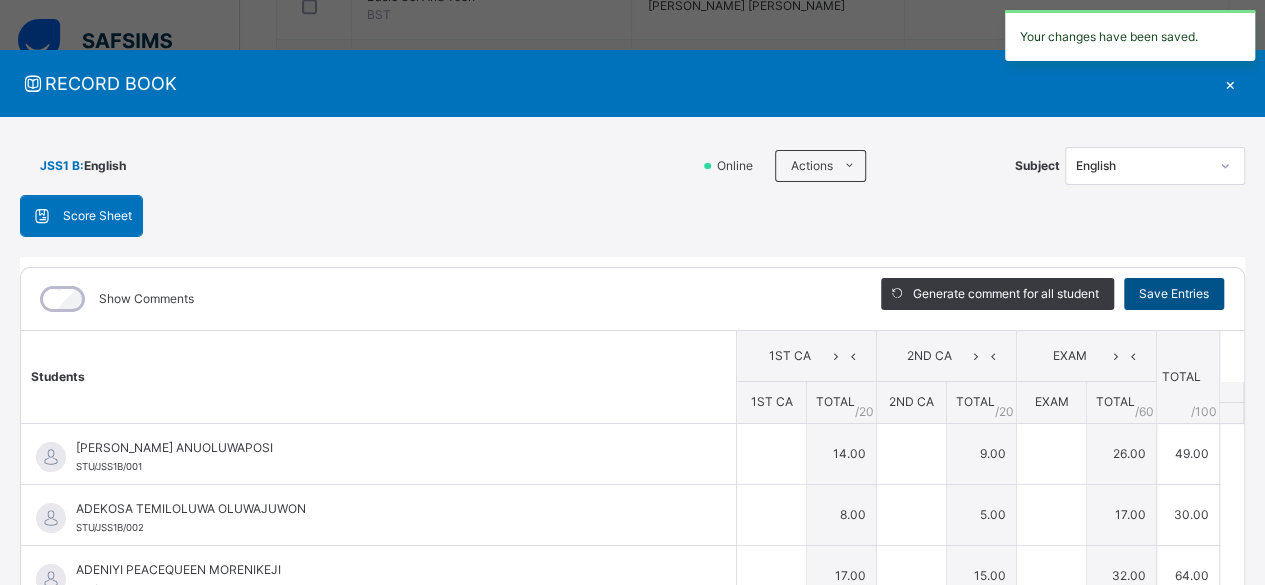 type on "**" 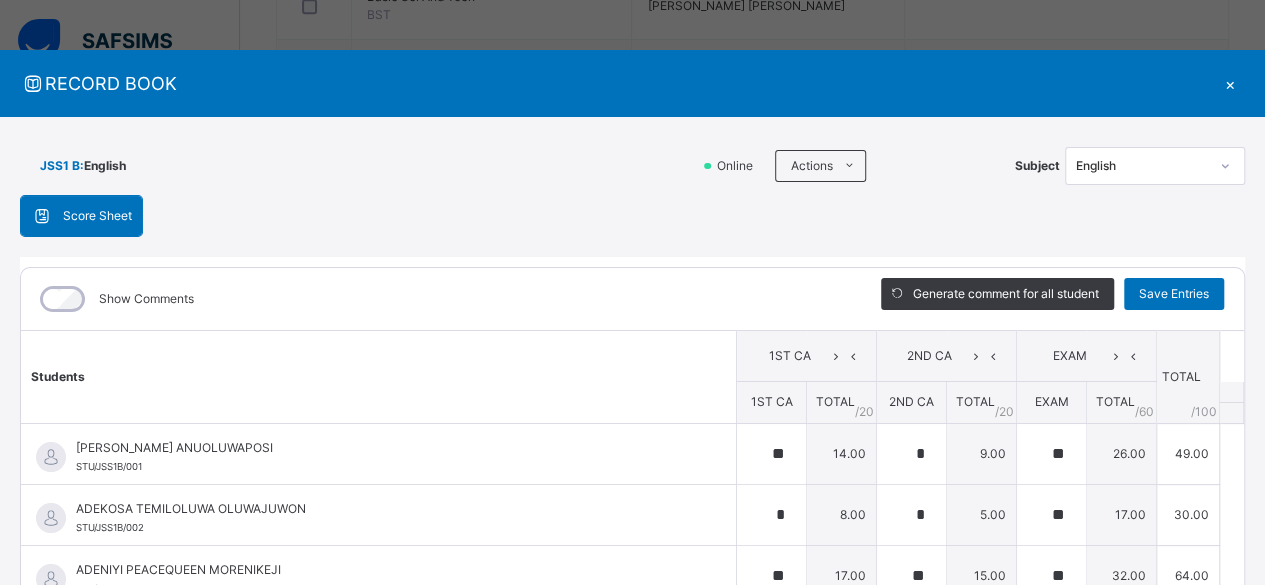 click on "×" at bounding box center [1230, 83] 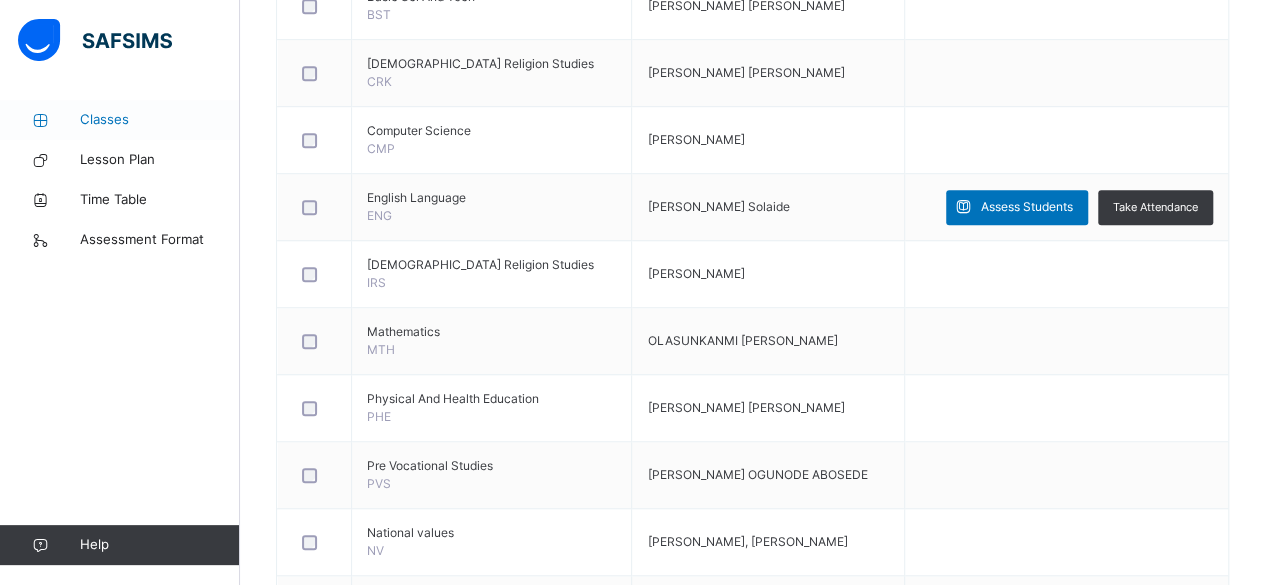 click on "Classes" at bounding box center [160, 120] 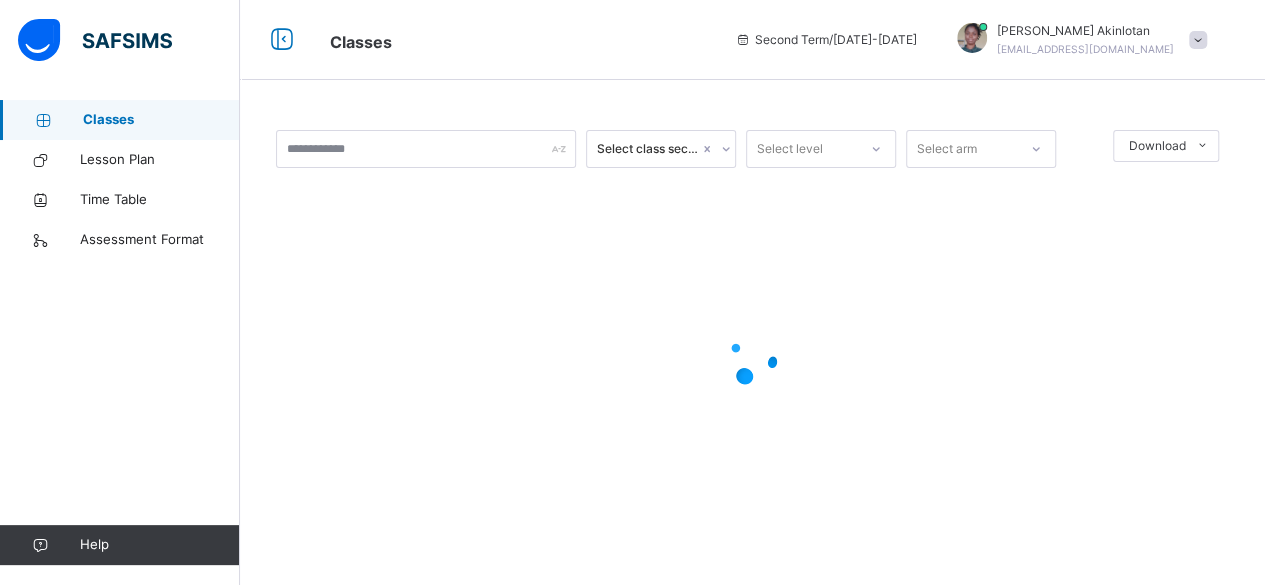 scroll, scrollTop: 0, scrollLeft: 0, axis: both 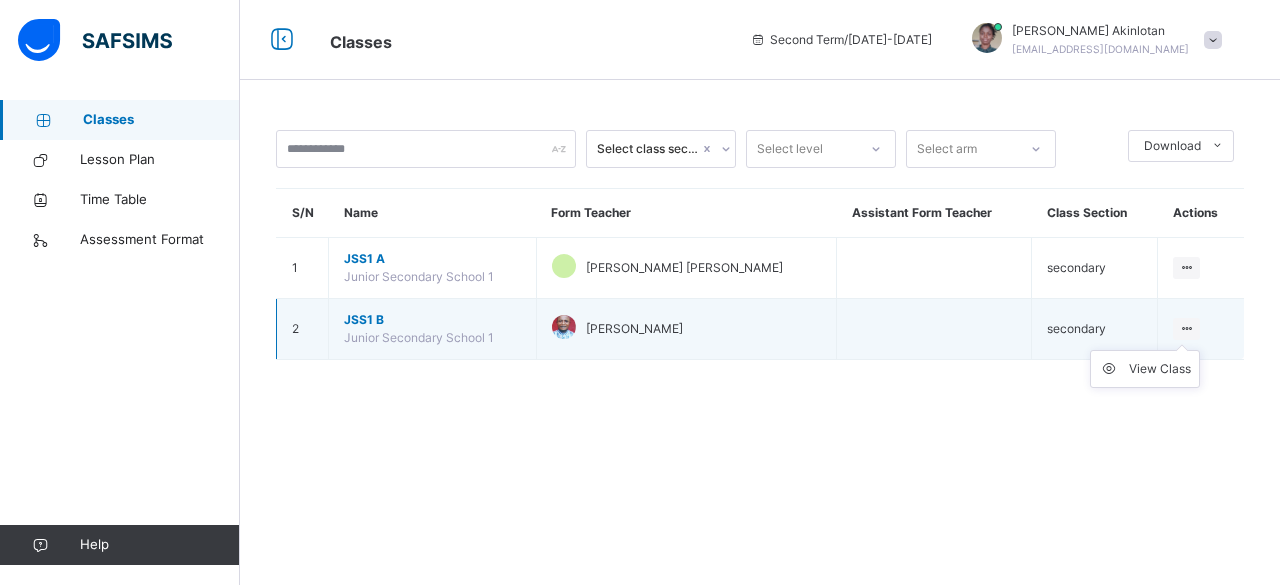 click on "View Class" at bounding box center (1145, 369) 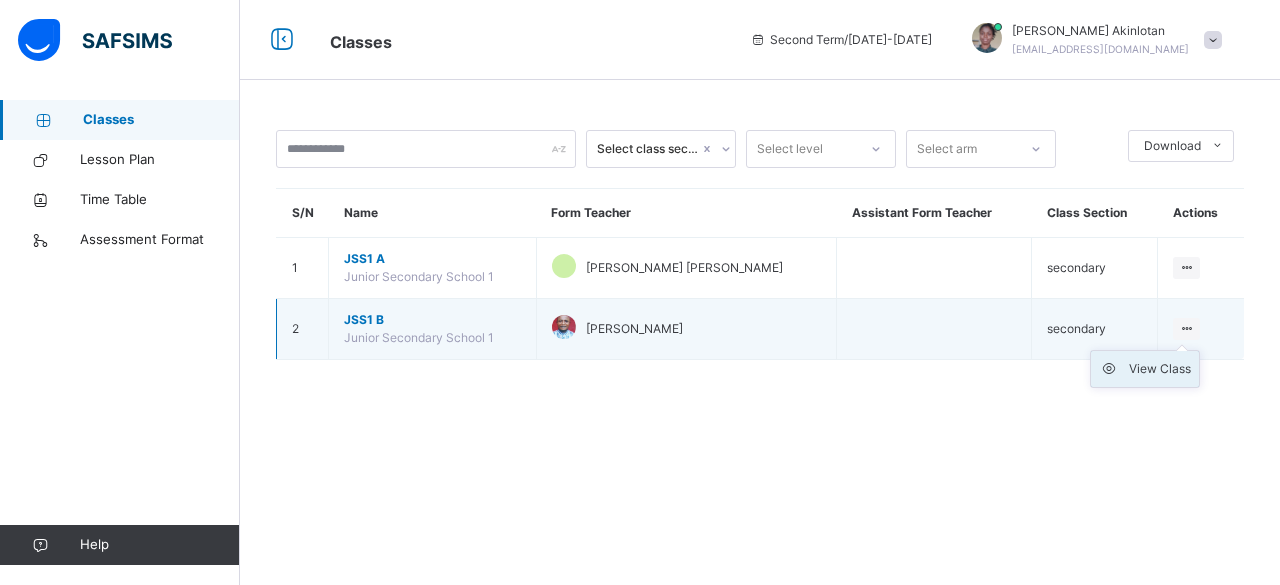 click on "View Class" at bounding box center [1160, 369] 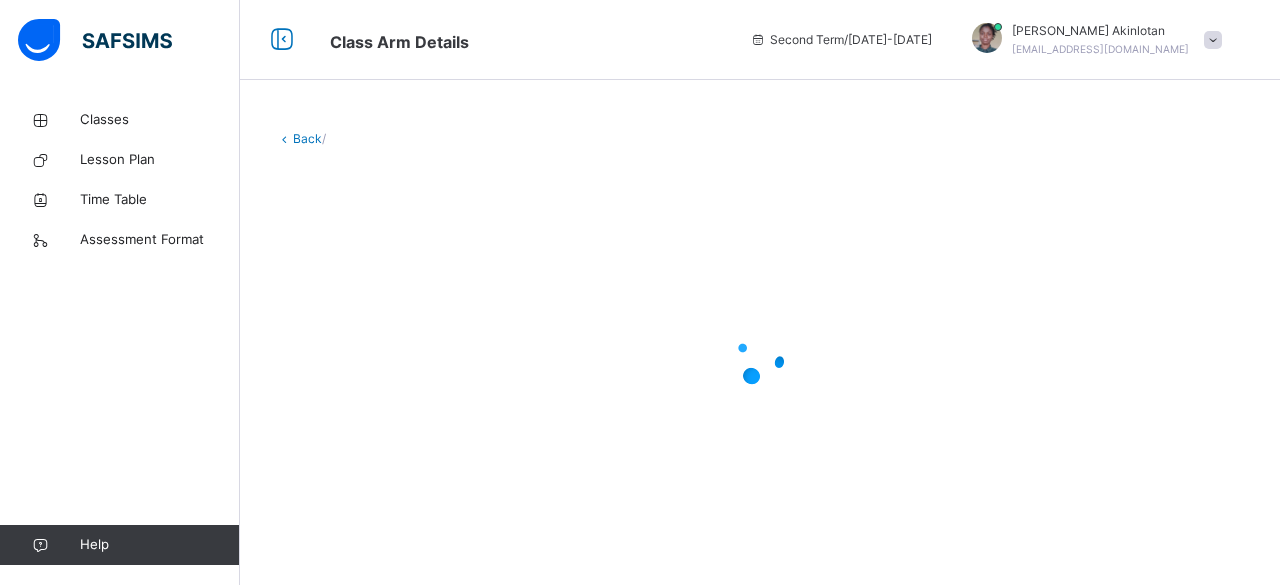 click at bounding box center (760, 358) 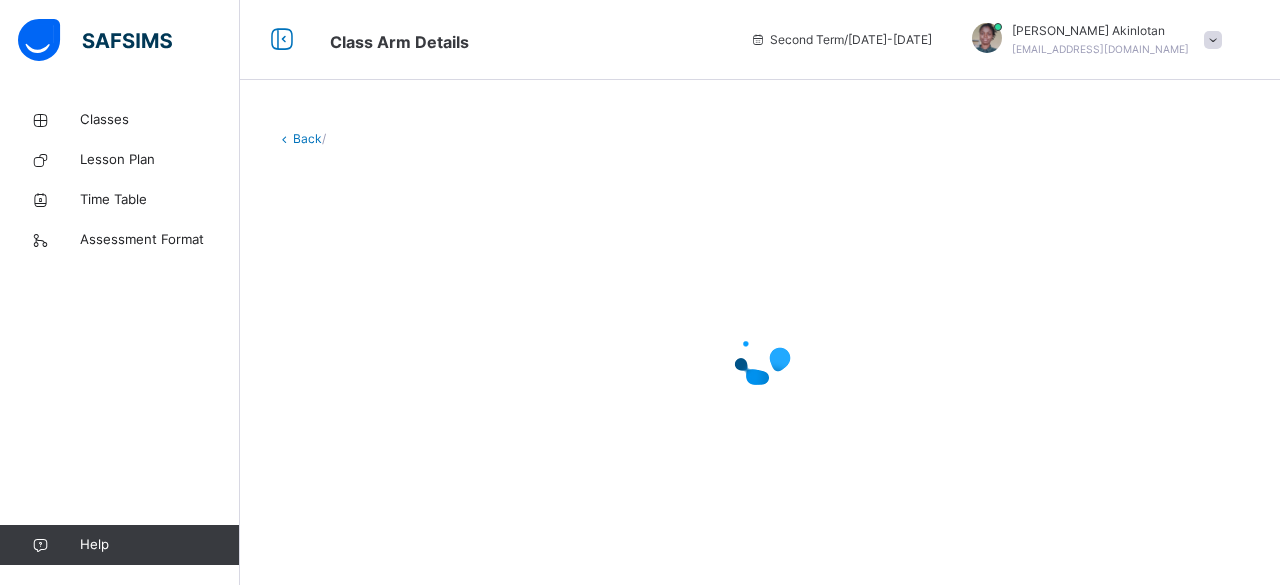 click at bounding box center (760, 358) 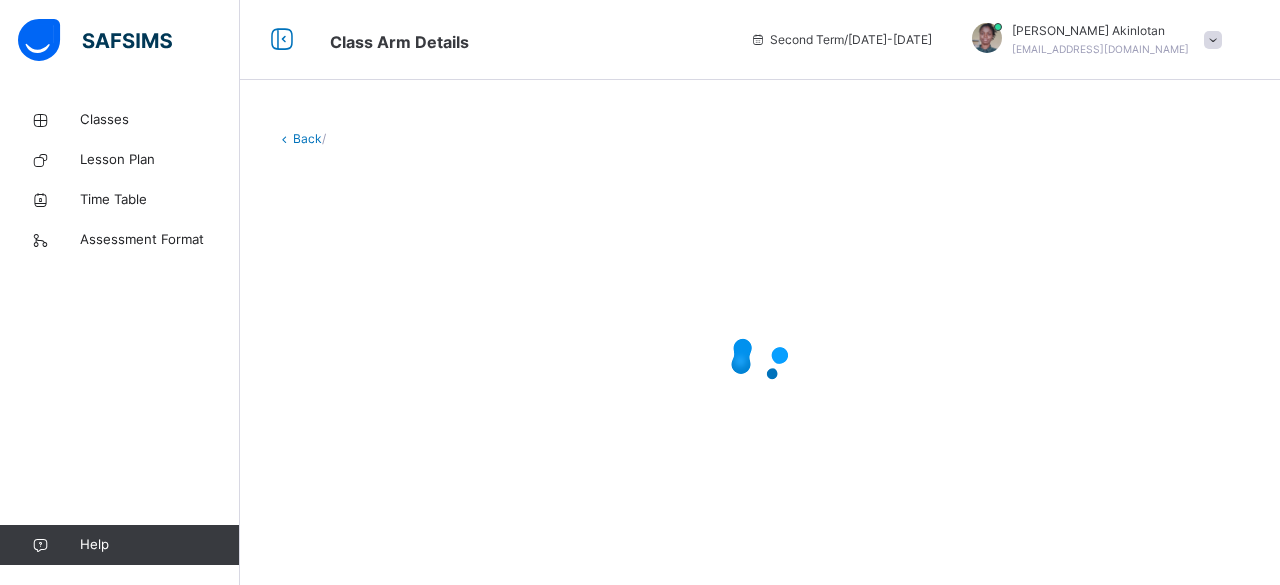 click at bounding box center [760, 358] 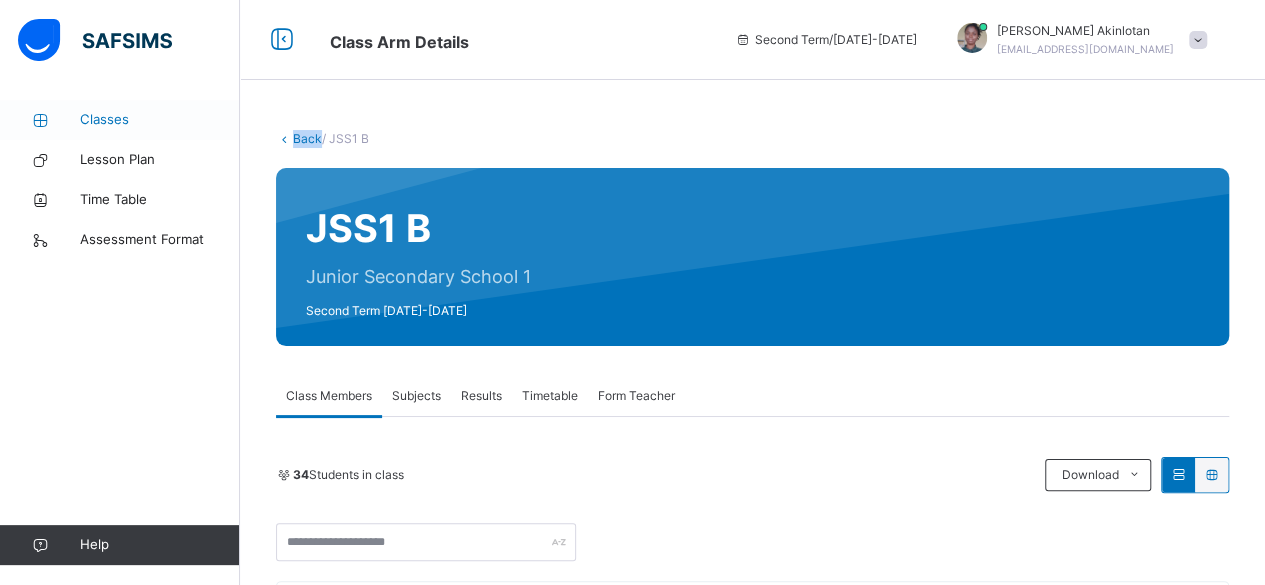 click on "Classes" at bounding box center [160, 120] 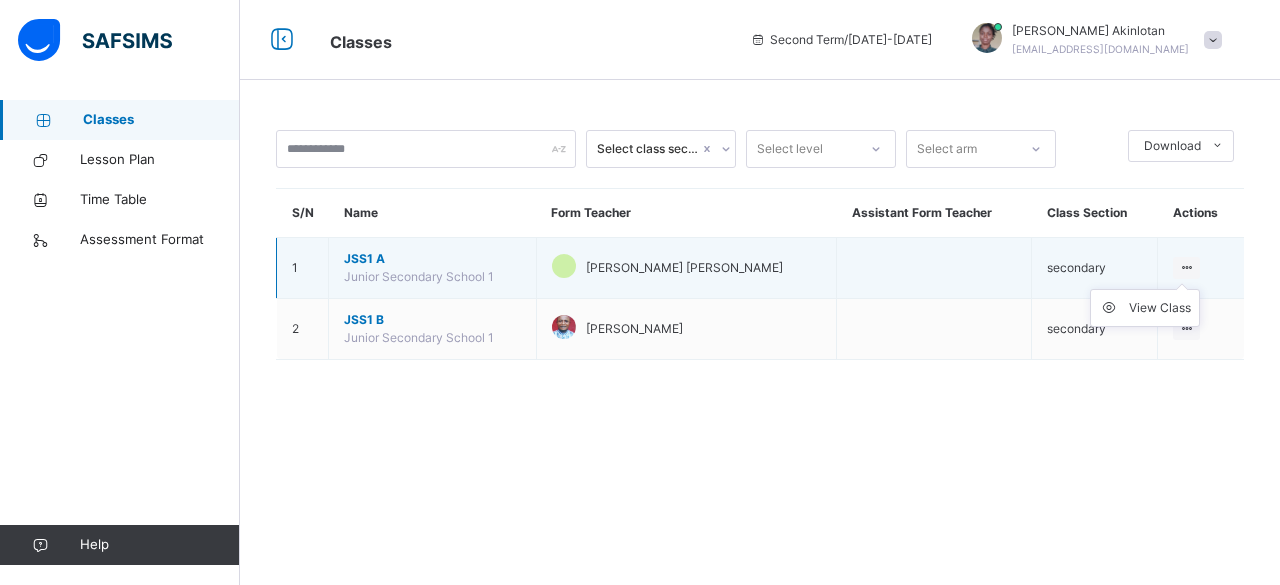 click on "View Class" at bounding box center (1145, 308) 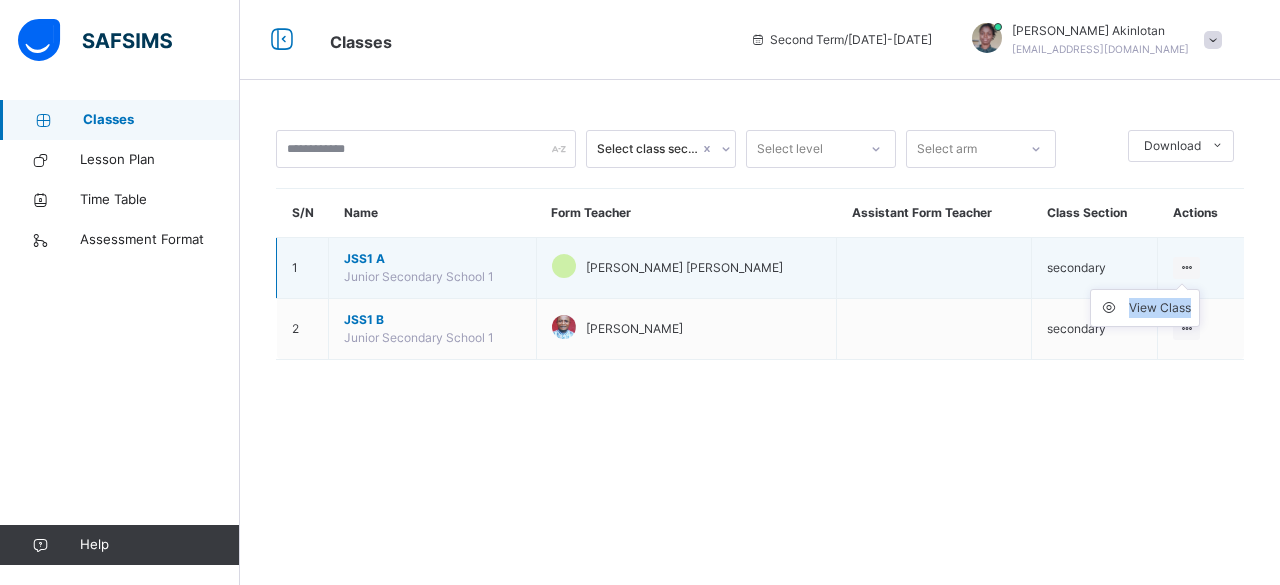 click on "View Class" at bounding box center [1145, 308] 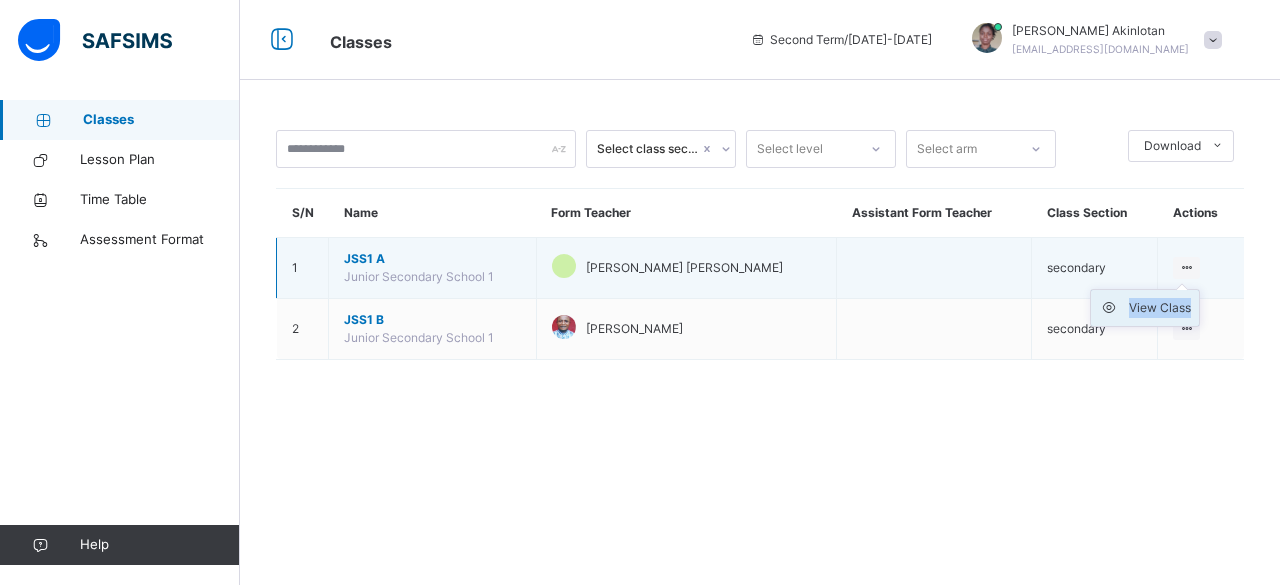click on "View Class" at bounding box center (1160, 308) 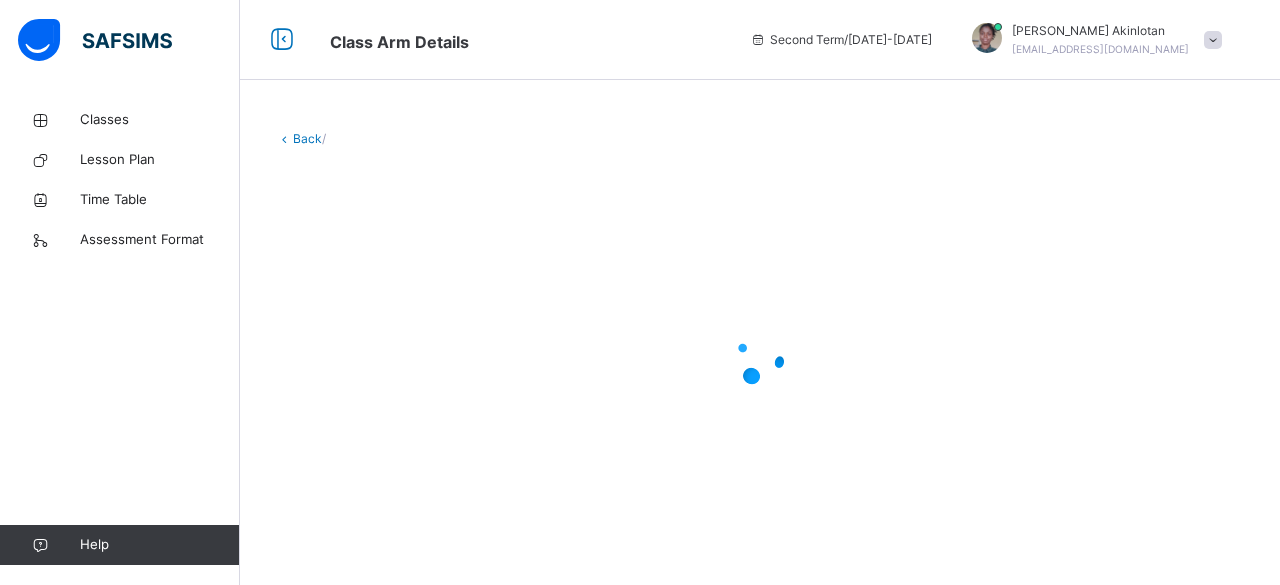 click at bounding box center [760, 358] 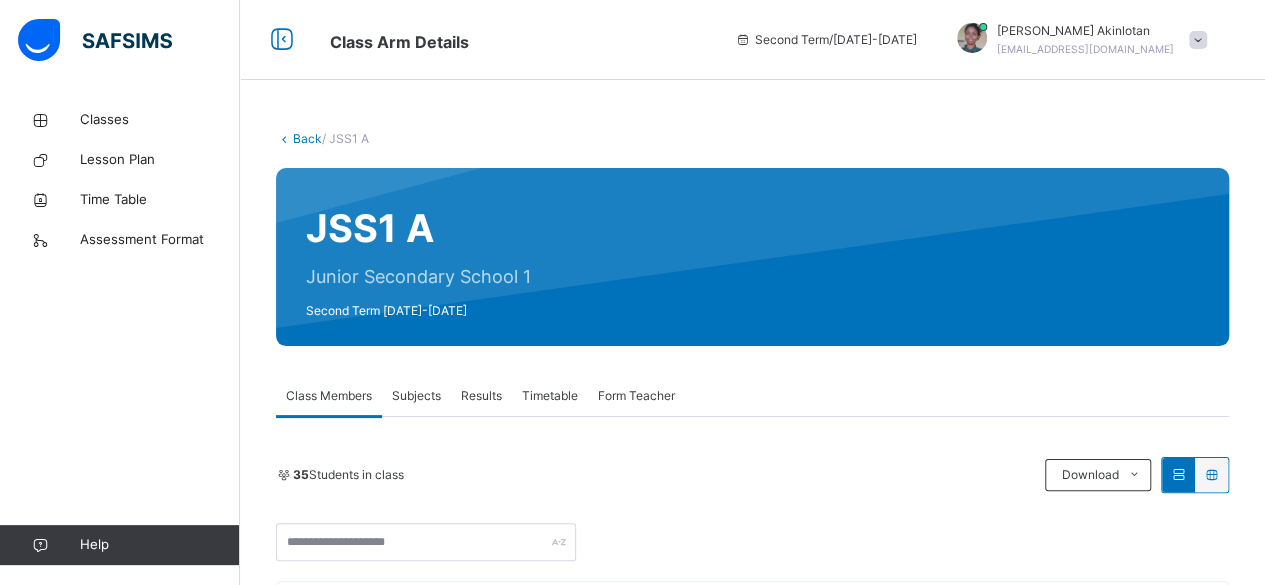 click on "Subjects" at bounding box center (416, 396) 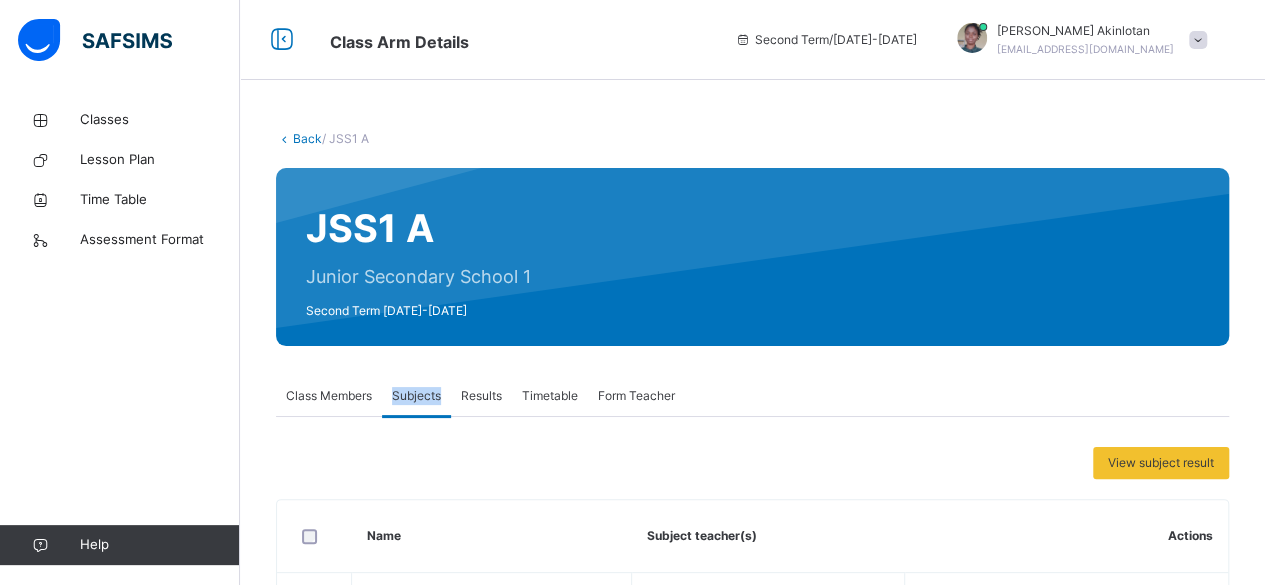 click on "Subjects" at bounding box center [416, 396] 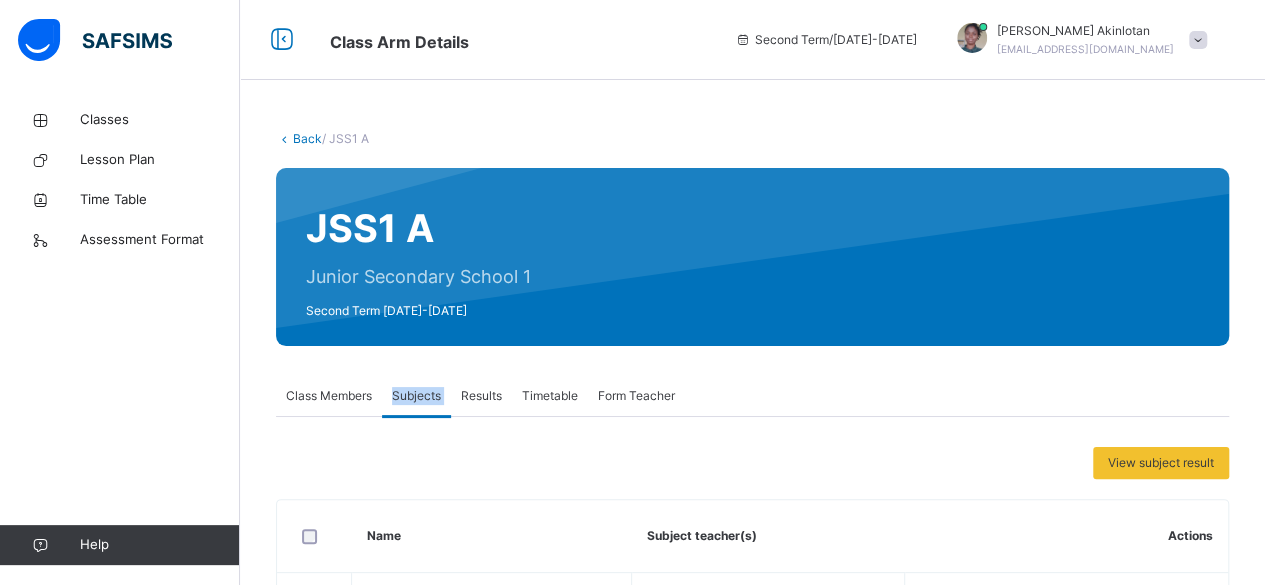 click on "Subjects" at bounding box center (416, 396) 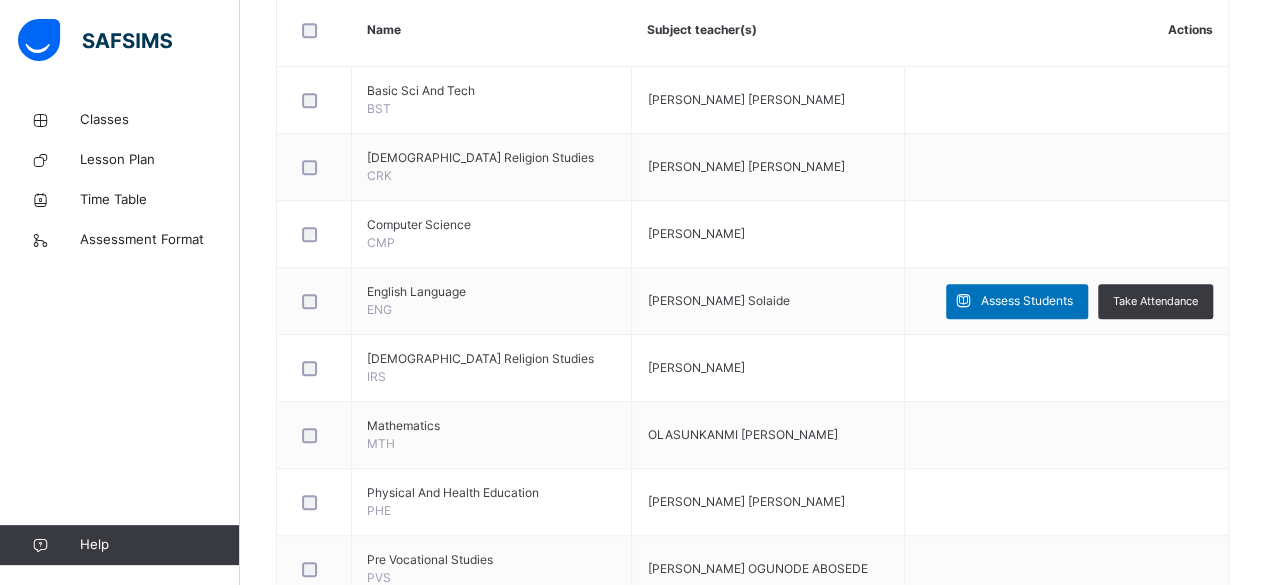 scroll, scrollTop: 573, scrollLeft: 0, axis: vertical 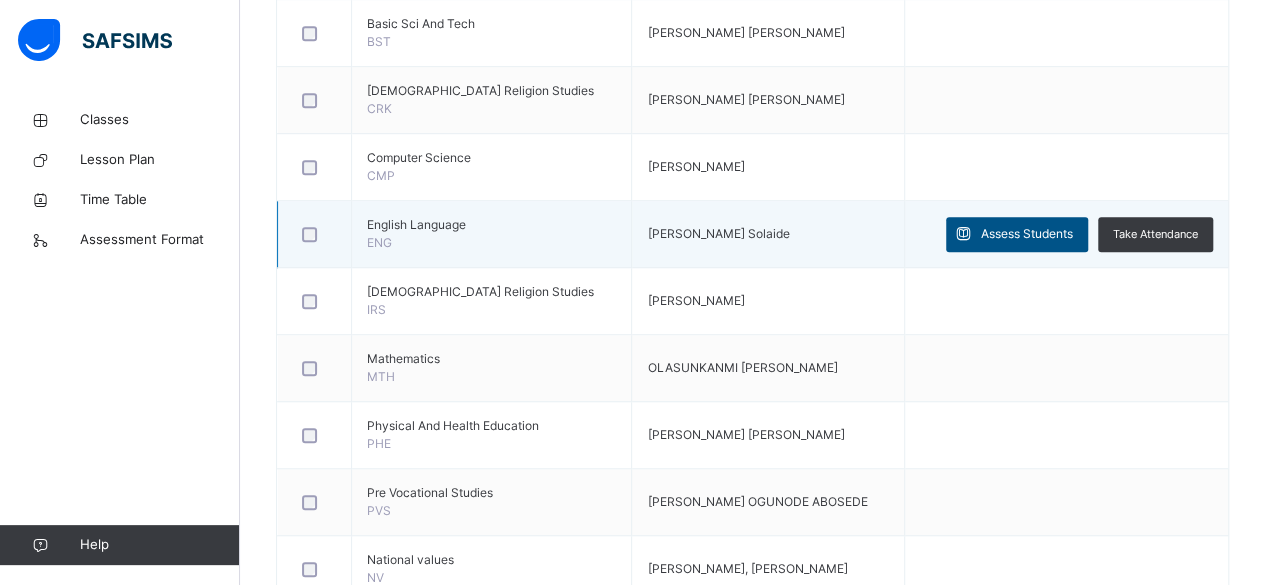 click on "Assess Students" at bounding box center (1027, 234) 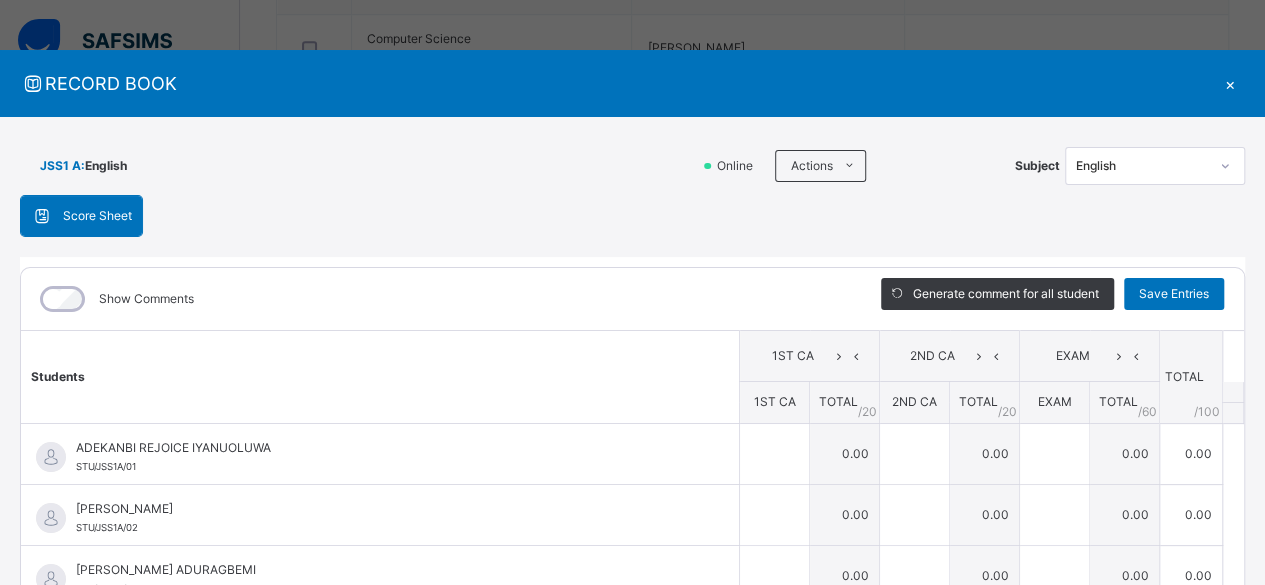 scroll, scrollTop: 693, scrollLeft: 0, axis: vertical 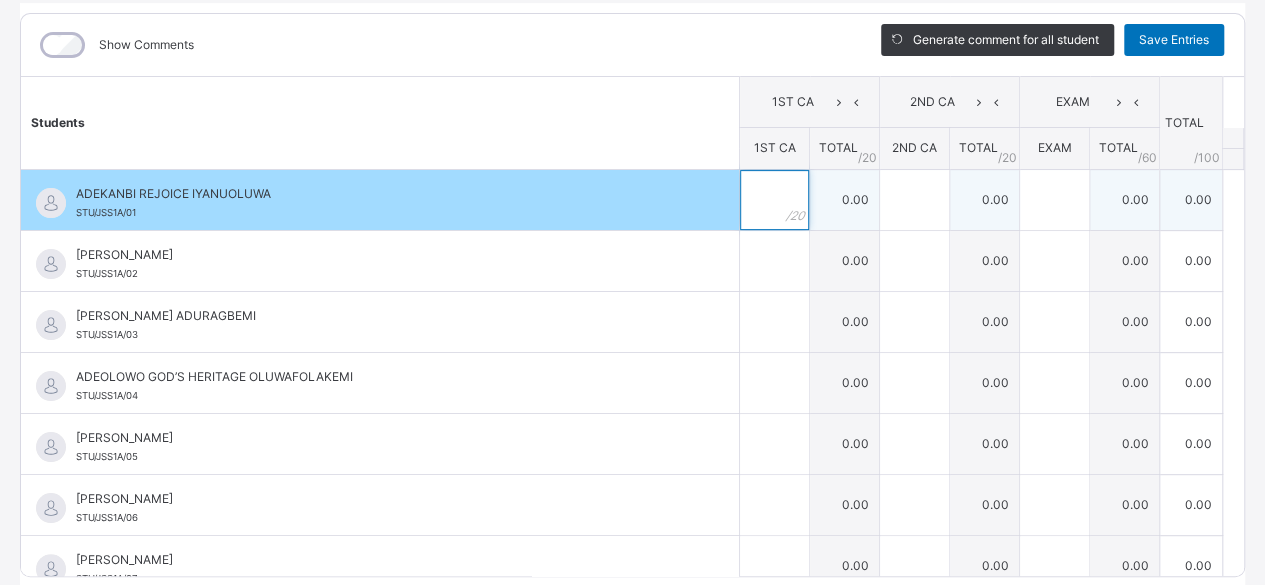 click at bounding box center [774, 200] 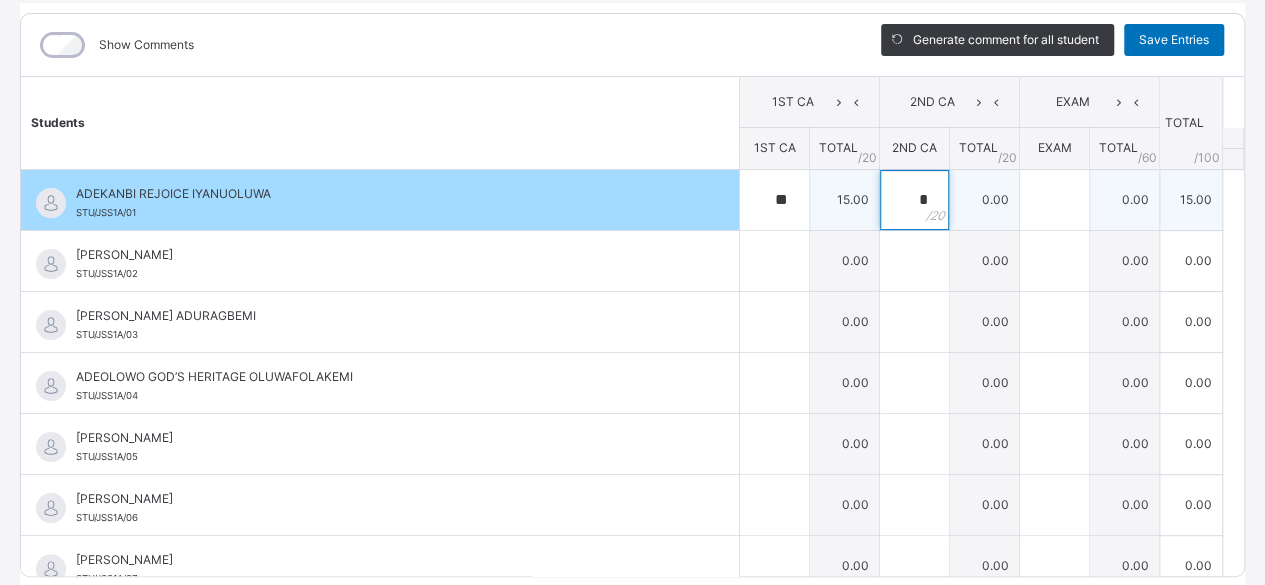 click on "*" at bounding box center [914, 200] 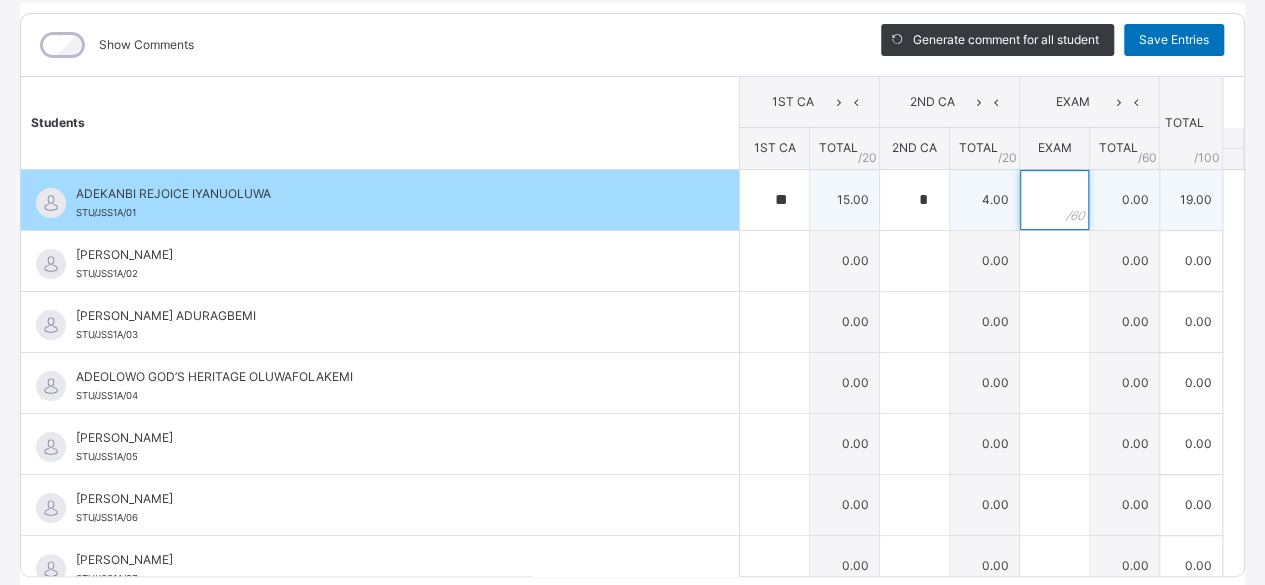 click at bounding box center [1054, 200] 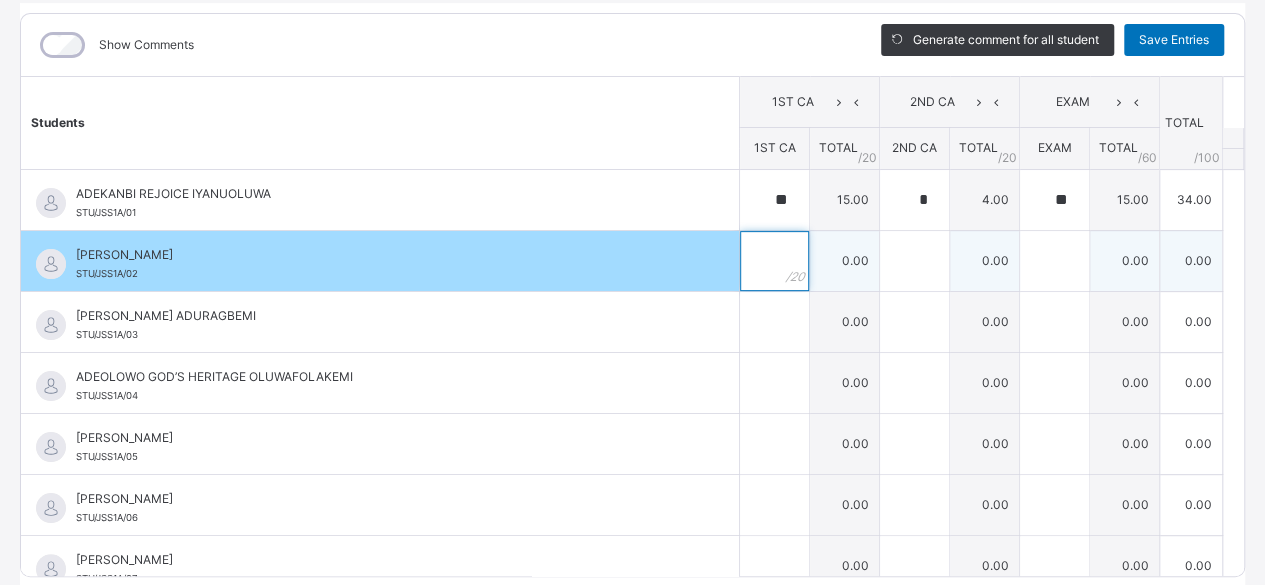 click at bounding box center [774, 261] 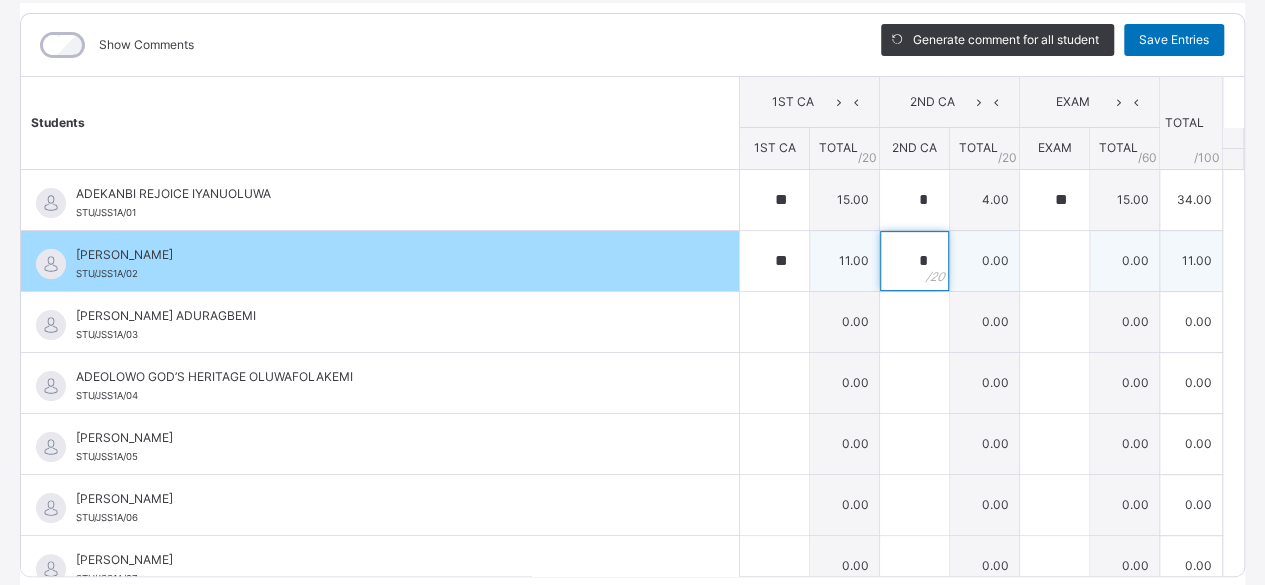 click on "*" at bounding box center [914, 261] 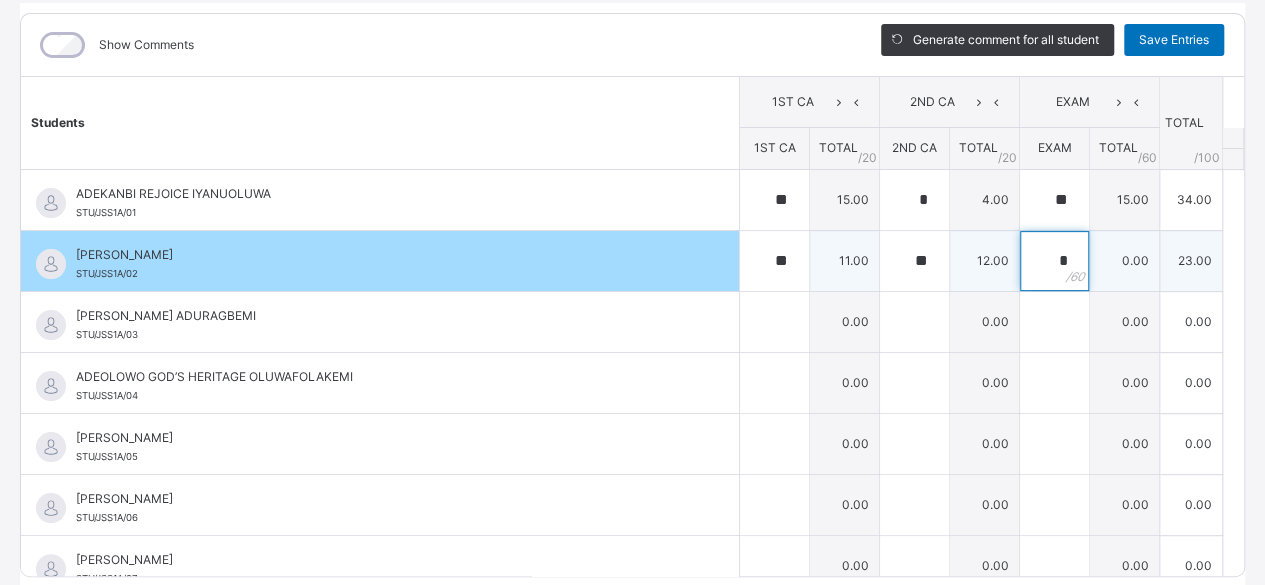 click on "*" at bounding box center (1054, 261) 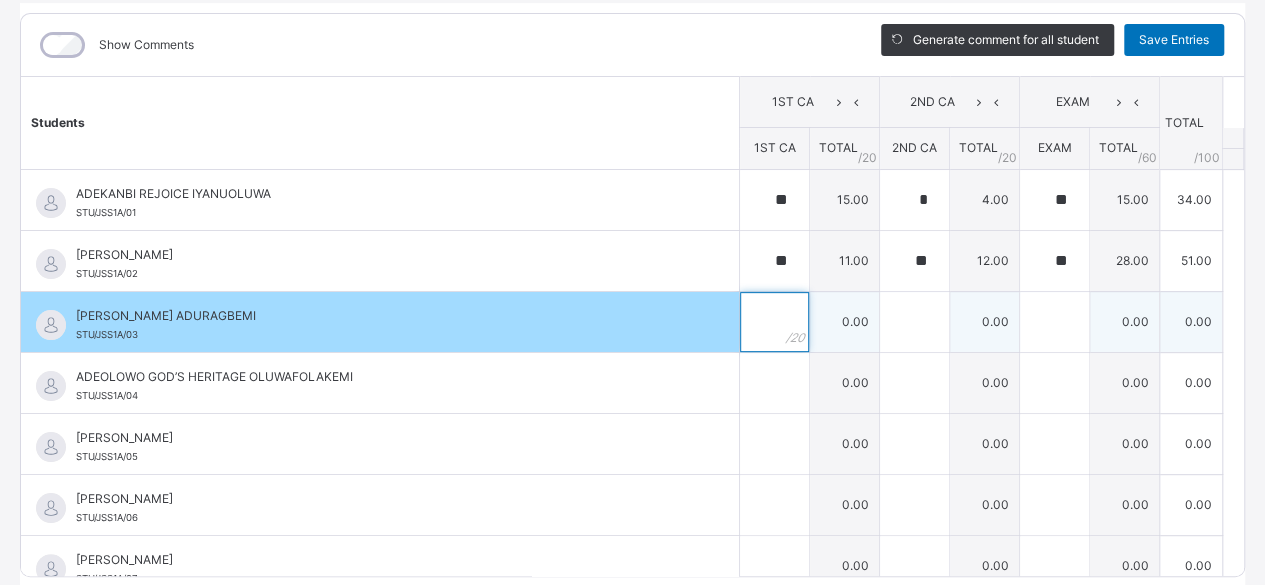 click at bounding box center (774, 322) 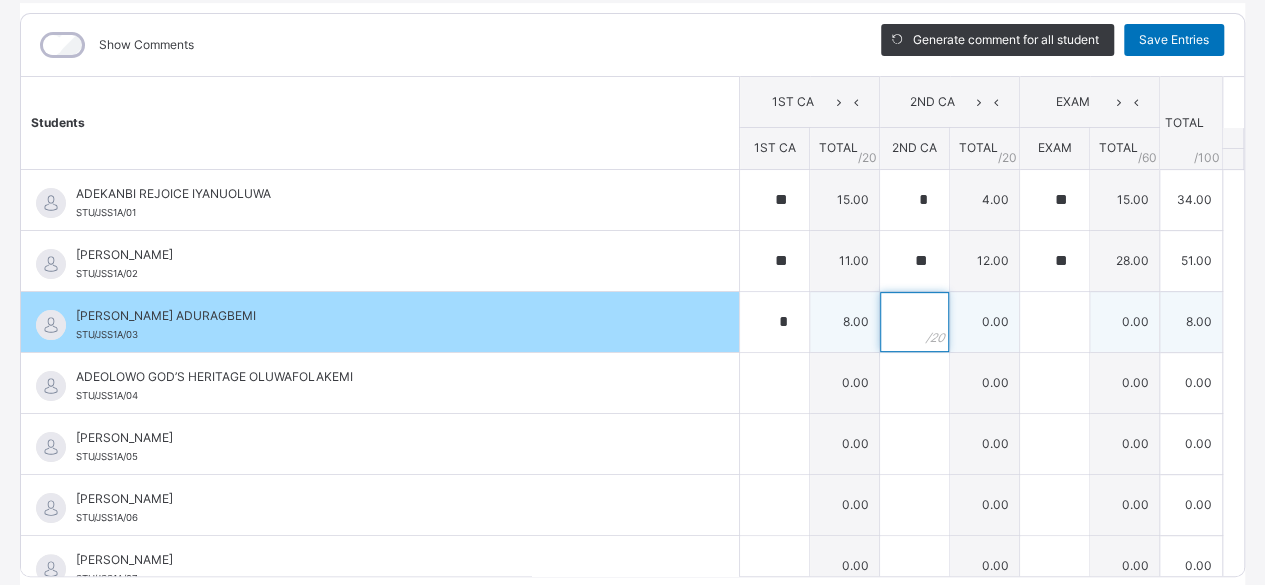 click at bounding box center (914, 322) 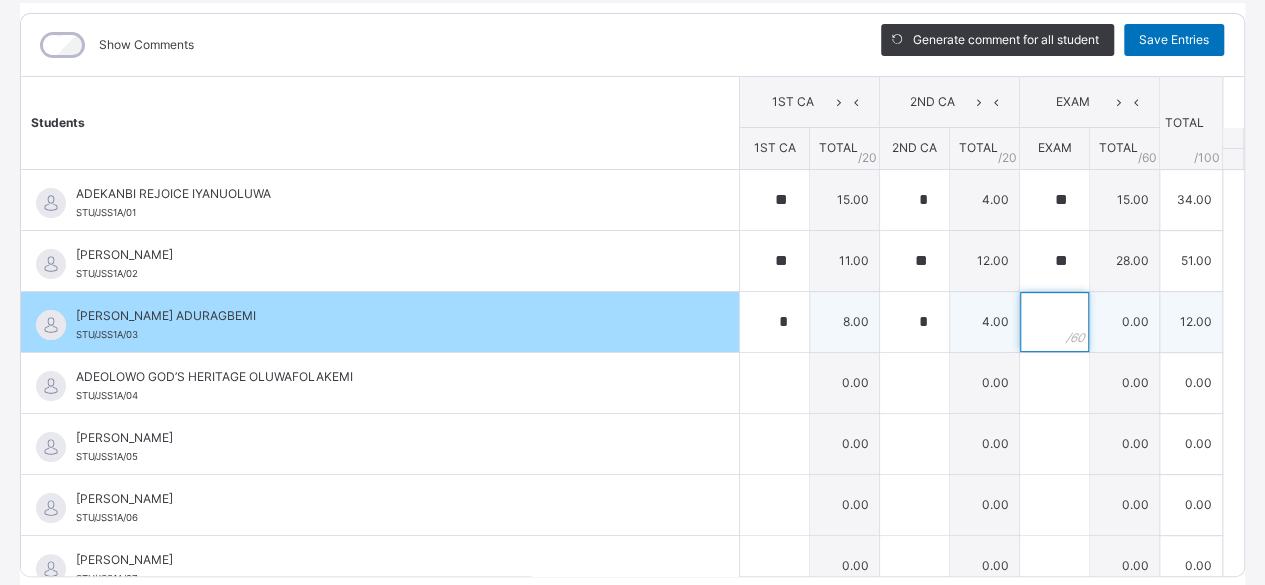 click at bounding box center [1054, 322] 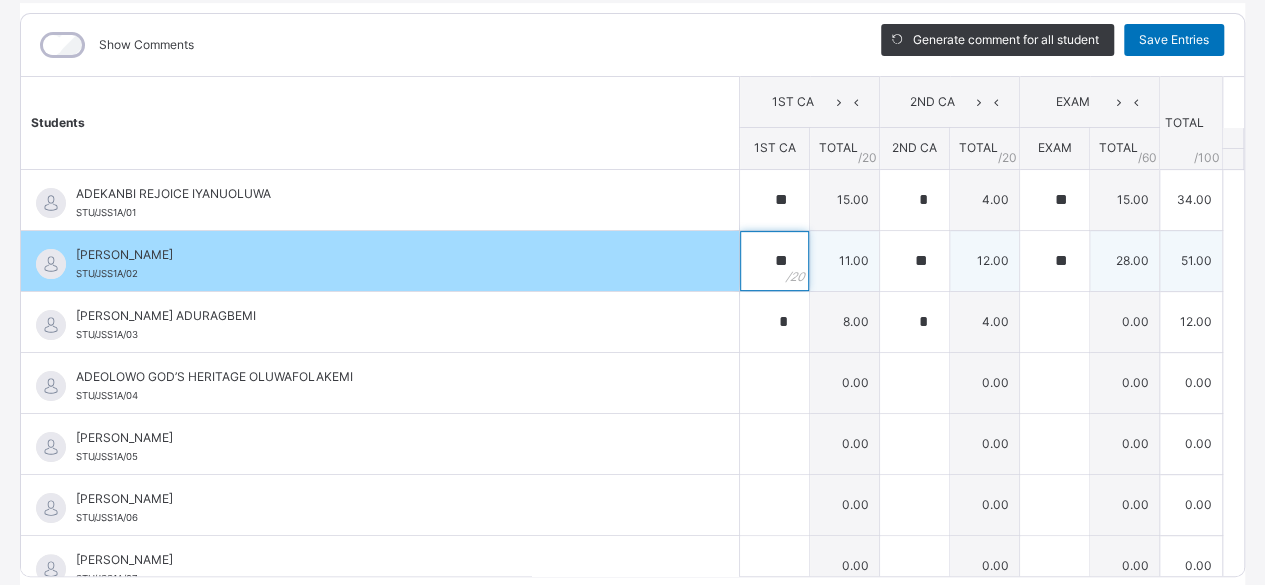 click on "**" at bounding box center (774, 261) 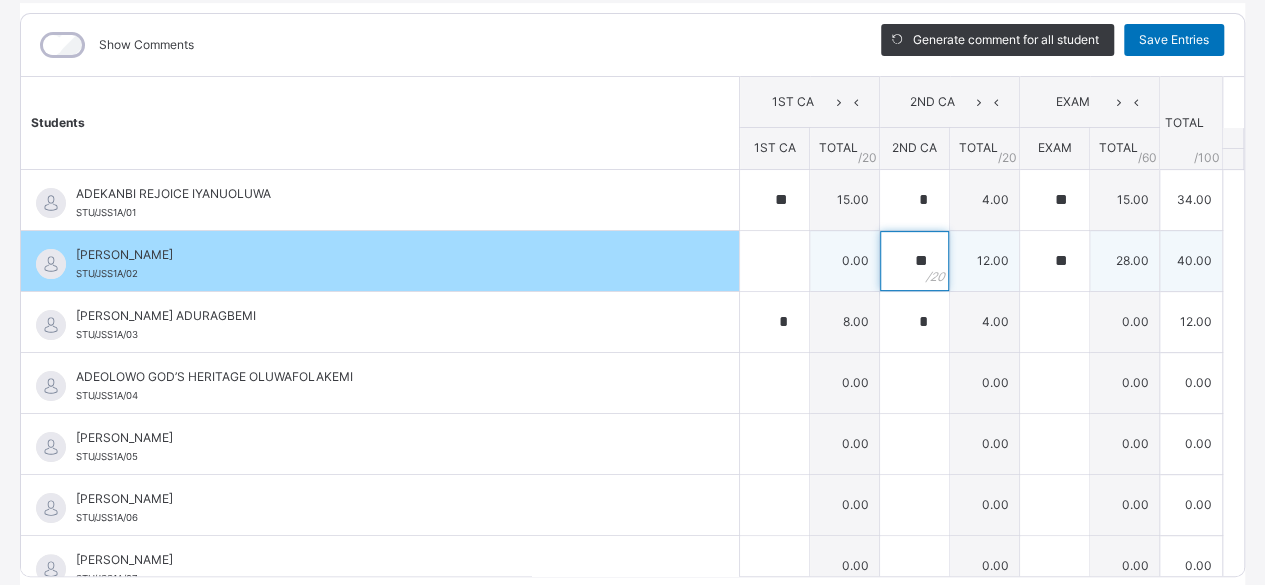 click on "**" at bounding box center (914, 261) 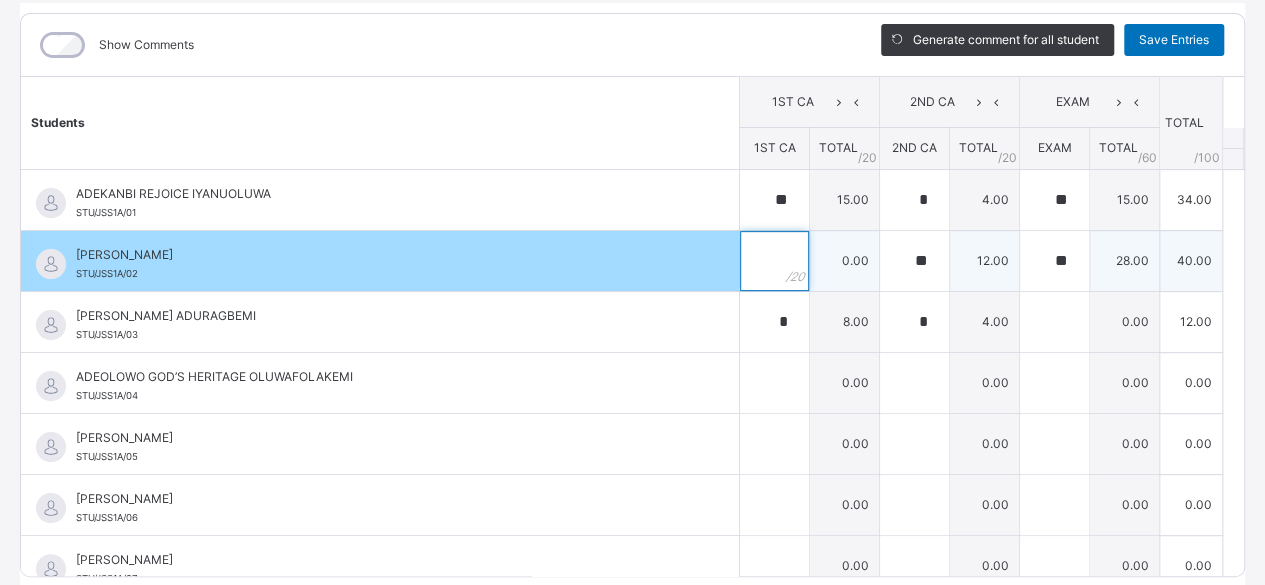 click at bounding box center [774, 261] 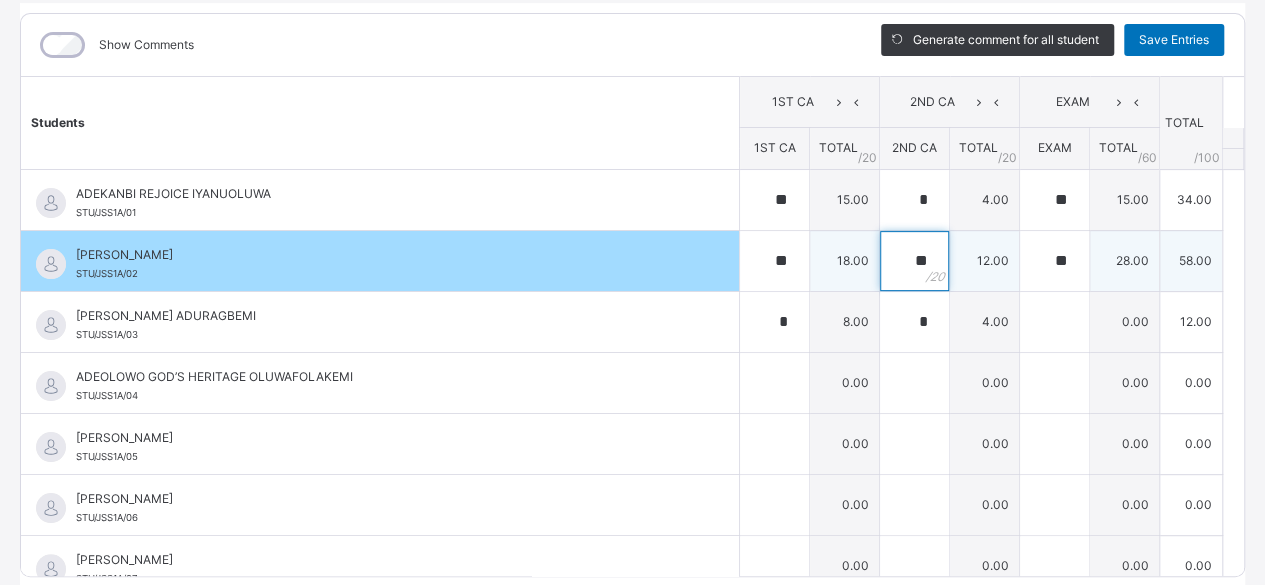 click on "**" at bounding box center (914, 261) 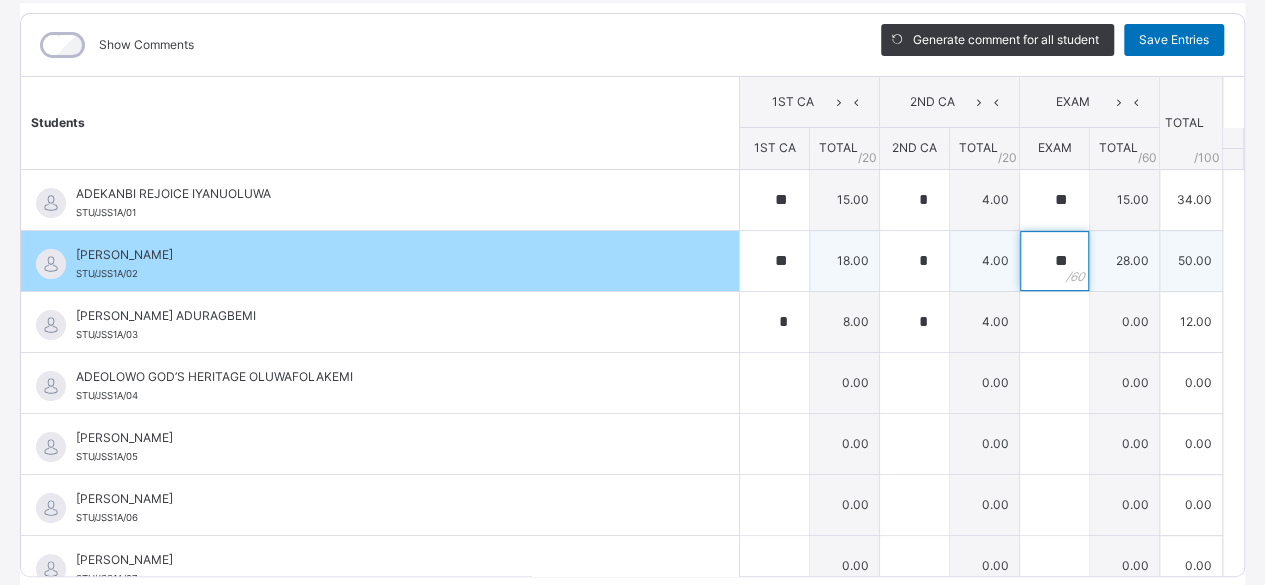 click on "**" at bounding box center (1054, 261) 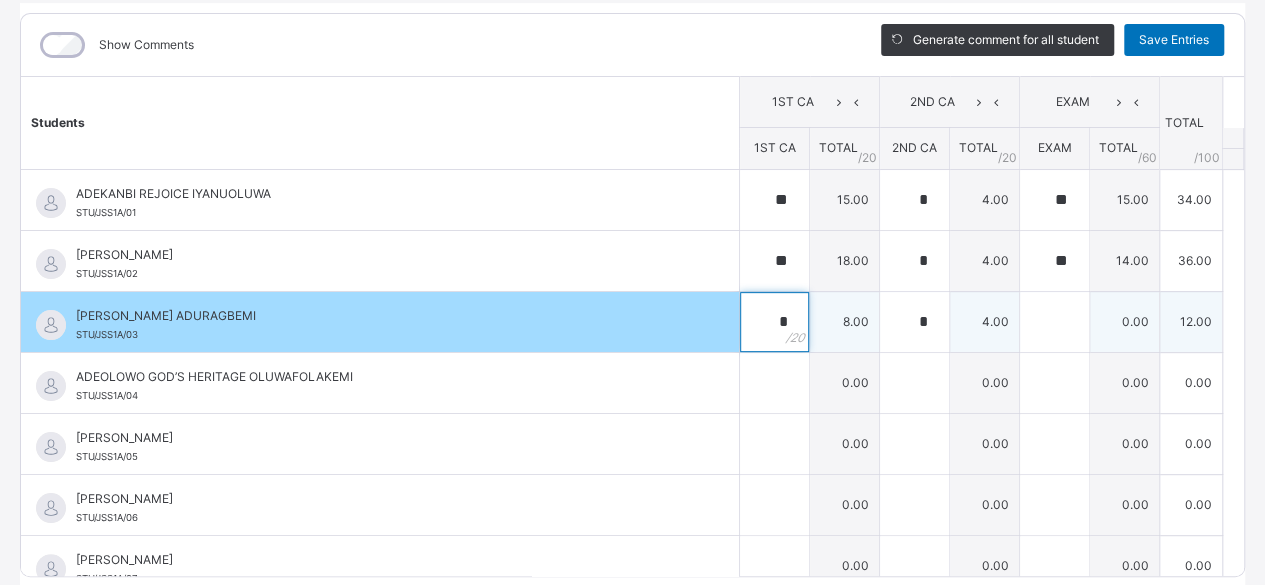 click on "*" at bounding box center (774, 322) 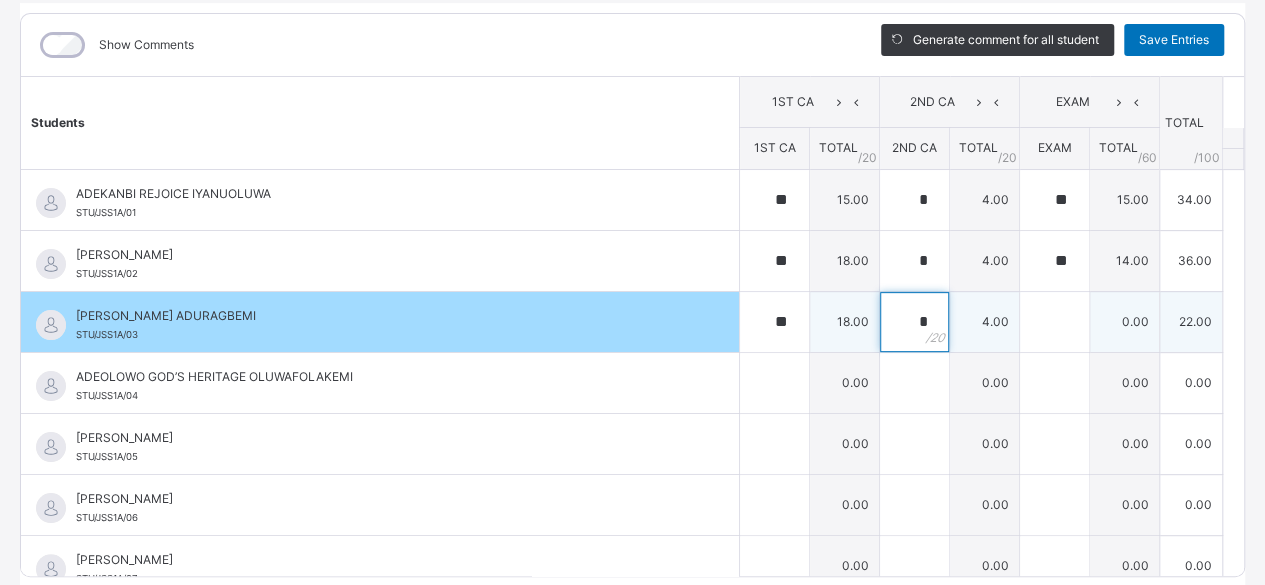 click on "*" at bounding box center (914, 322) 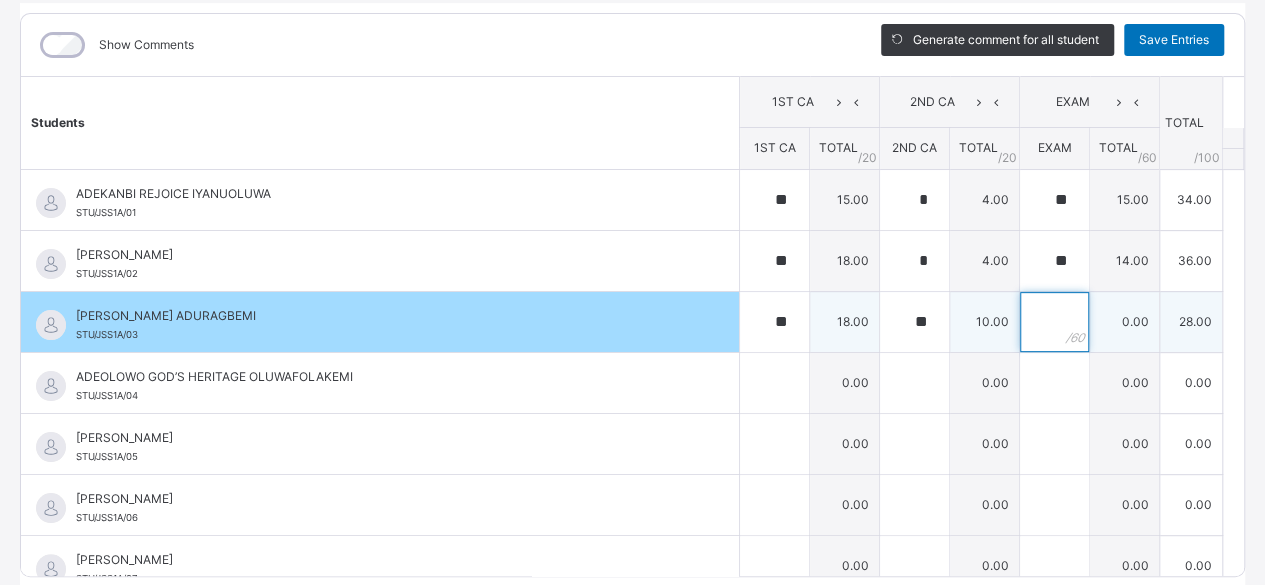 click at bounding box center [1054, 322] 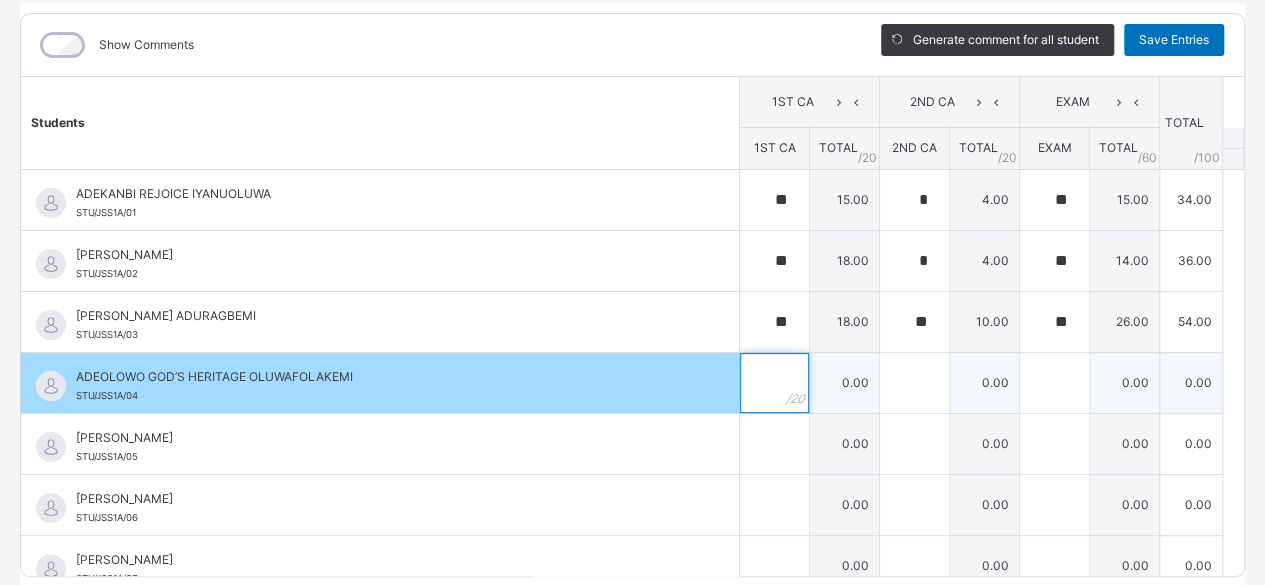 click at bounding box center (774, 383) 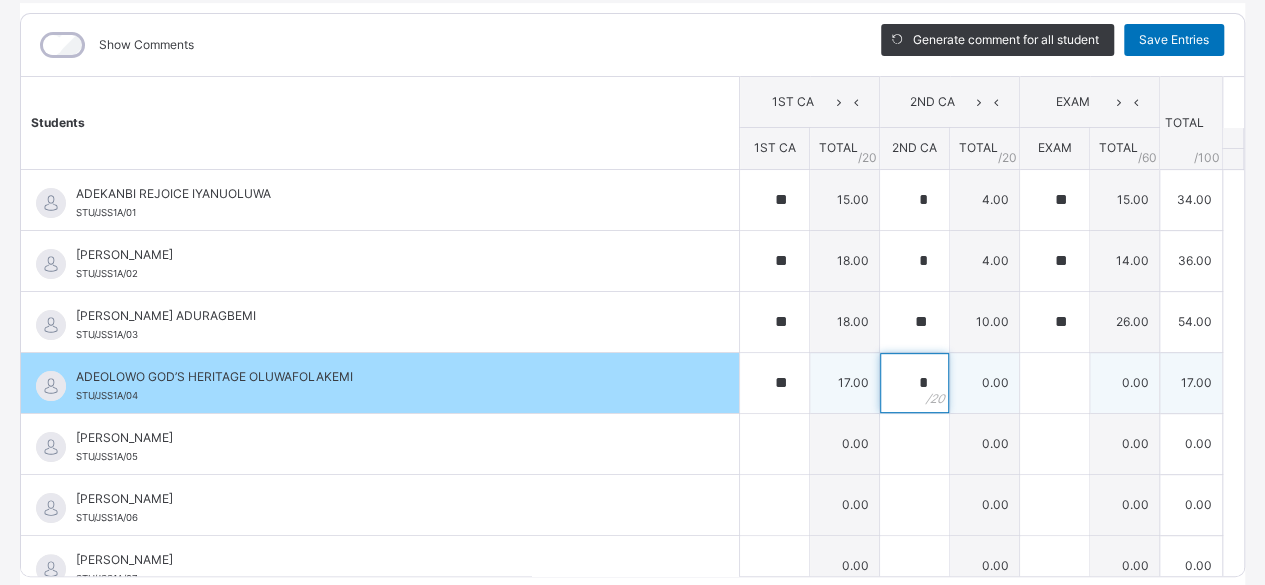 click on "*" at bounding box center [914, 383] 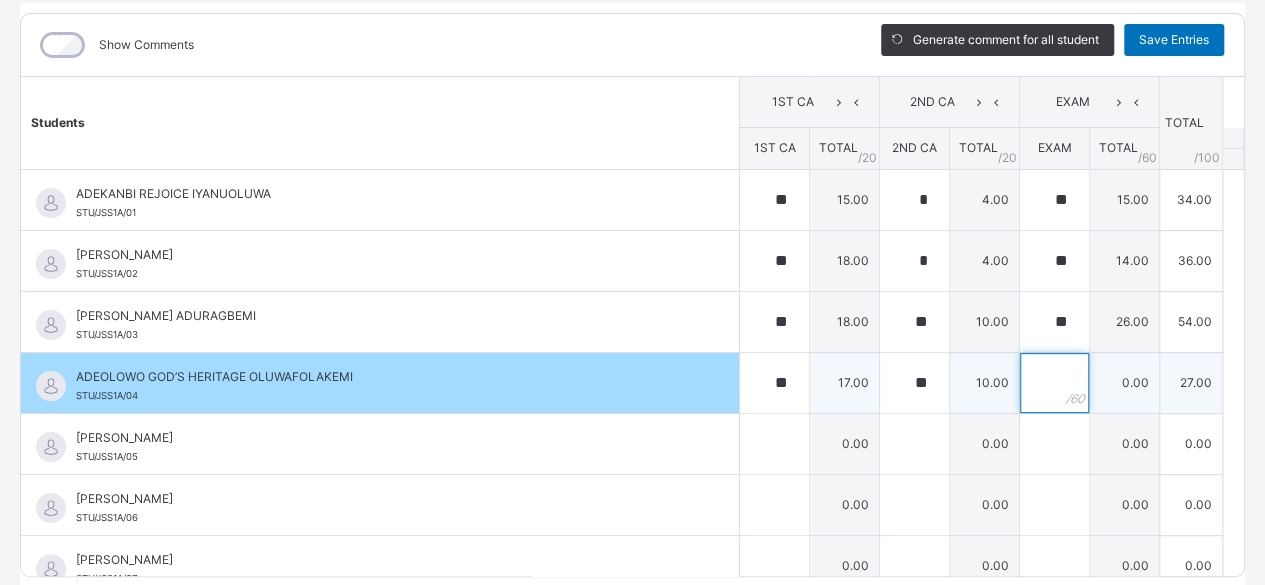 click at bounding box center (1054, 383) 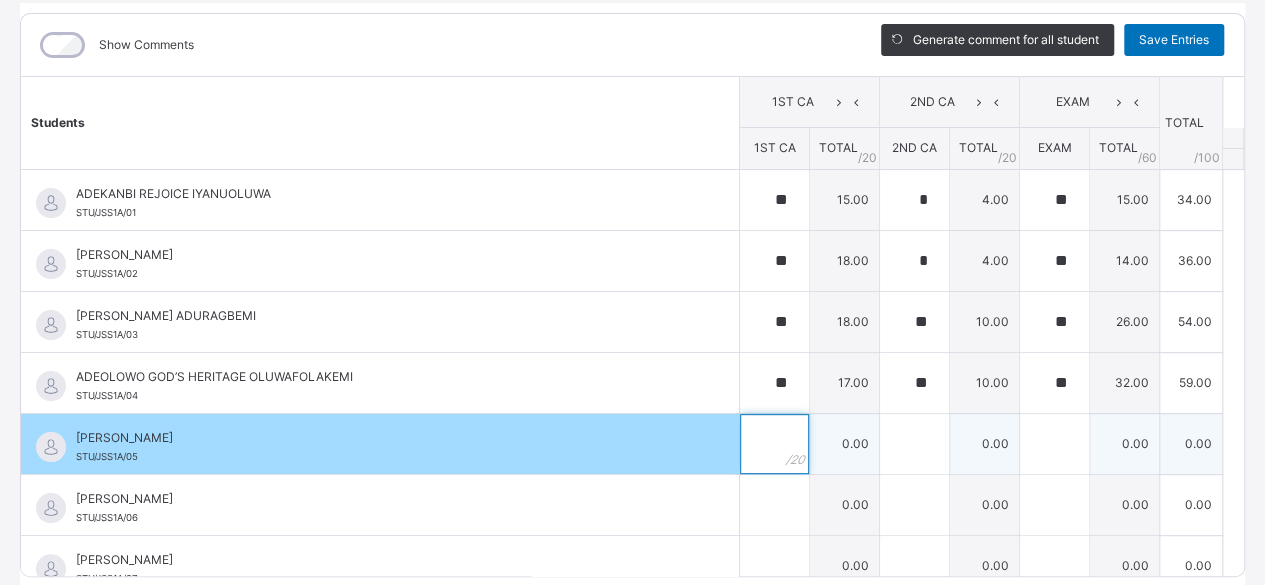 click at bounding box center (774, 444) 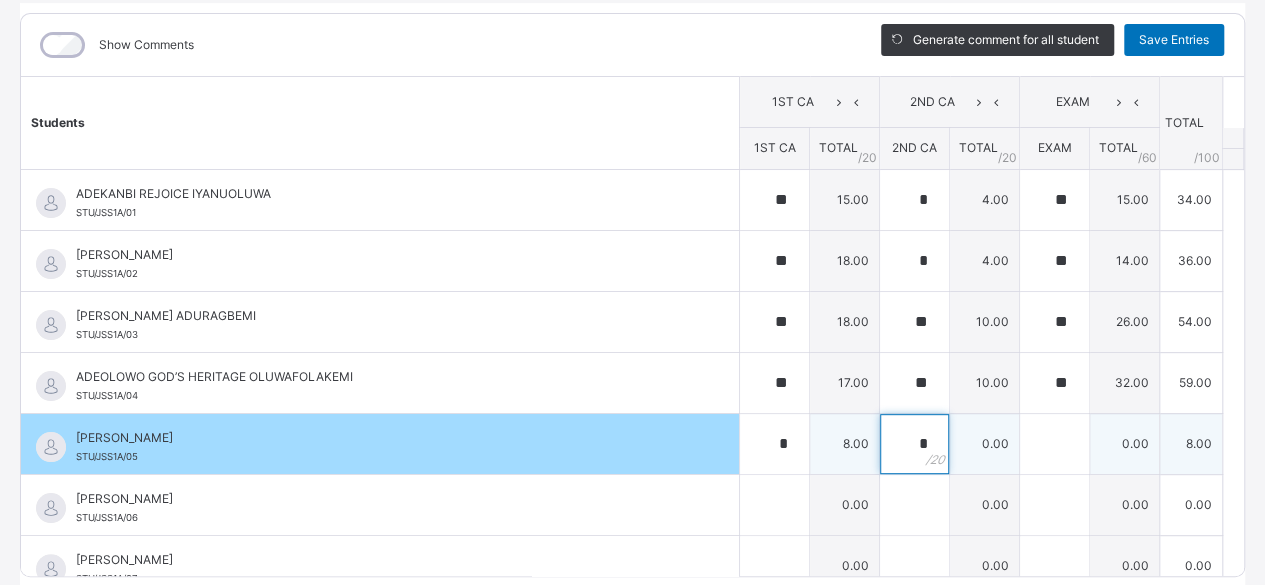 click on "*" at bounding box center (914, 444) 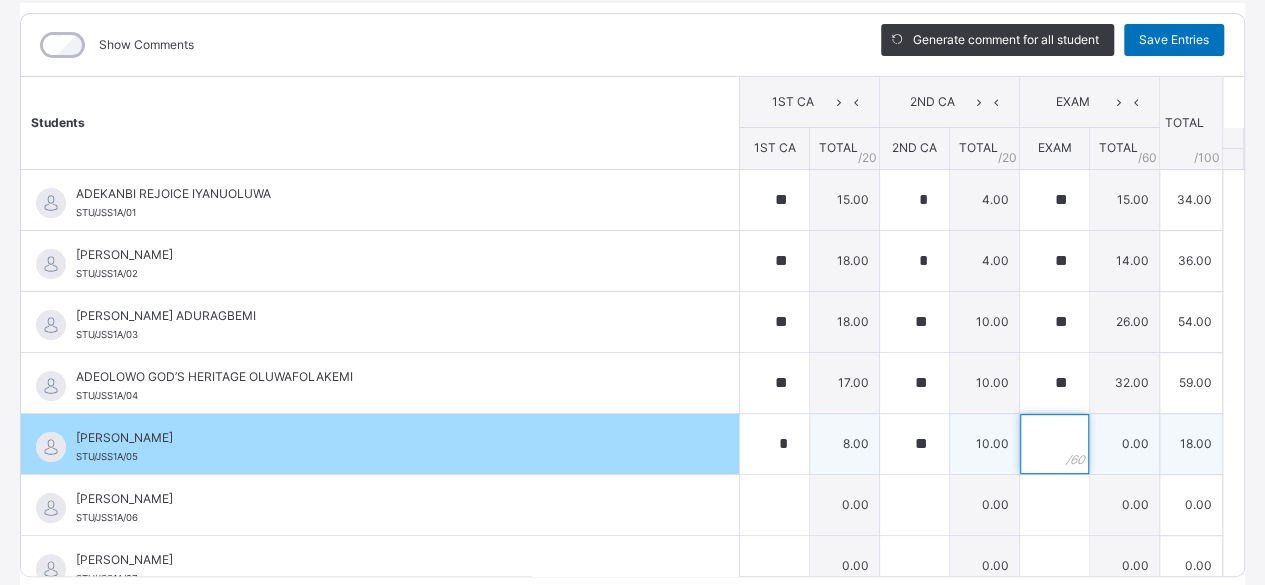 click at bounding box center [1054, 444] 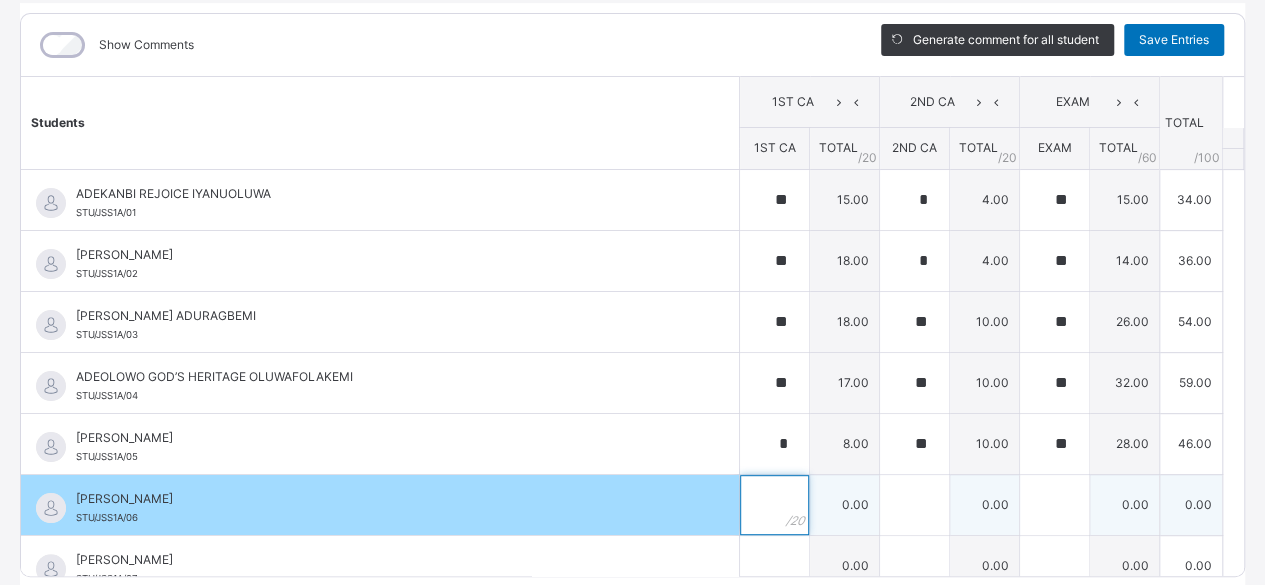 click at bounding box center [774, 505] 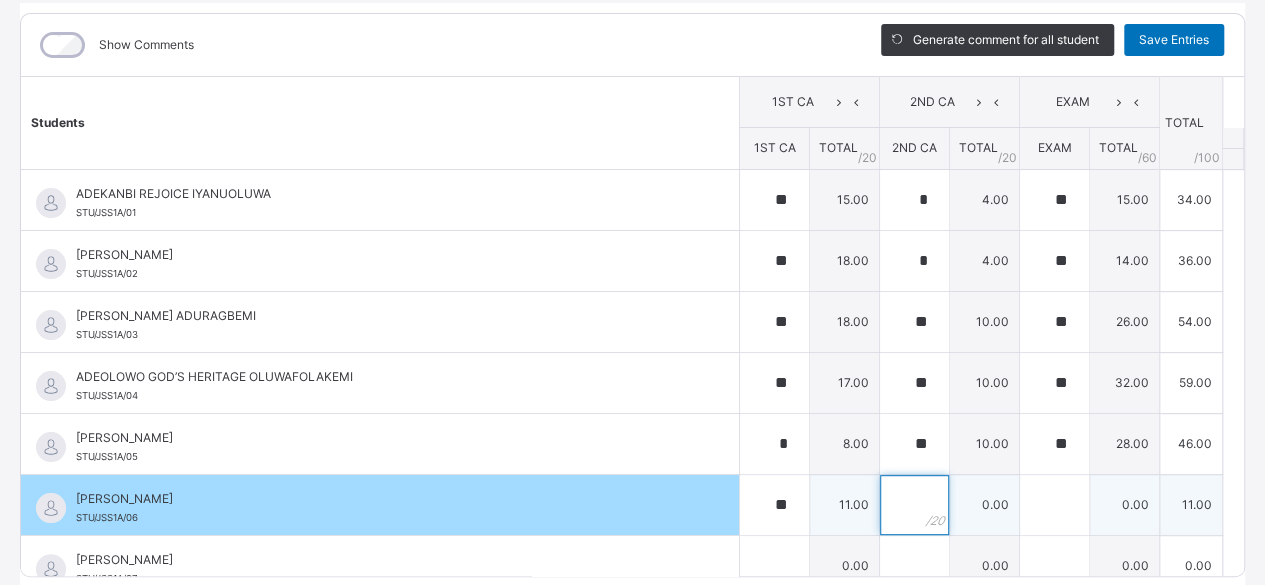 click at bounding box center [914, 505] 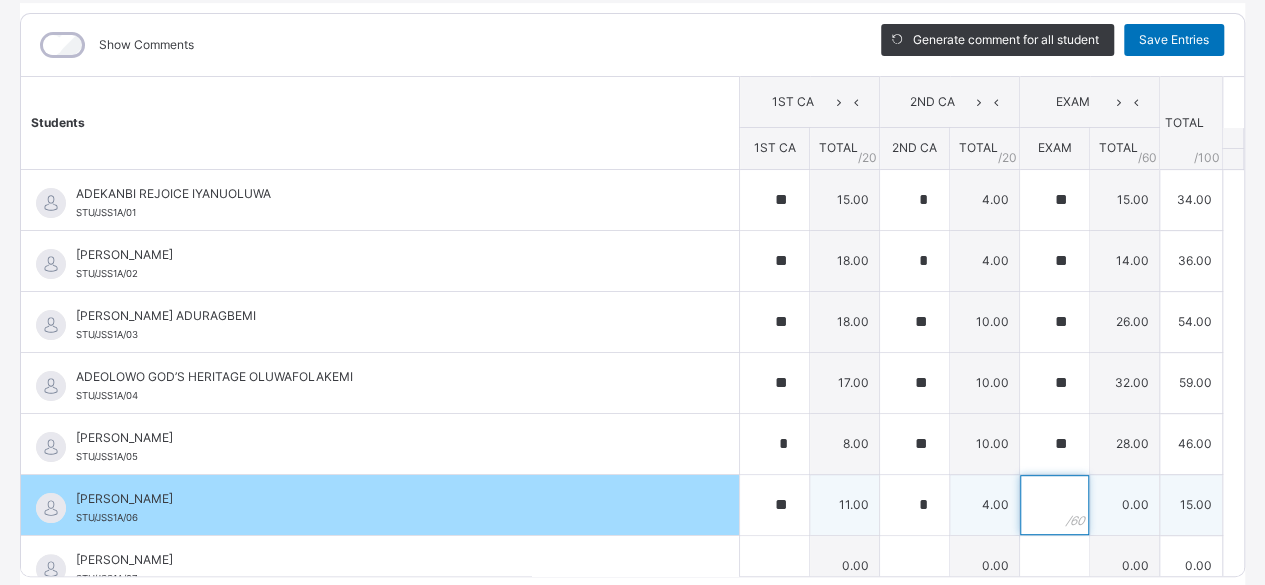 click at bounding box center [1054, 505] 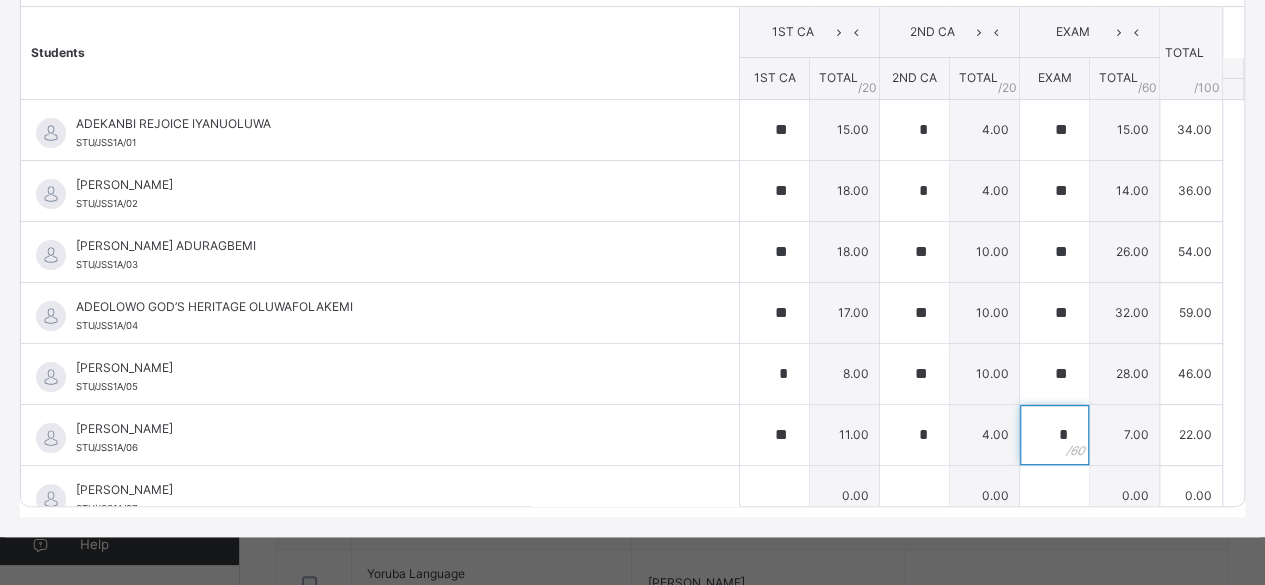 scroll, scrollTop: 324, scrollLeft: 0, axis: vertical 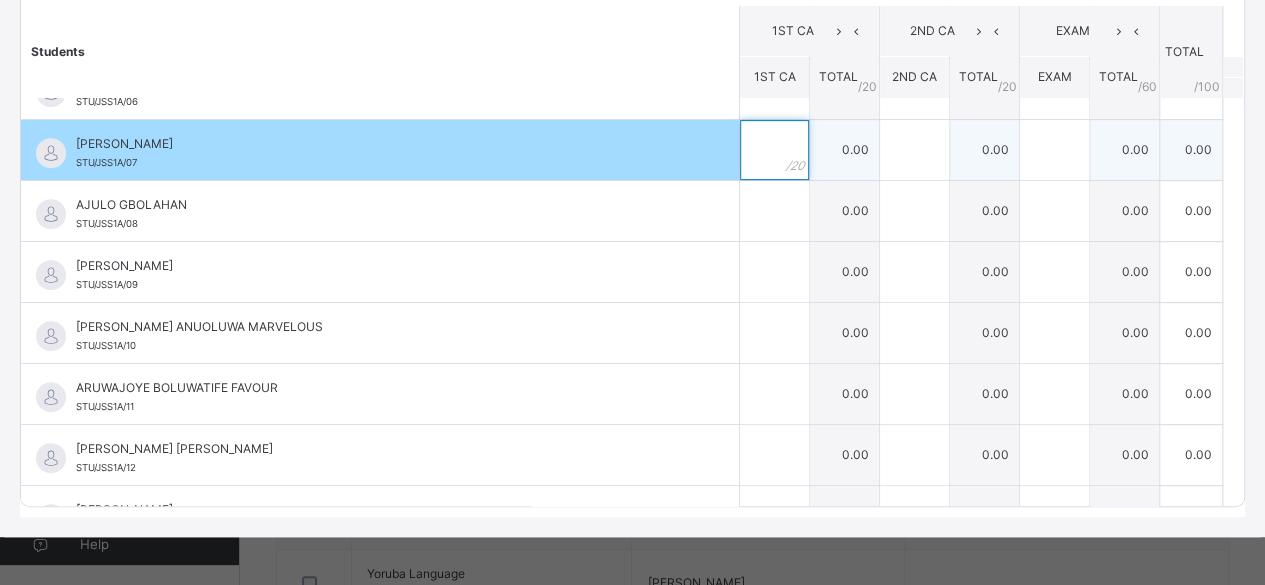 click at bounding box center [774, 150] 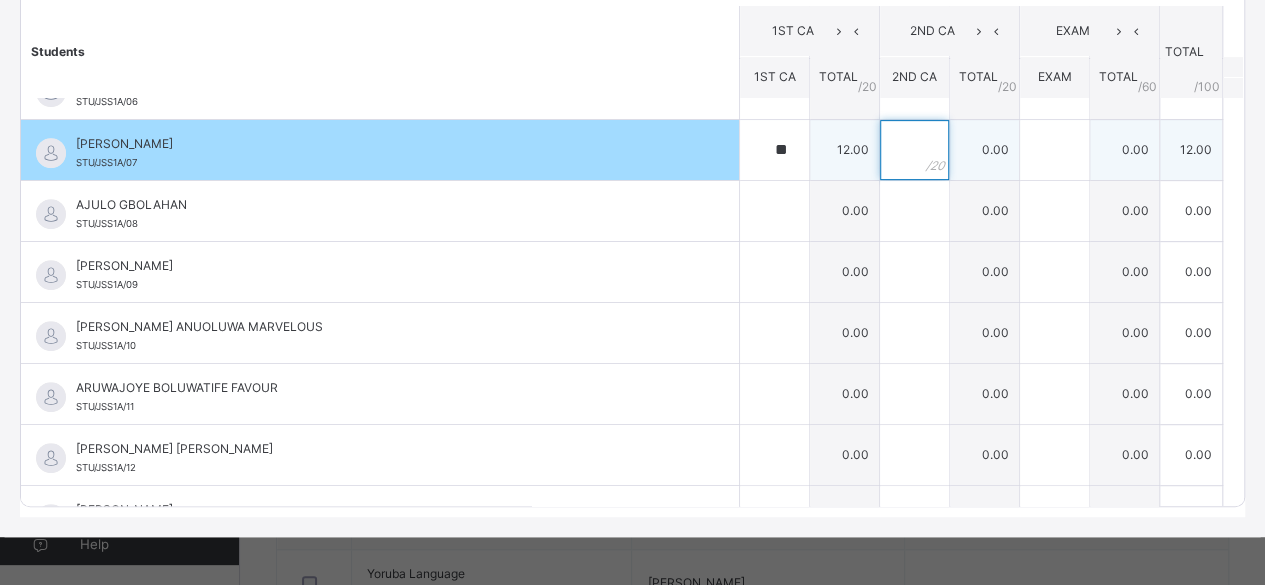 click at bounding box center [914, 150] 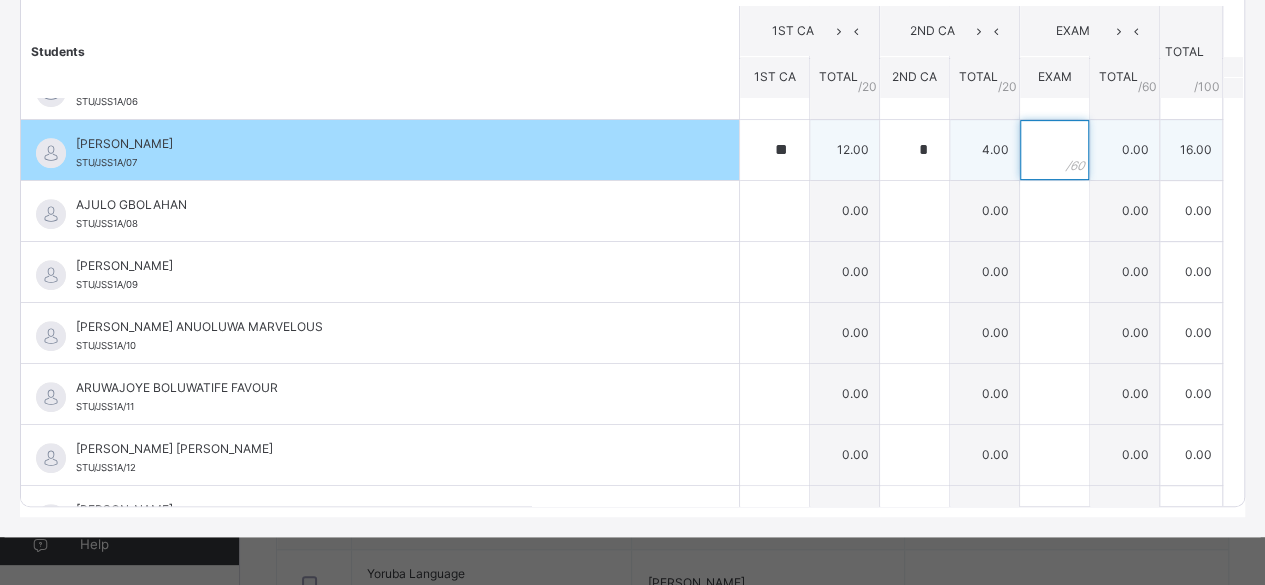 click at bounding box center (1054, 150) 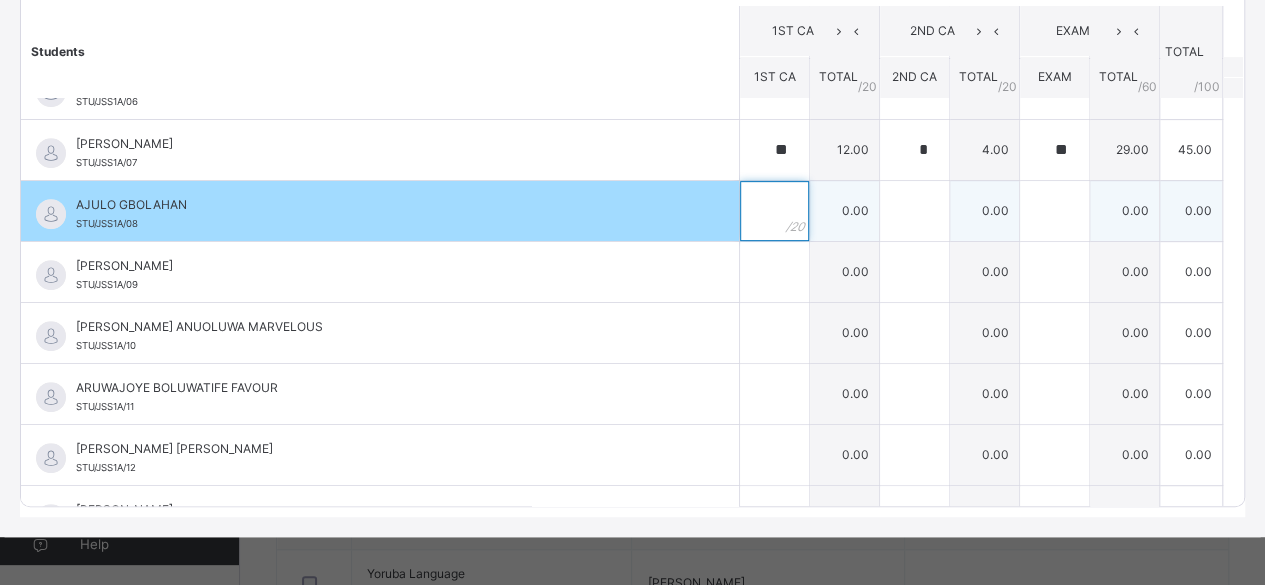 click at bounding box center (774, 211) 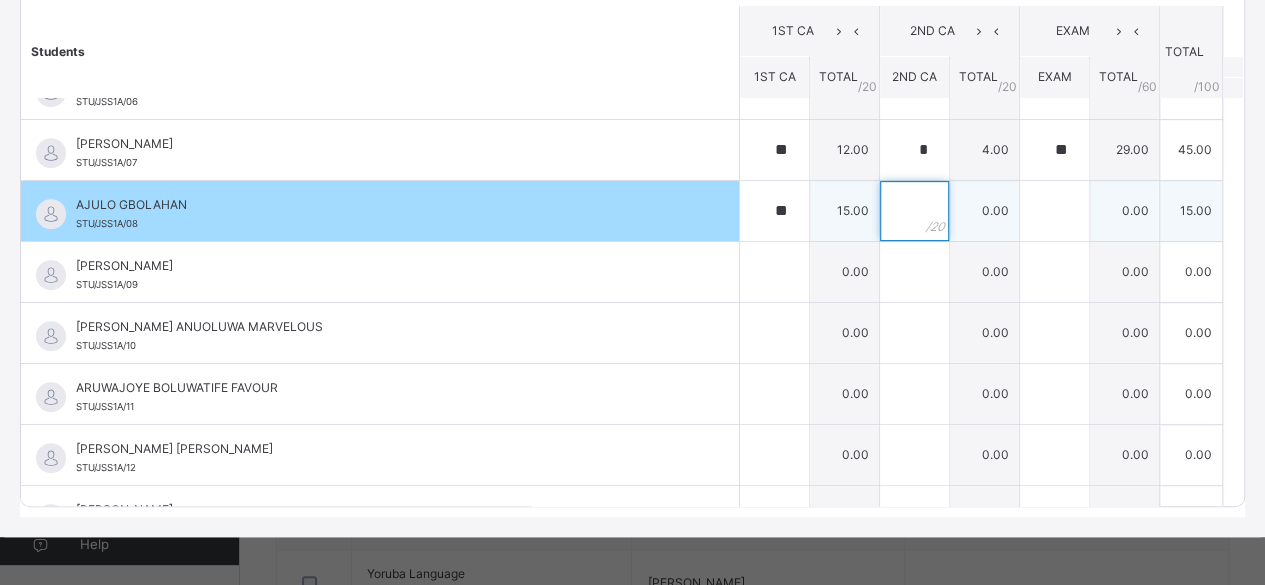 click at bounding box center [914, 211] 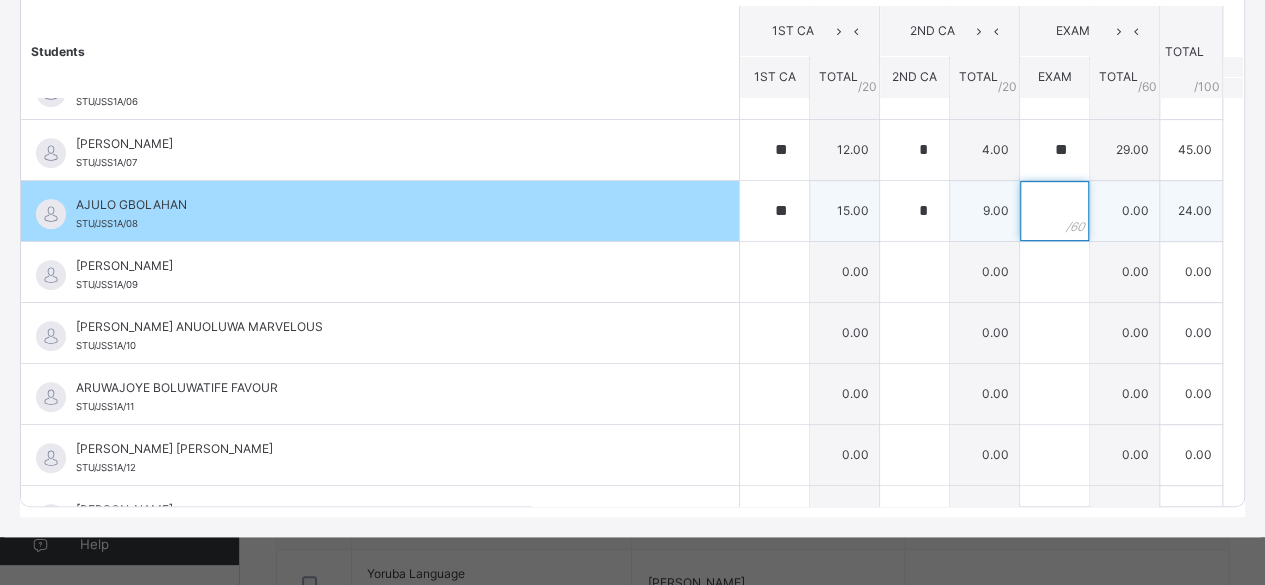 click at bounding box center (1054, 211) 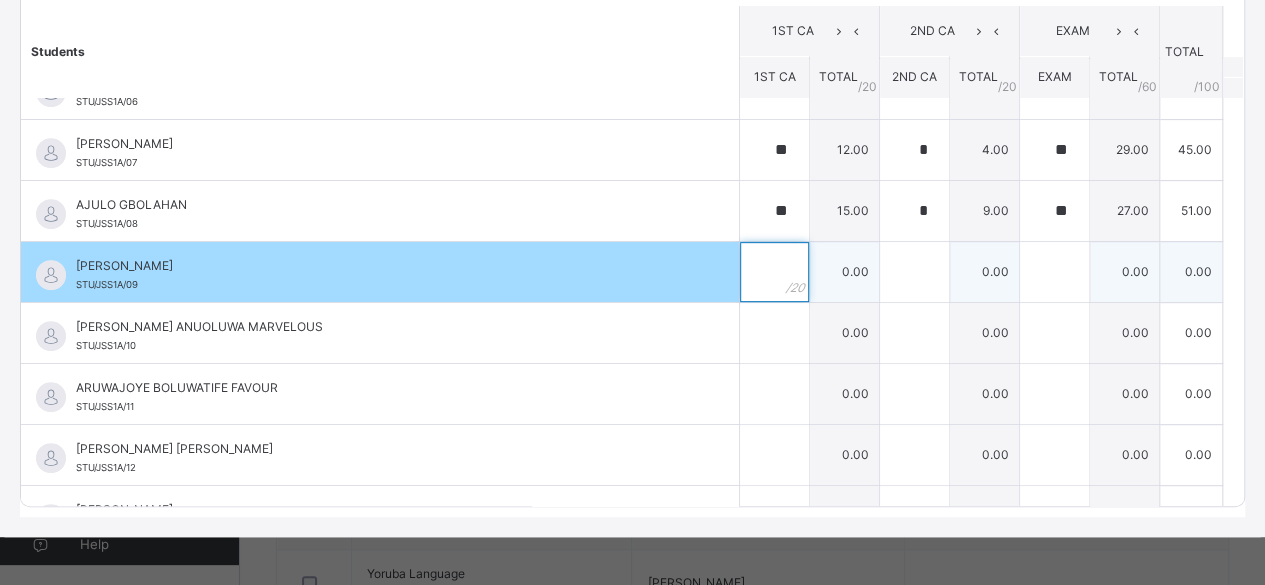 click at bounding box center (774, 272) 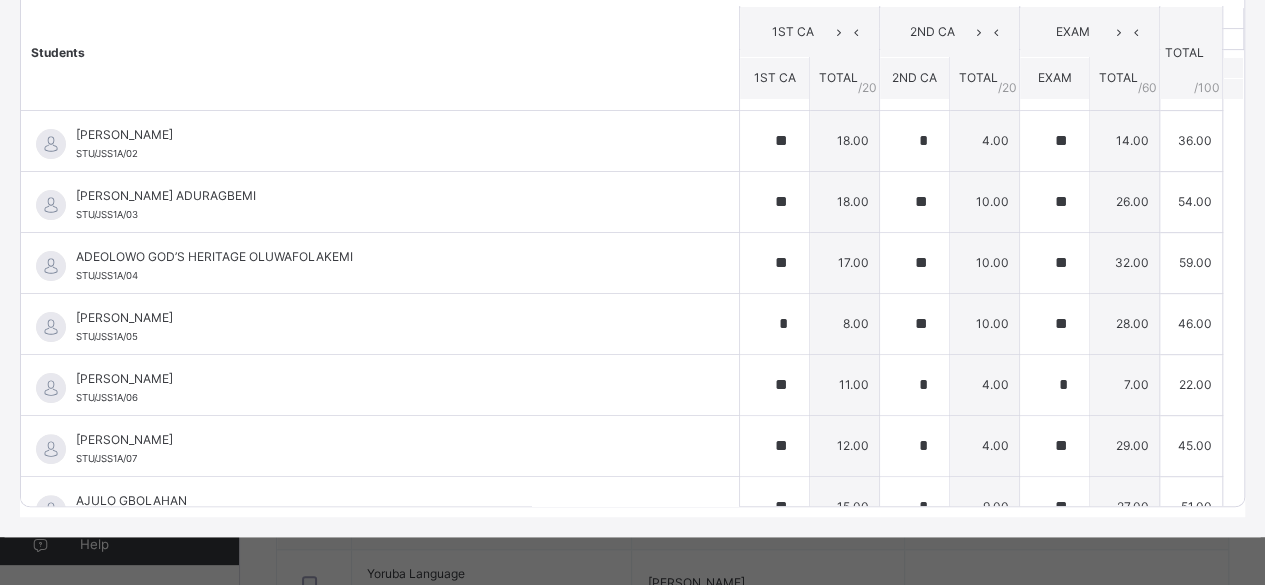scroll, scrollTop: 26, scrollLeft: 0, axis: vertical 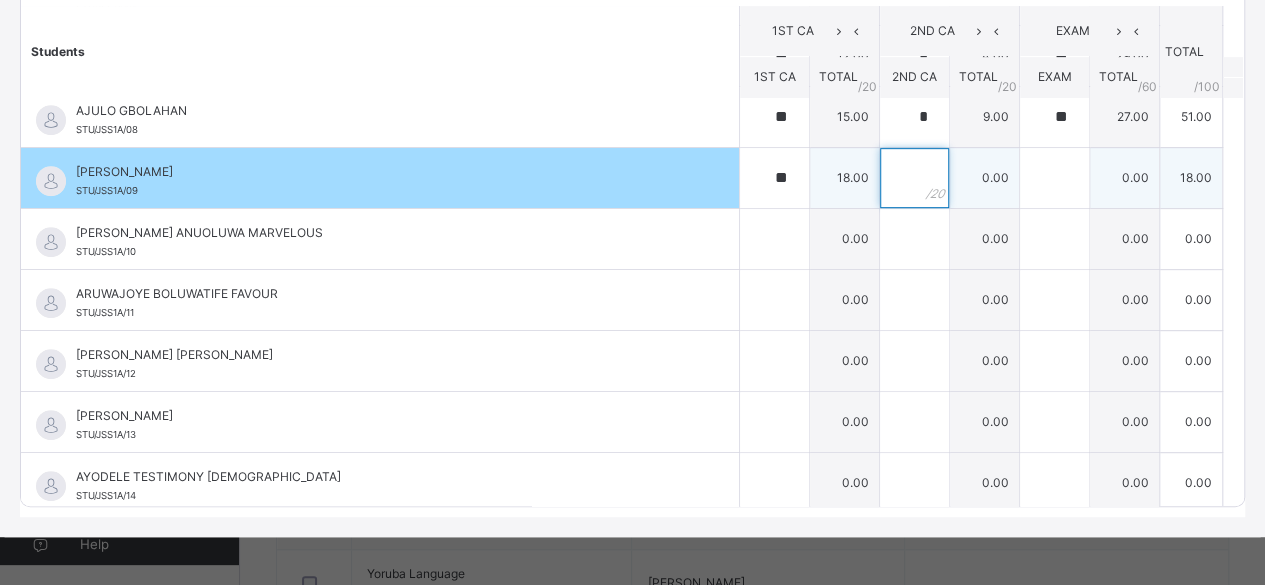 click at bounding box center [914, 178] 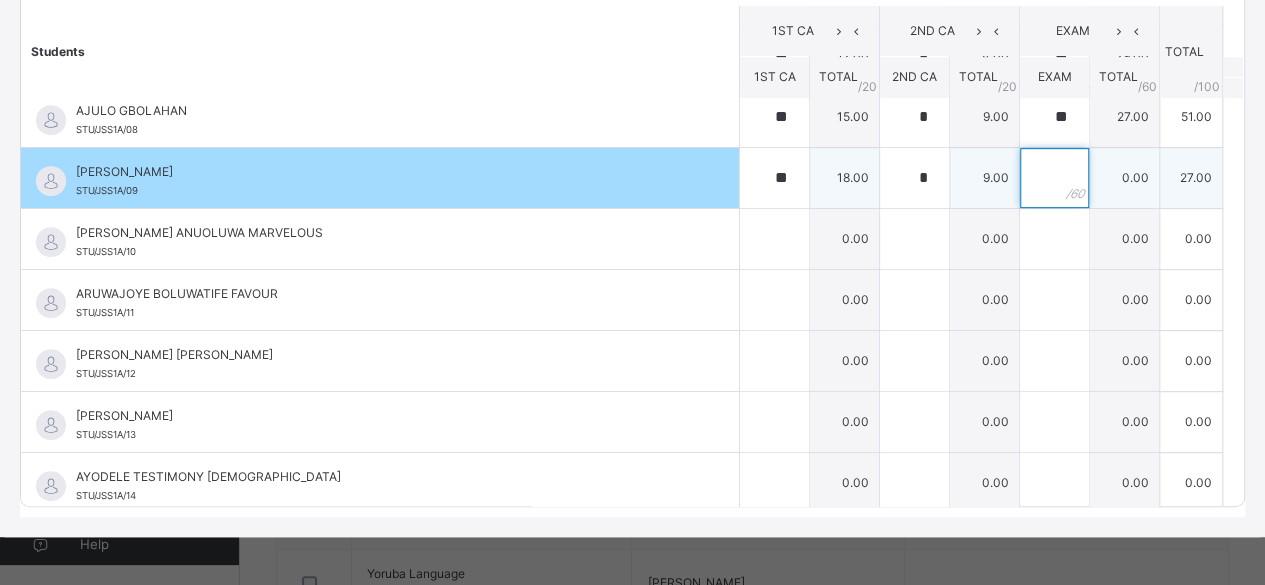 click at bounding box center (1054, 178) 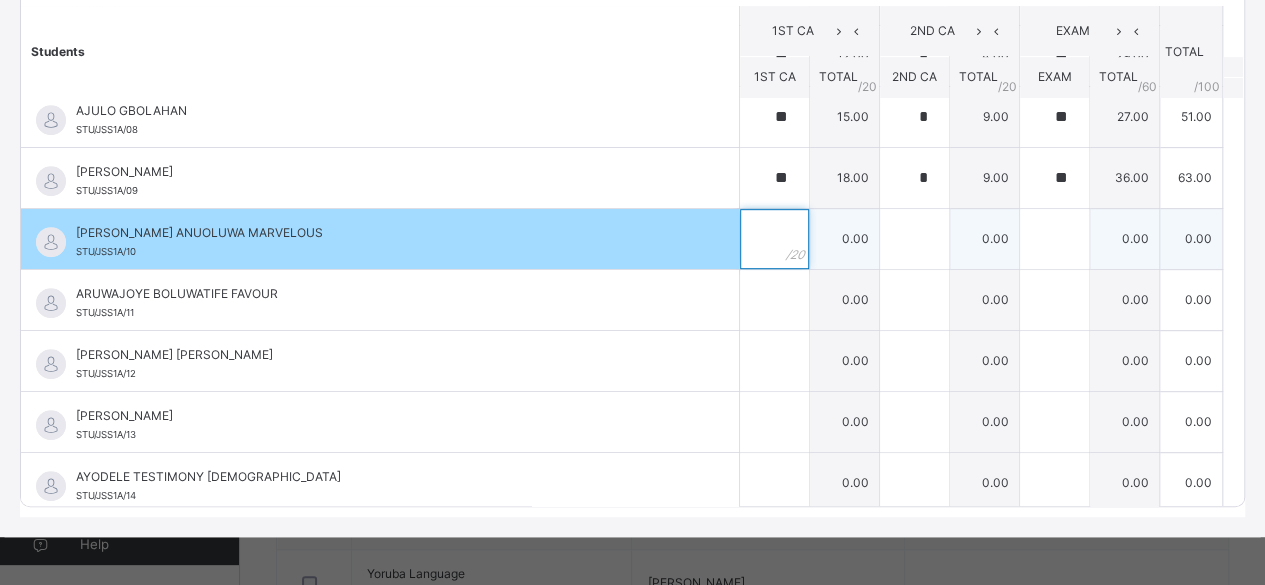 click at bounding box center [774, 239] 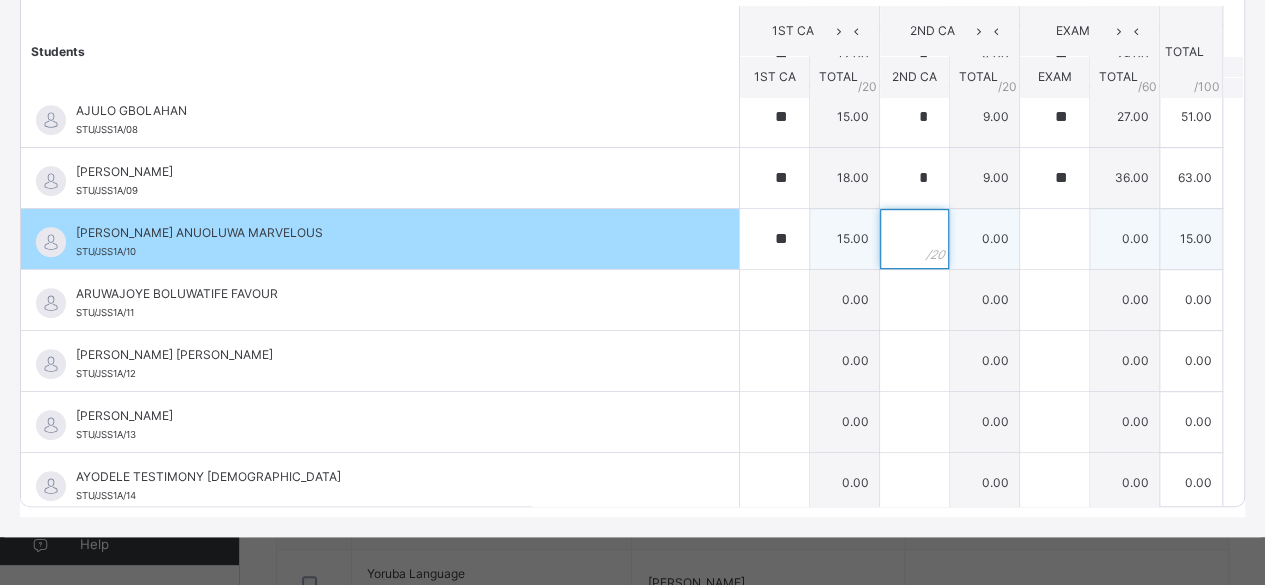 click at bounding box center [914, 239] 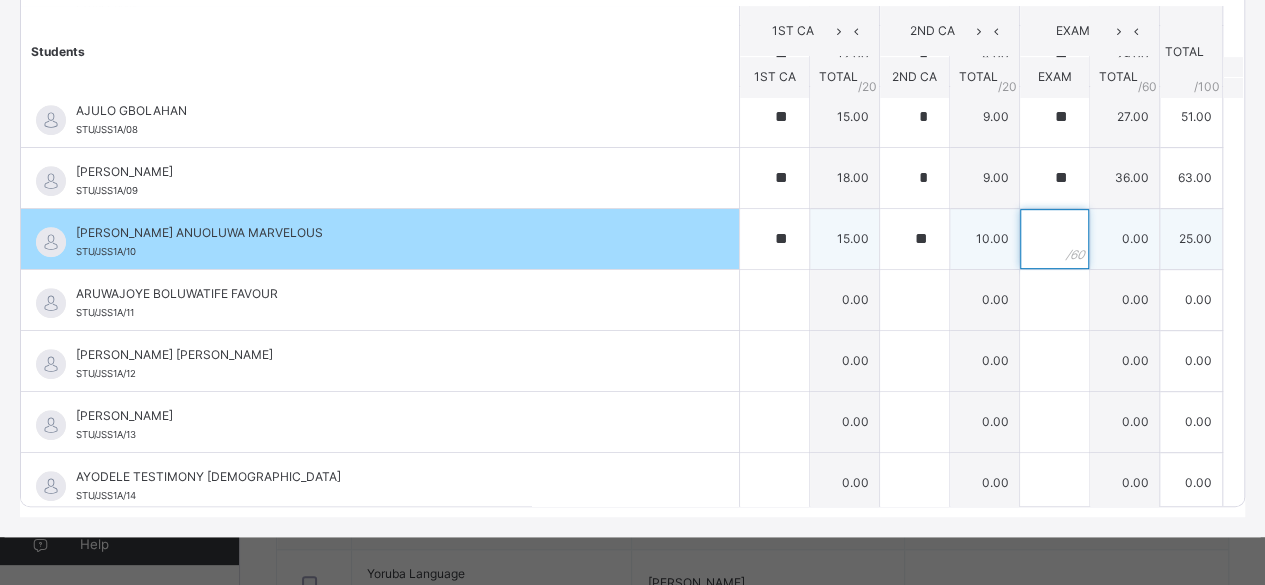 click at bounding box center (1054, 239) 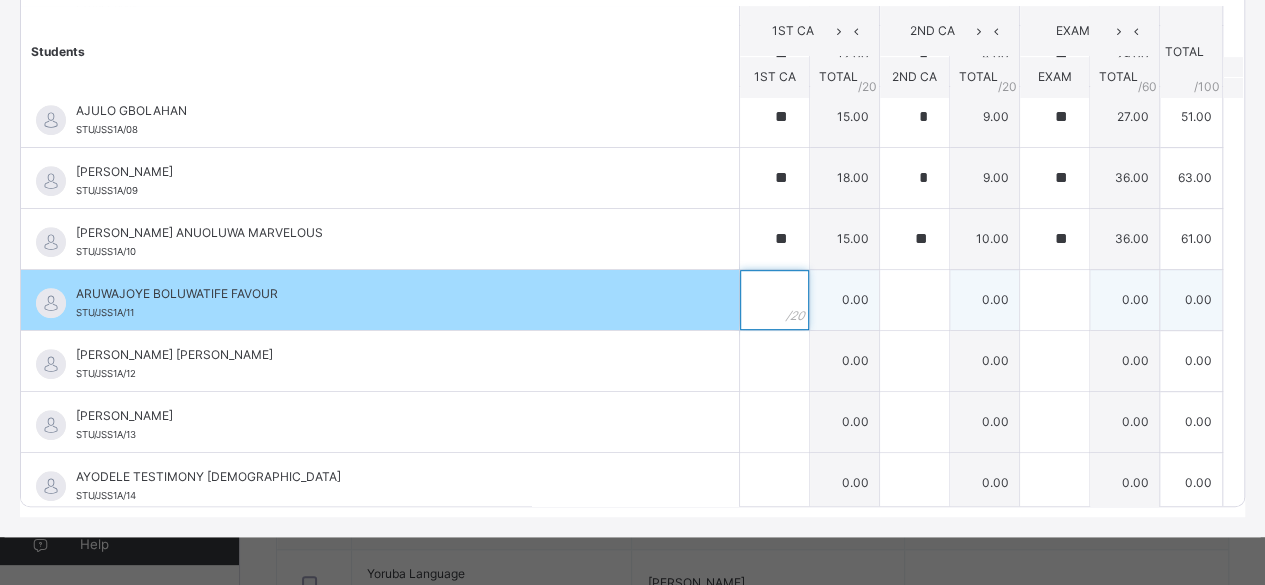 click at bounding box center [774, 300] 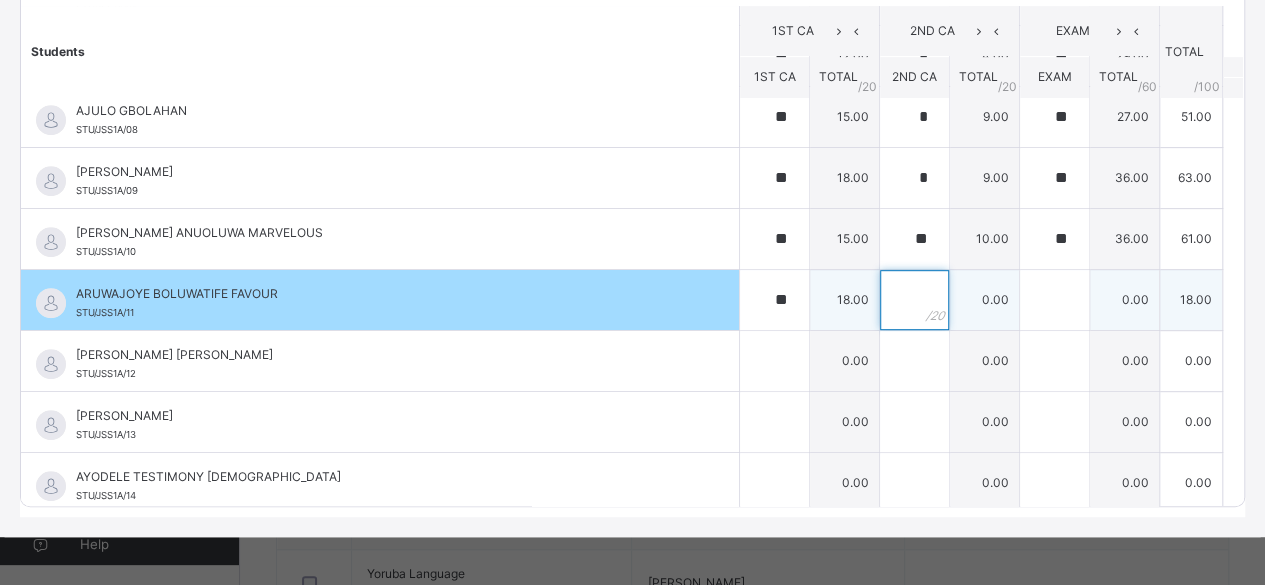 click at bounding box center [914, 300] 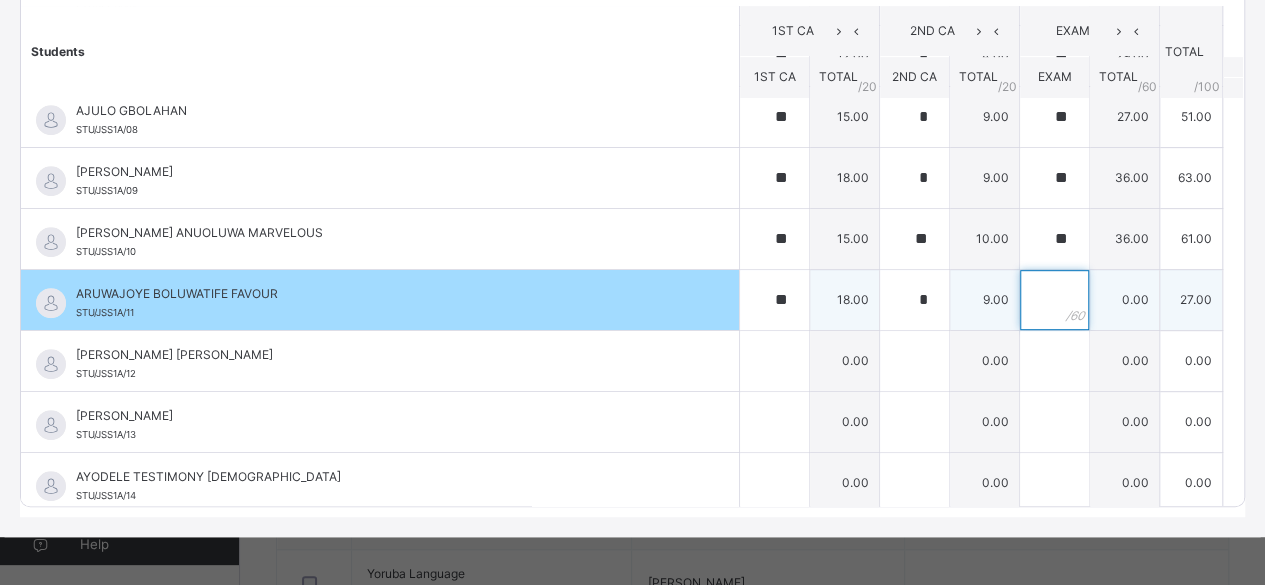 click at bounding box center (1054, 300) 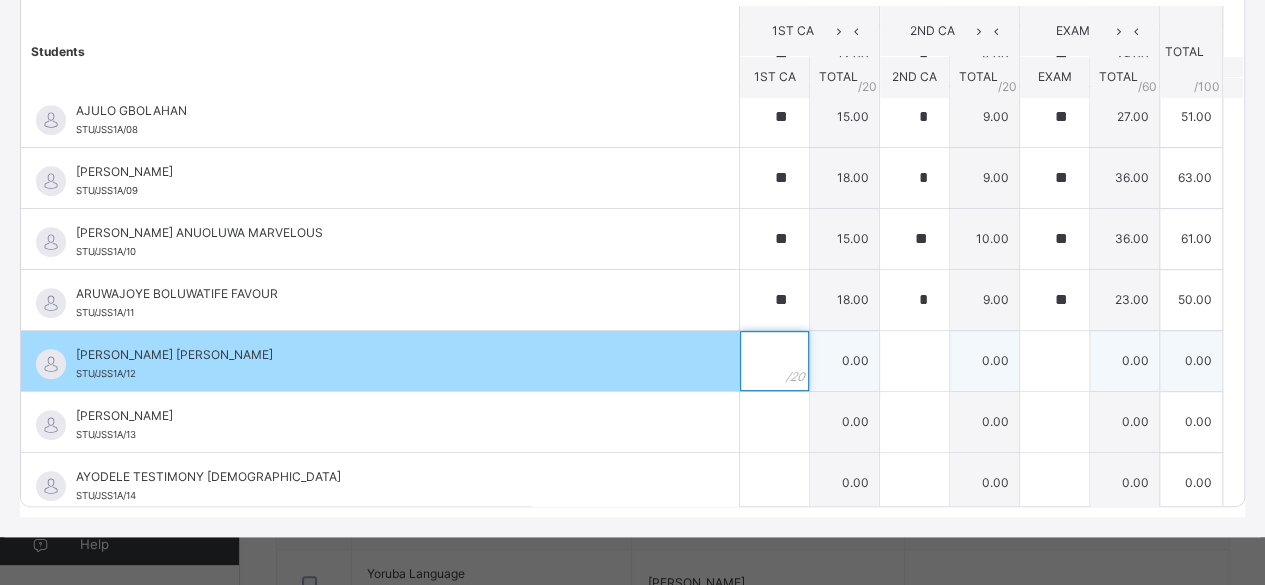 click at bounding box center [774, 361] 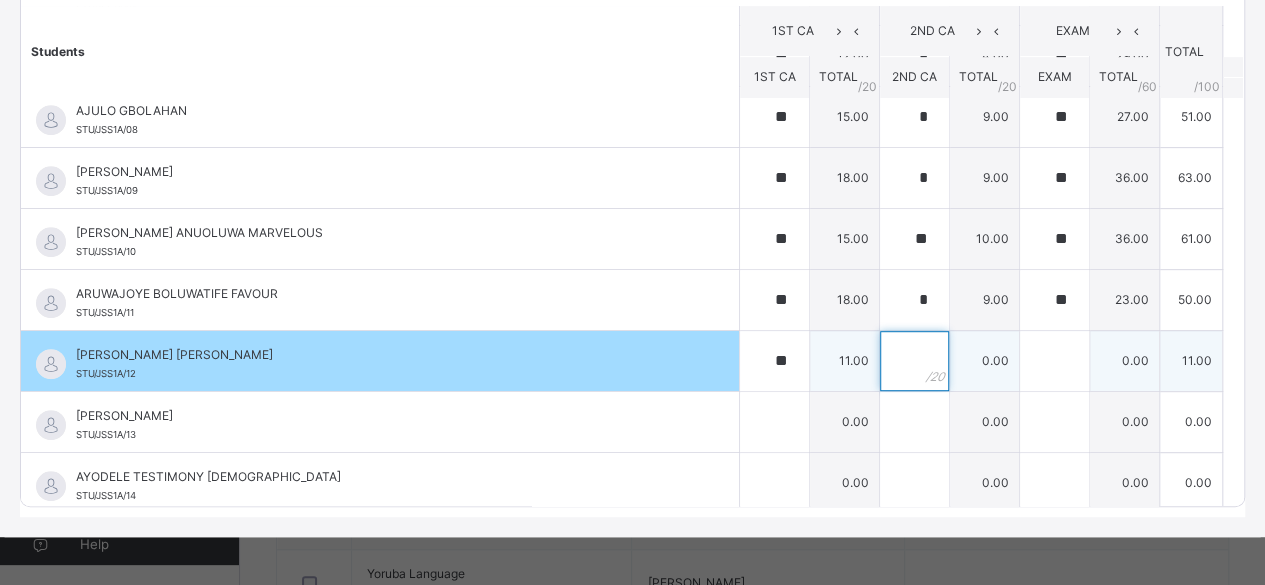 click at bounding box center (914, 361) 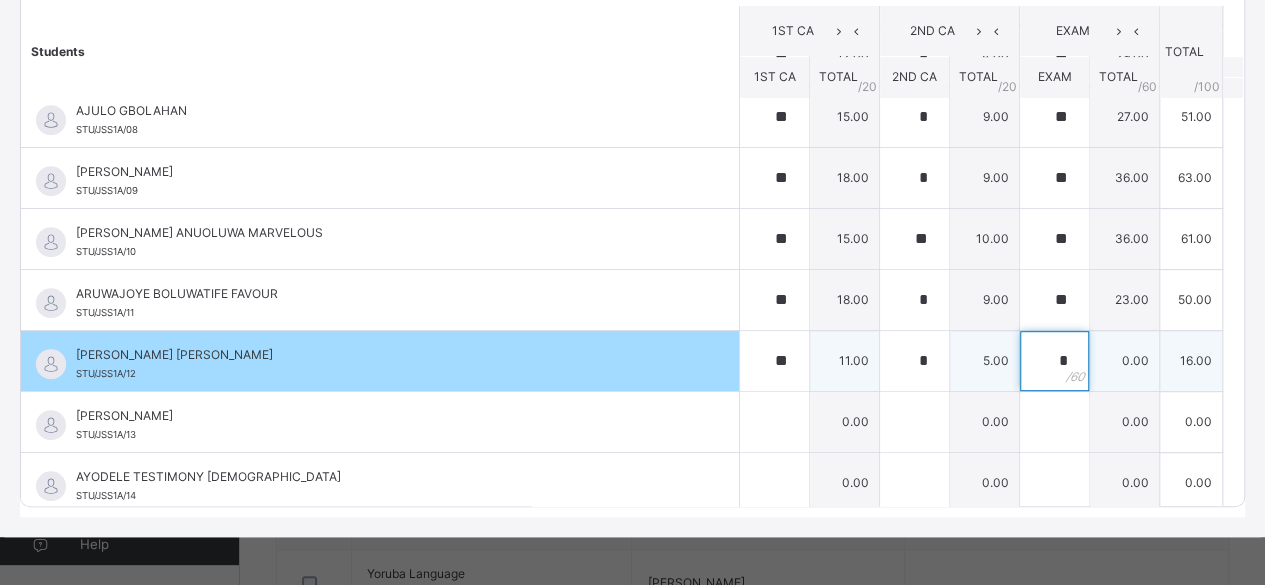click on "*" at bounding box center (1054, 361) 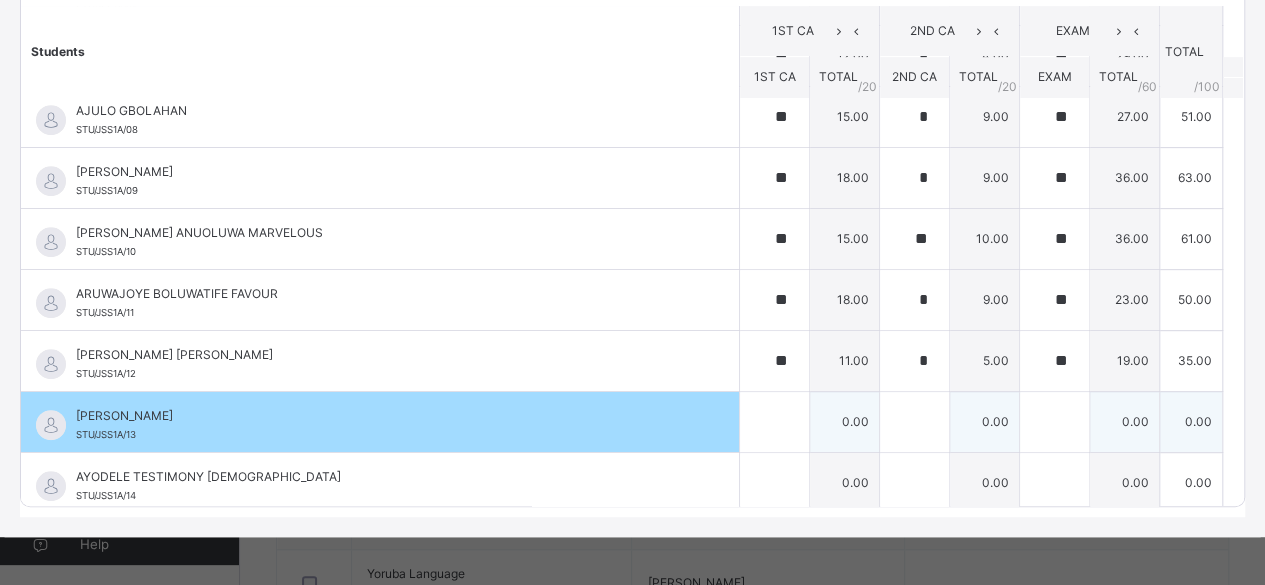 click on "[PERSON_NAME] STU/JSS1A/13" at bounding box center [380, 422] 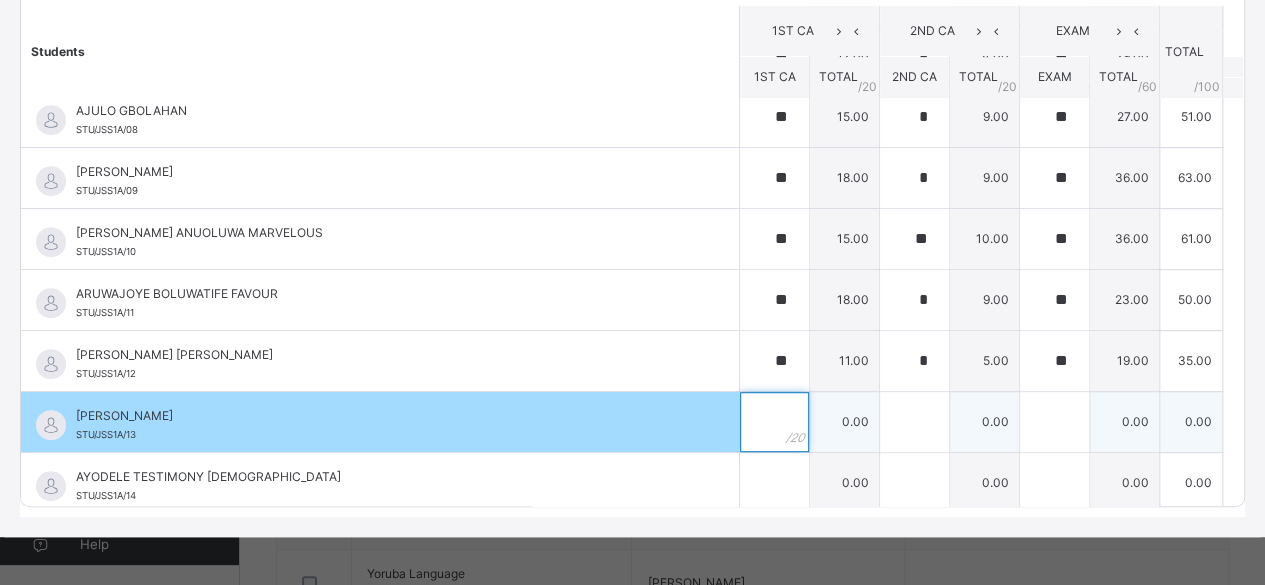 click at bounding box center [774, 422] 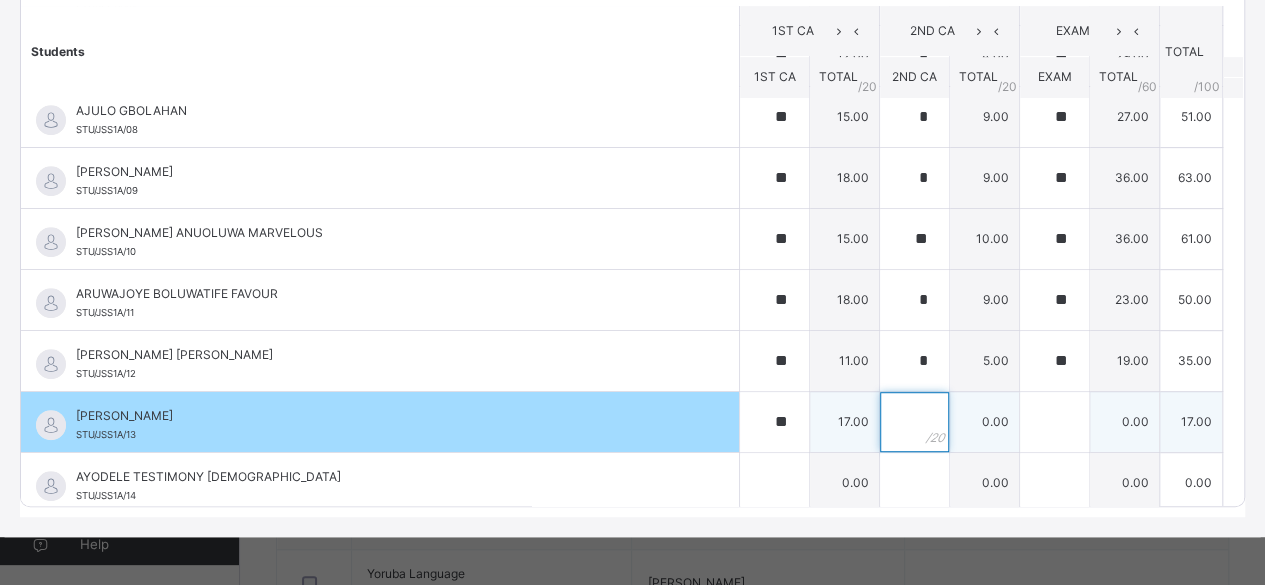 click at bounding box center (914, 422) 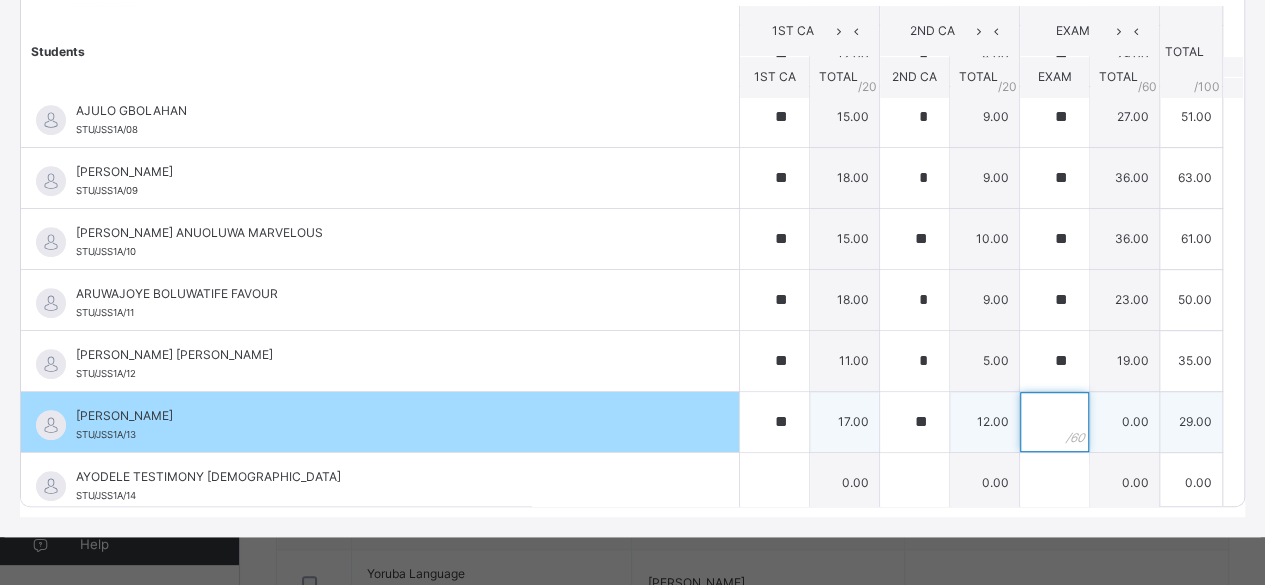 click at bounding box center [1054, 422] 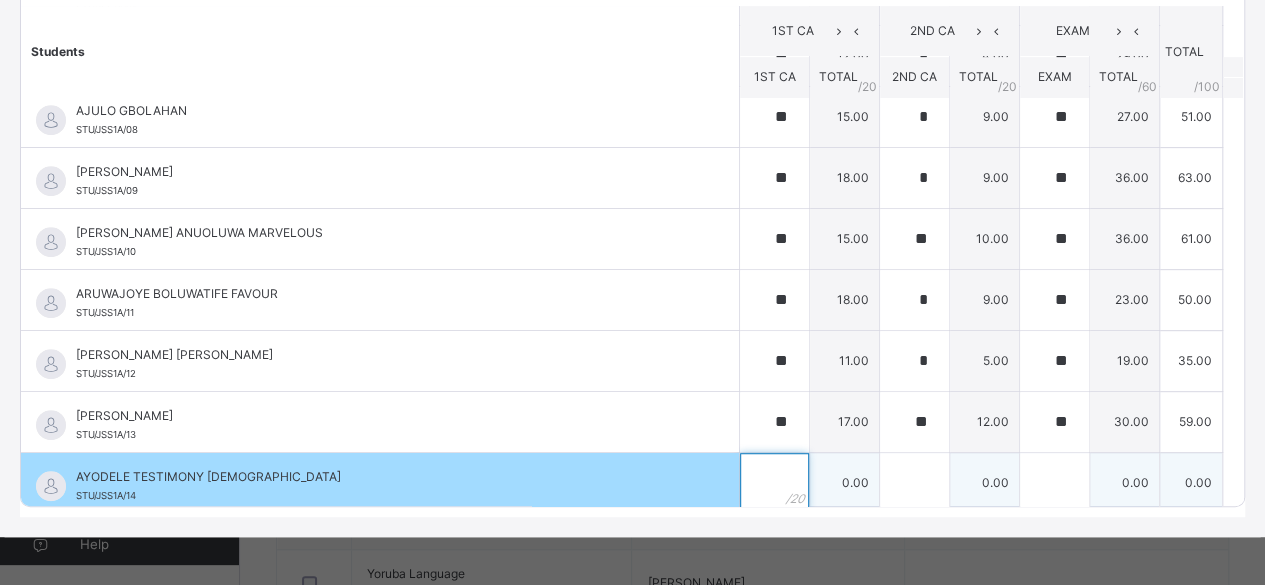 click at bounding box center [774, 483] 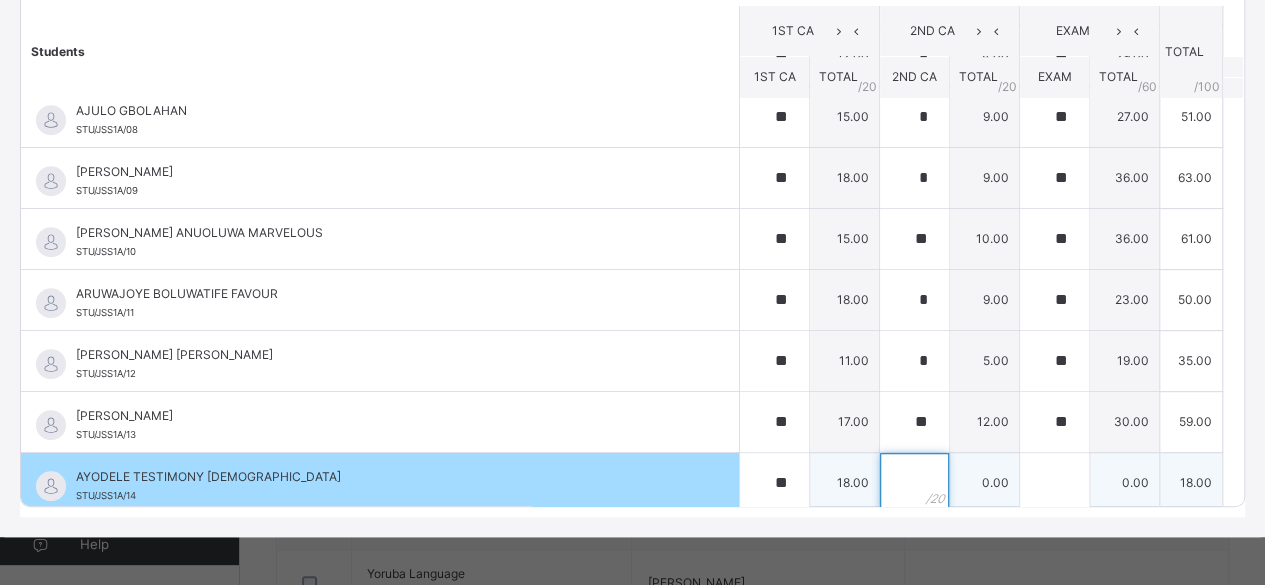 click at bounding box center [914, 483] 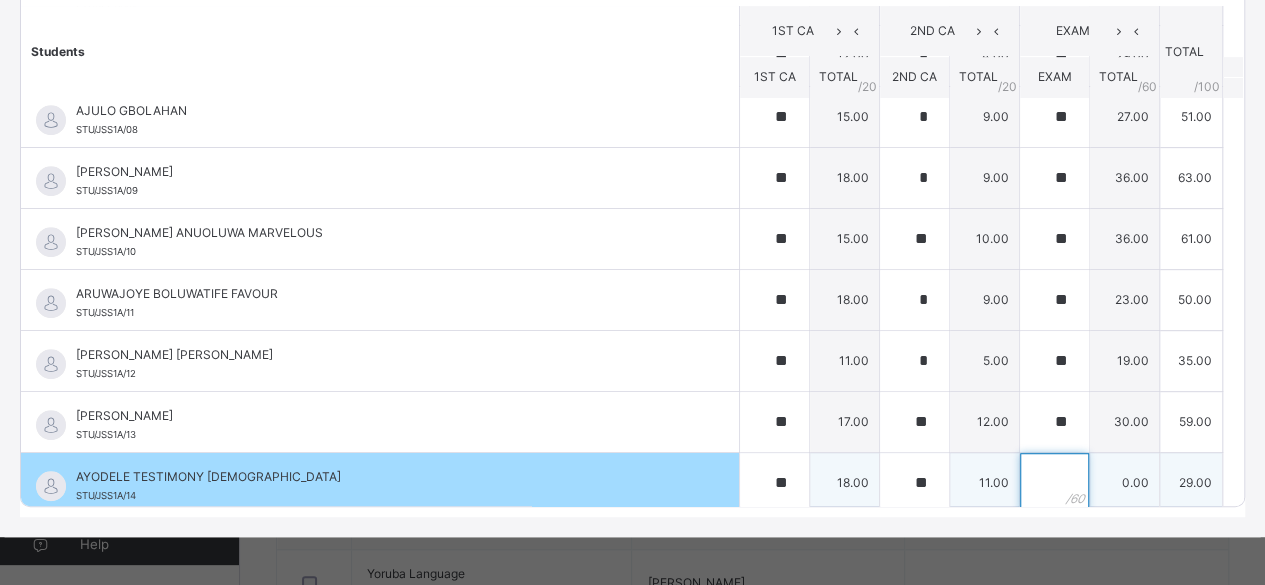 click at bounding box center (1054, 483) 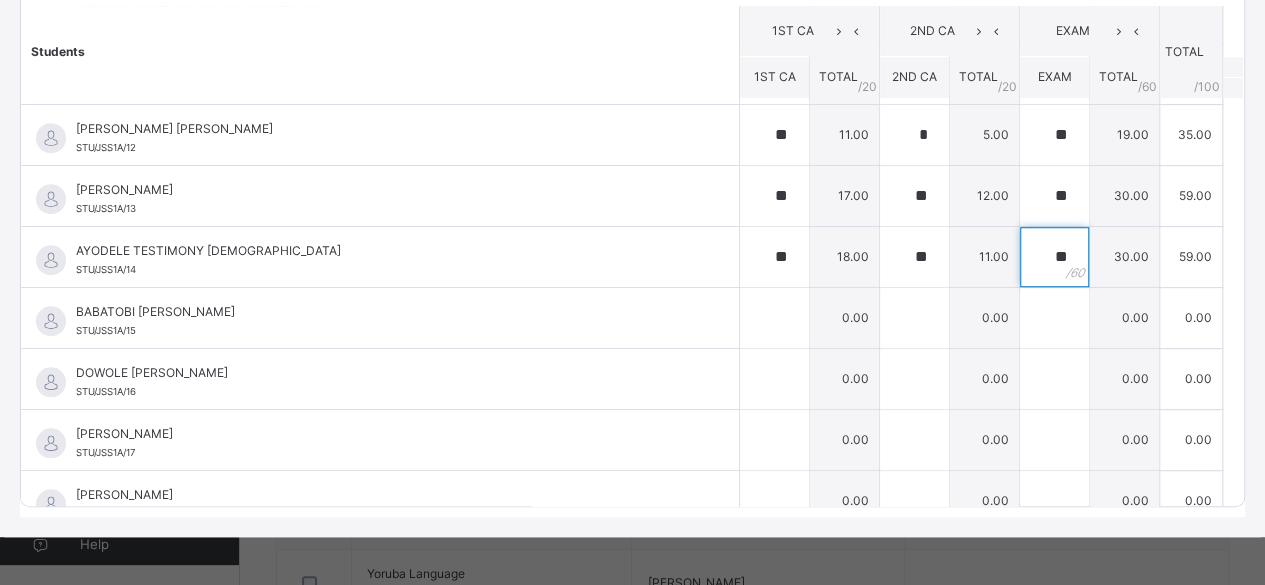 scroll, scrollTop: 773, scrollLeft: 0, axis: vertical 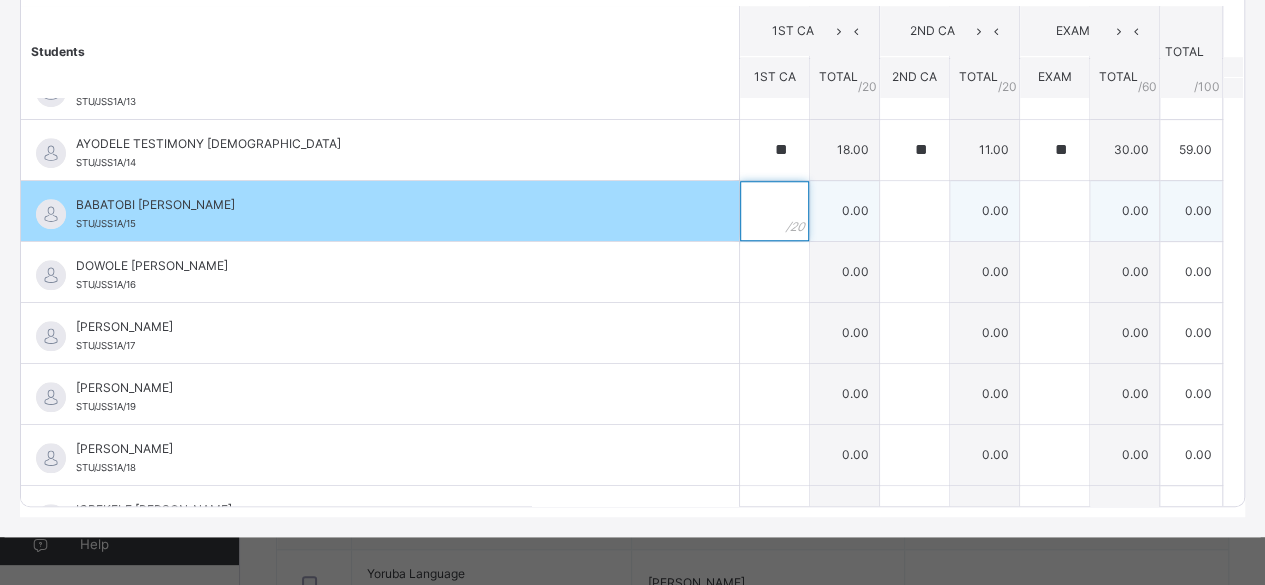 click at bounding box center [774, 211] 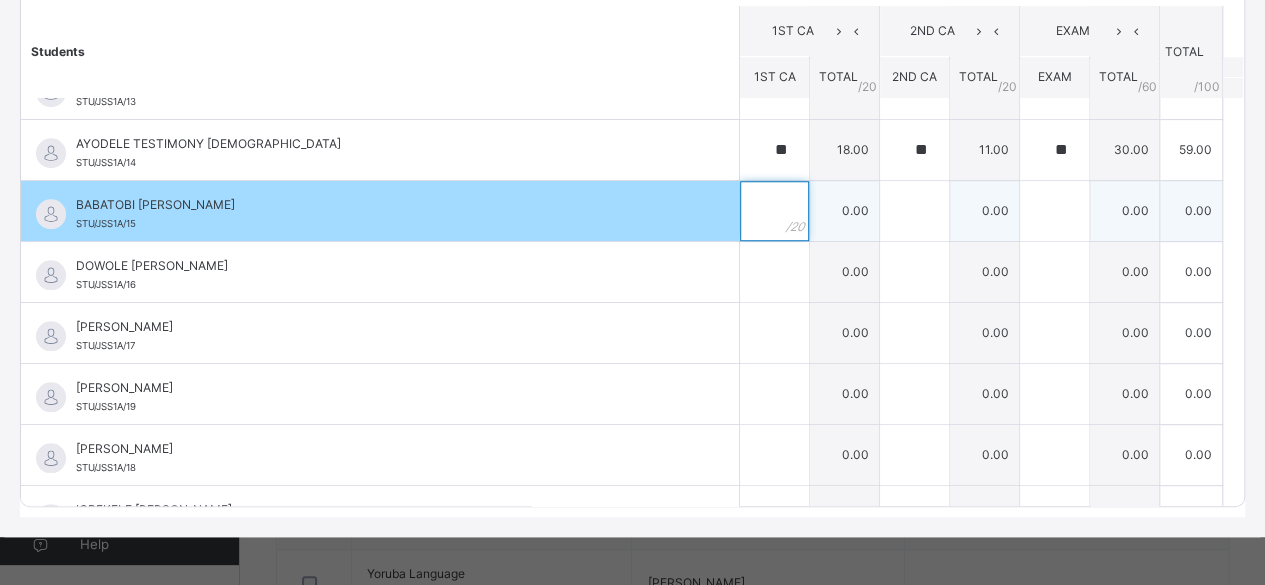 click at bounding box center [774, 211] 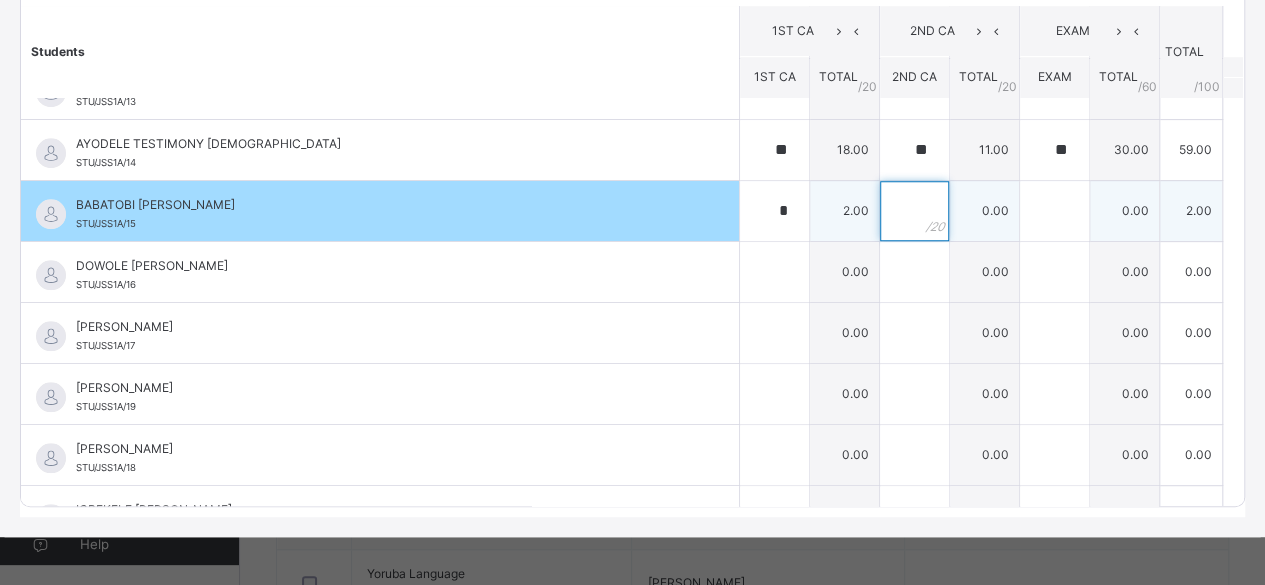 click at bounding box center [914, 211] 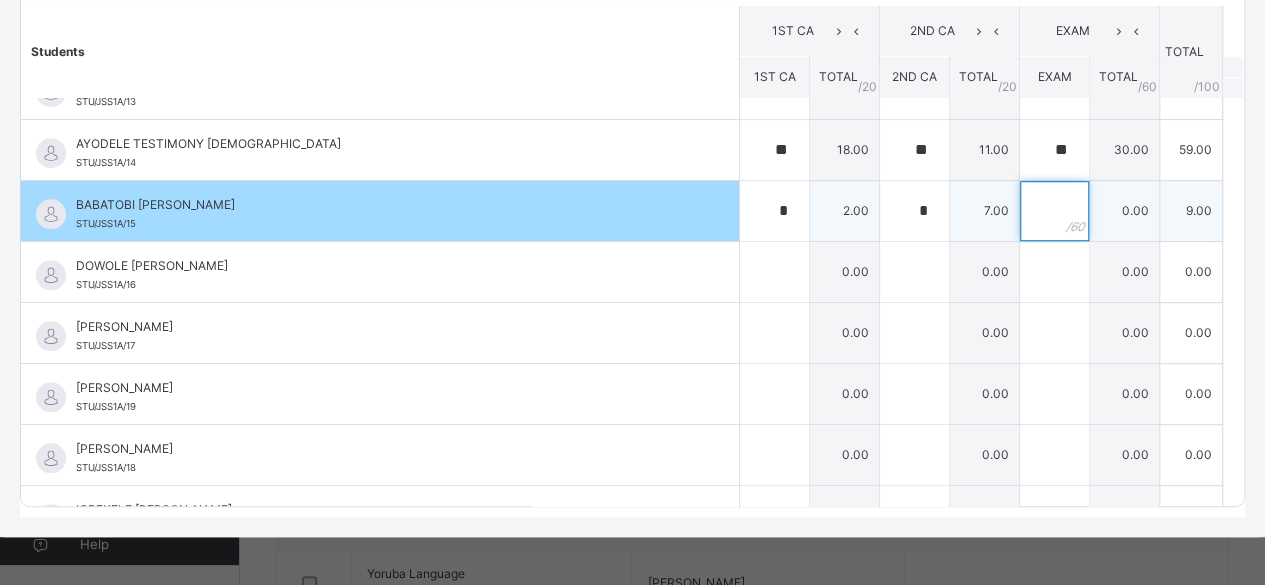click at bounding box center [1054, 211] 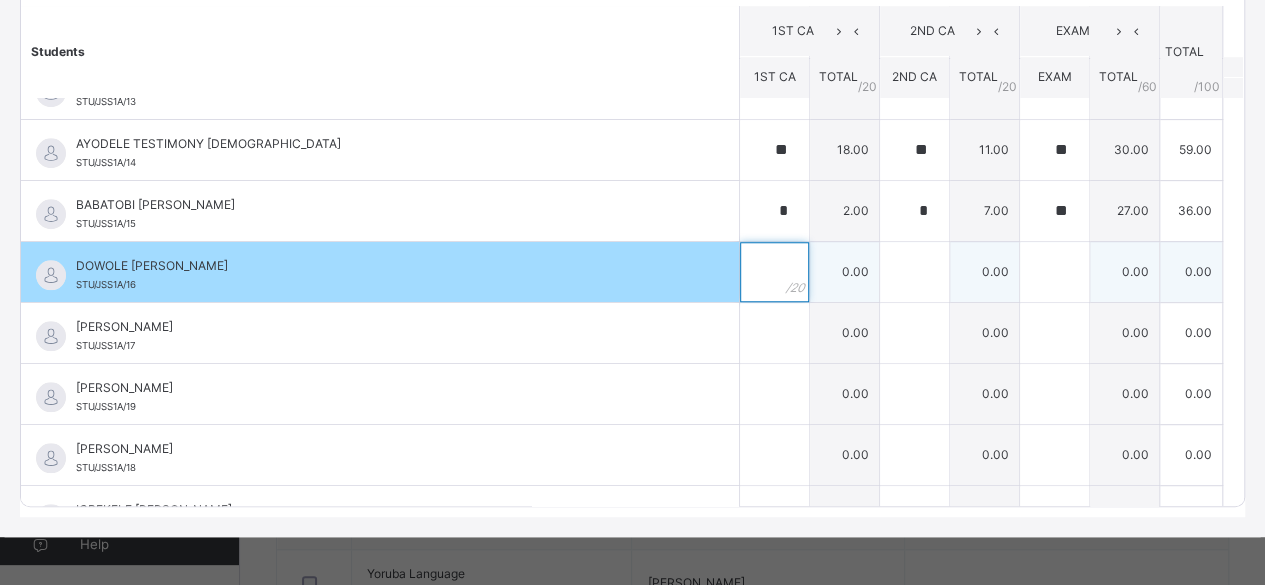 click at bounding box center (774, 272) 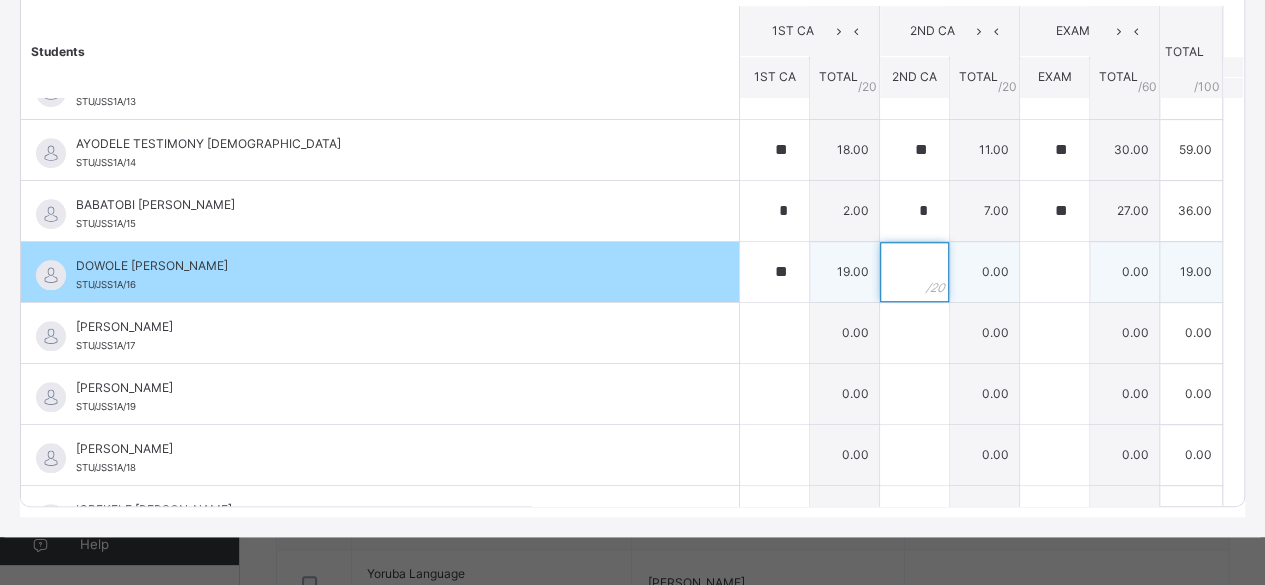 click at bounding box center (914, 272) 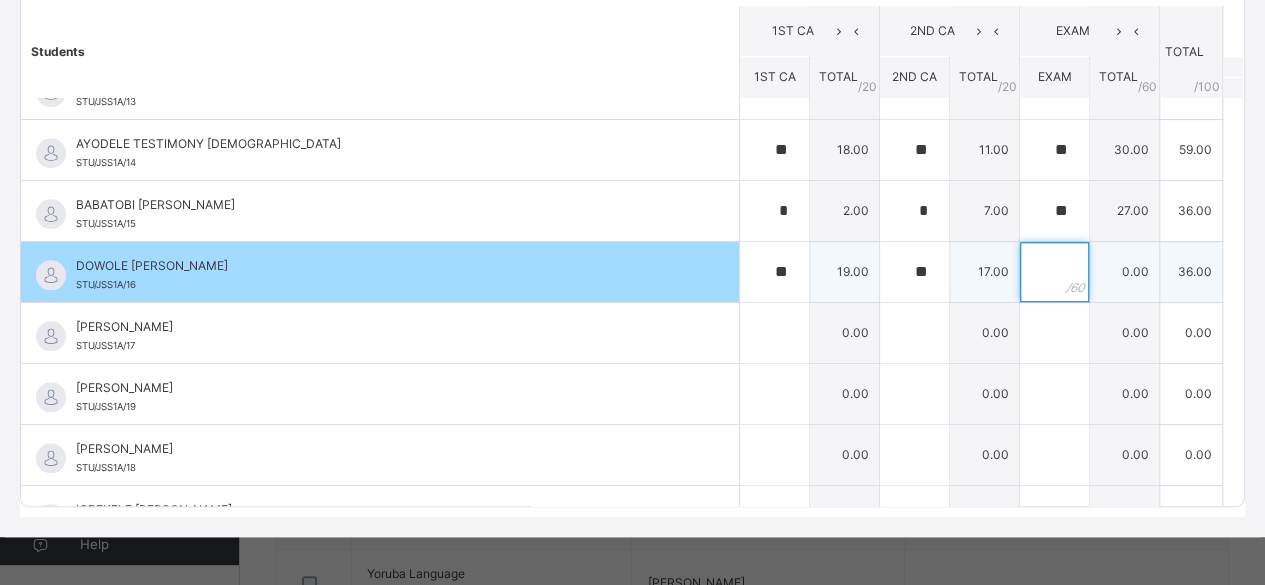 click at bounding box center (1054, 272) 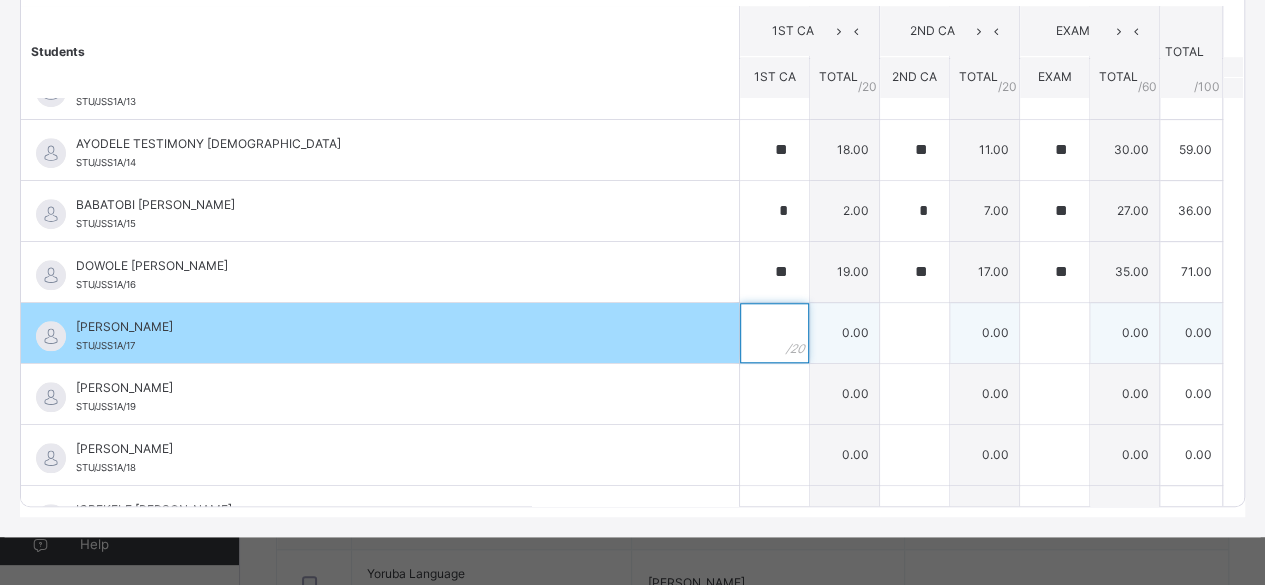 click at bounding box center (774, 333) 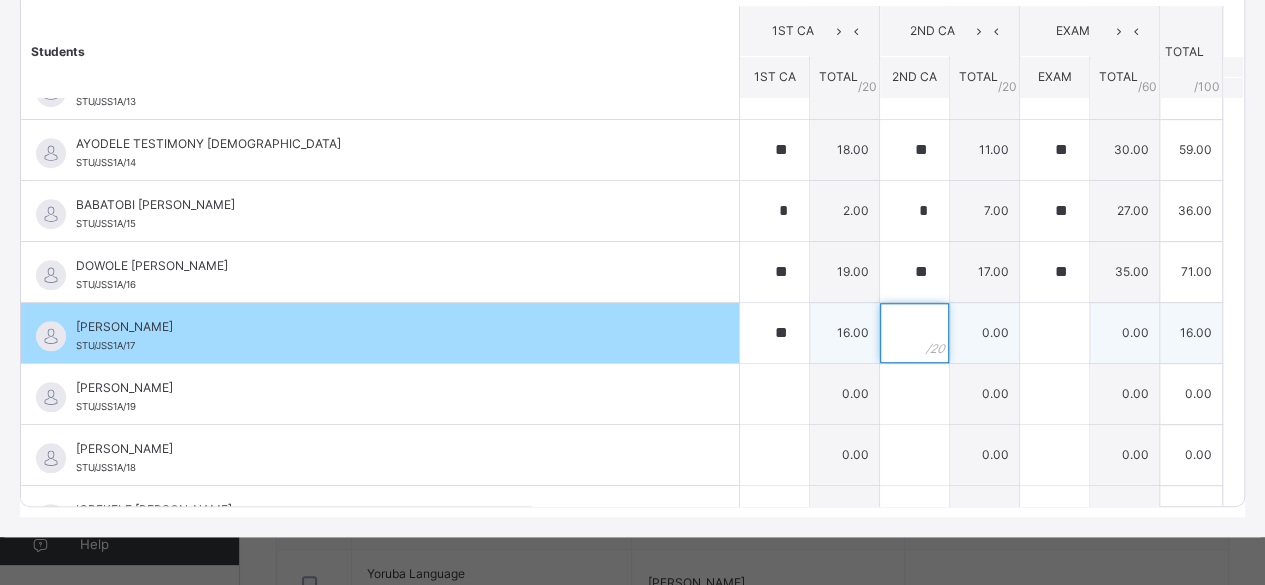 click at bounding box center (914, 333) 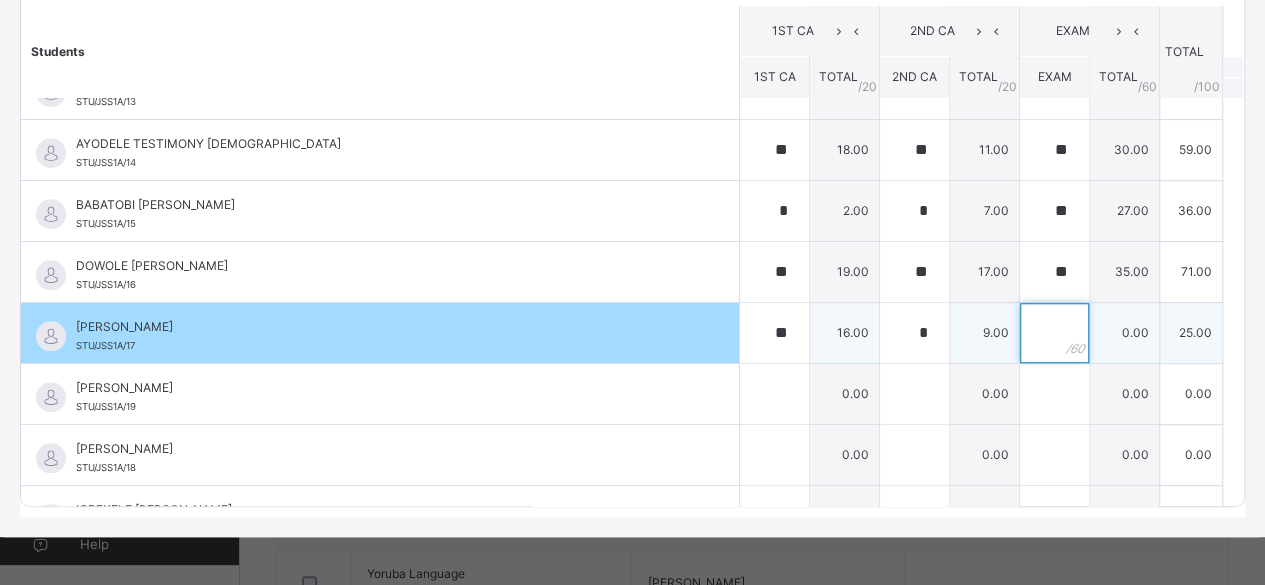 click at bounding box center [1054, 333] 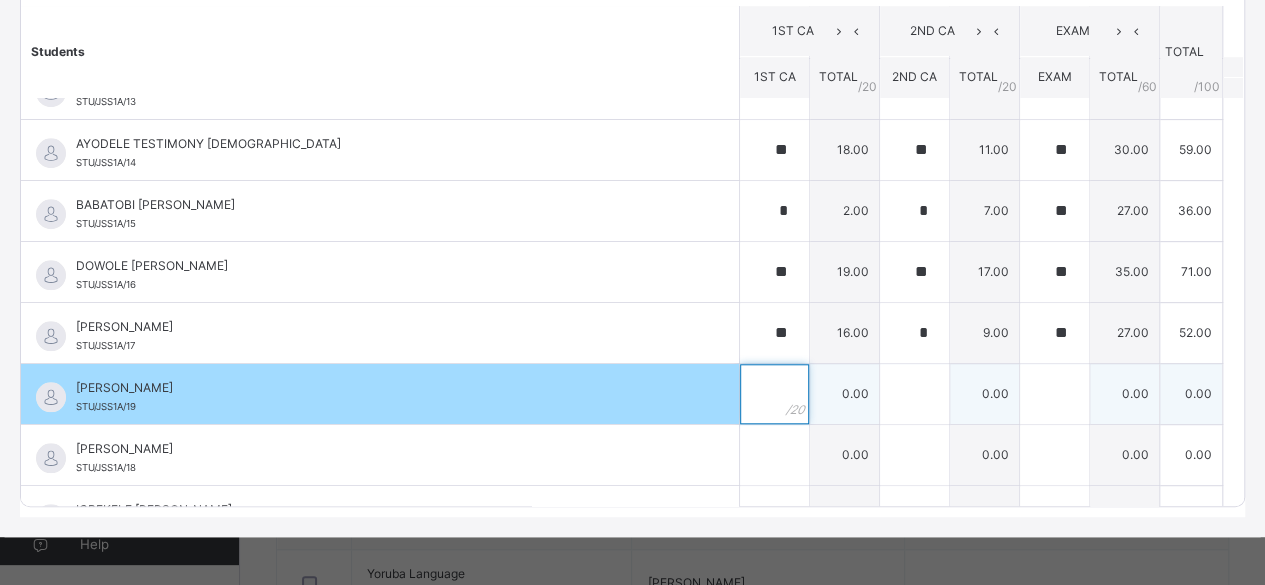 click at bounding box center [774, 394] 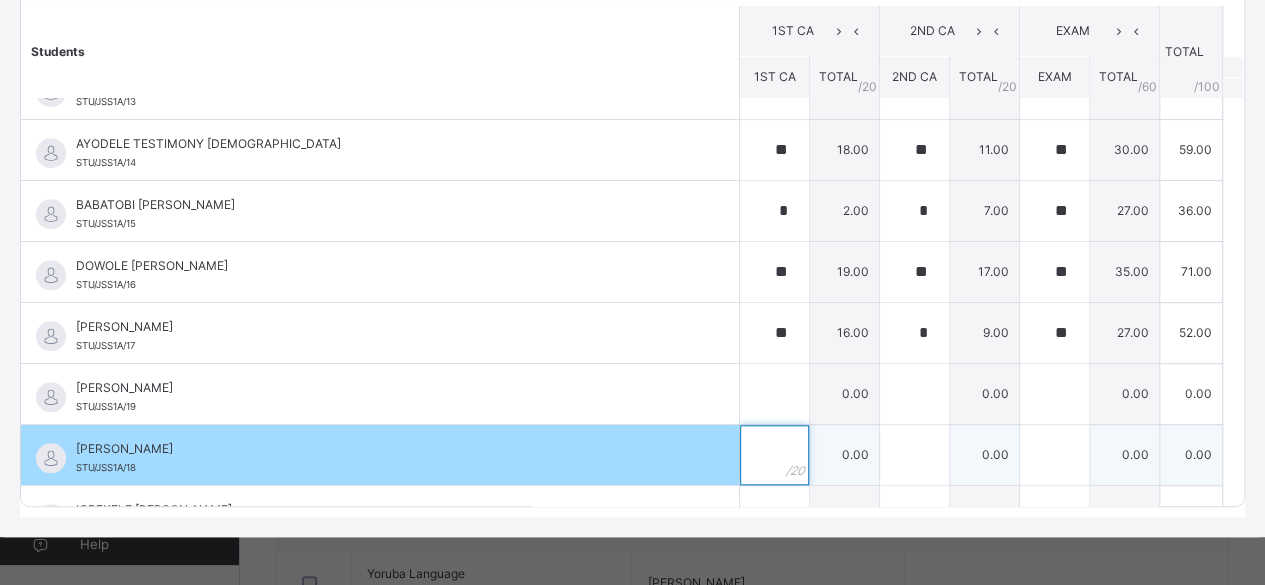 click at bounding box center (774, 455) 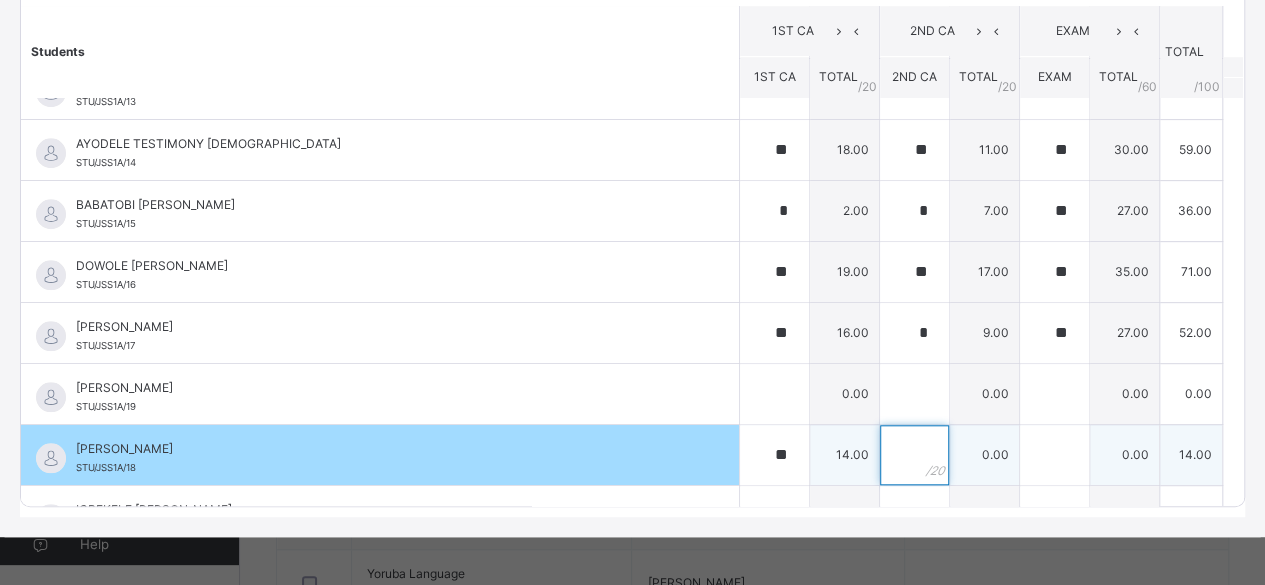 click at bounding box center (914, 455) 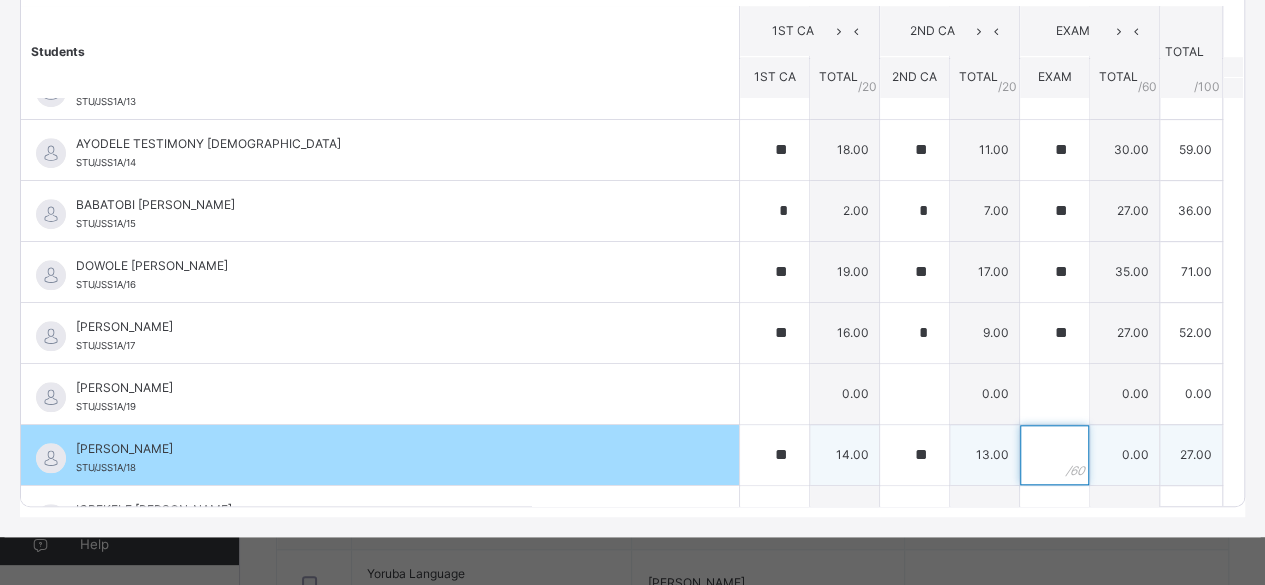 click at bounding box center [1054, 455] 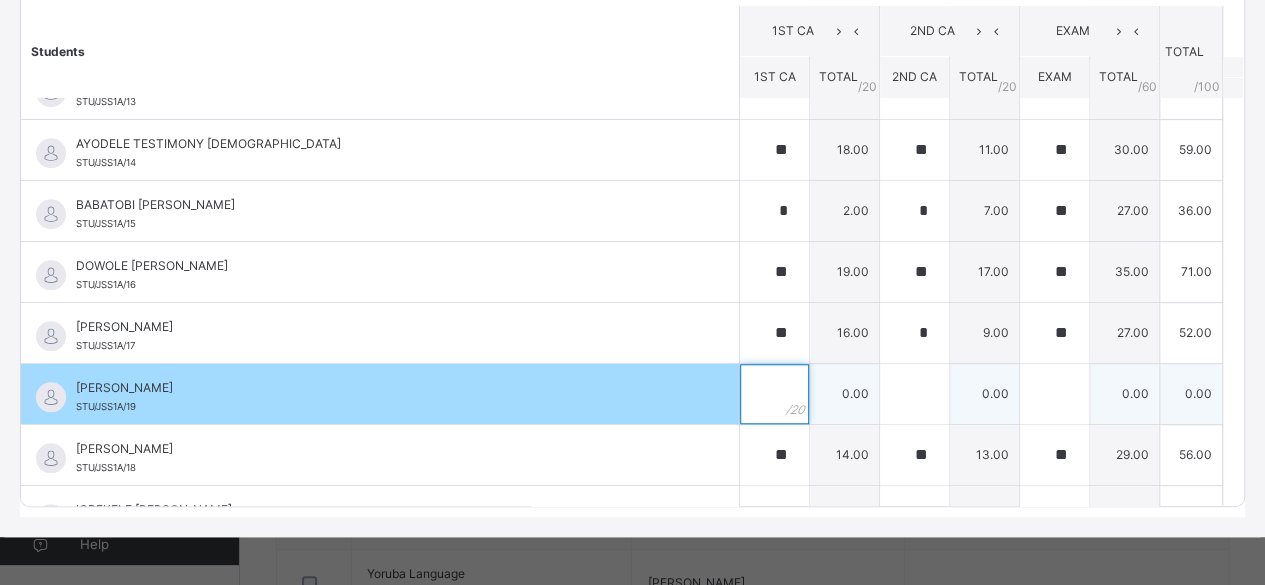click at bounding box center [774, 394] 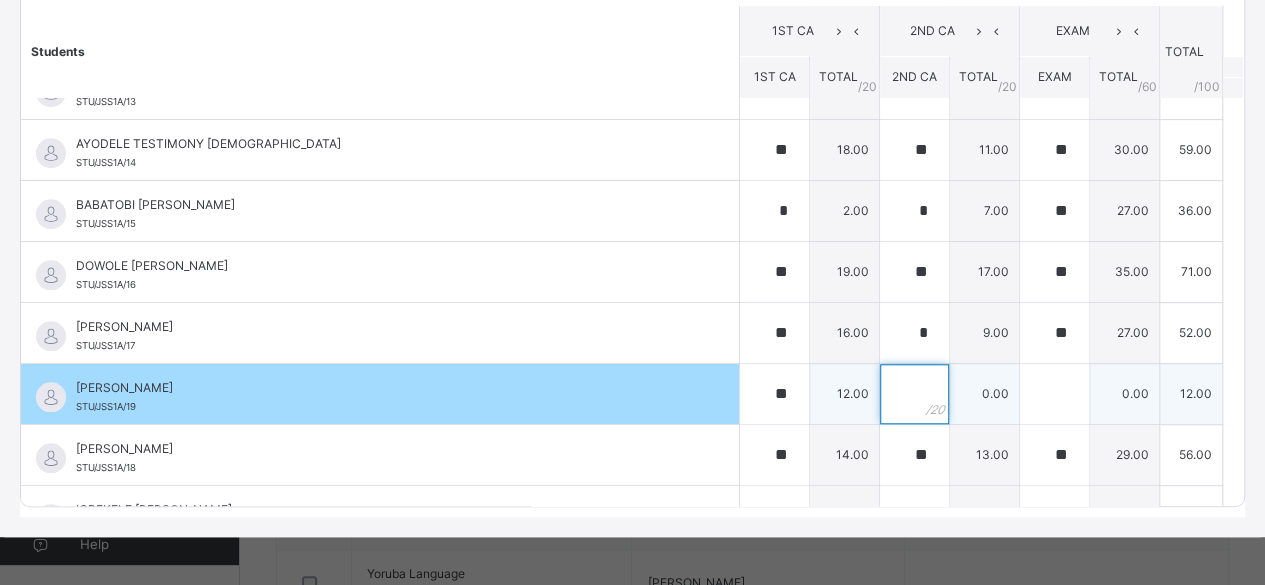 click at bounding box center [914, 394] 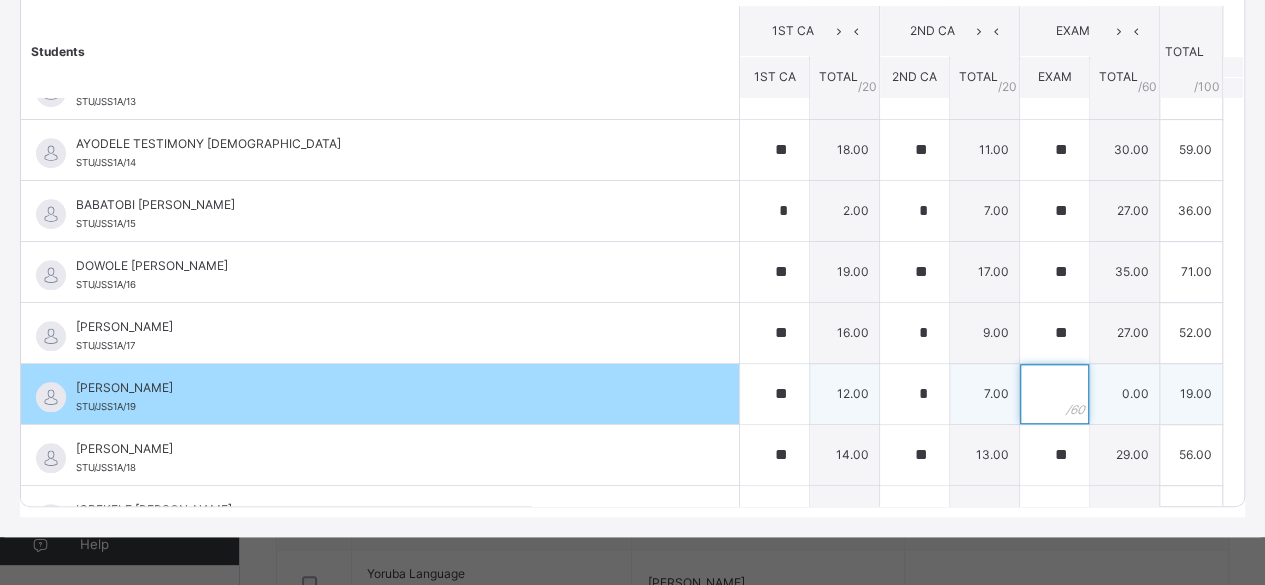 click at bounding box center (1054, 394) 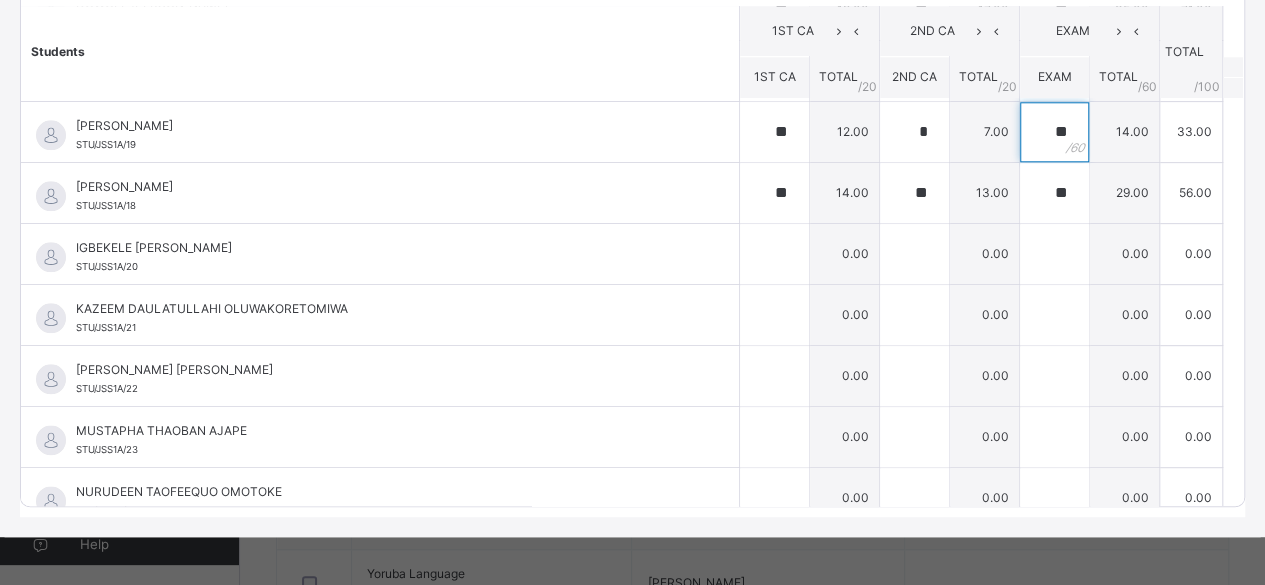 scroll, scrollTop: 1053, scrollLeft: 0, axis: vertical 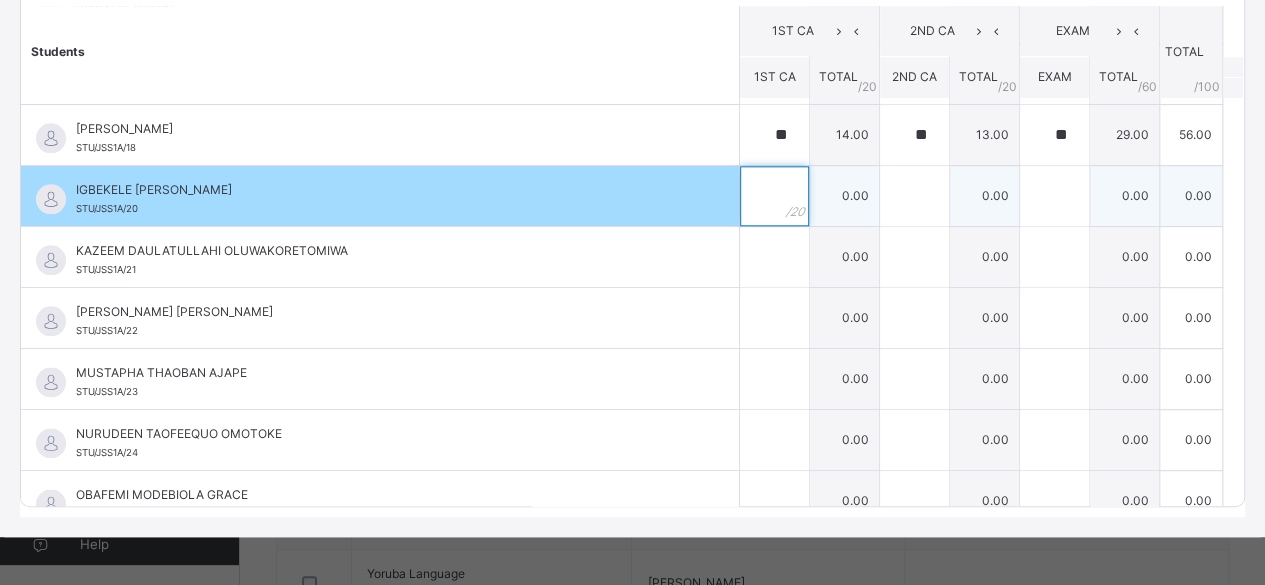 click at bounding box center [774, 196] 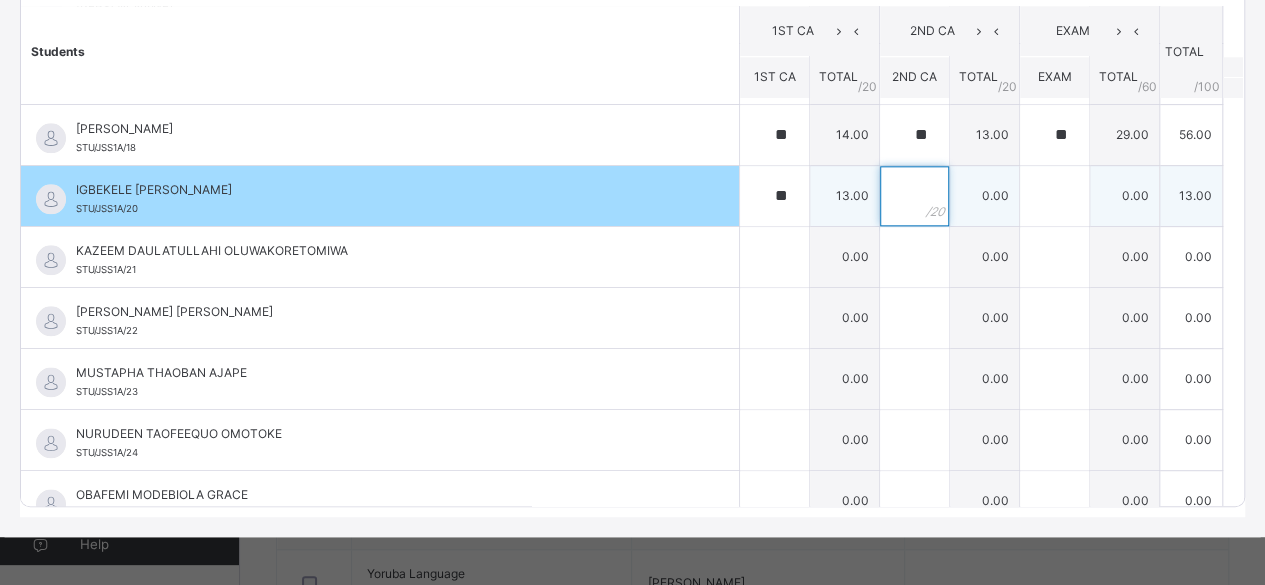 click at bounding box center (914, 196) 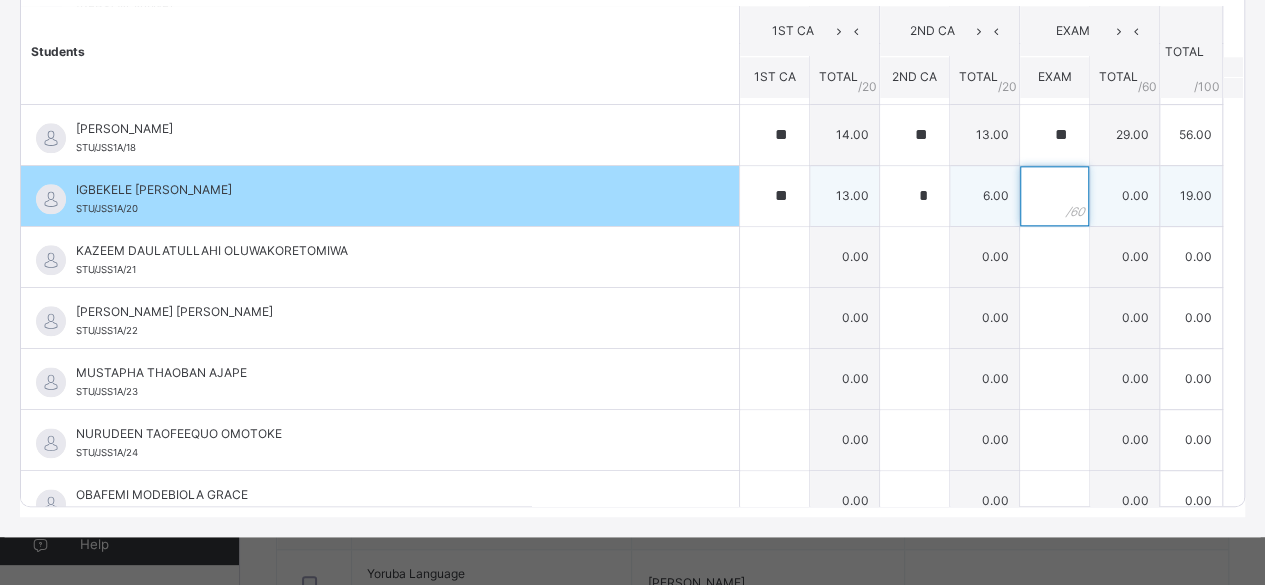 click at bounding box center (1054, 196) 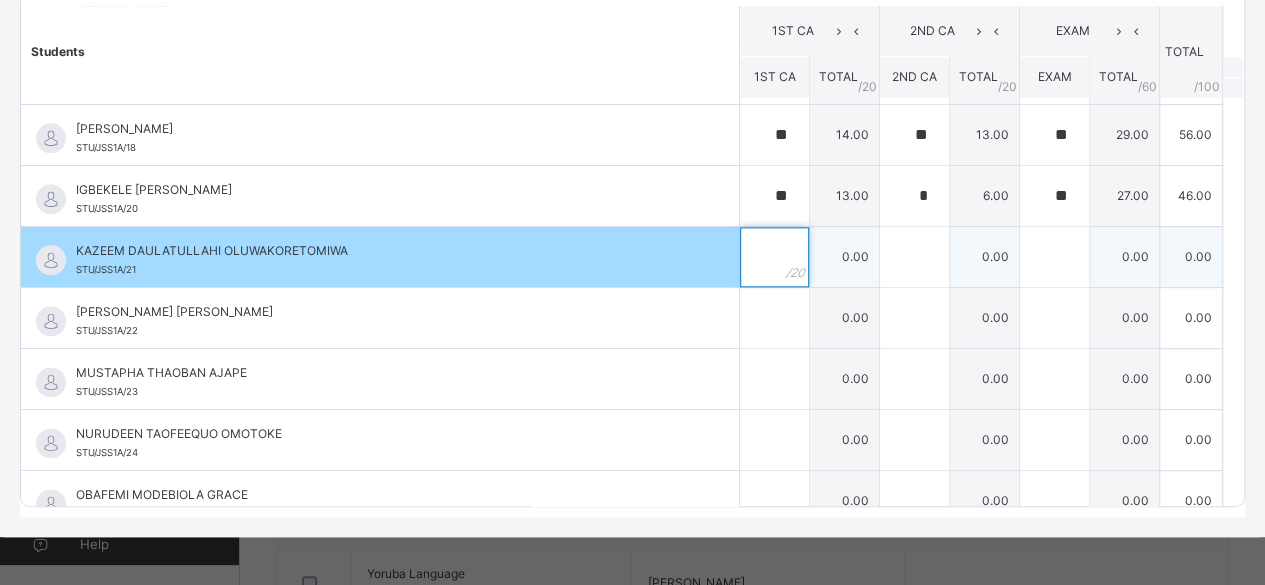 click at bounding box center (774, 257) 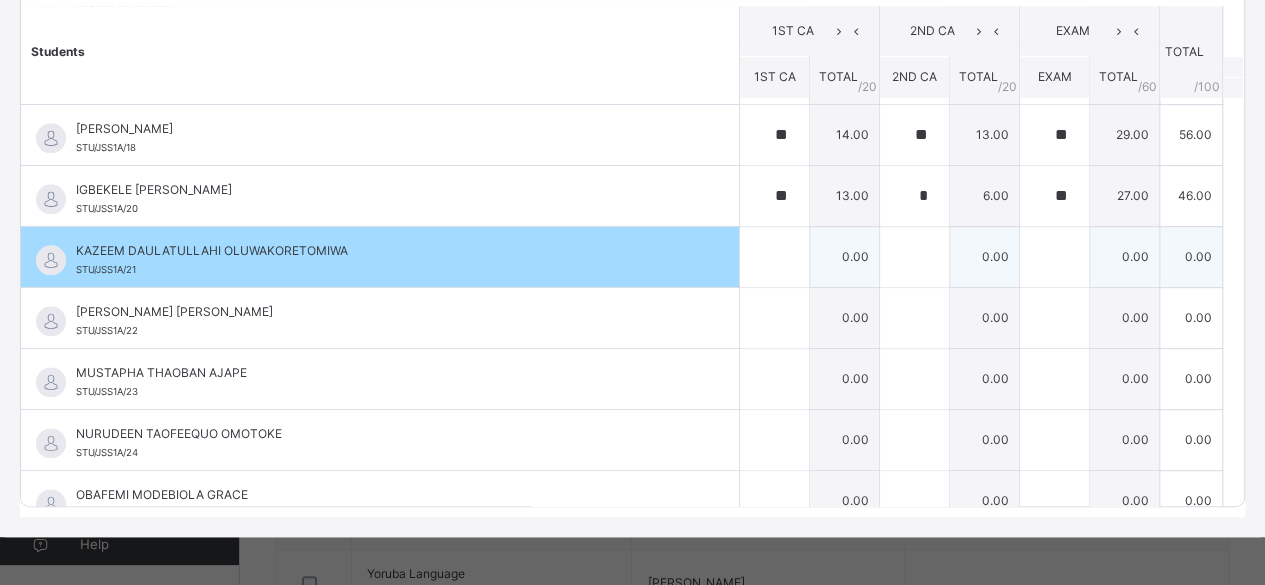 click at bounding box center (774, 257) 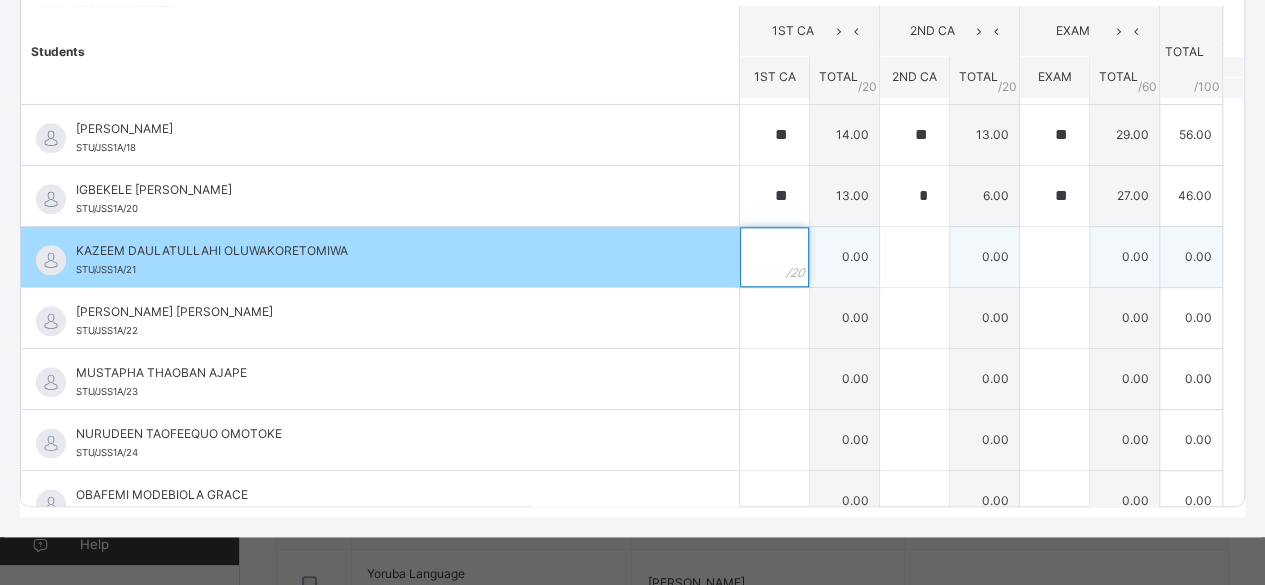 click at bounding box center (774, 257) 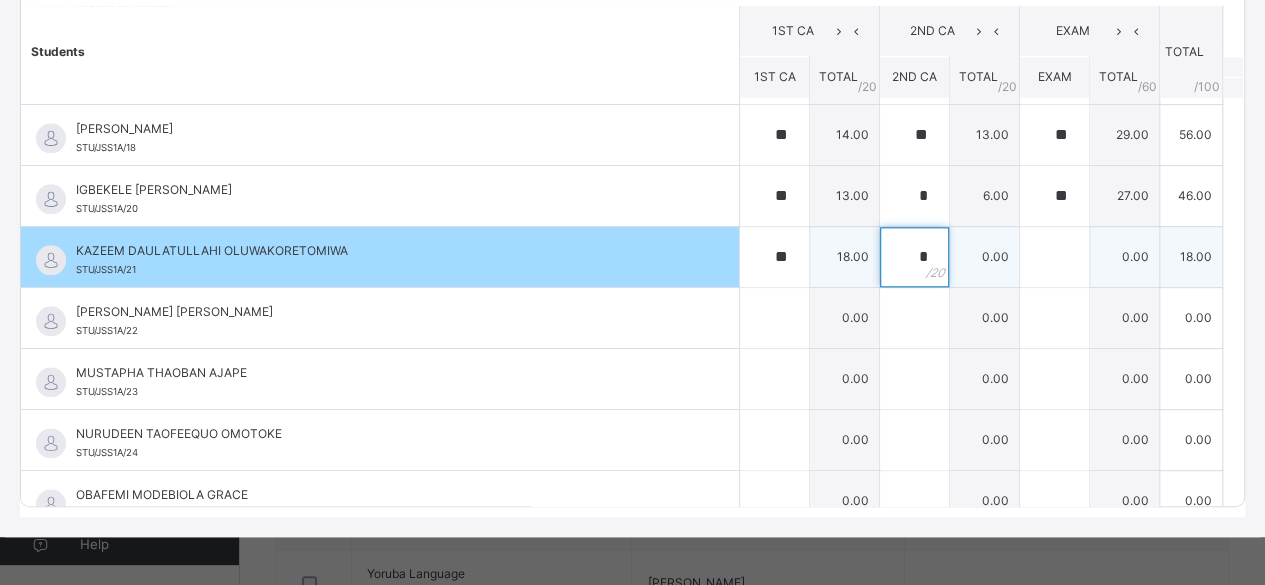 click on "*" at bounding box center (914, 257) 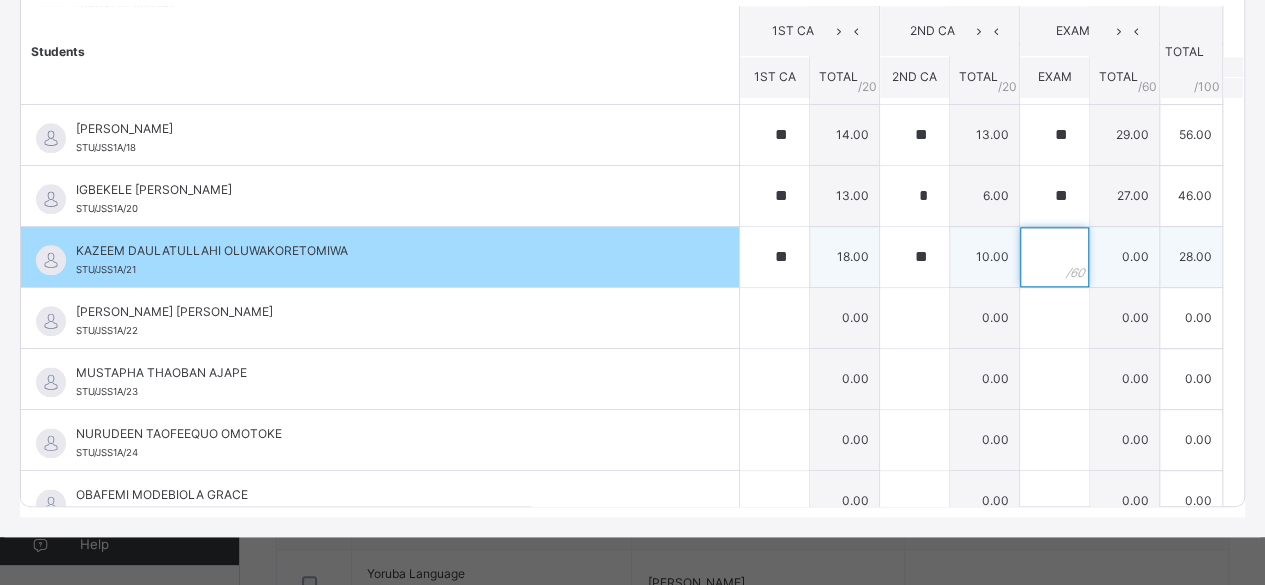 click at bounding box center [1054, 257] 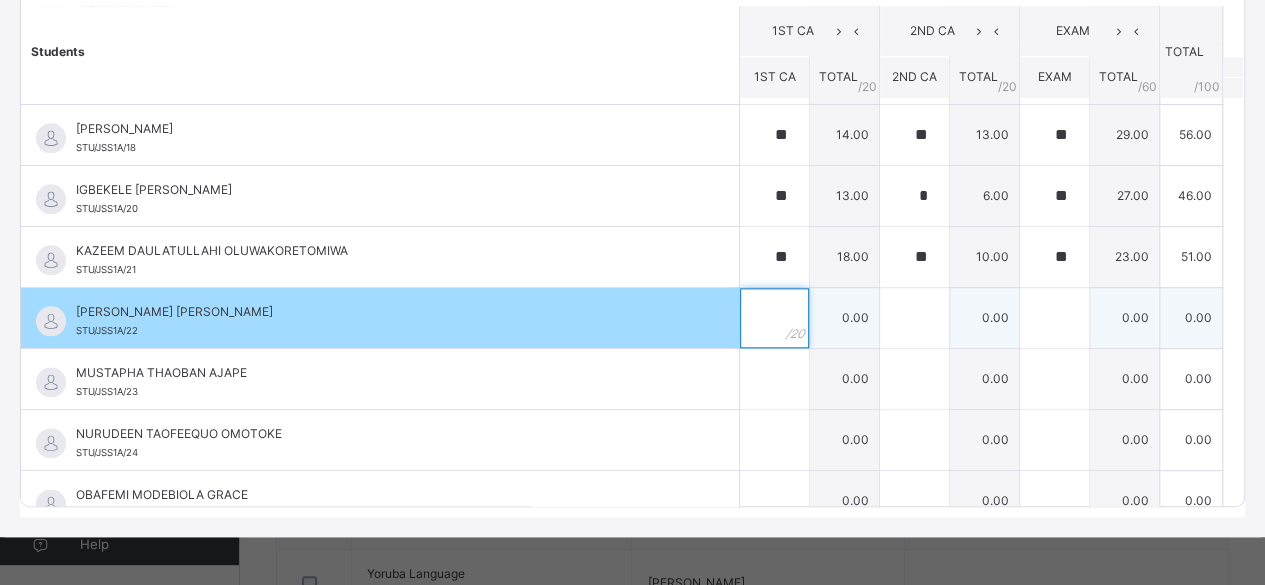 click at bounding box center [774, 318] 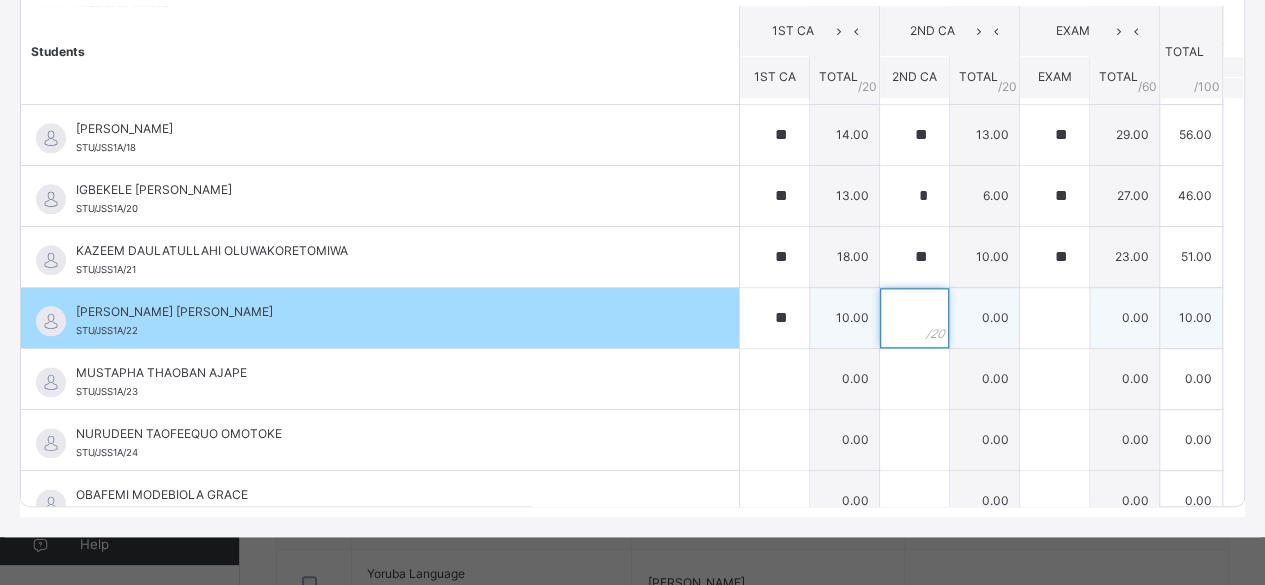 click at bounding box center (914, 318) 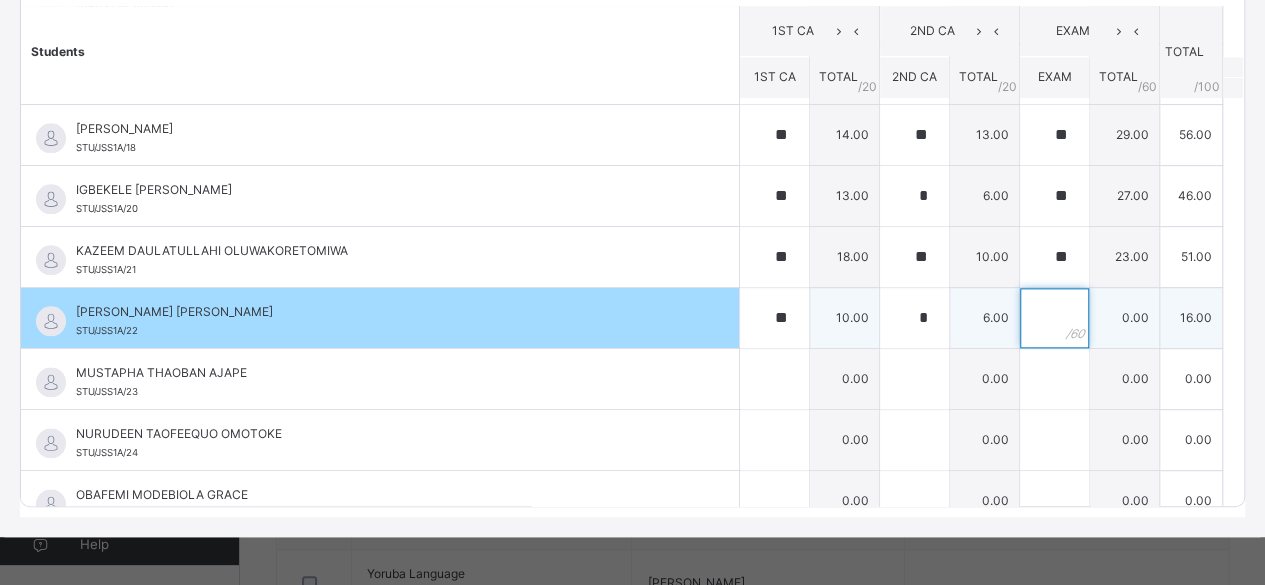 click at bounding box center [1054, 318] 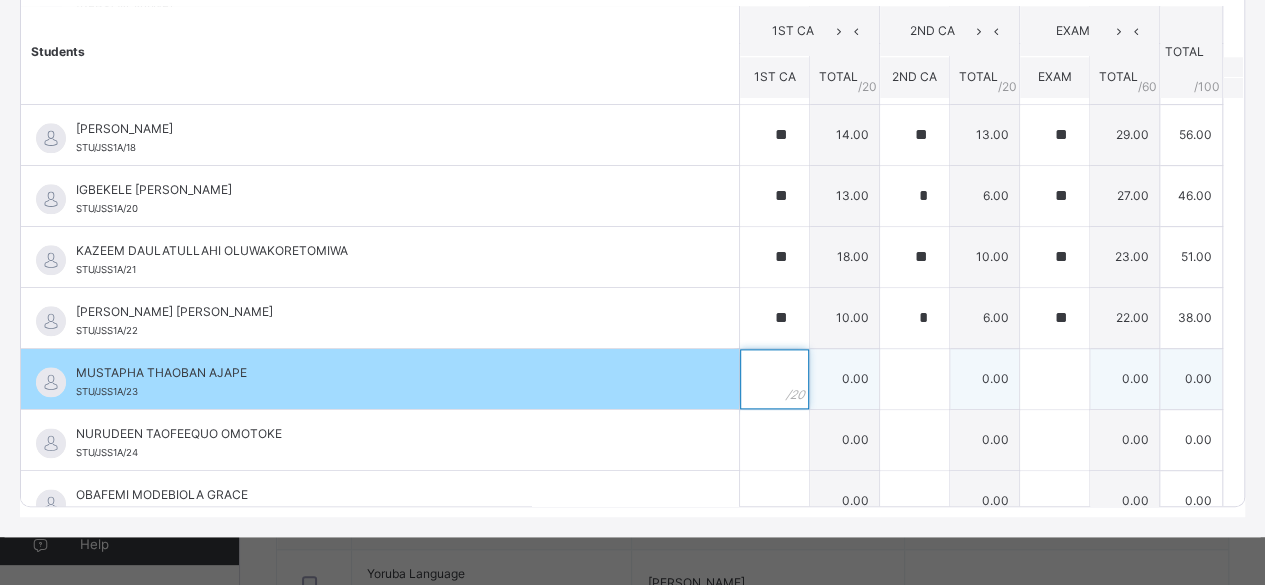 click at bounding box center [774, 379] 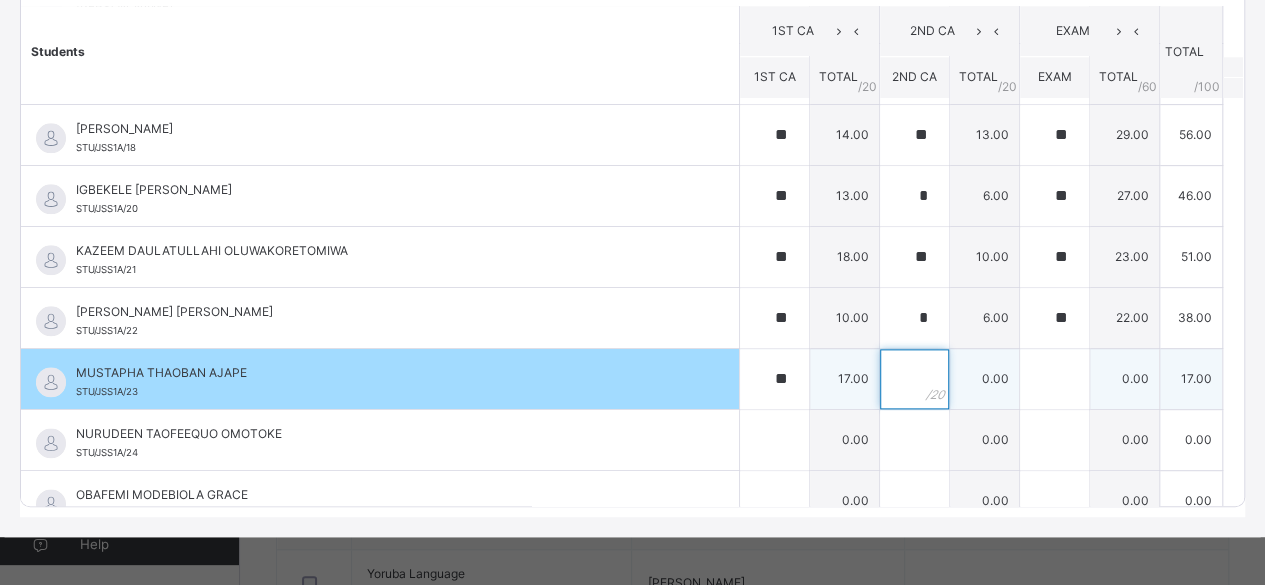 click at bounding box center (914, 379) 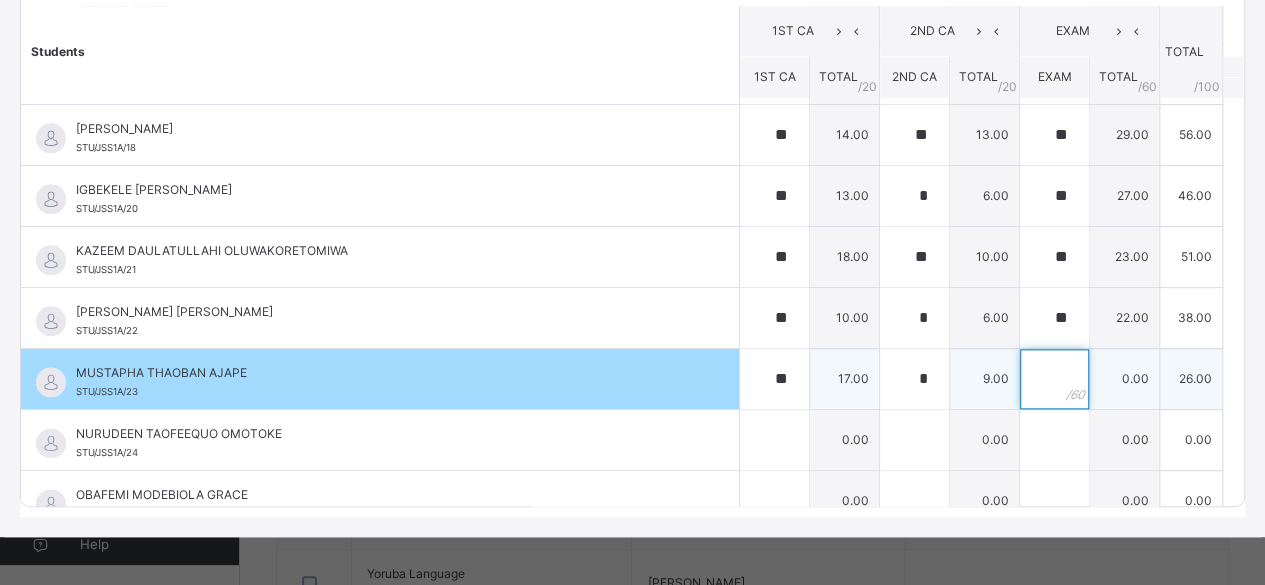 click at bounding box center (1054, 379) 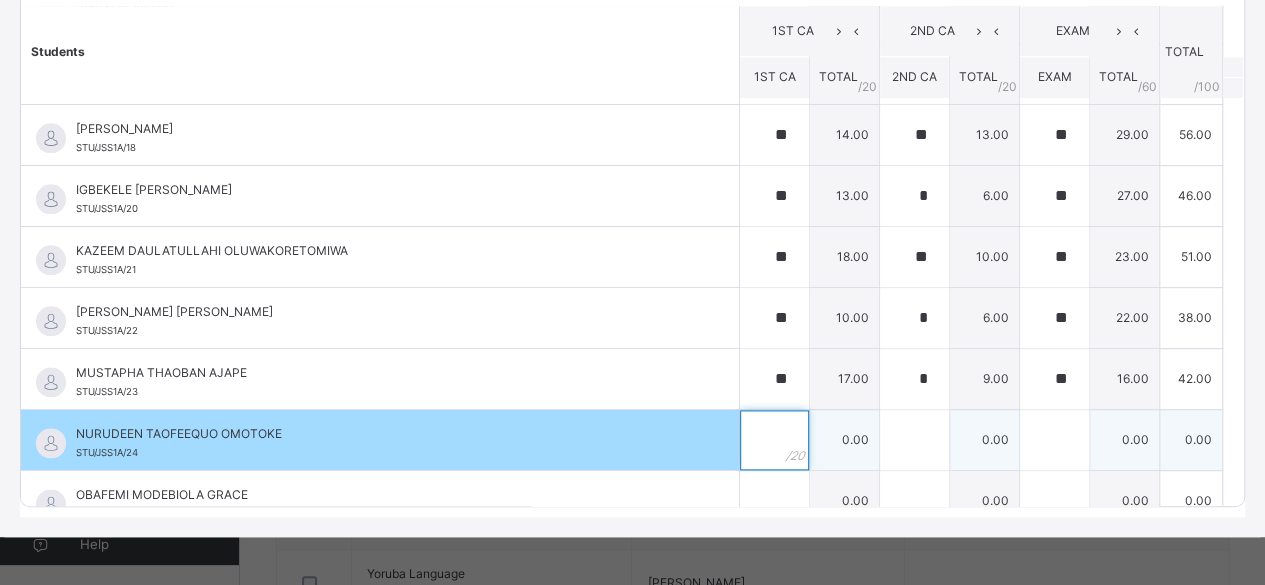 click at bounding box center [774, 440] 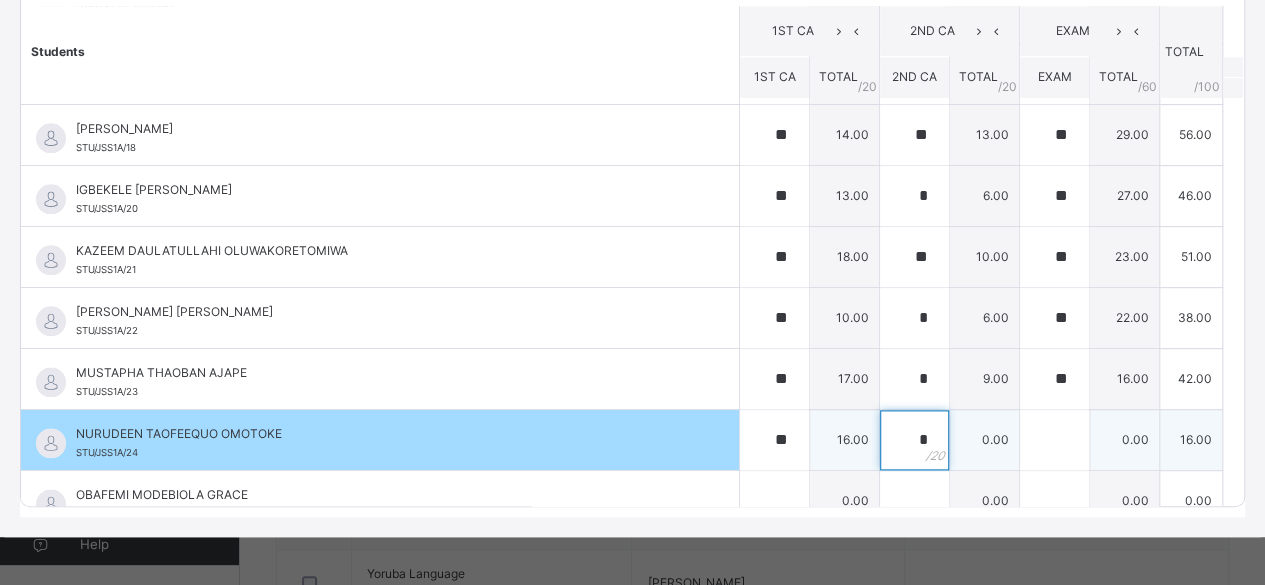 click on "*" at bounding box center [914, 440] 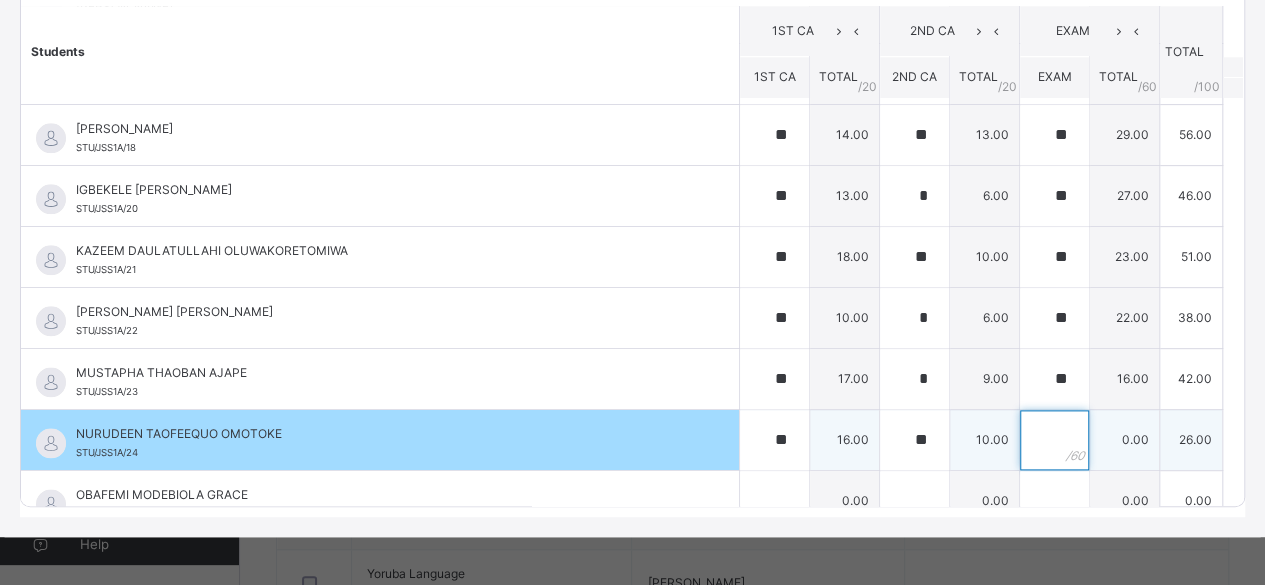 click at bounding box center (1054, 440) 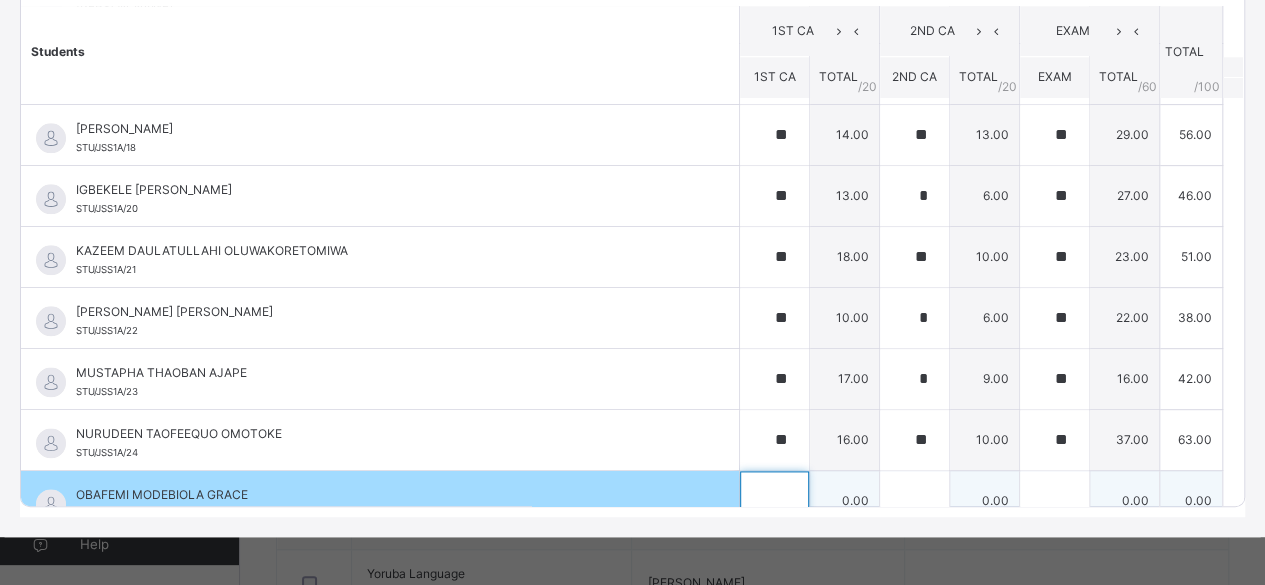 click at bounding box center [774, 501] 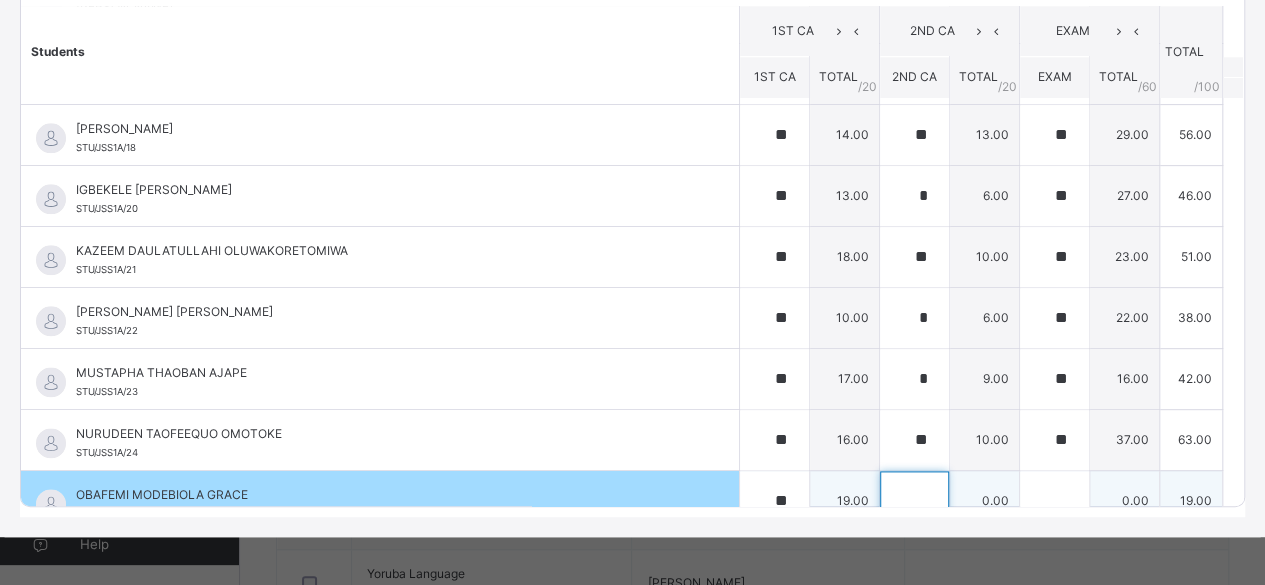 click at bounding box center (914, 501) 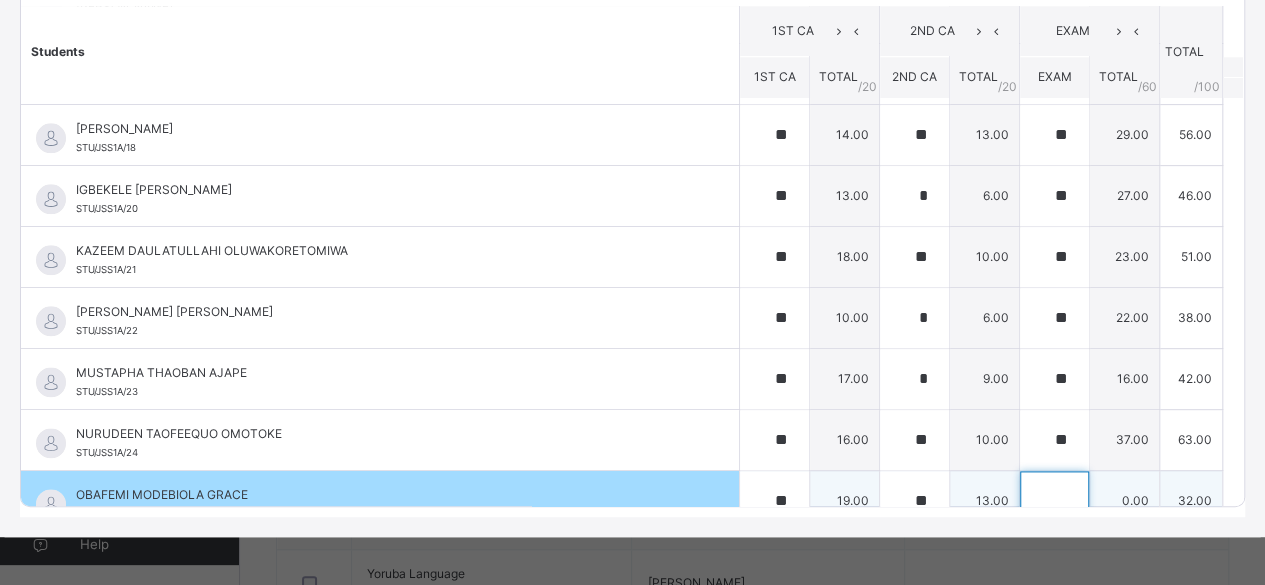 click at bounding box center (1054, 501) 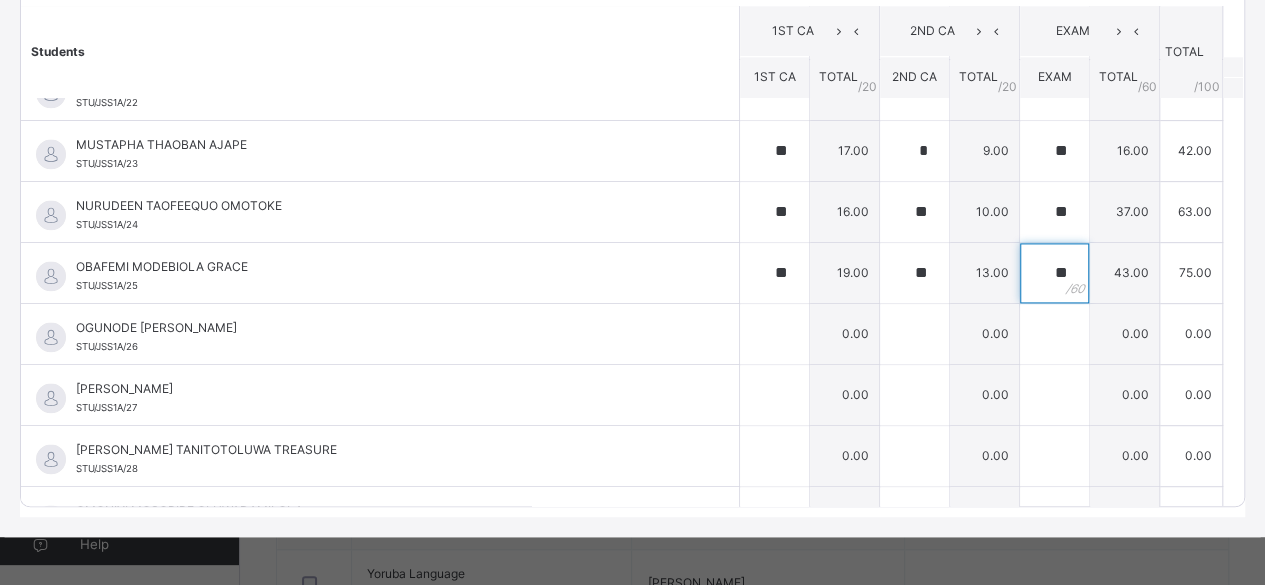 scroll, scrollTop: 1373, scrollLeft: 0, axis: vertical 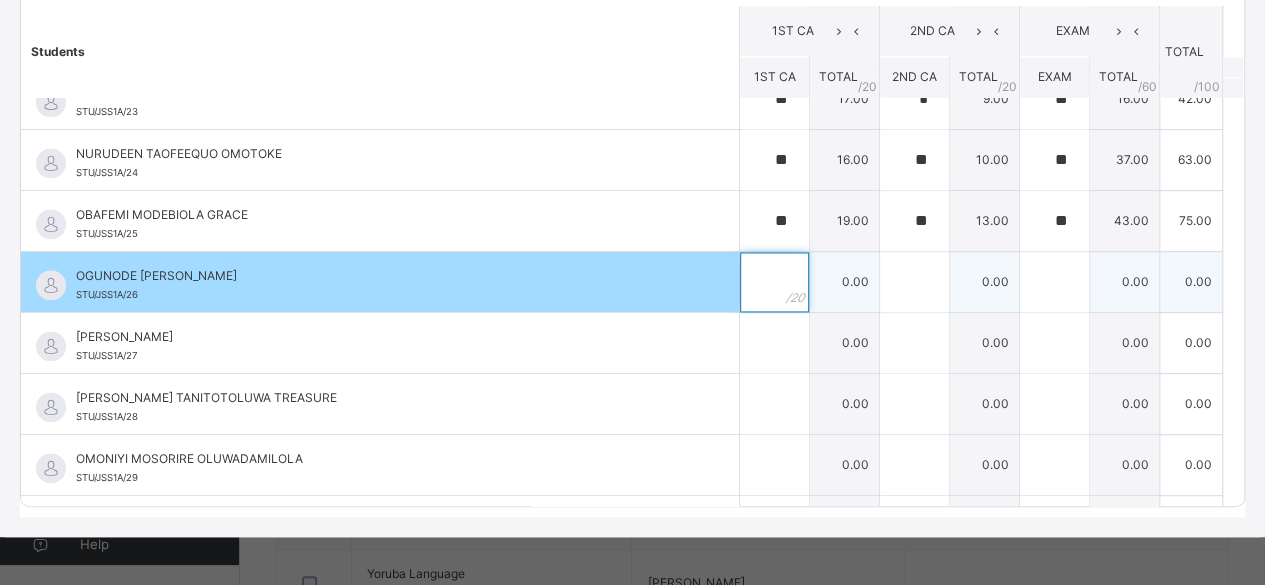 click at bounding box center [774, 282] 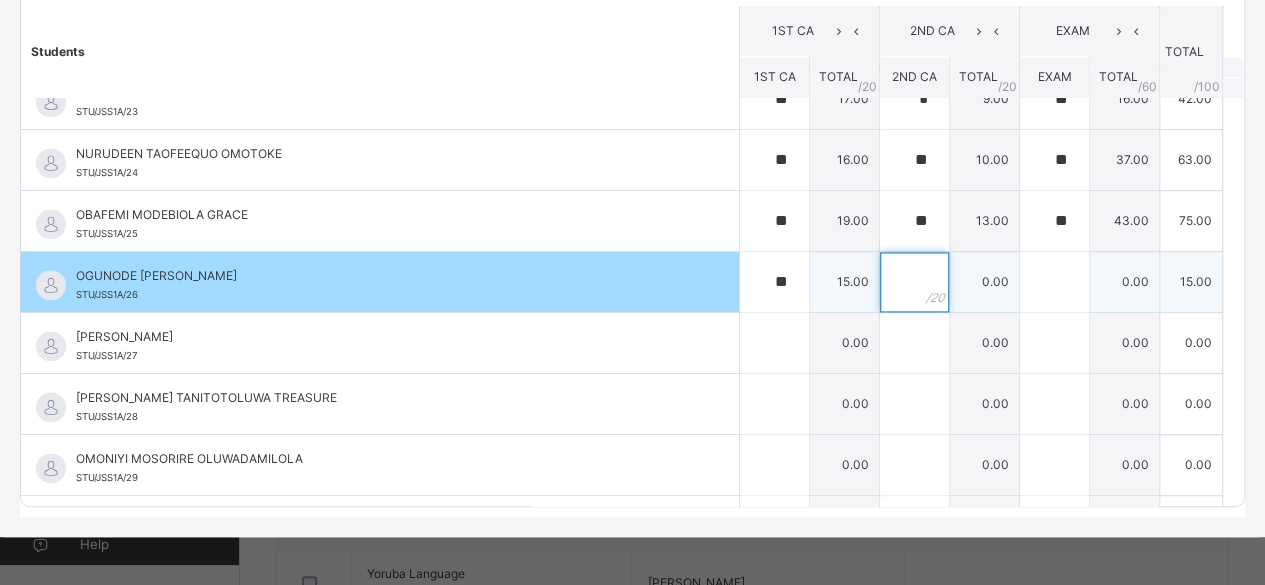 click at bounding box center [914, 282] 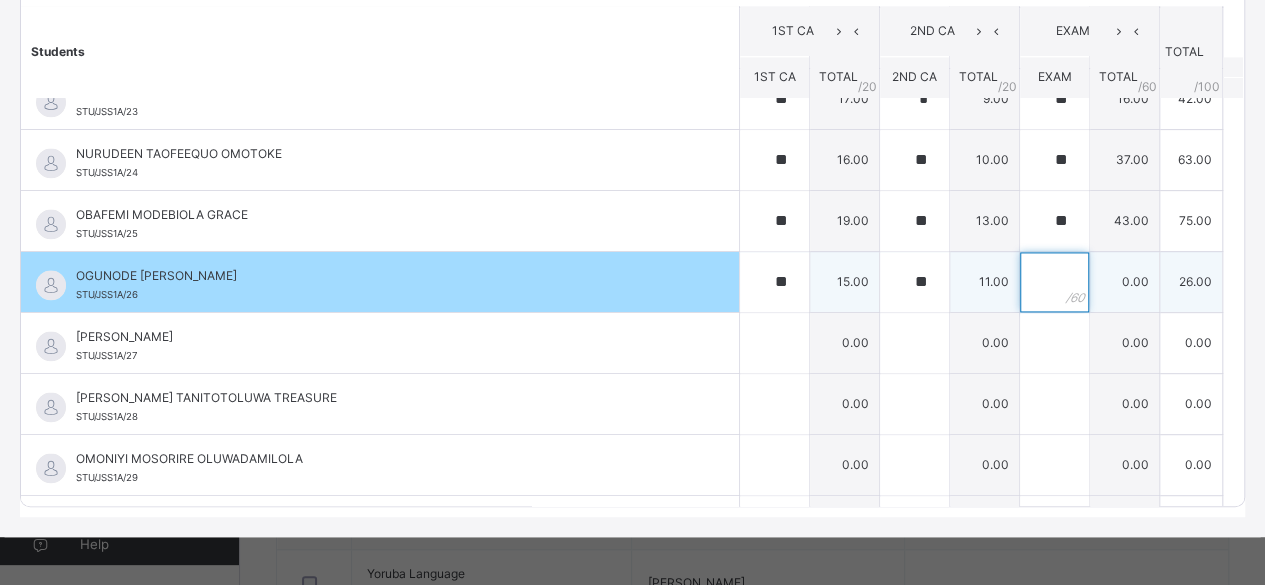 click at bounding box center [1054, 282] 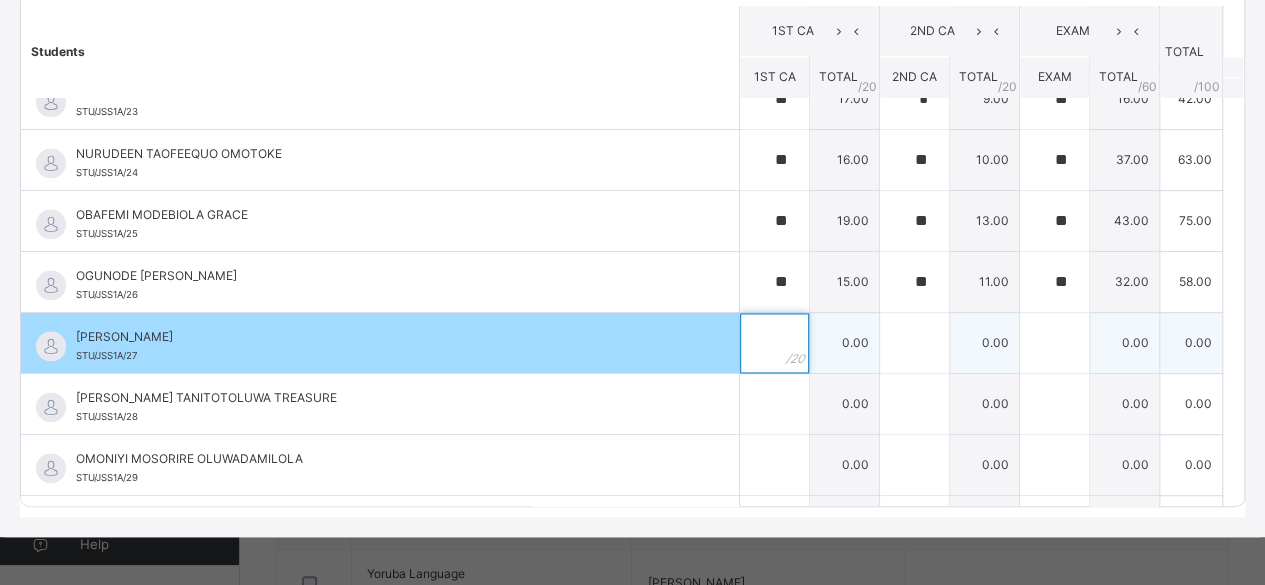 click at bounding box center (774, 343) 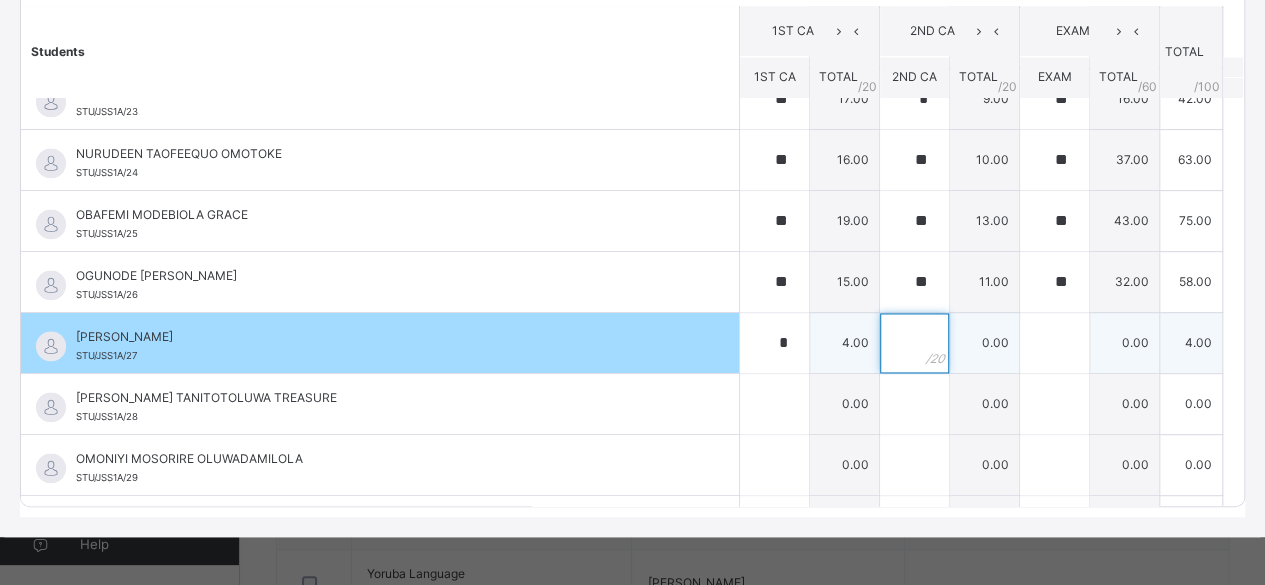 click at bounding box center (914, 343) 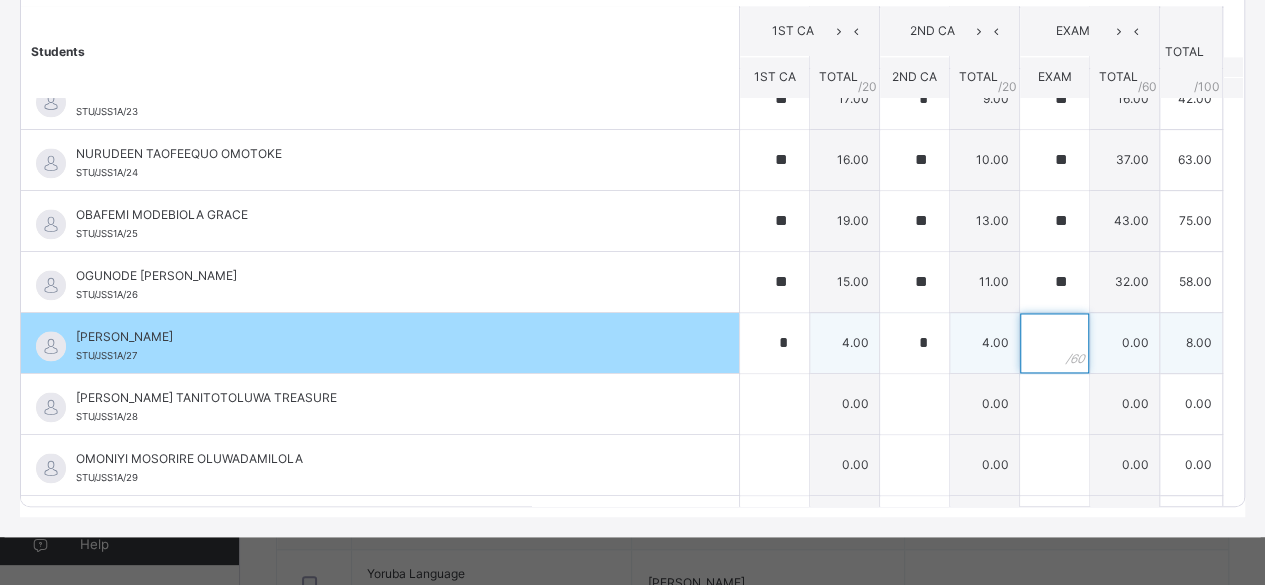 click at bounding box center [1054, 343] 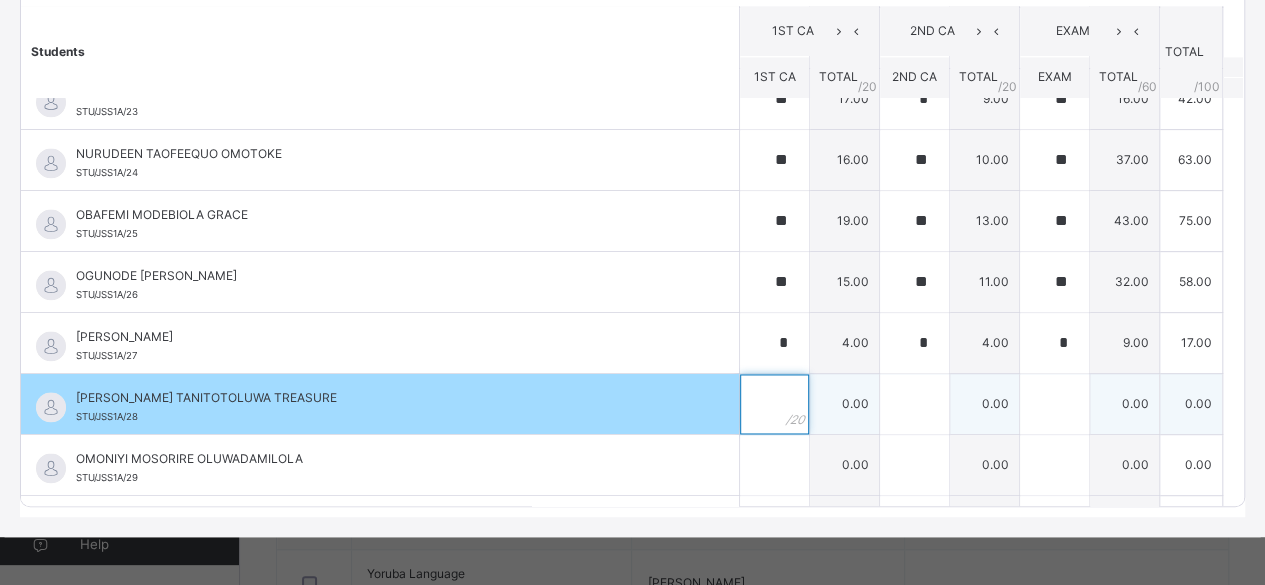 click at bounding box center (774, 404) 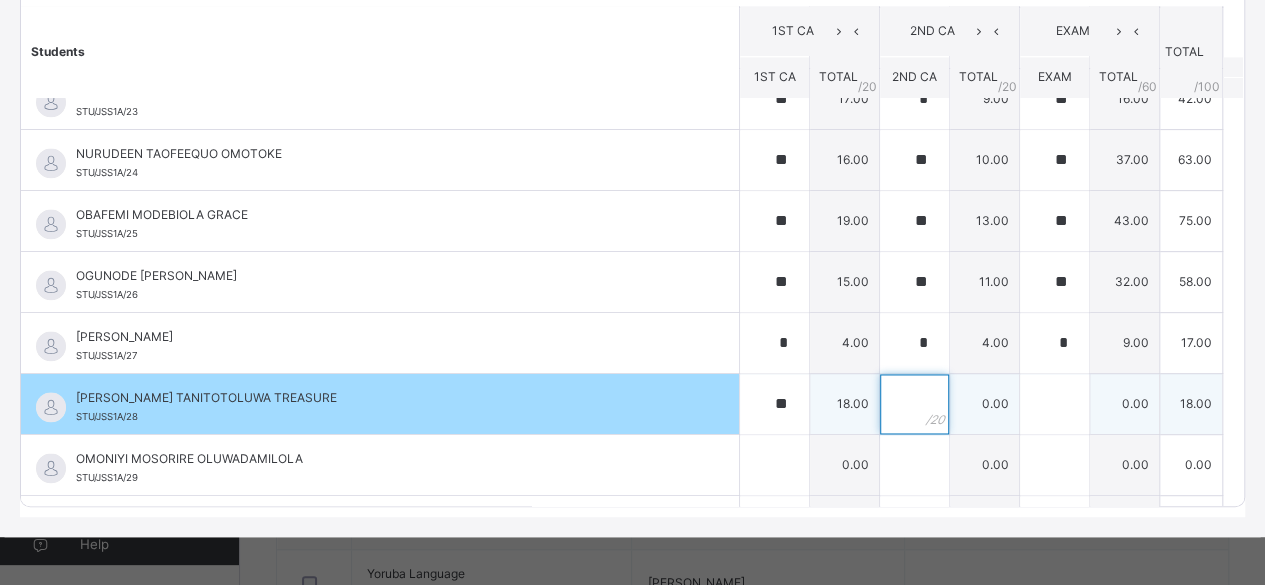 click at bounding box center [914, 404] 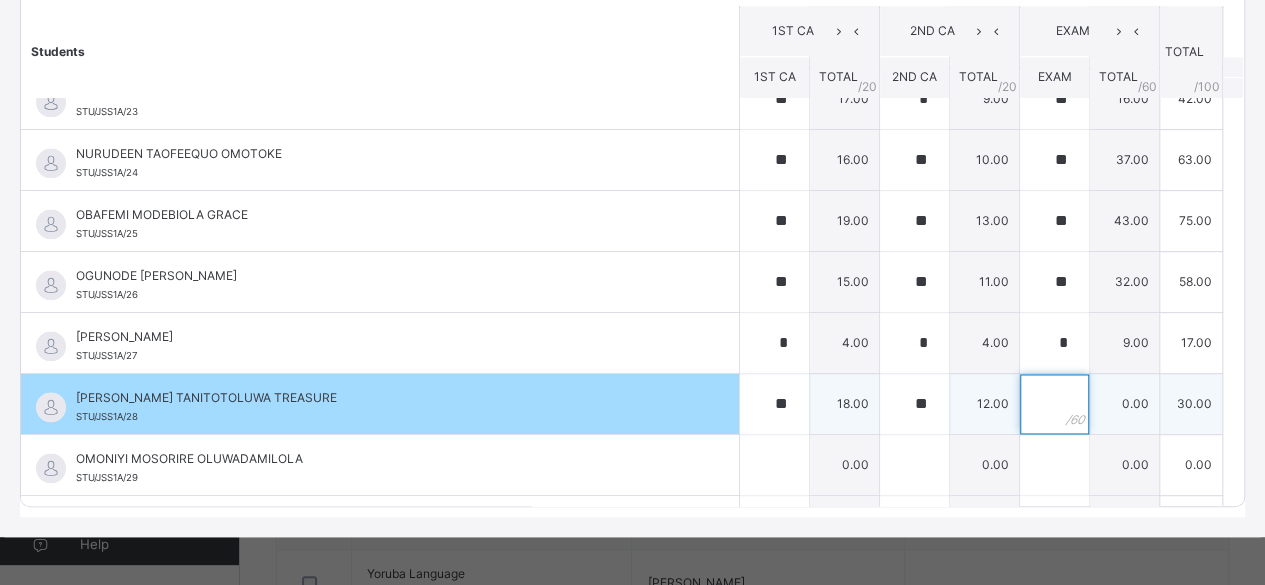 click at bounding box center (1054, 404) 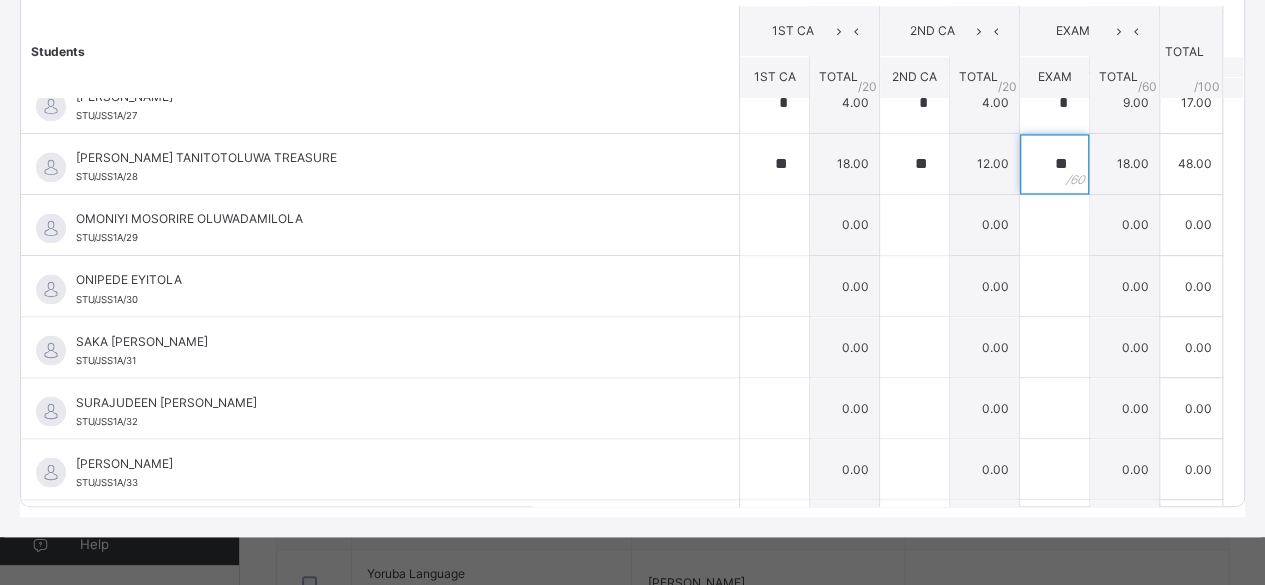 scroll, scrollTop: 1653, scrollLeft: 0, axis: vertical 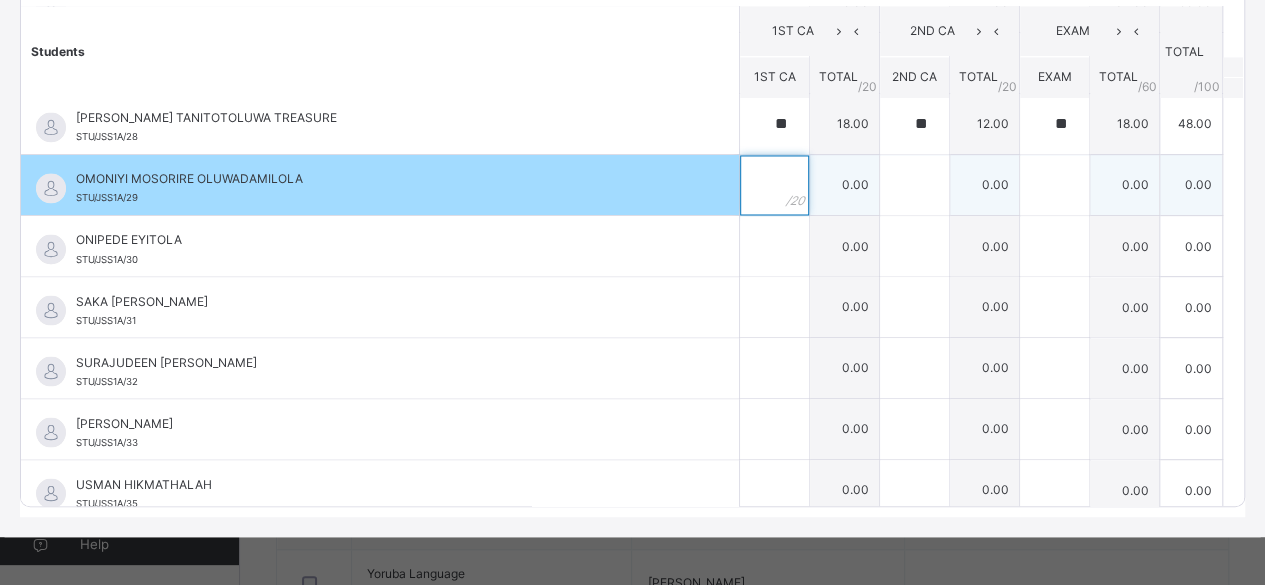 click at bounding box center (774, 185) 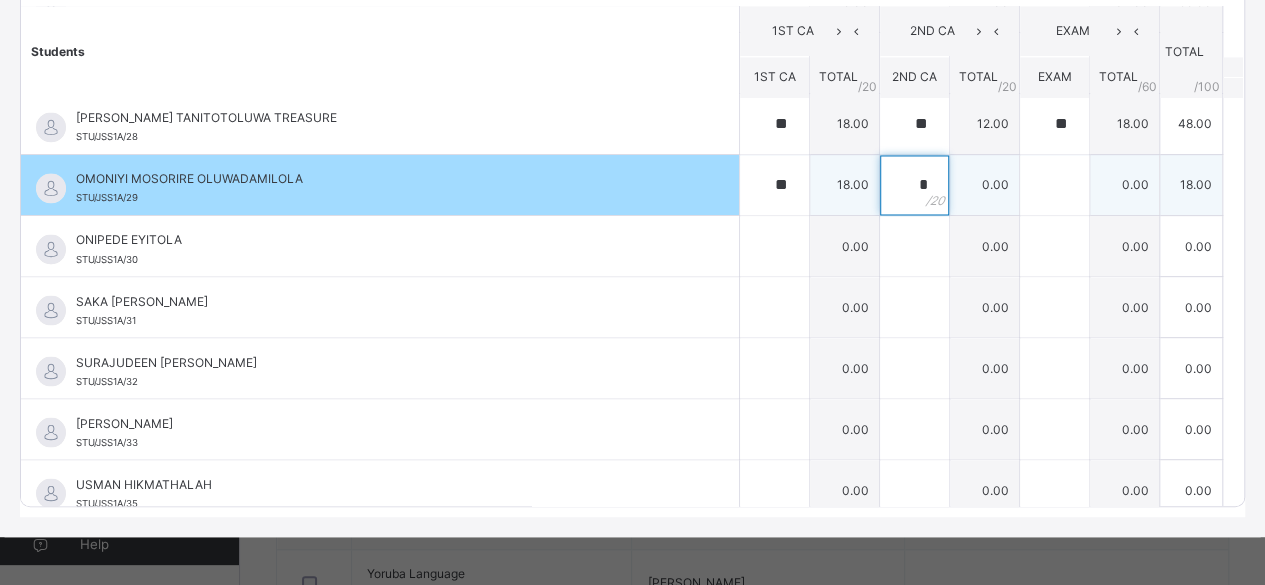 click on "*" at bounding box center [914, 185] 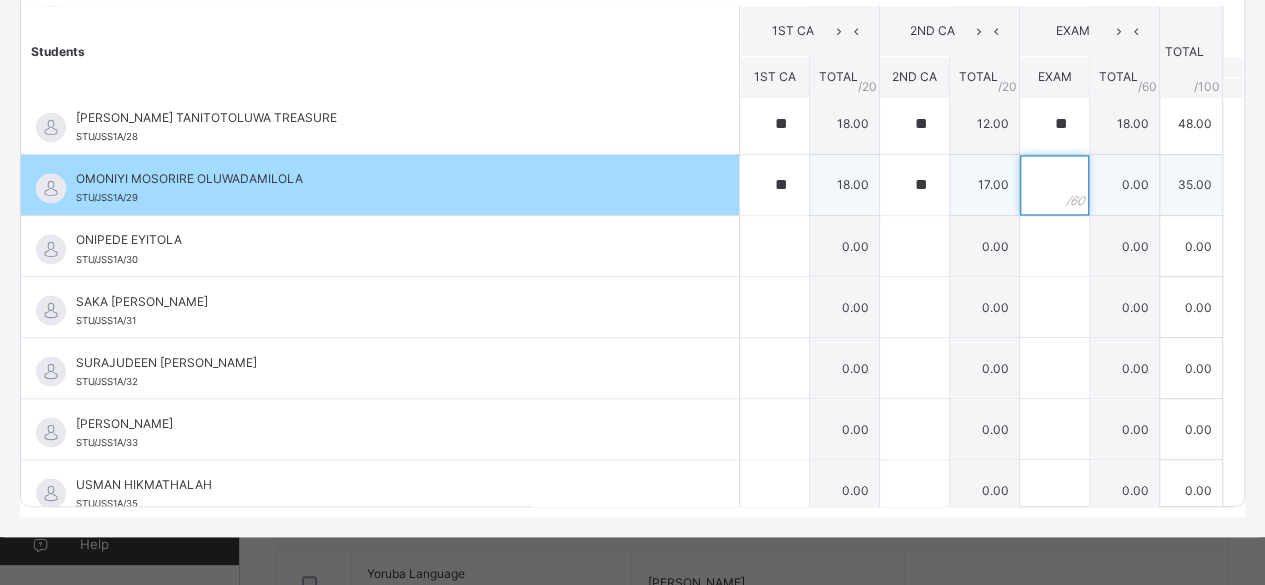 click at bounding box center (1054, 185) 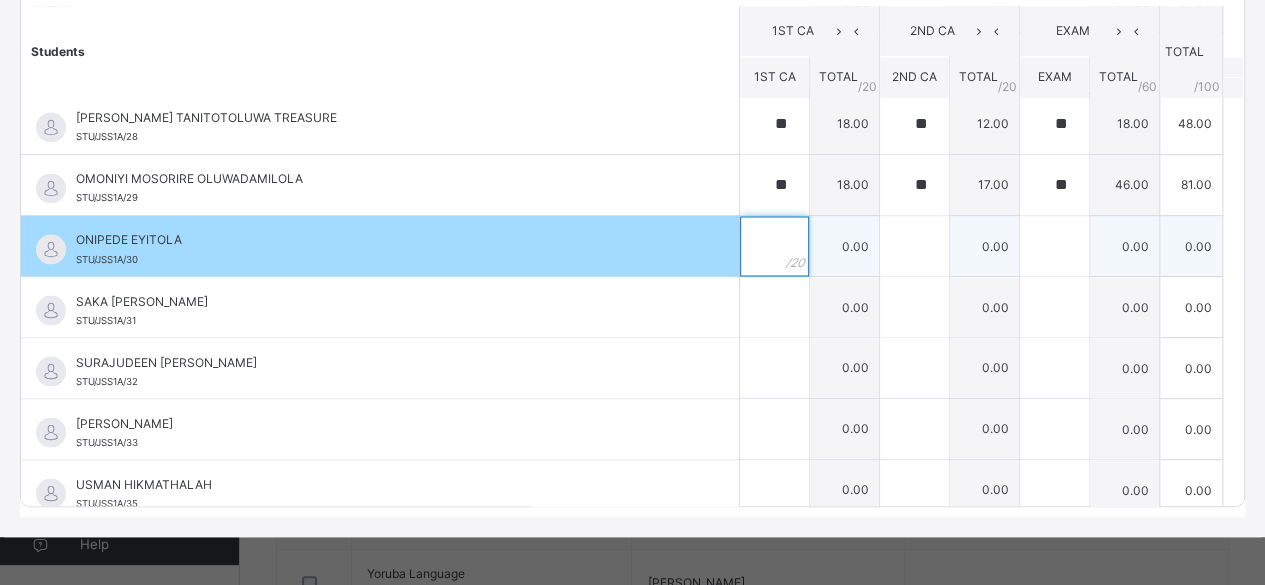 click at bounding box center [774, 246] 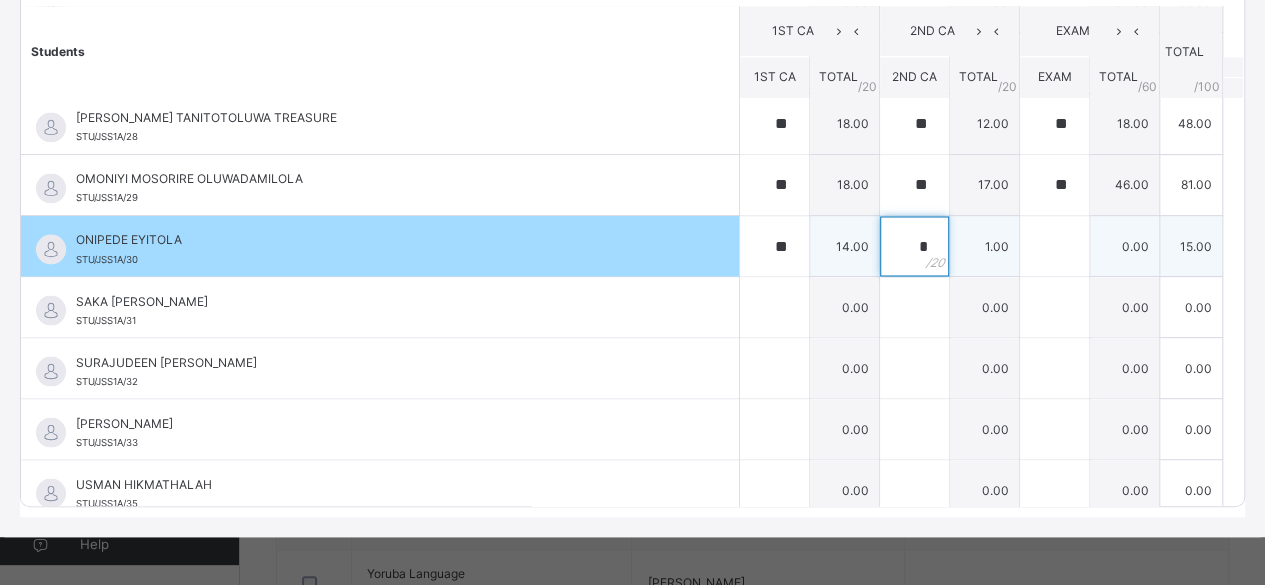 click on "*" at bounding box center (914, 246) 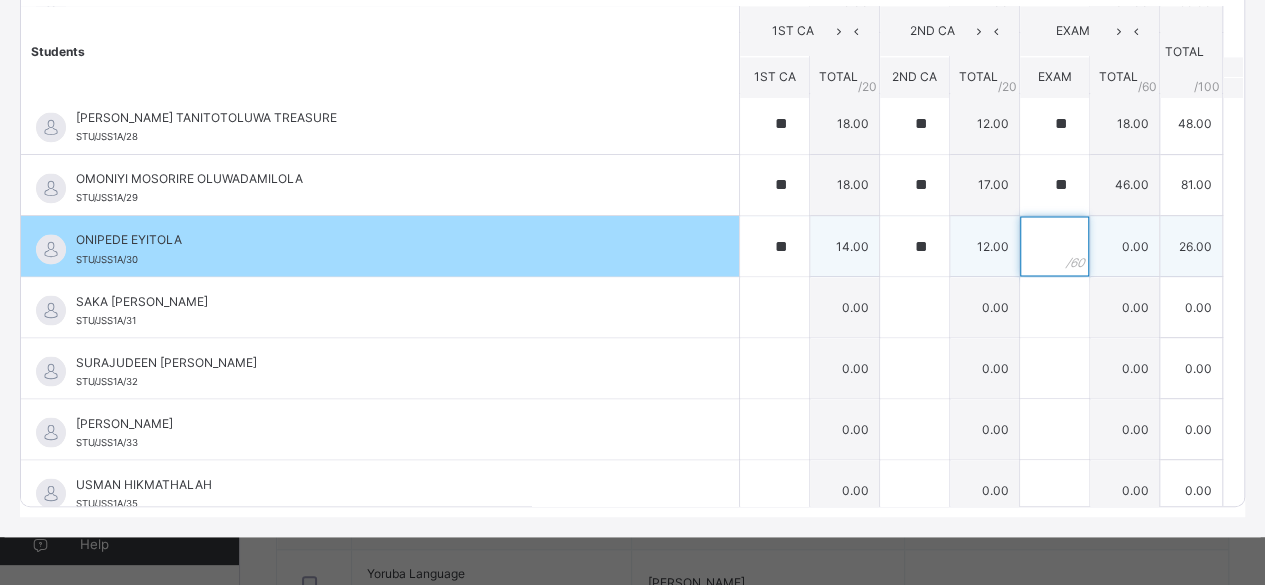 click at bounding box center [1054, 246] 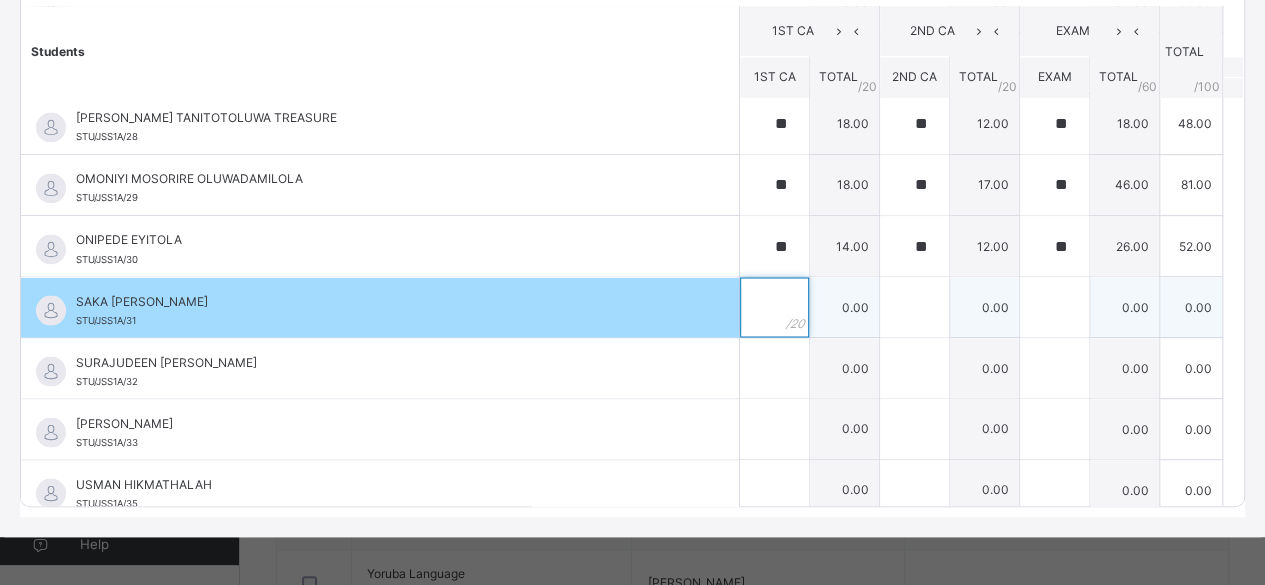 click at bounding box center (774, 307) 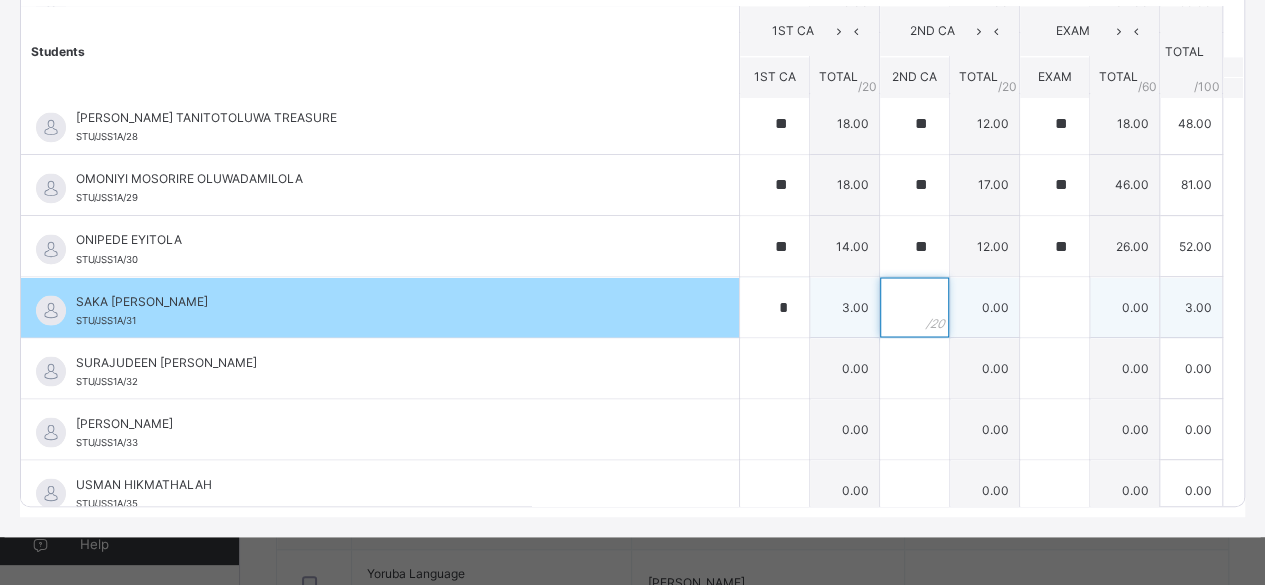 click at bounding box center (914, 307) 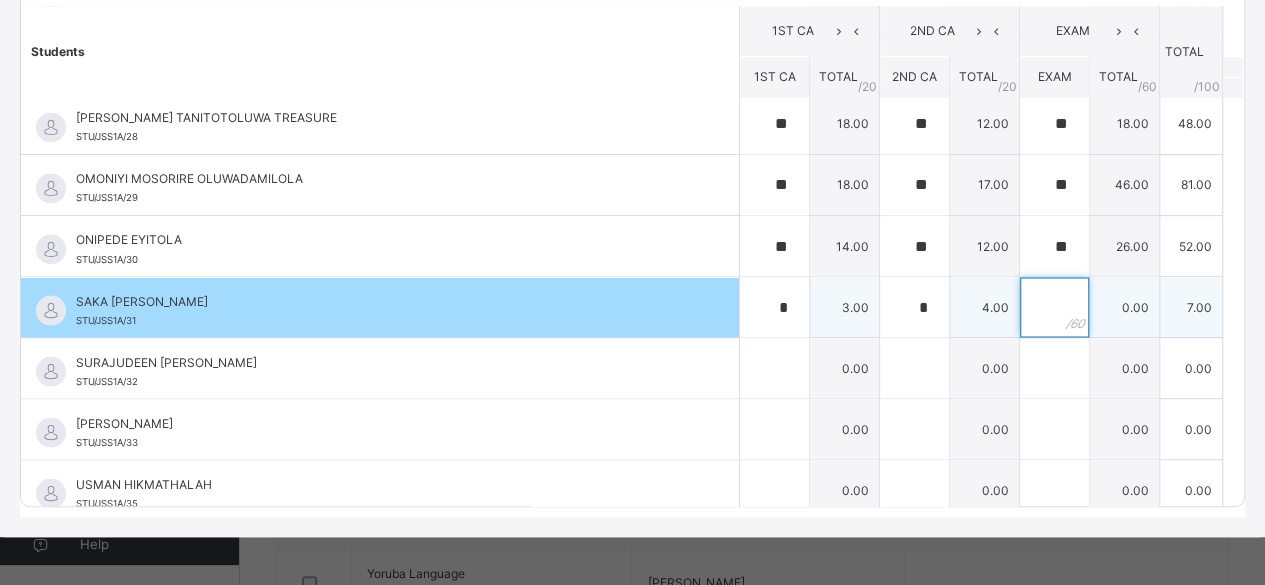 click at bounding box center [1054, 307] 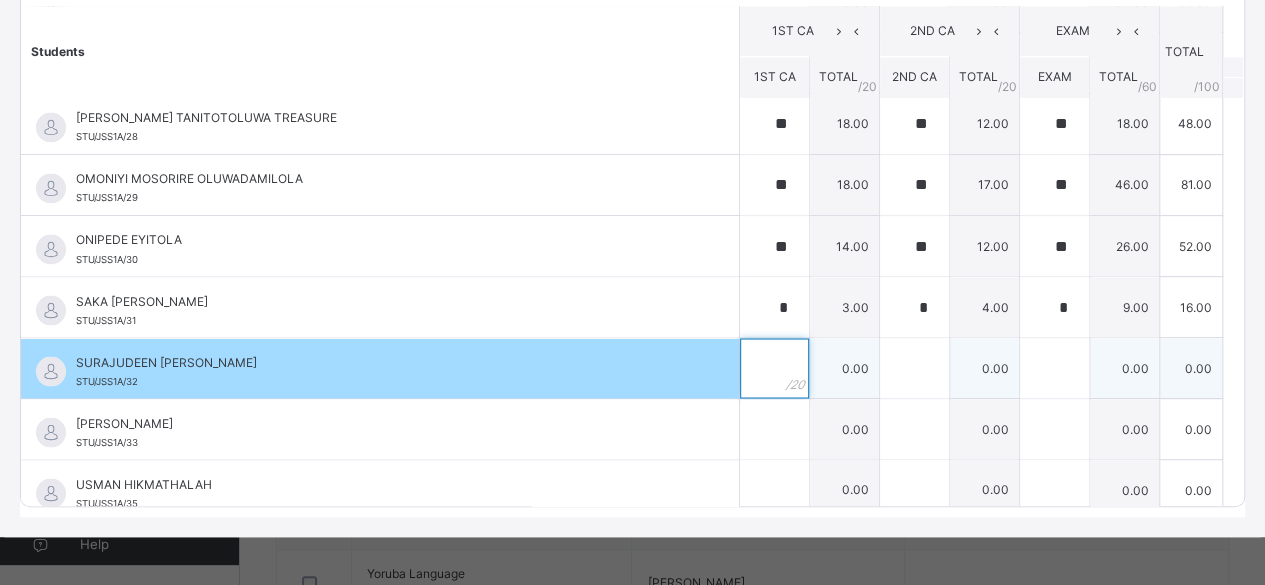 click at bounding box center (774, 368) 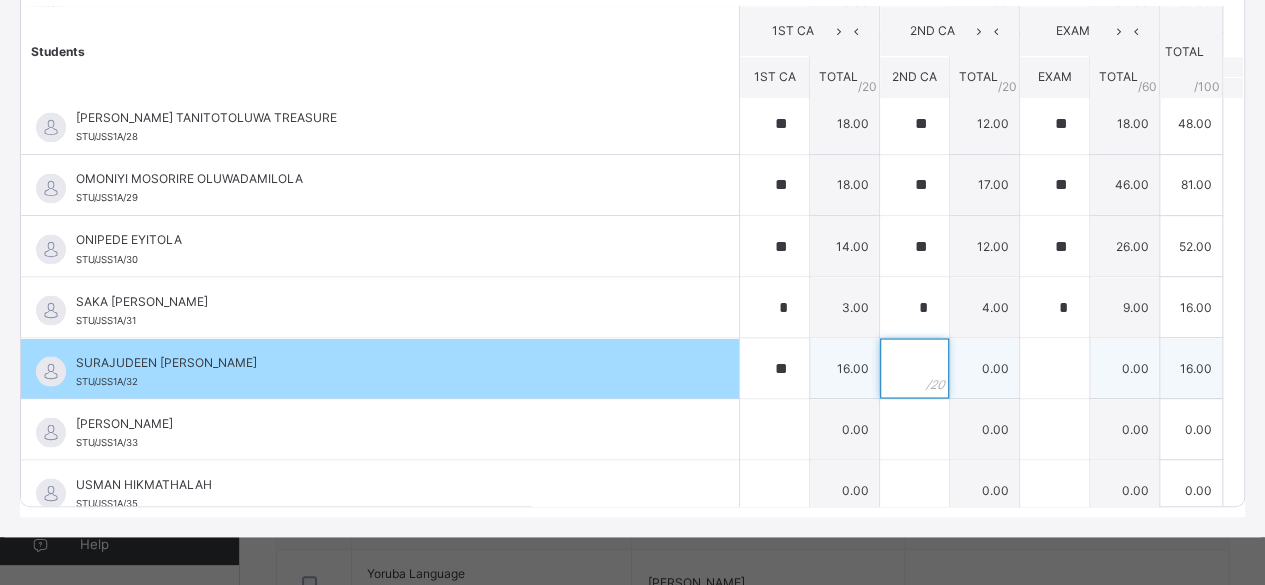 click at bounding box center [914, 368] 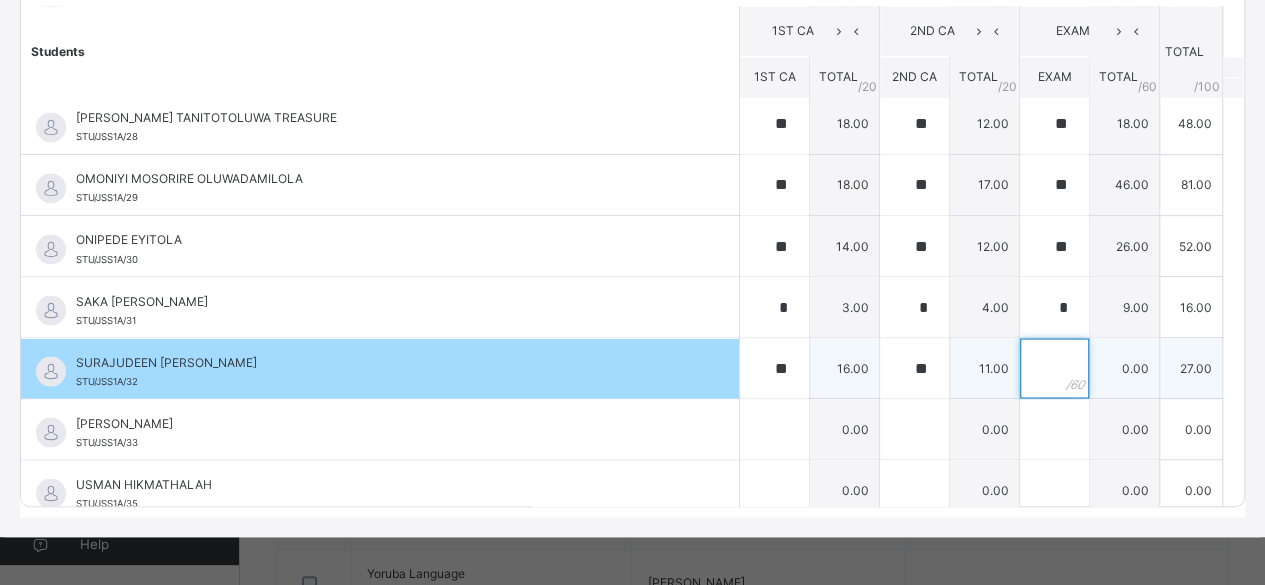 click at bounding box center (1054, 368) 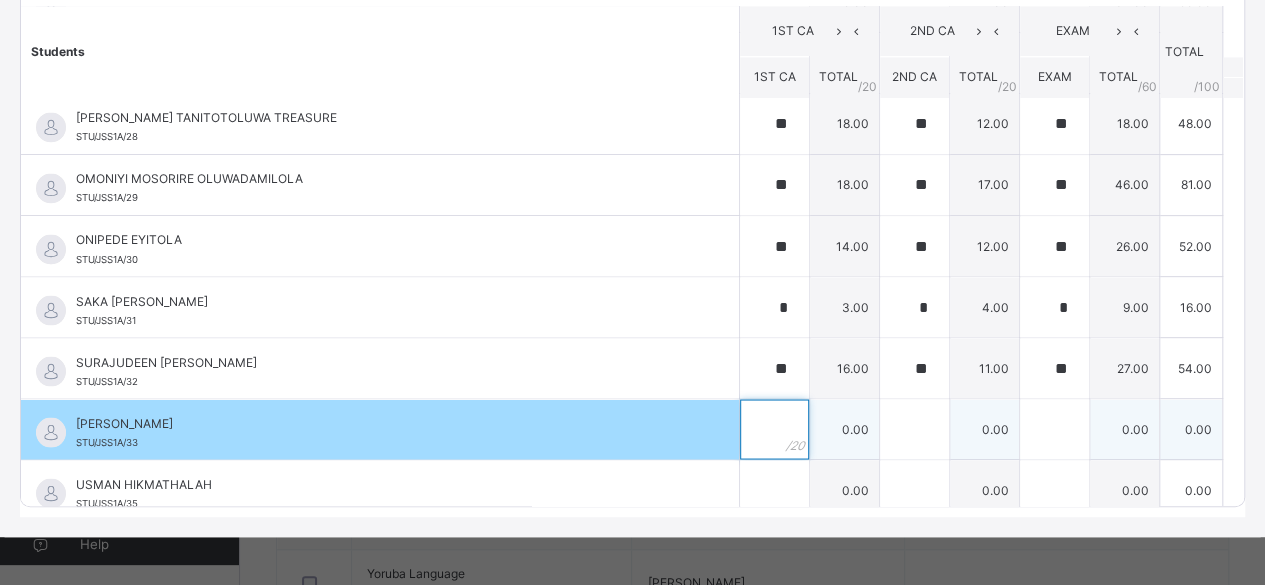 click at bounding box center (774, 429) 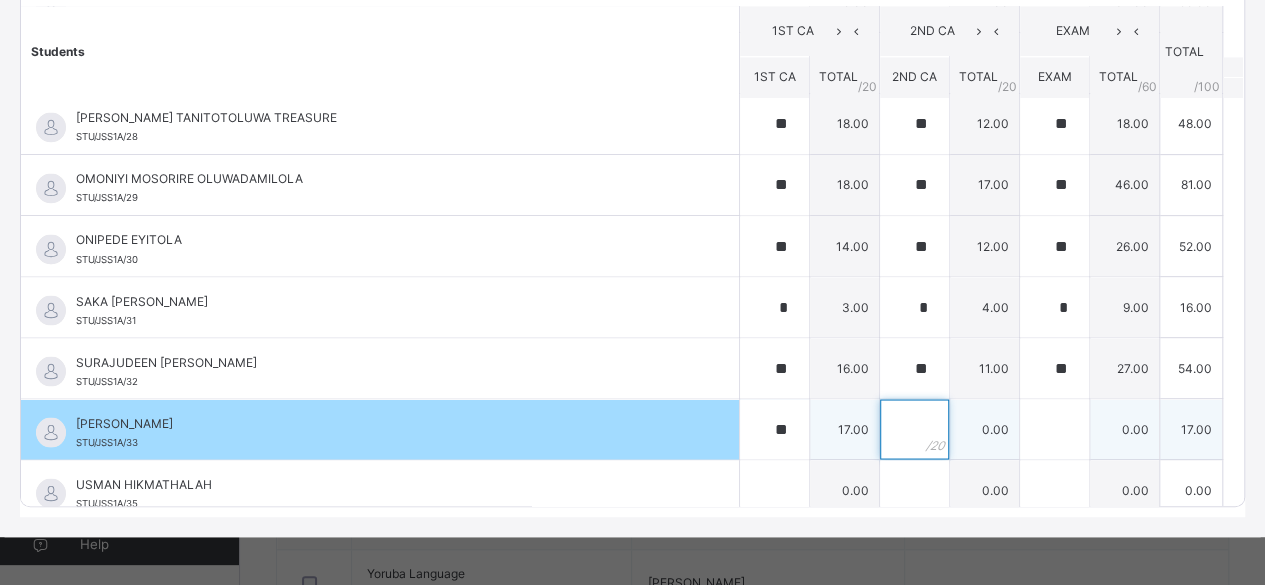 click at bounding box center [914, 429] 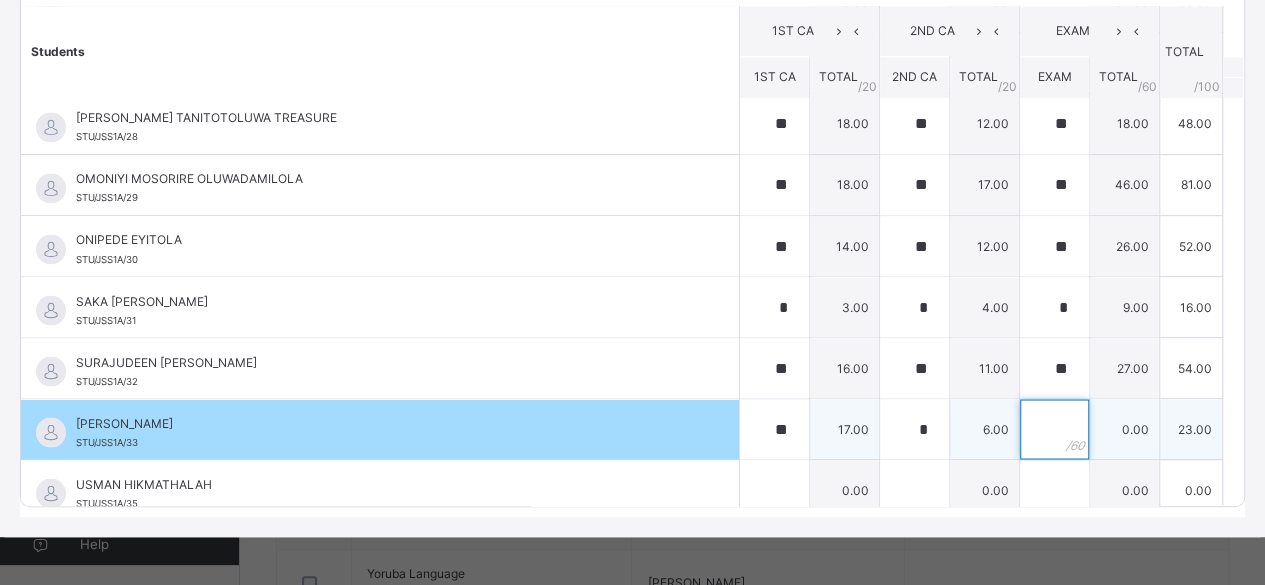click at bounding box center [1054, 429] 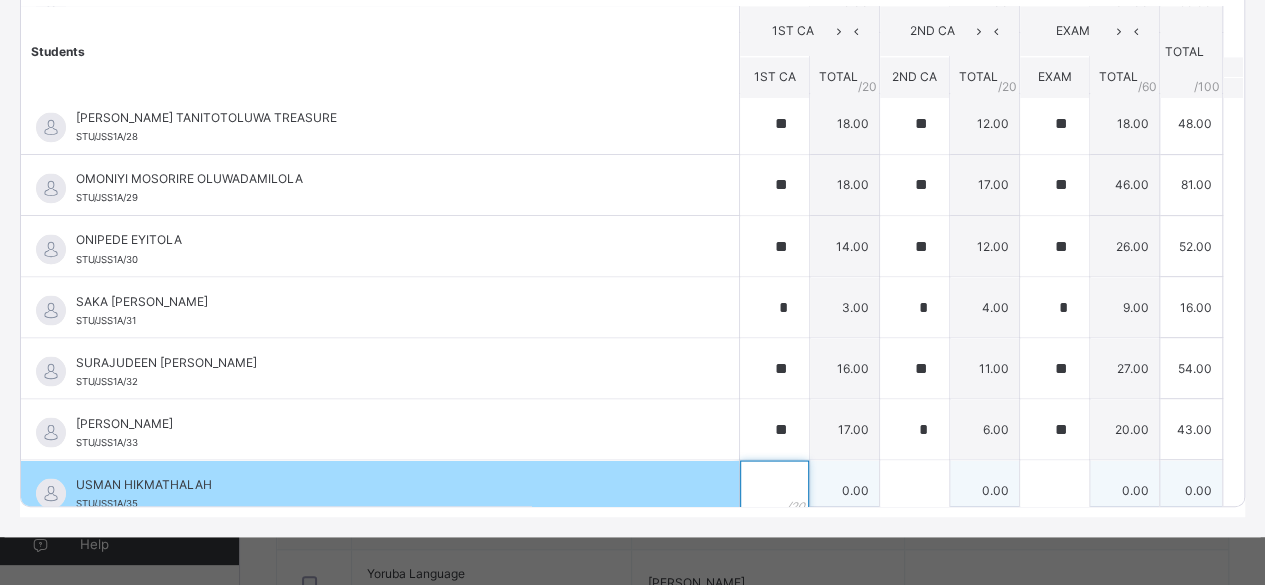 click at bounding box center [774, 490] 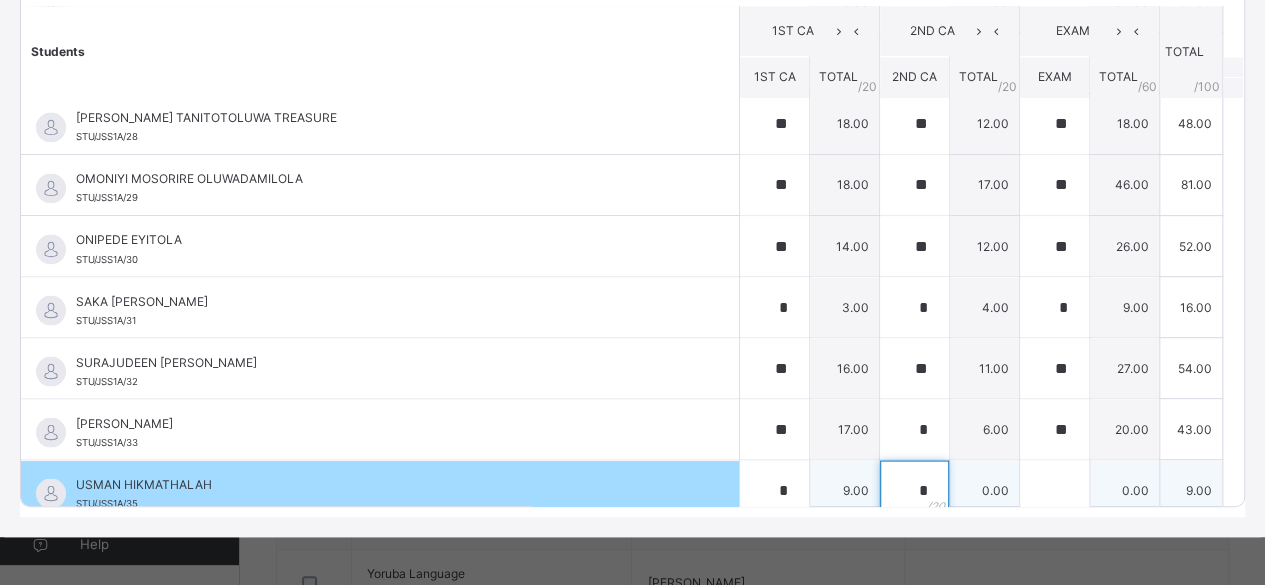 click on "*" at bounding box center [914, 490] 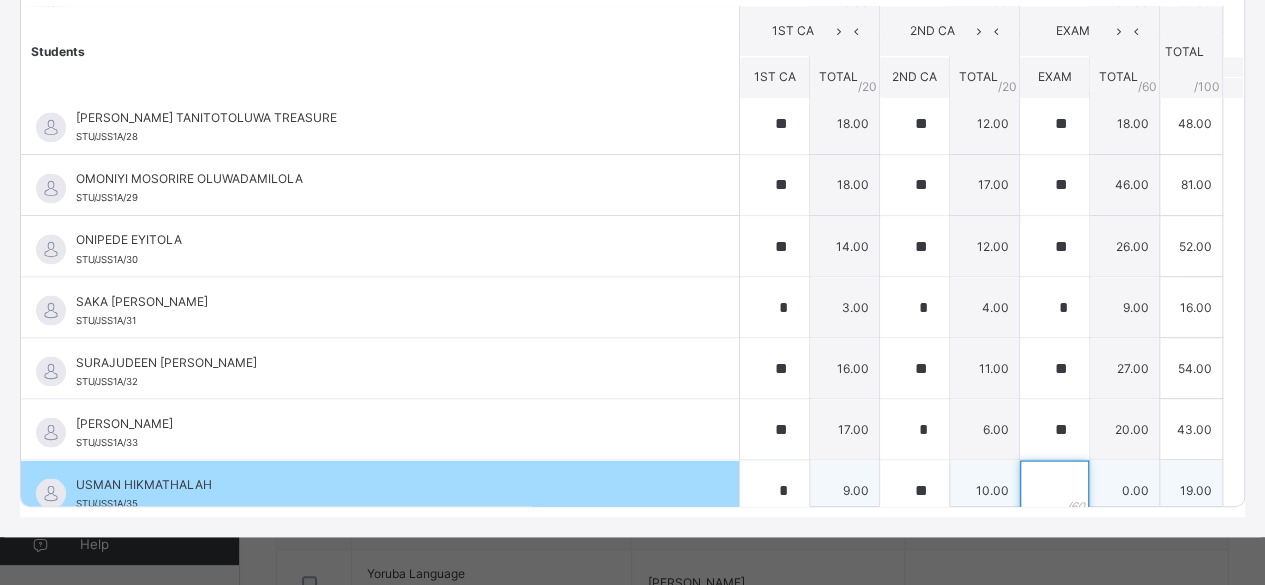 click at bounding box center [1054, 490] 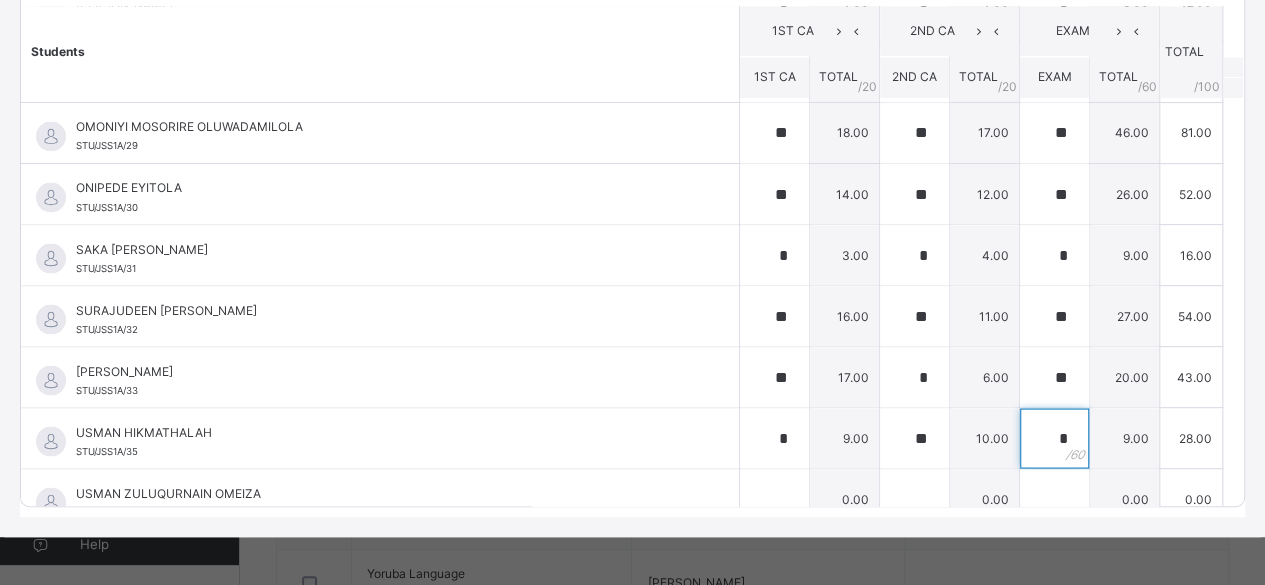 scroll, scrollTop: 1715, scrollLeft: 0, axis: vertical 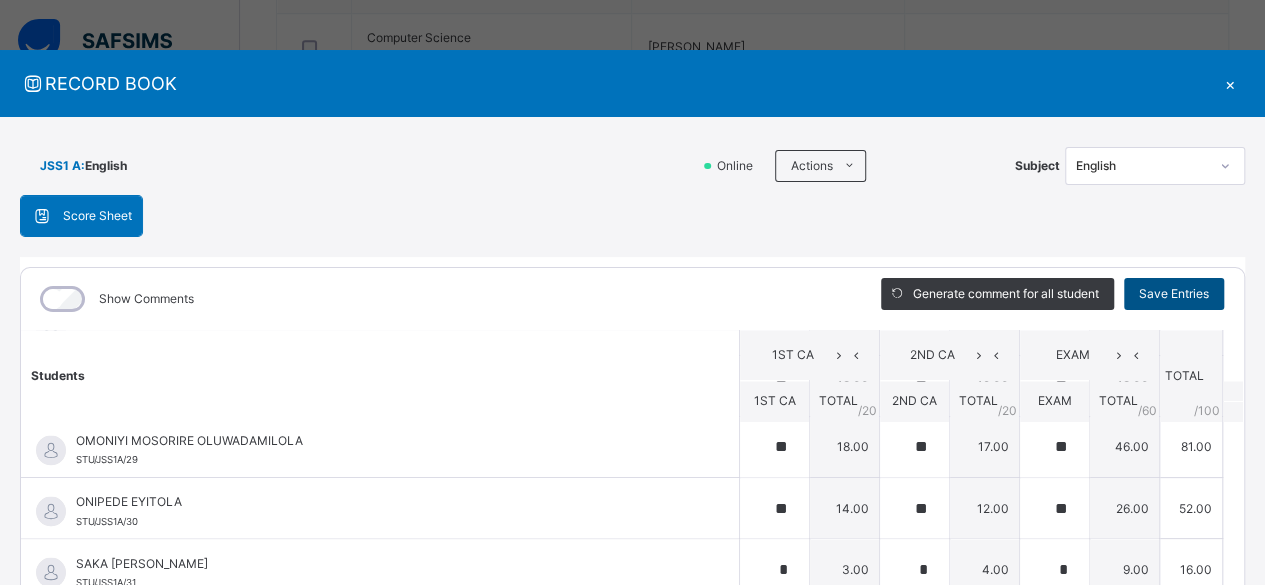 click on "Save Entries" at bounding box center (1174, 294) 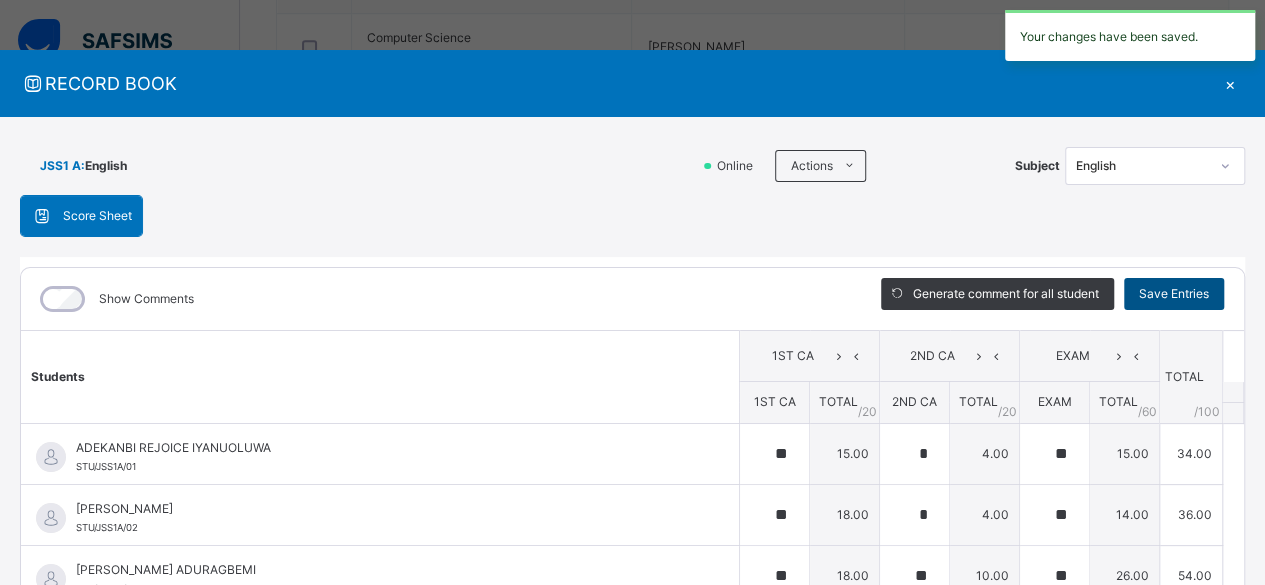 click on "Save Entries" at bounding box center (1174, 294) 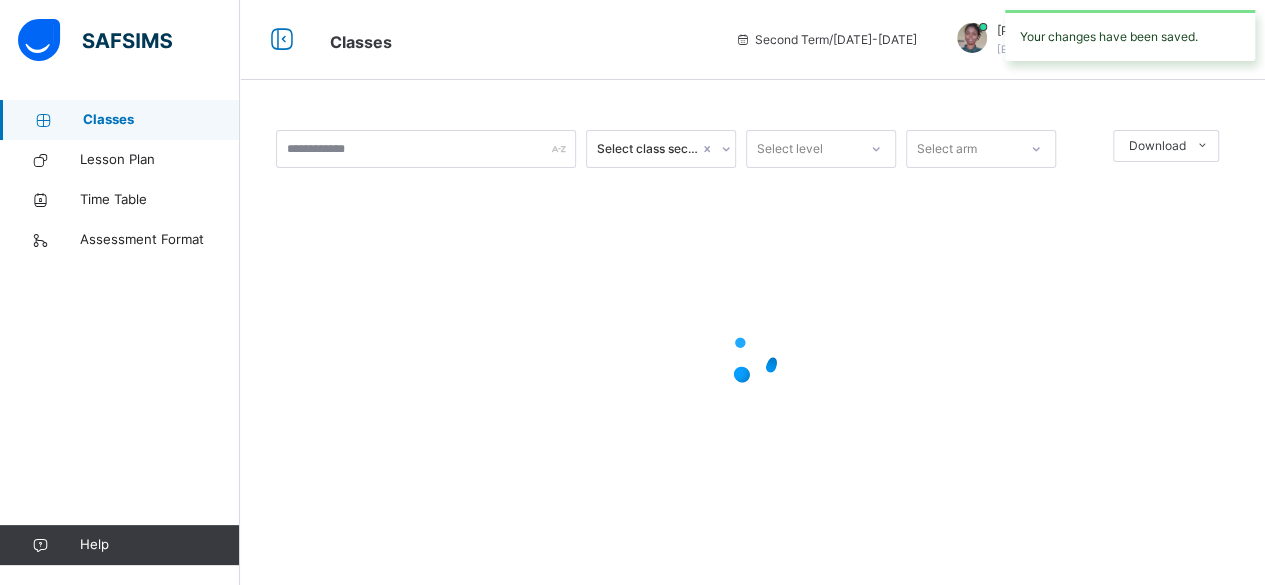 scroll, scrollTop: 0, scrollLeft: 0, axis: both 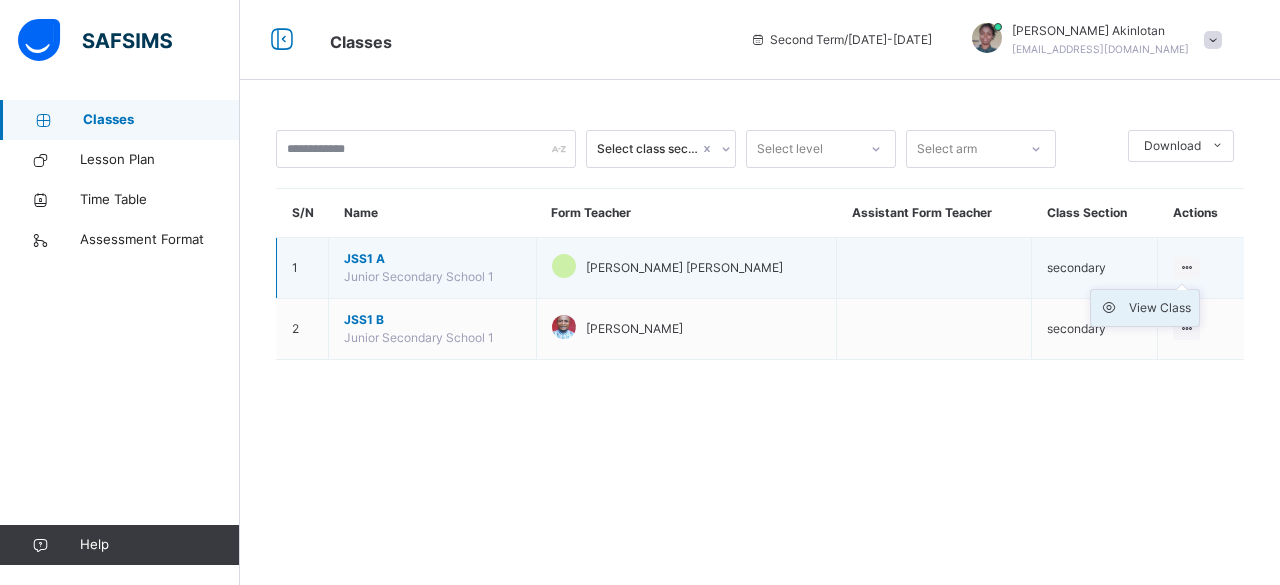 click on "View Class" at bounding box center (1160, 308) 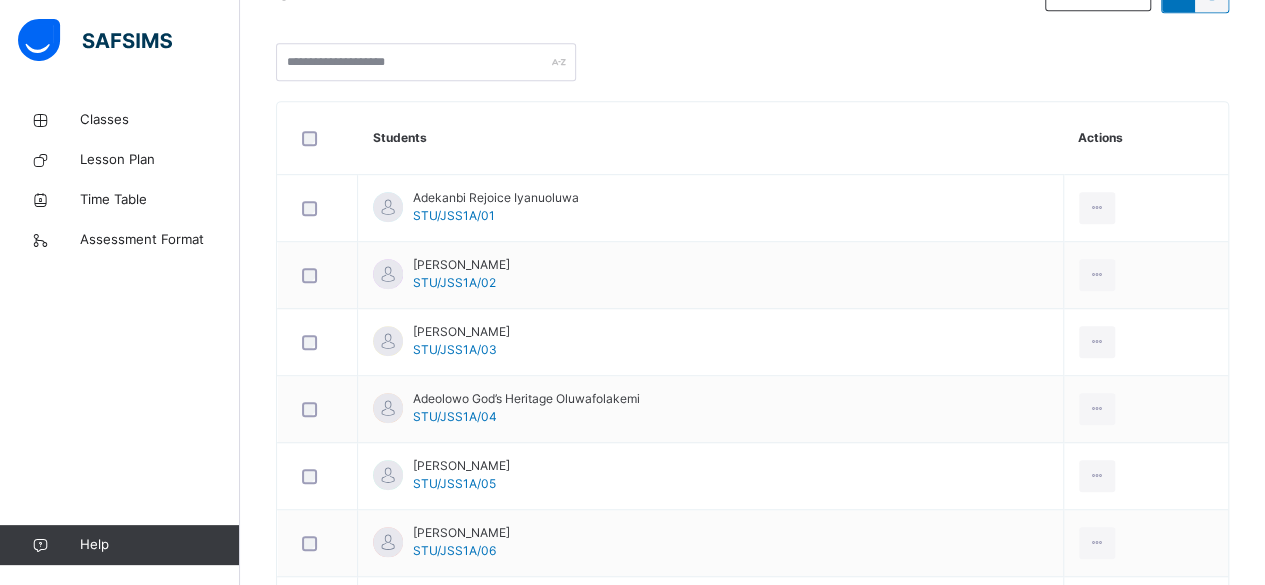 scroll, scrollTop: 520, scrollLeft: 0, axis: vertical 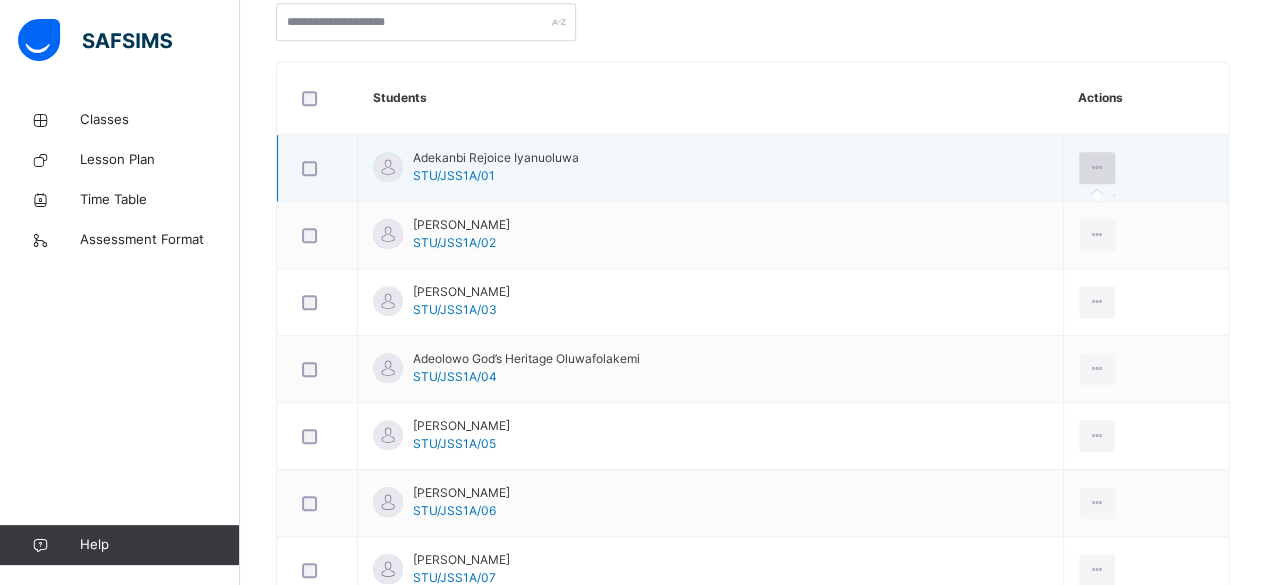 click at bounding box center [1097, 168] 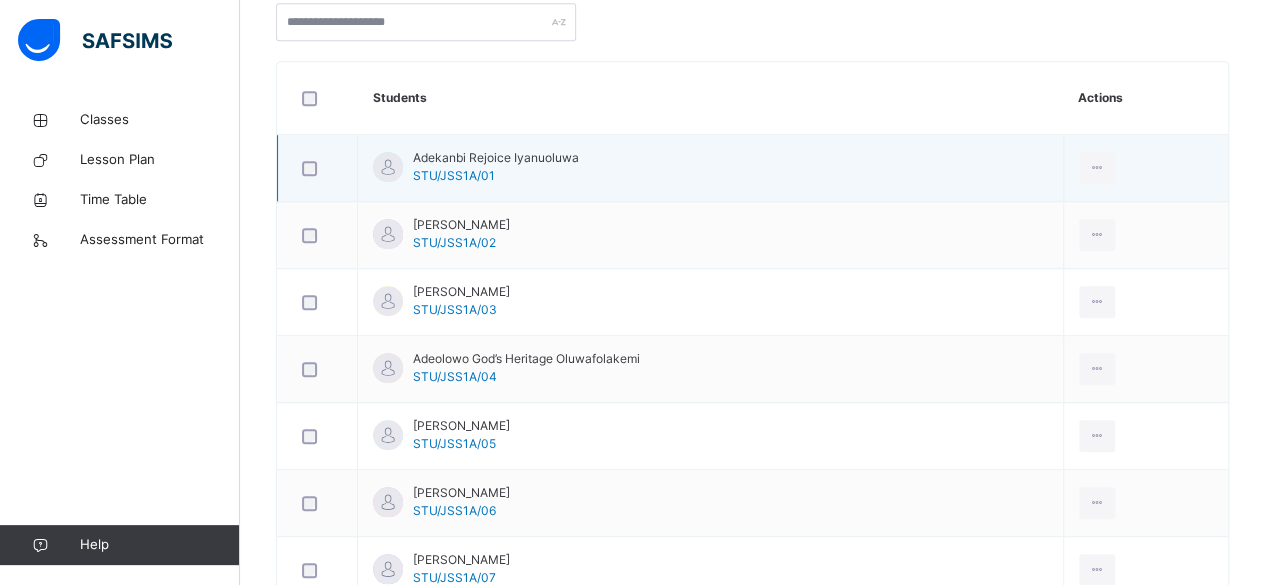 click on "Adekanbi Rejoice Iyanuoluwa STU/JSS1A/01" at bounding box center (496, 167) 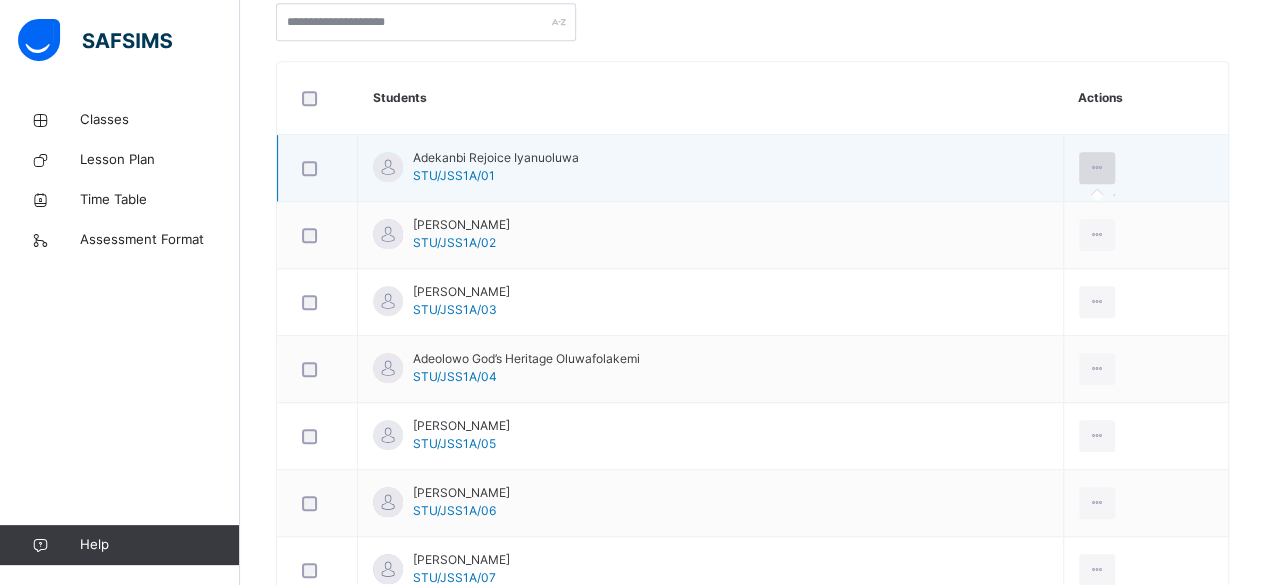 click at bounding box center [1097, 168] 